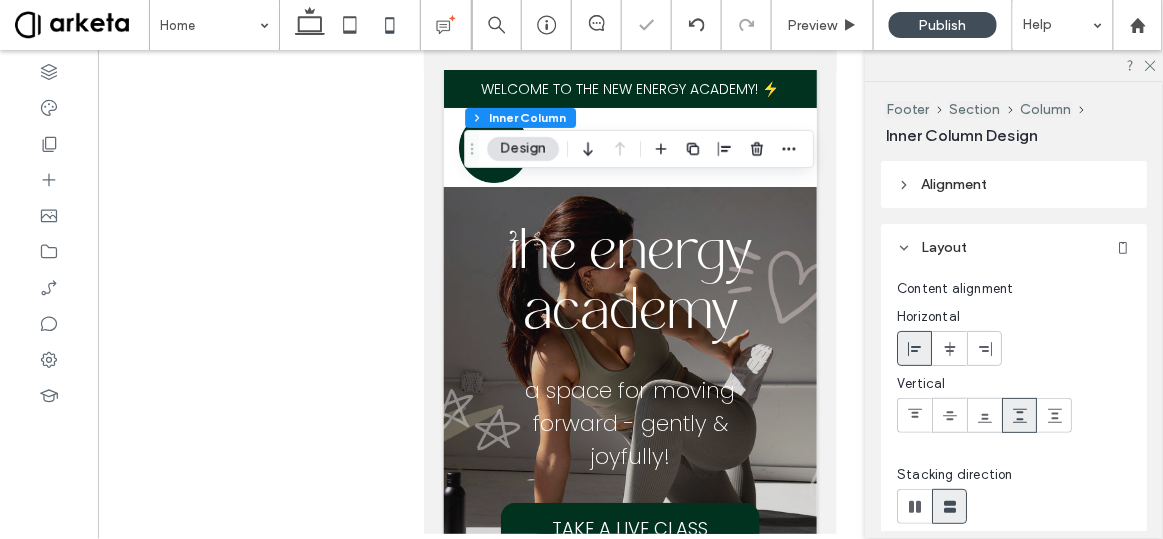 scroll, scrollTop: 7977, scrollLeft: 0, axis: vertical 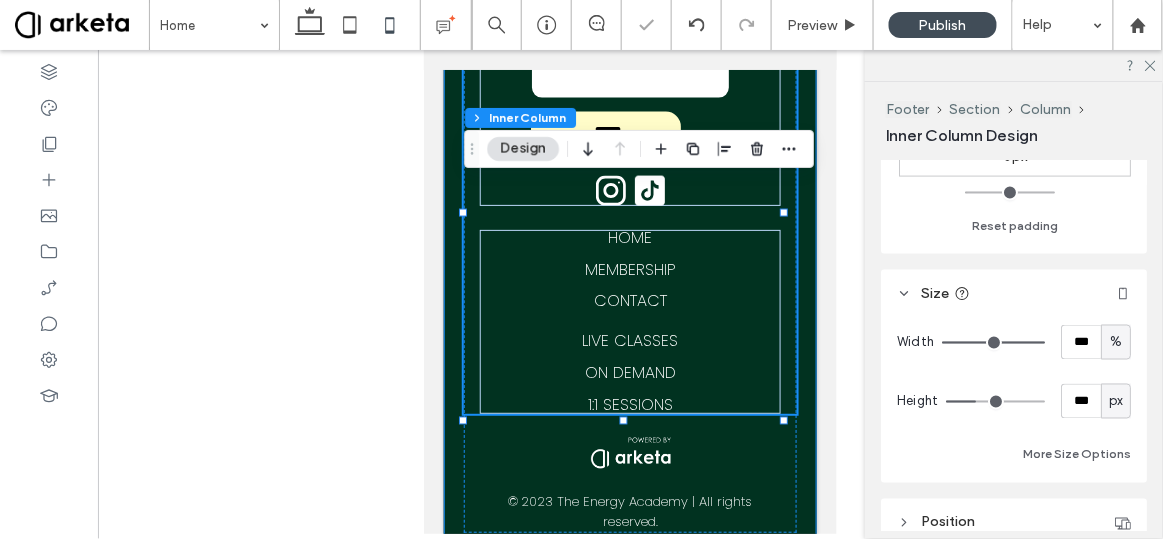 click on "stay connected
Email
****
Thank you for contacting us. We will get back to you as soon as possible.
Oops, there was an error sending your message. Please try again later.
InstagramSVG
HOME MEMBERSHIP CONTACT
LIVE CLASSES ON DEMAND 1:1 SESSIONS
© 2023 The Energy Academy | All rights reserved." at bounding box center [629, 268] 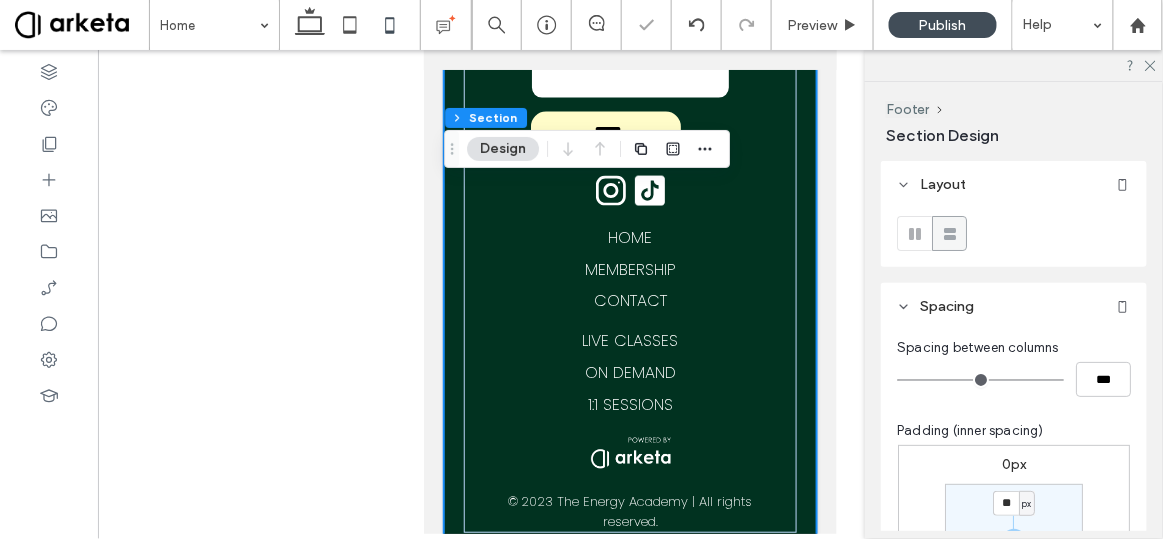 scroll, scrollTop: 169, scrollLeft: 0, axis: vertical 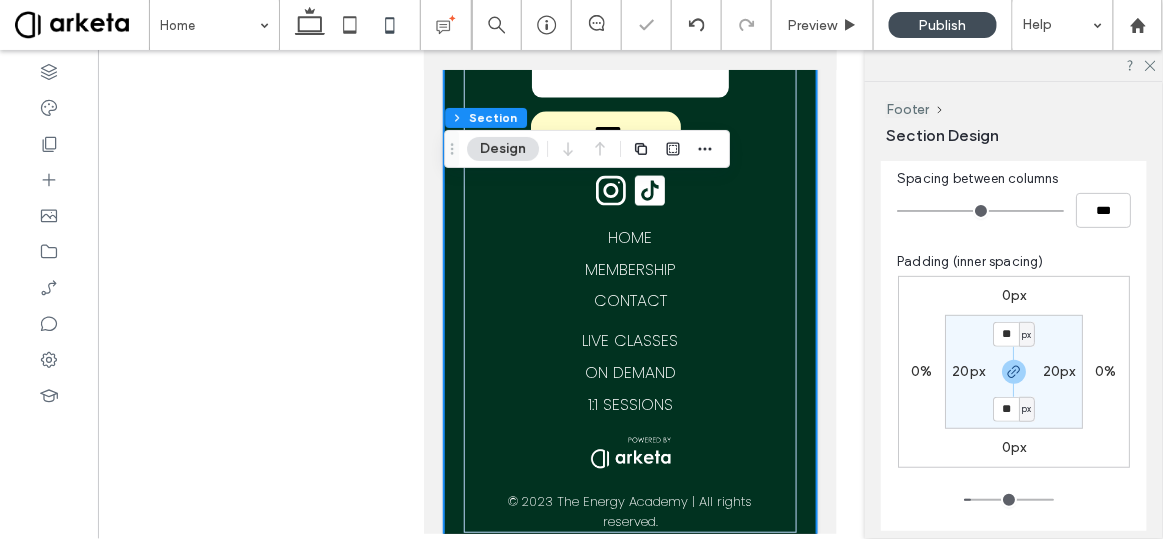 click on "px" at bounding box center (1026, 335) 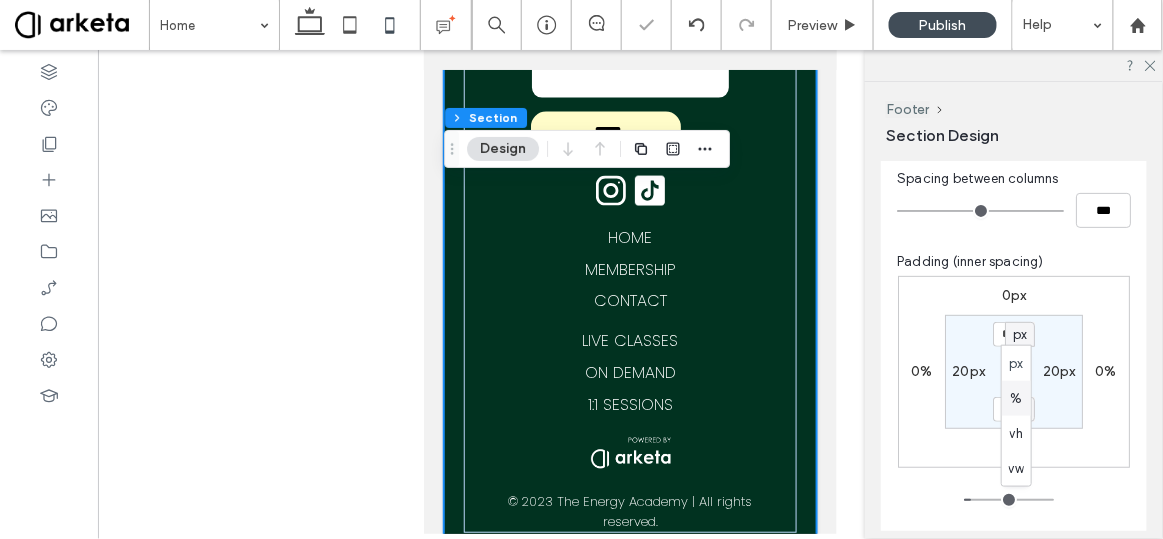 click on "%" at bounding box center [1017, 398] 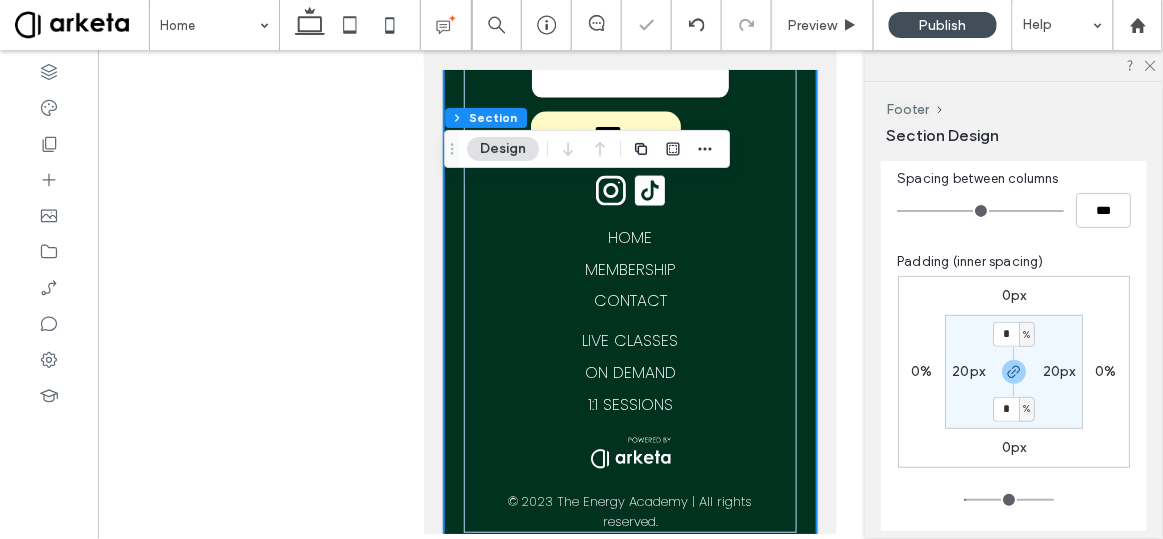 scroll, scrollTop: 7976, scrollLeft: 0, axis: vertical 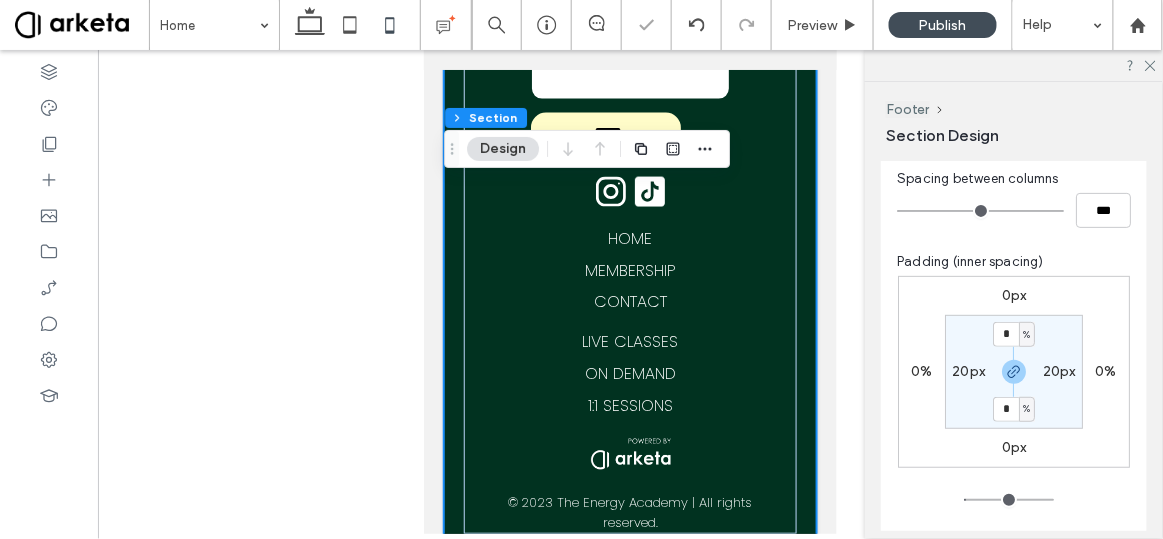 type on "*" 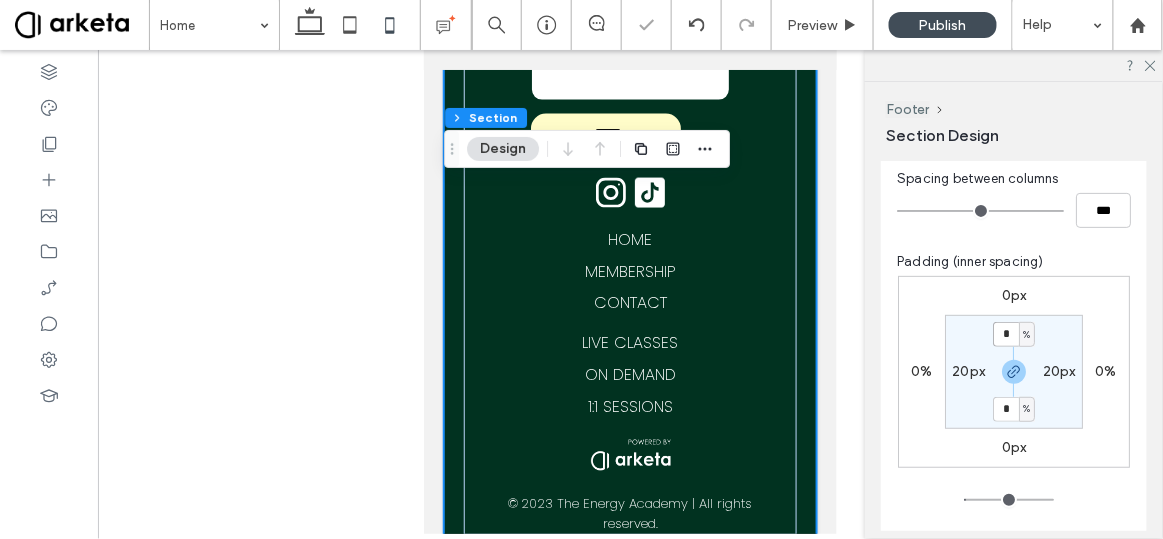 click on "*" at bounding box center (1006, 334) 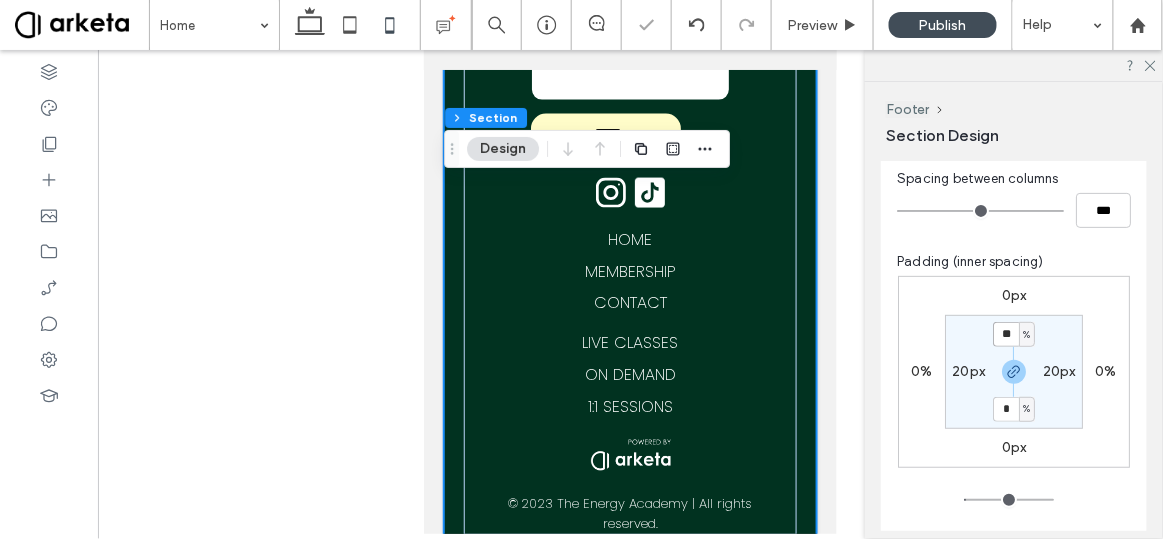 type on "**" 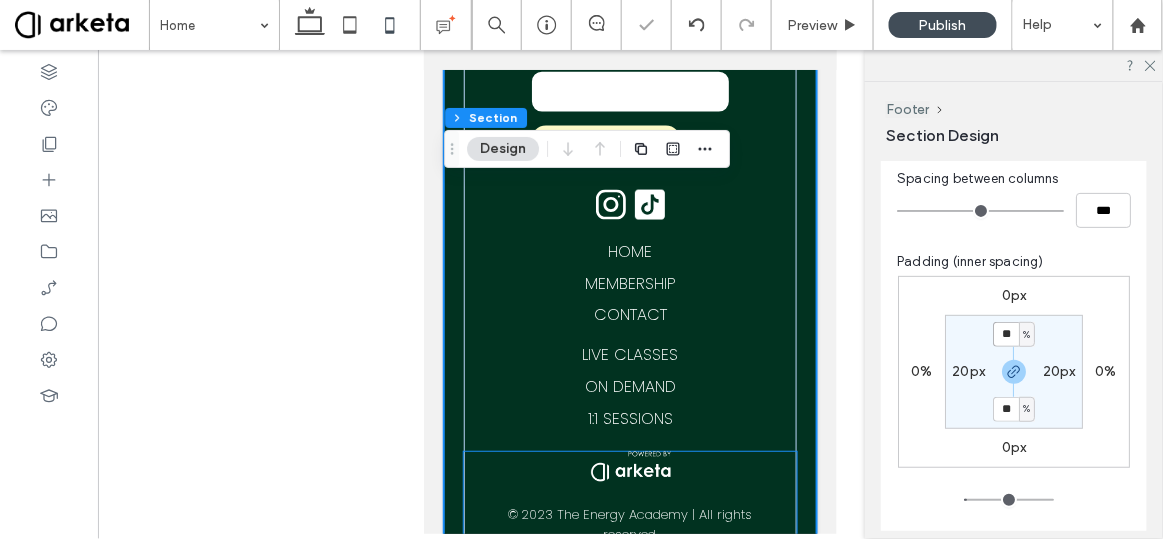click on "© 2023 The Energy Academy | All rights reserved." at bounding box center (630, 524) 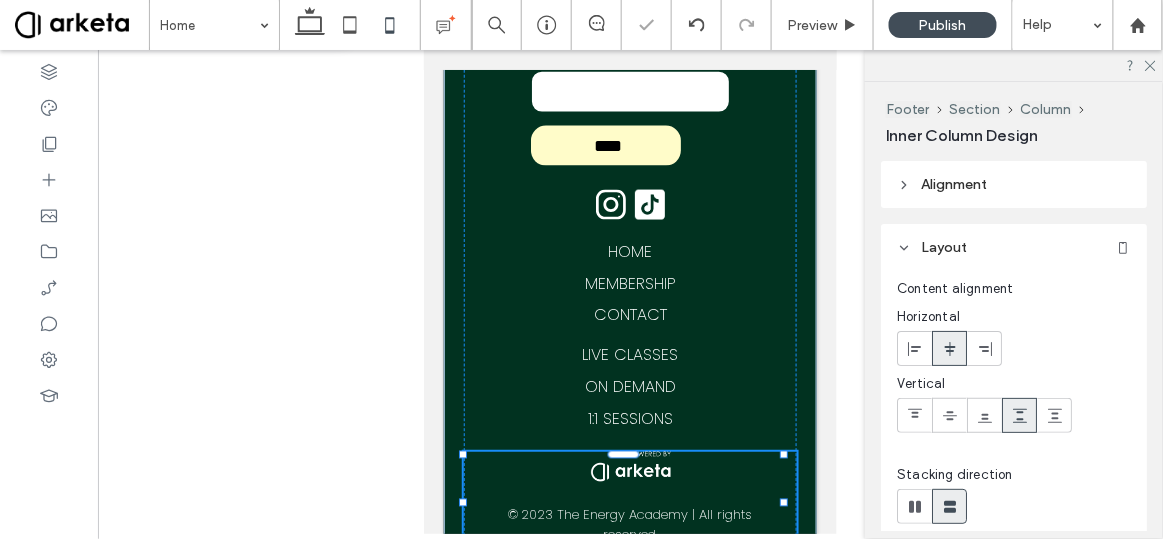 click on "© 2023 The Energy Academy | All rights reserved." at bounding box center (630, 524) 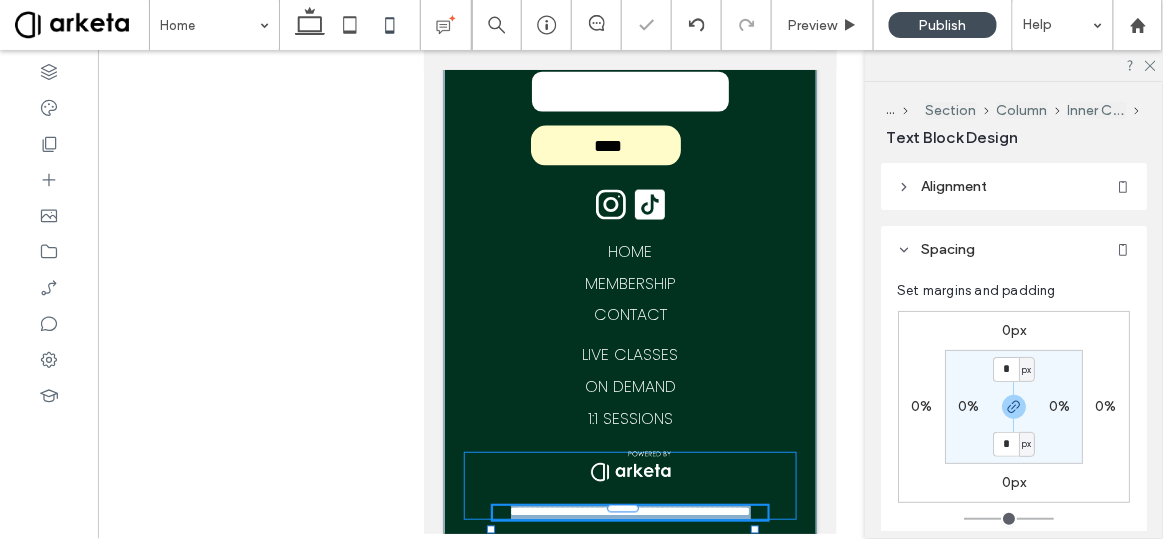 type on "*******" 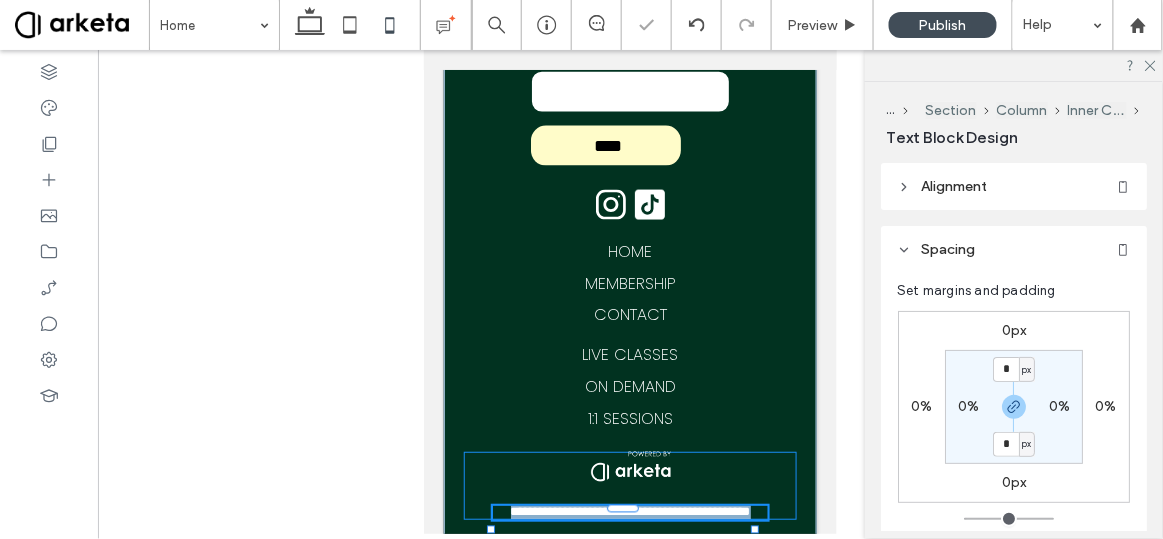 type on "**" 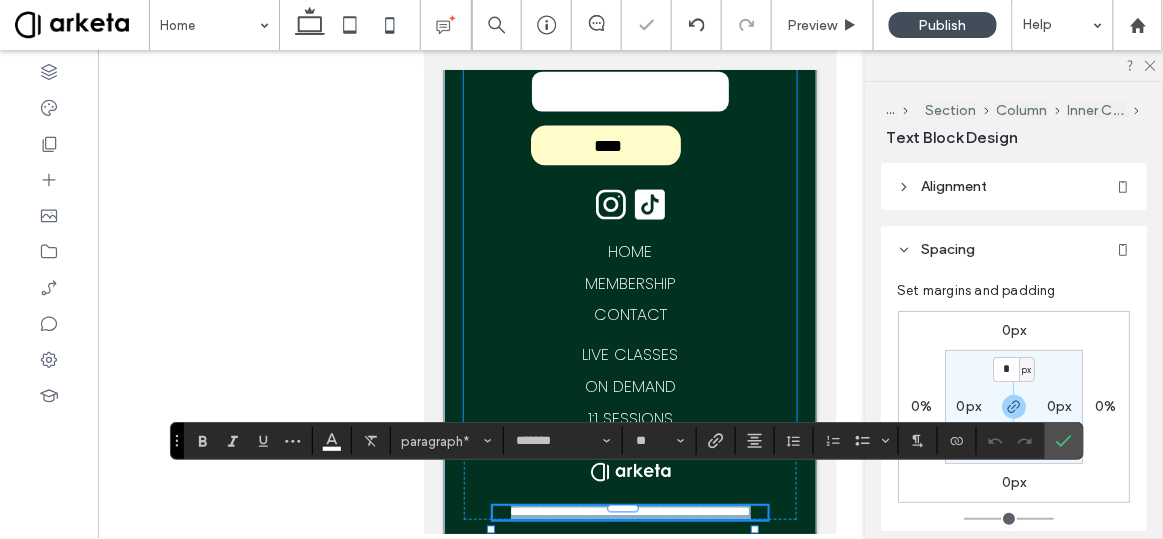 click on "HOME MEMBERSHIP CONTACT
LIVE CLASSES ON DEMAND 1:1 SESSIONS" at bounding box center [629, 335] 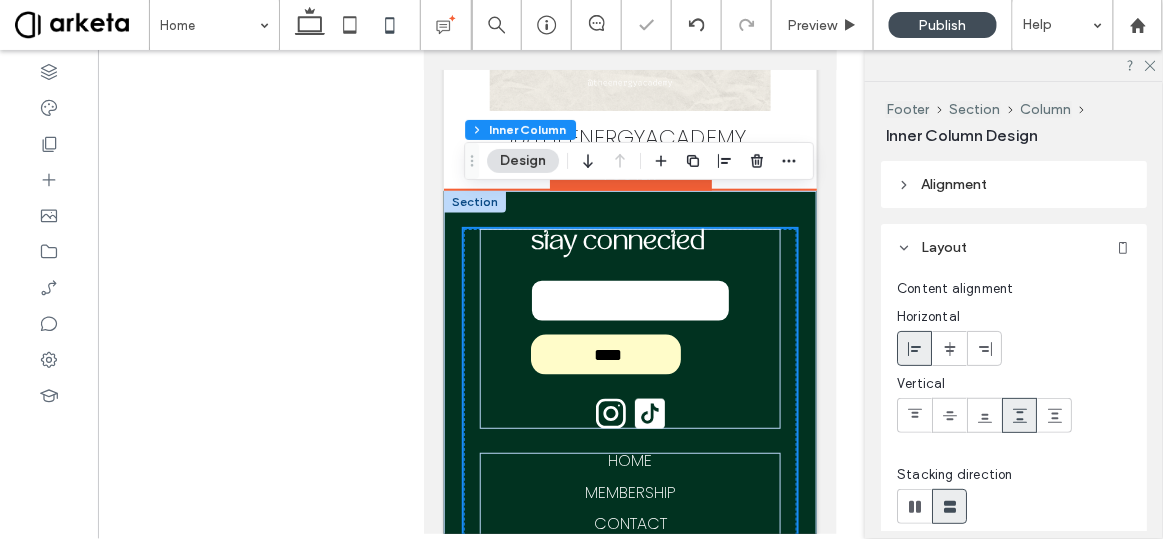 scroll, scrollTop: 7764, scrollLeft: 0, axis: vertical 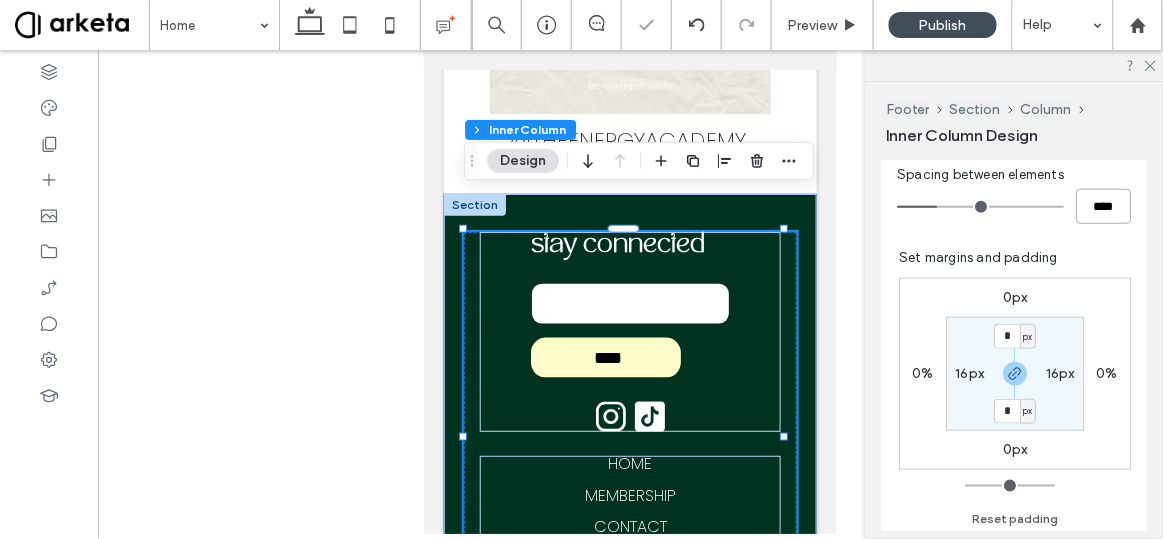 click on "****" at bounding box center [1103, 206] 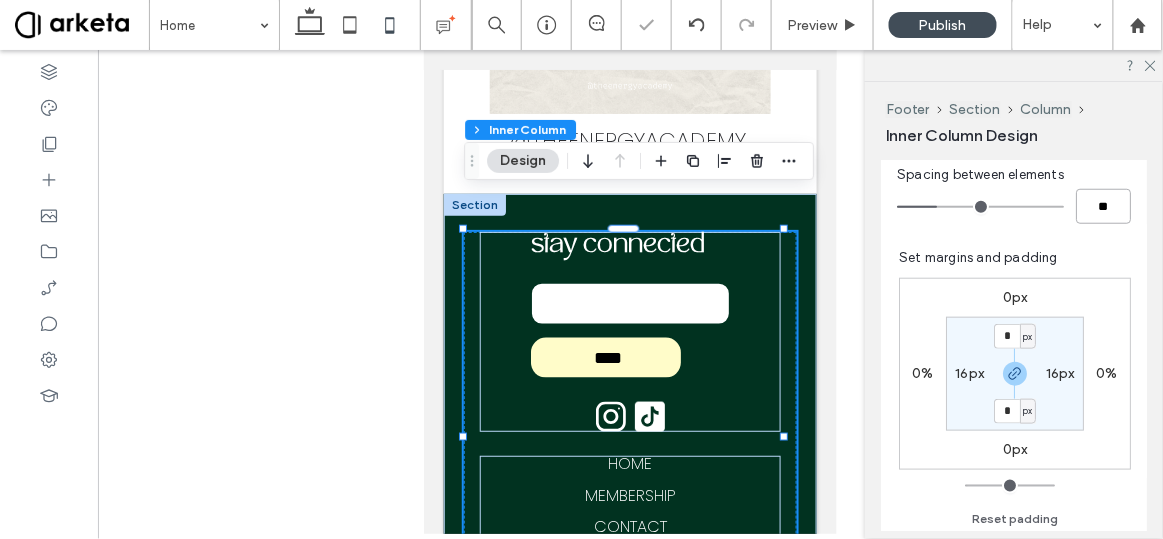 type on "**" 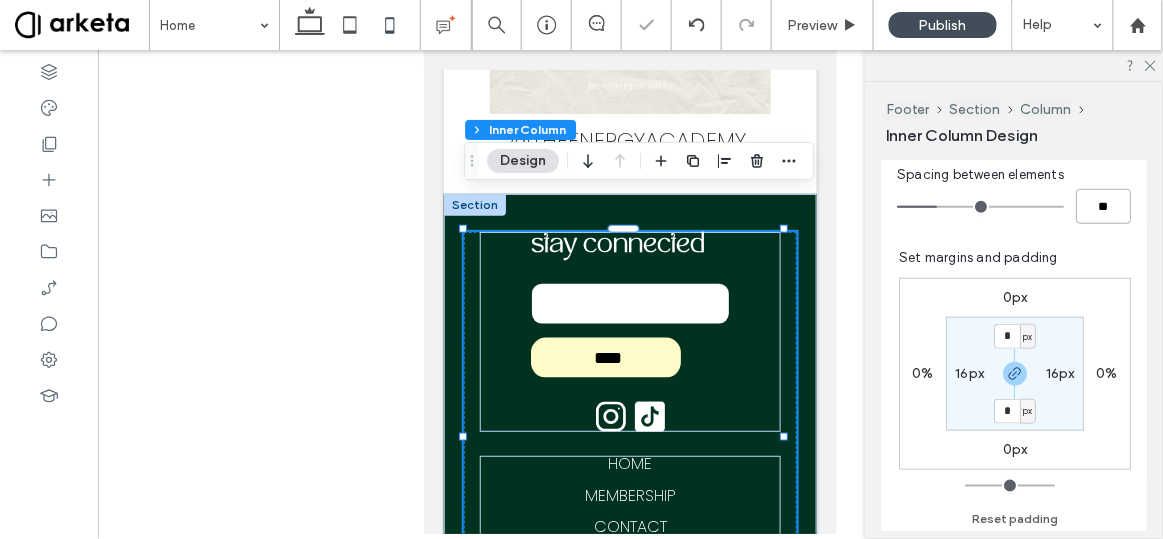 type on "**" 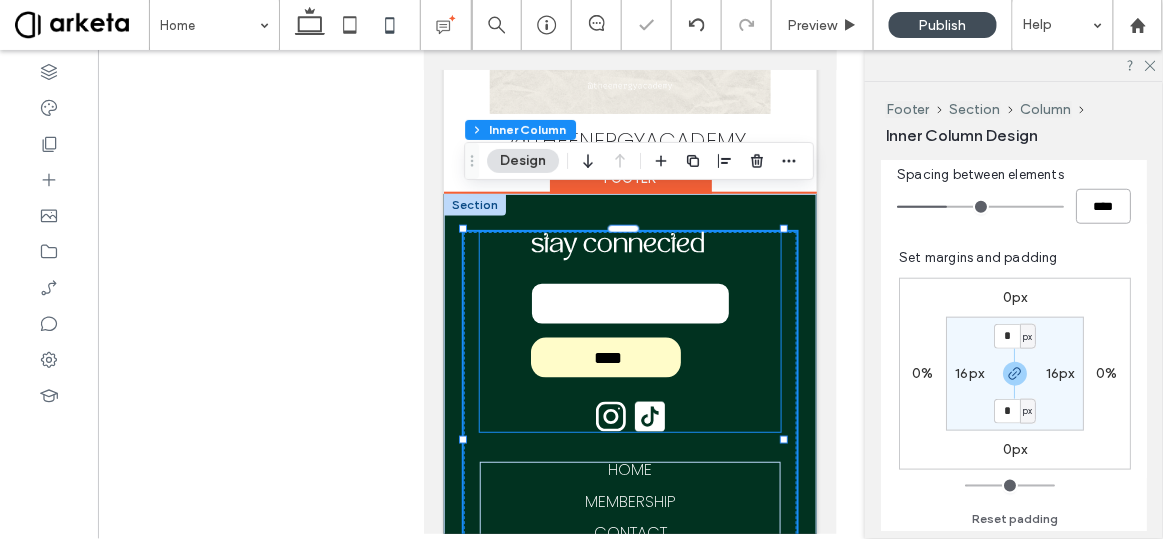 scroll, scrollTop: 8004, scrollLeft: 0, axis: vertical 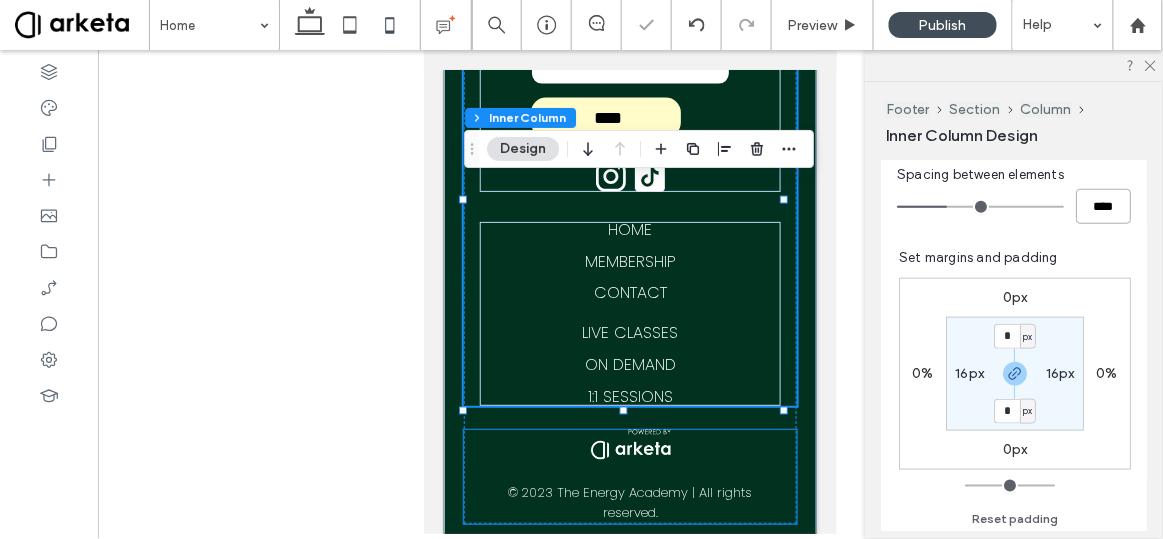 click on "© 2023 The Energy Academy | All rights reserved." at bounding box center (629, 476) 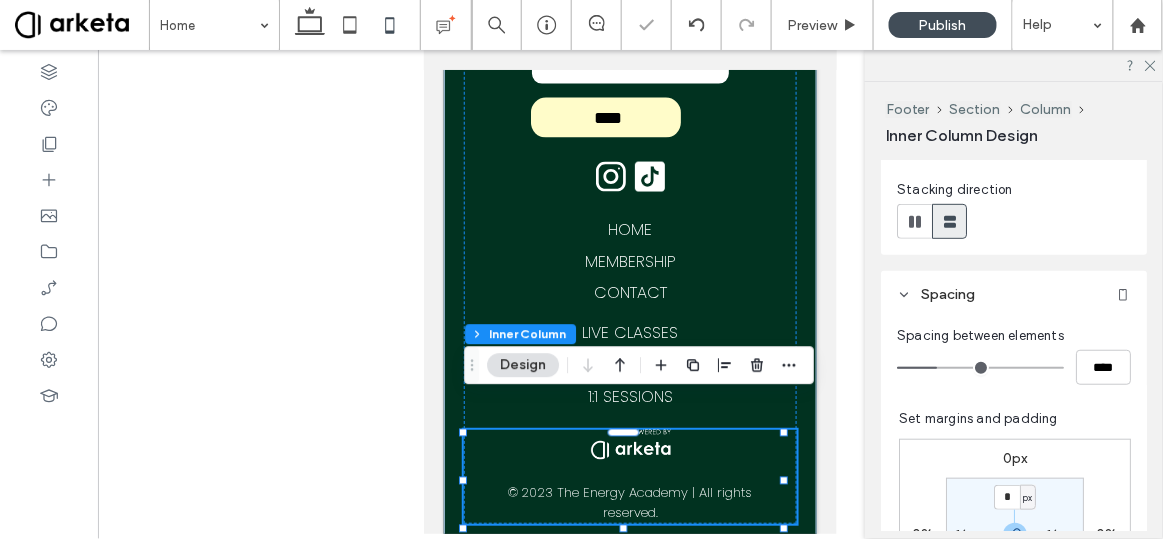 scroll, scrollTop: 347, scrollLeft: 0, axis: vertical 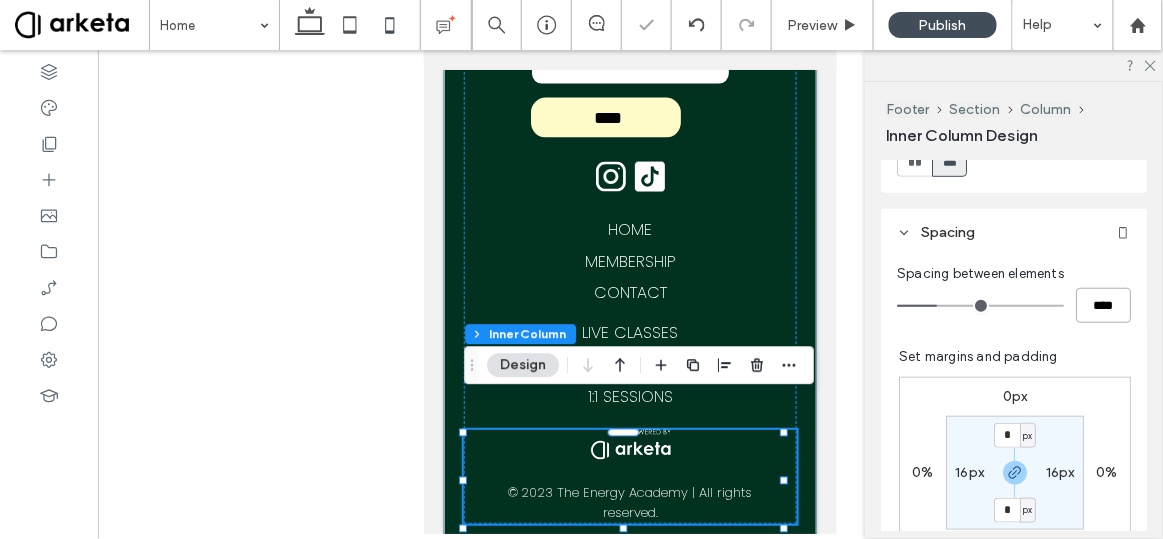 click on "****" at bounding box center (1103, 305) 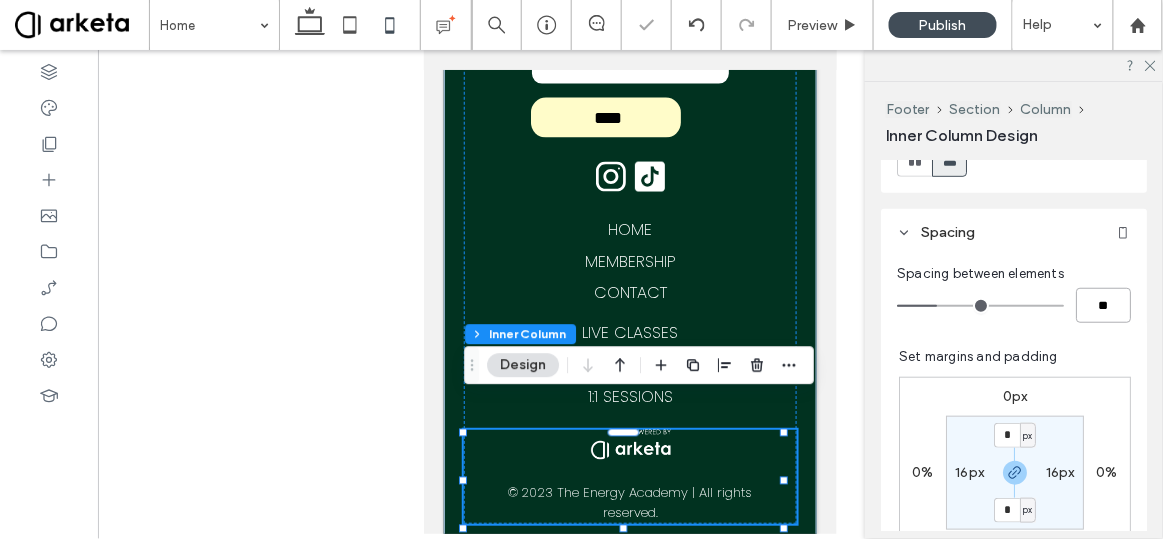 type on "**" 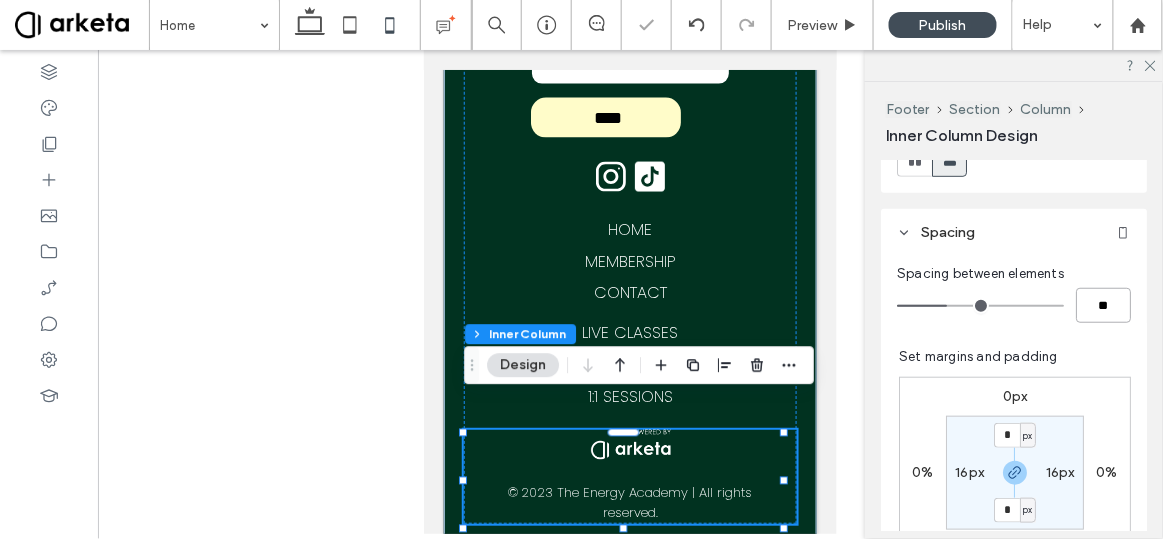 type on "**" 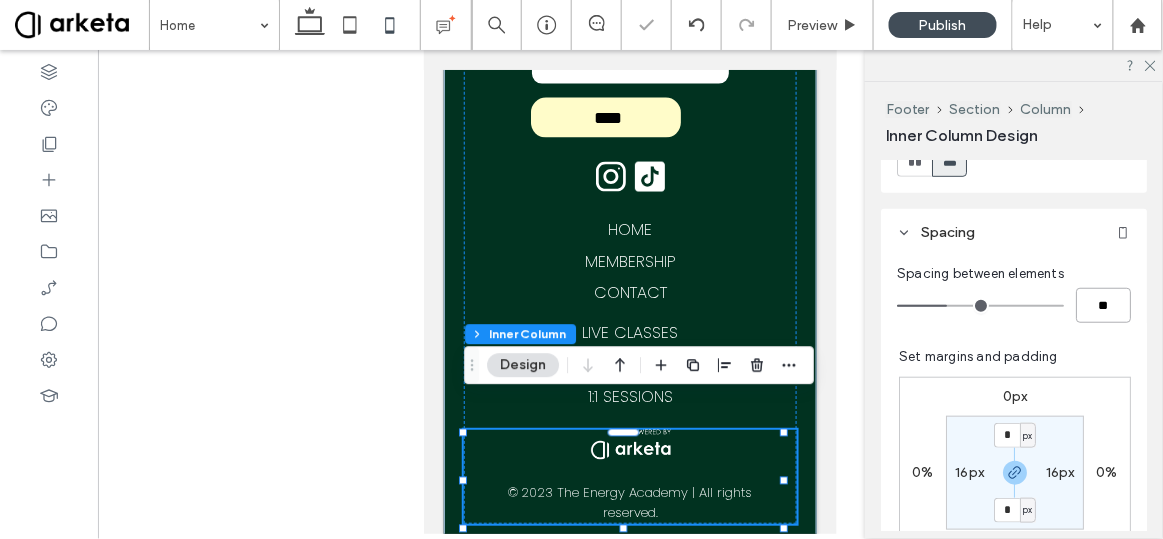 type on "****" 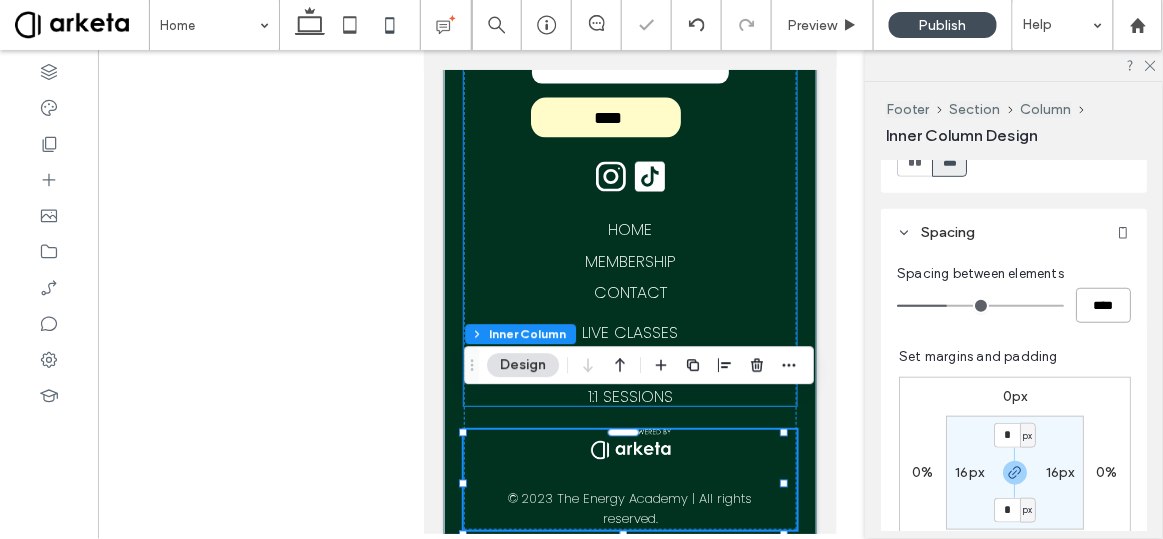 click on "stay connected
Email
****
Thank you for contacting us. We will get back to you as soon as possible.
Oops, there was an error sending your message. Please try again later.
InstagramSVG
HOME MEMBERSHIP CONTACT
LIVE CLASSES ON DEMAND 1:1 SESSIONS" at bounding box center [629, 198] 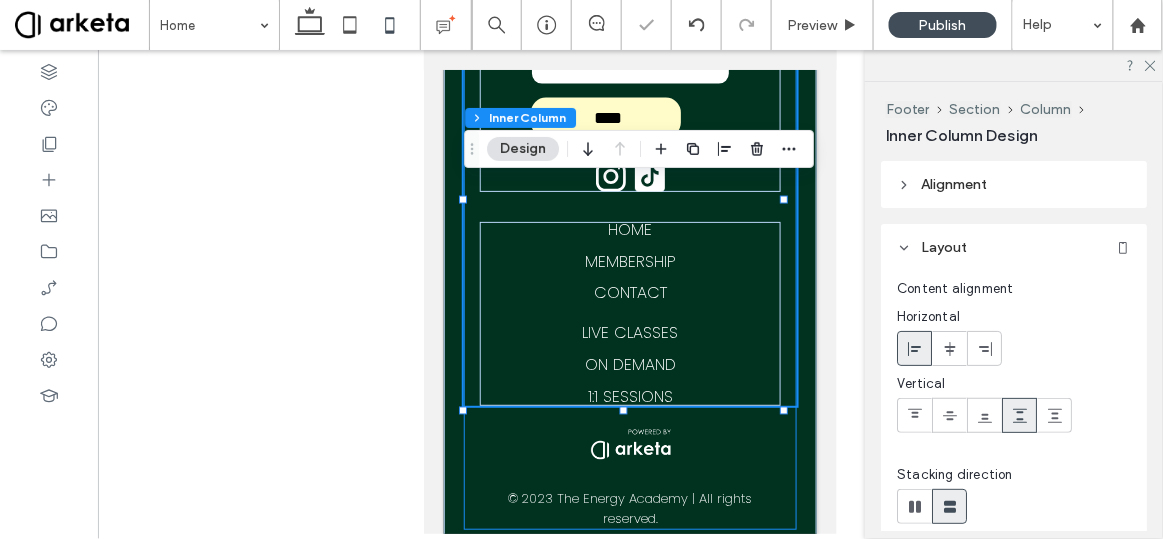 click on "stay connected
Email
****
Thank you for contacting us. We will get back to you as soon as possible.
Oops, there was an error sending your message. Please try again later.
InstagramSVG
HOME MEMBERSHIP CONTACT
LIVE CLASSES ON DEMAND 1:1 SESSIONS
© 2023 The Energy Academy | All rights reserved." at bounding box center (629, 260) 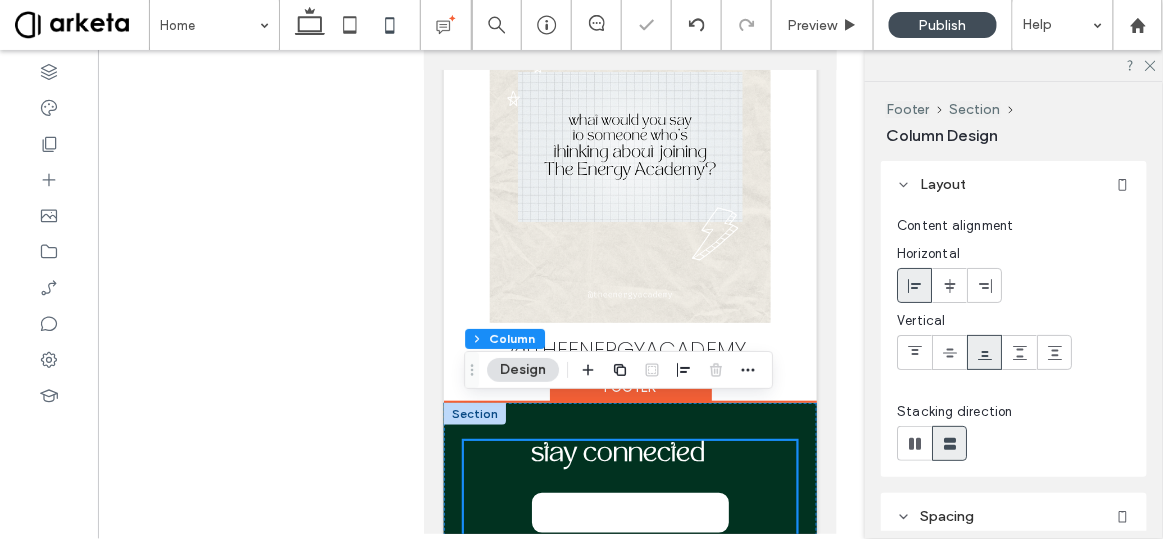 scroll, scrollTop: 7525, scrollLeft: 0, axis: vertical 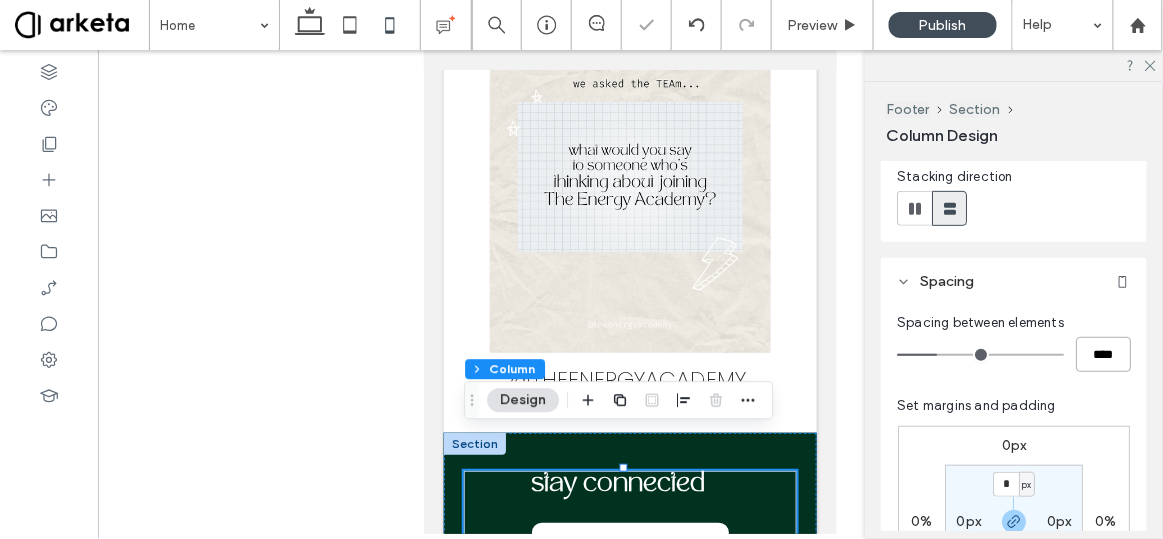 click on "****" at bounding box center (1103, 354) 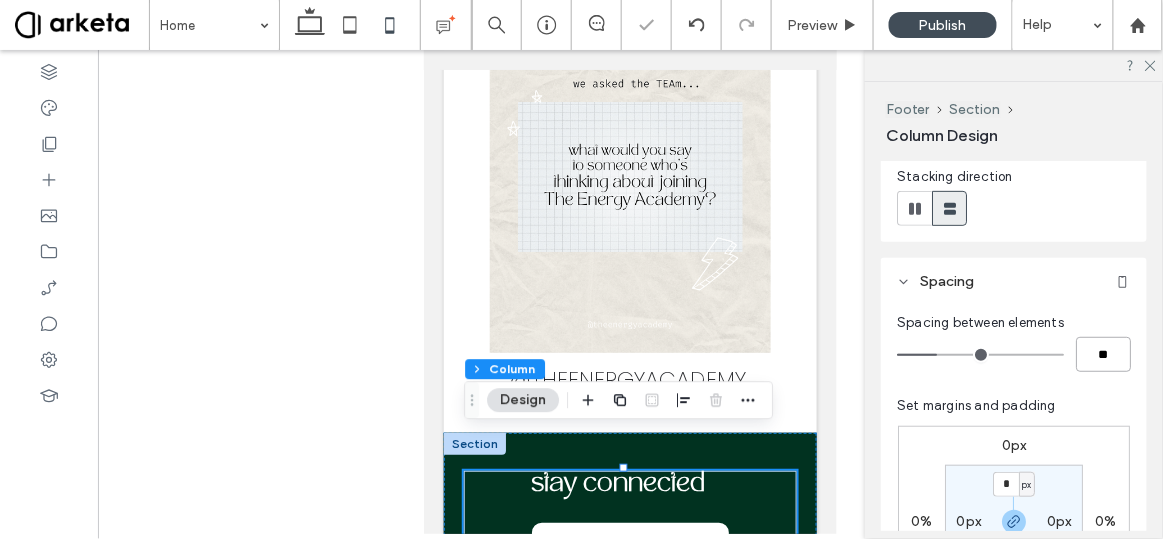 type on "**" 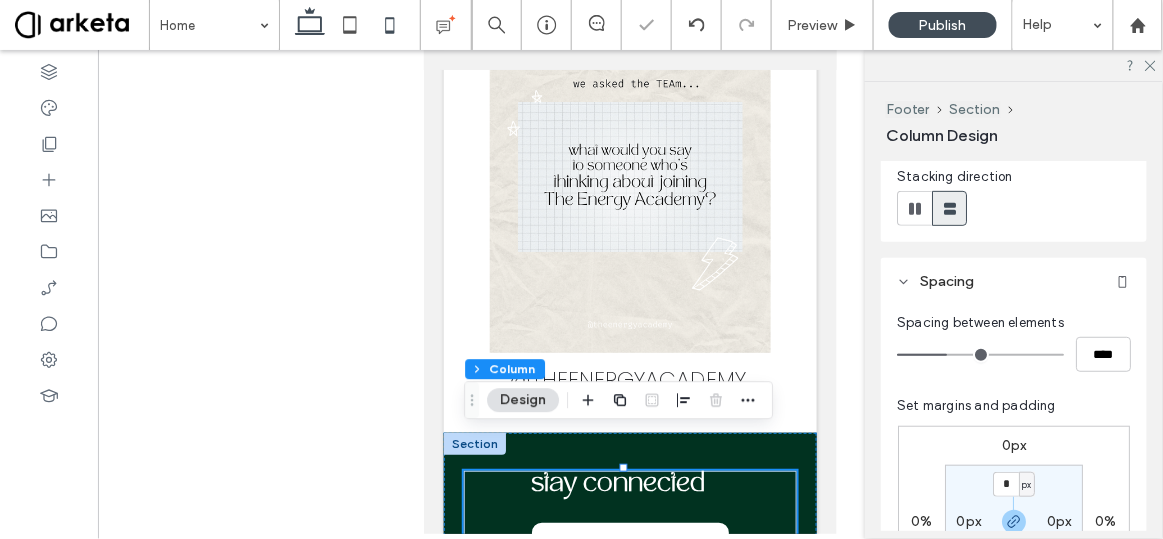 click 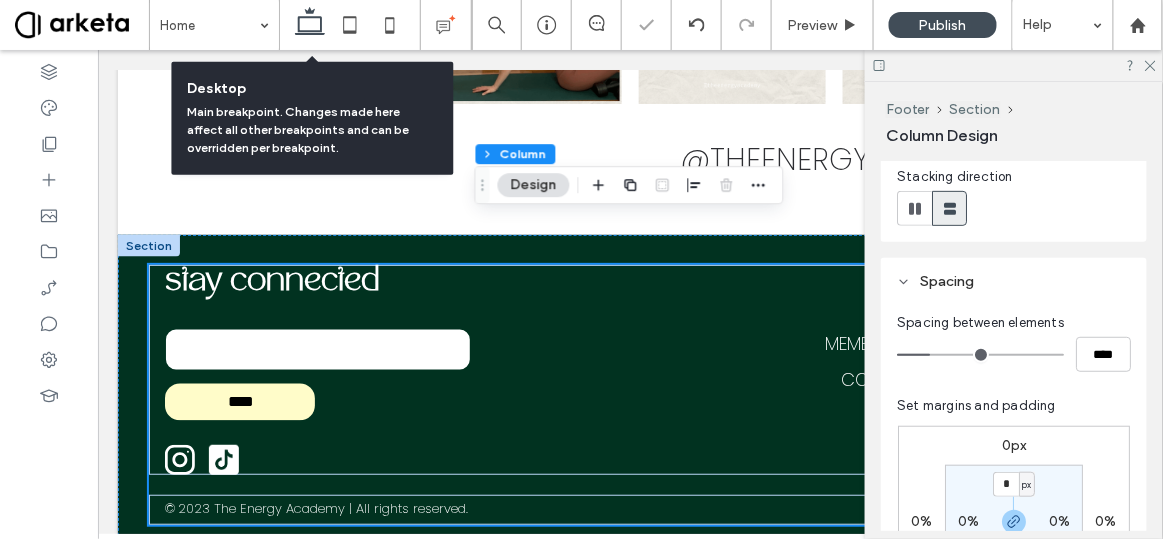 type on "**" 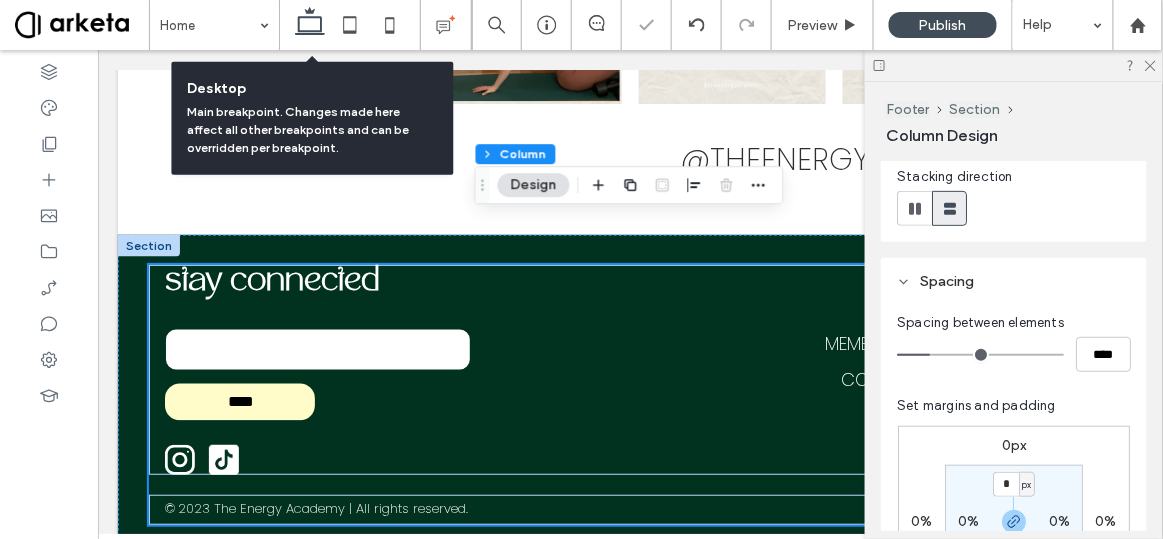 type on "****" 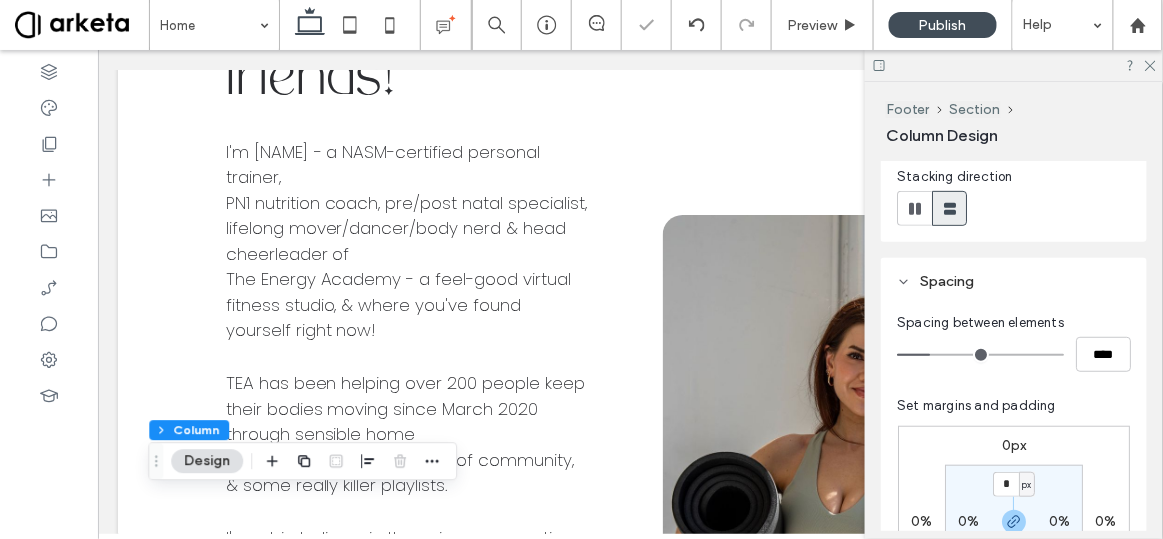 scroll, scrollTop: 1629, scrollLeft: 0, axis: vertical 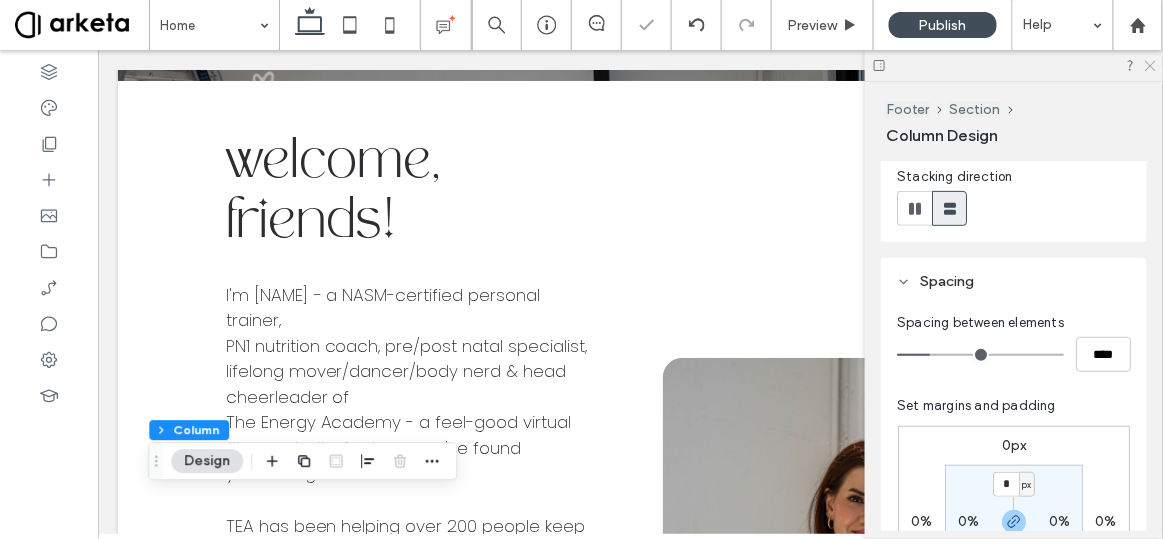 click at bounding box center [1014, 65] 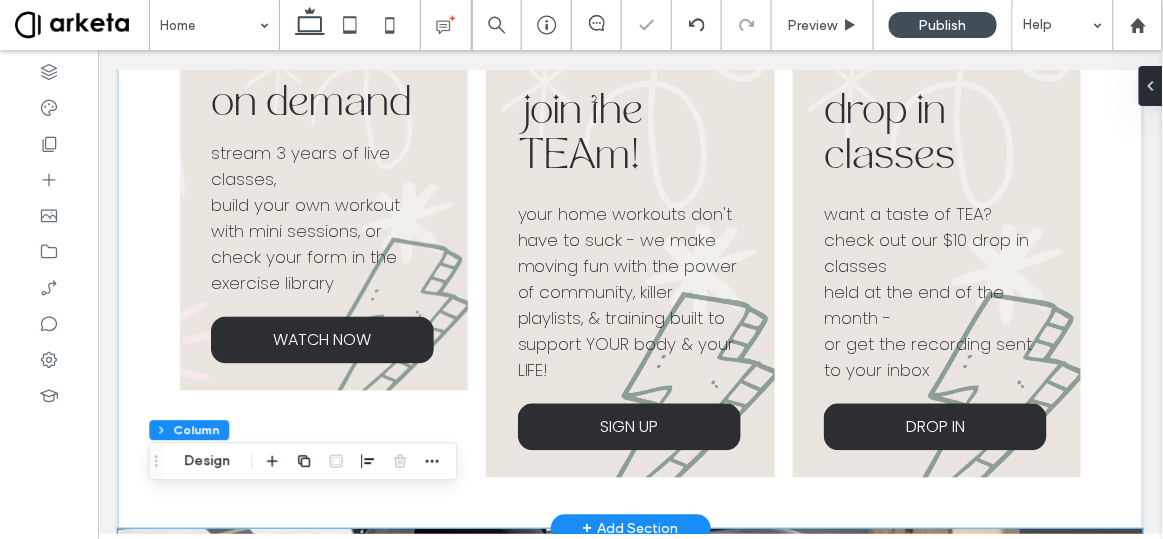 scroll, scrollTop: 1025, scrollLeft: 0, axis: vertical 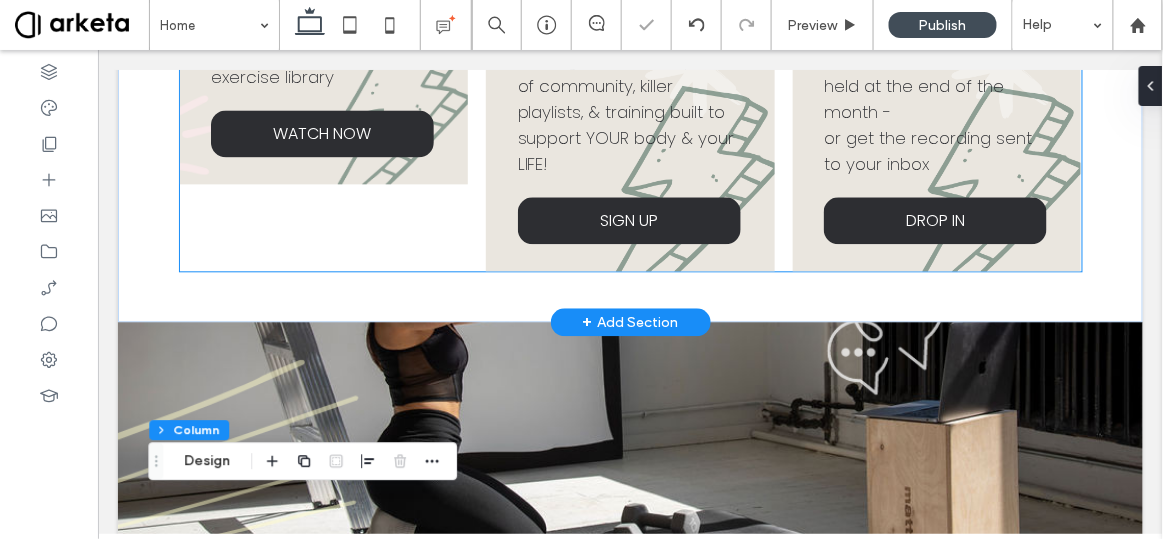 click on "on demand
stream 3 years of live classes, build your own workout with mini sessions, or check your form in the exercise library
WATCH NOW
join the TEAm!
your home workouts don't have to suck - we make moving fun with the power of community, killer playlists, & training built to support YOUR body & your LIFE!
SIGN UP
drop in classes
want a taste of TEA? check out our $10 drop in classes held at the end of the month - or get the recording sent to your inbox
DROP IN" at bounding box center [630, 22] 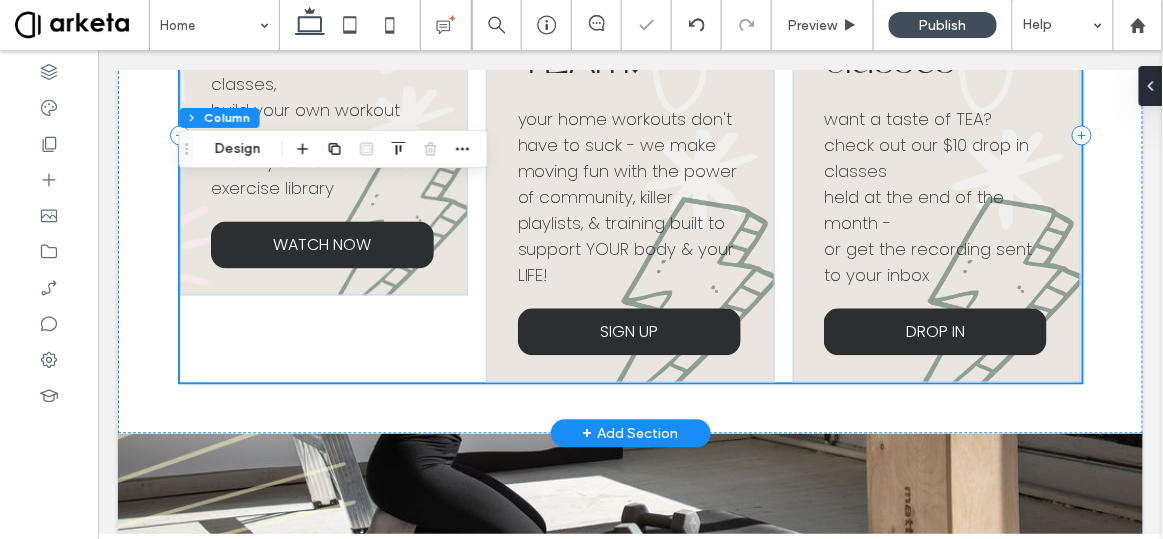 scroll, scrollTop: 896, scrollLeft: 0, axis: vertical 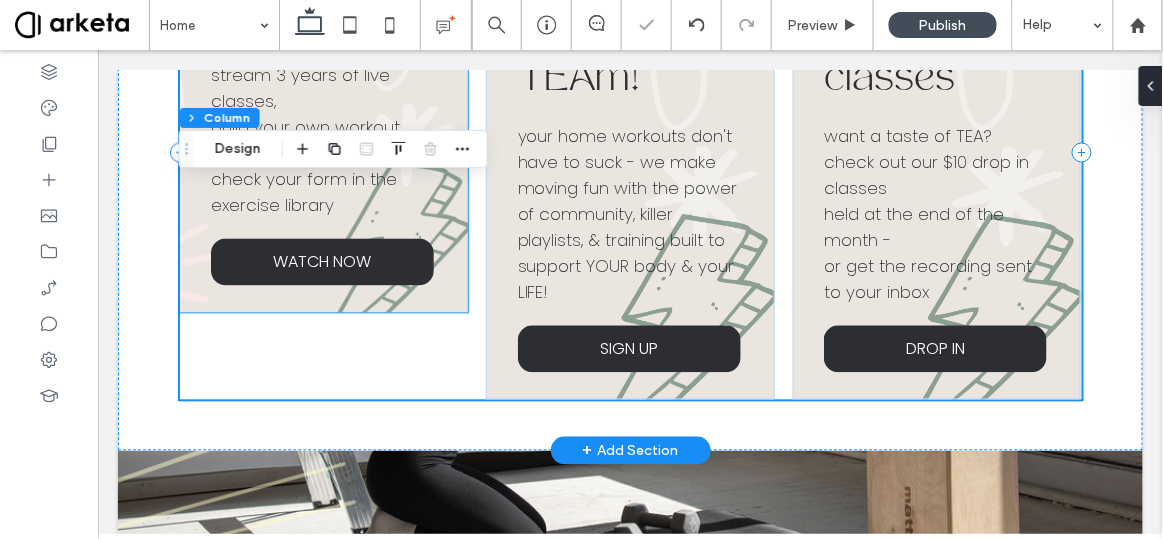 click on "on demand
stream 3 years of live classes, build your own workout with mini sessions, or check your form in the exercise library
WATCH NOW" at bounding box center (323, 108) 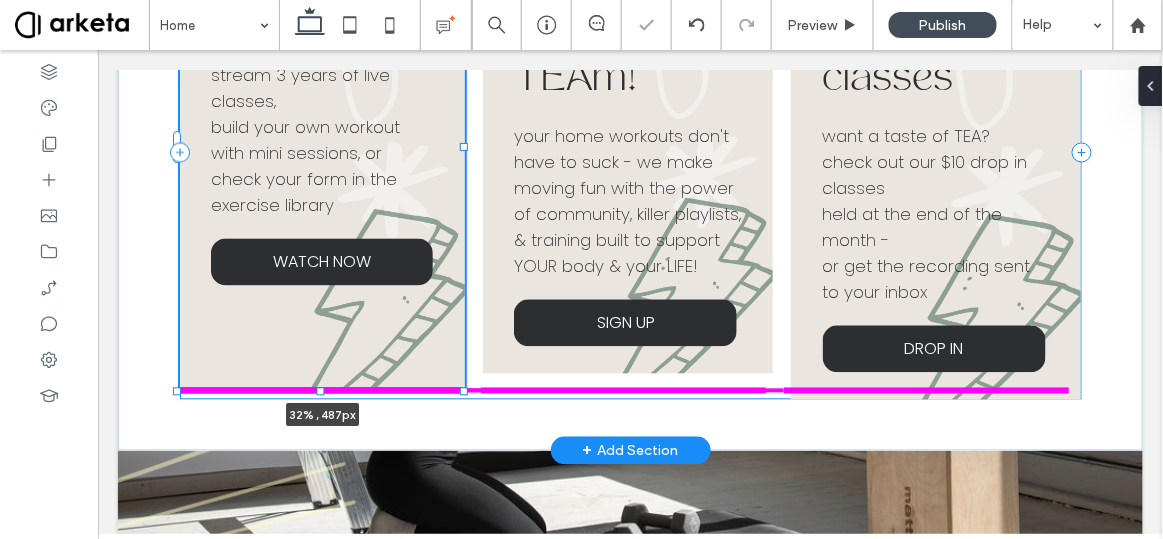 drag, startPoint x: 319, startPoint y: 307, endPoint x: 326, endPoint y: 392, distance: 85.28775 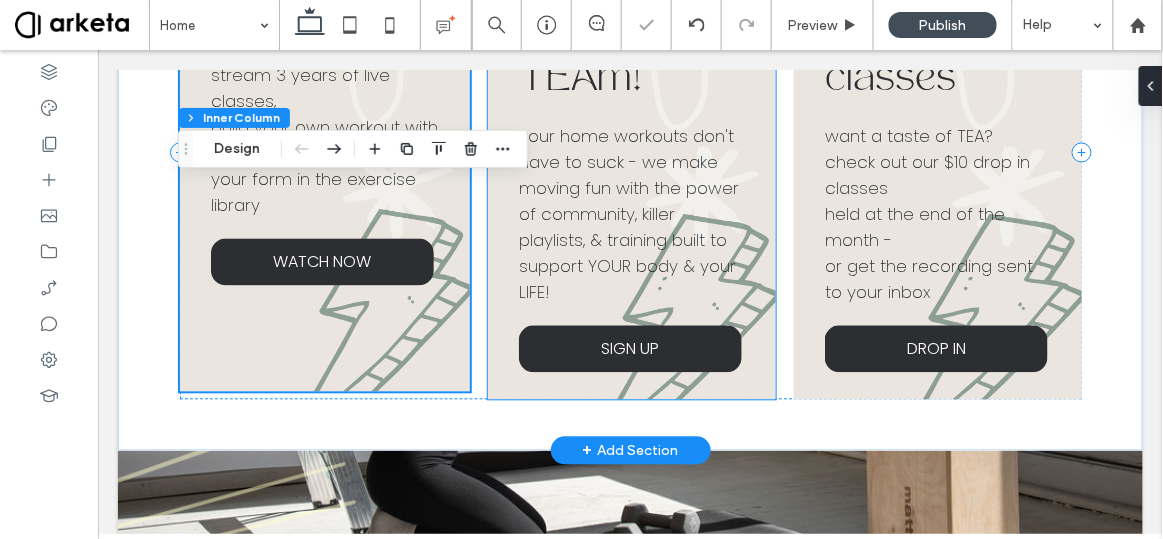 scroll, scrollTop: 976, scrollLeft: 0, axis: vertical 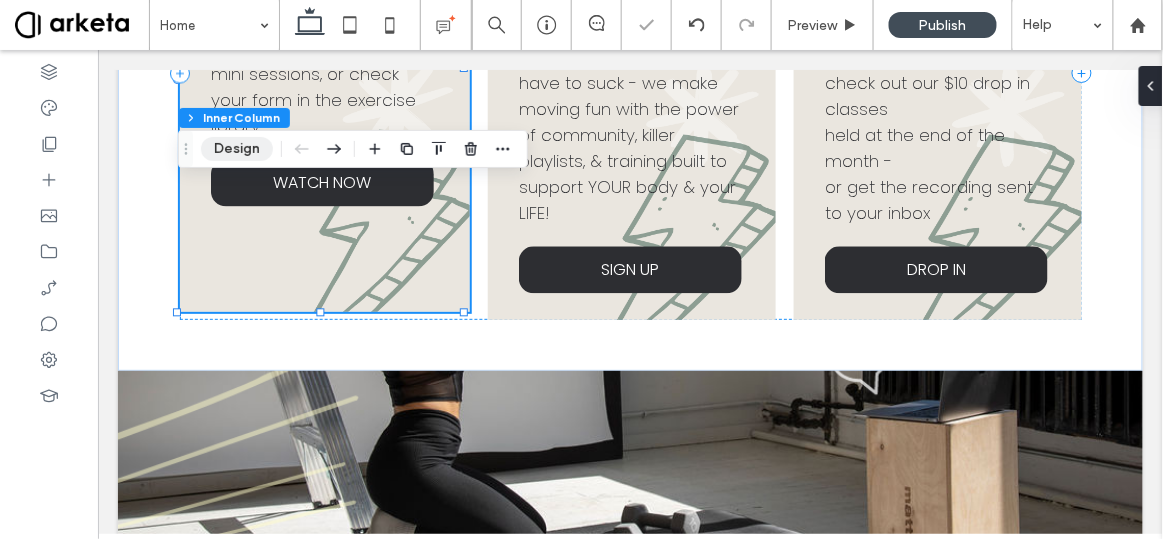 click on "Design" at bounding box center (237, 149) 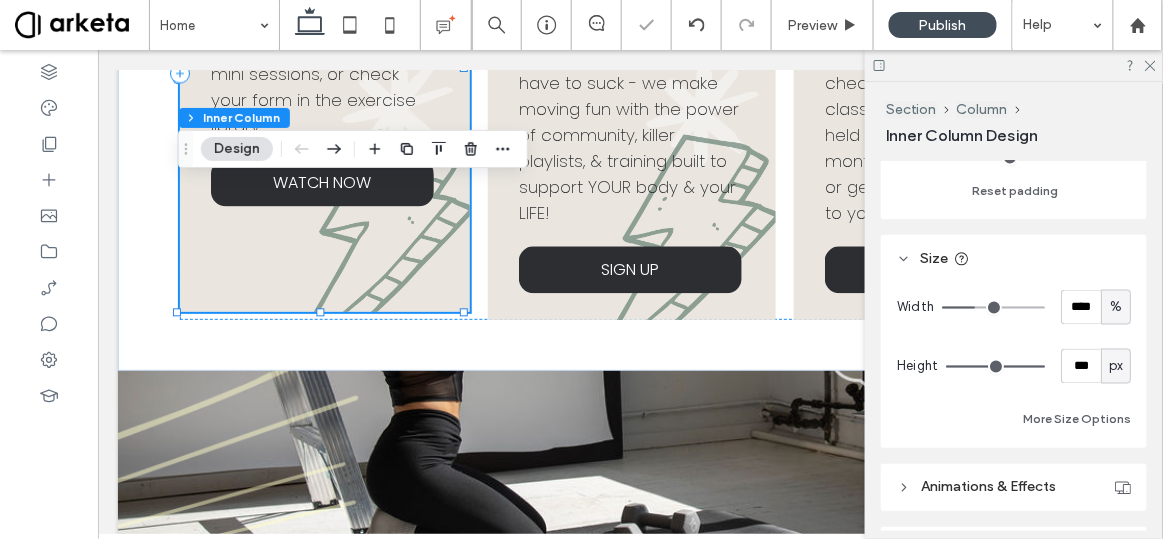 scroll, scrollTop: 775, scrollLeft: 0, axis: vertical 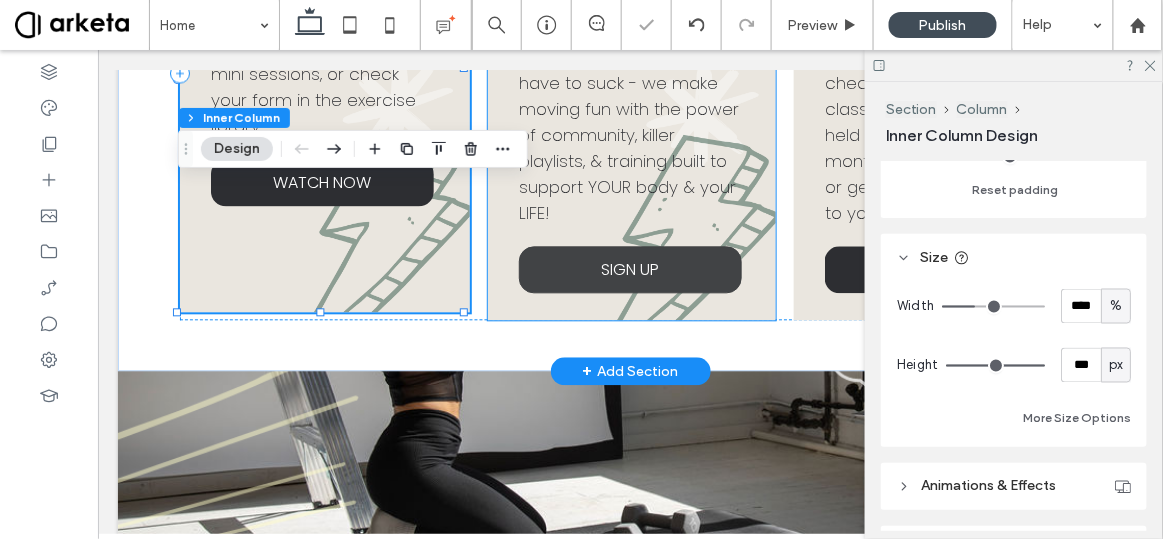 click on "SIGN UP" at bounding box center [629, 268] 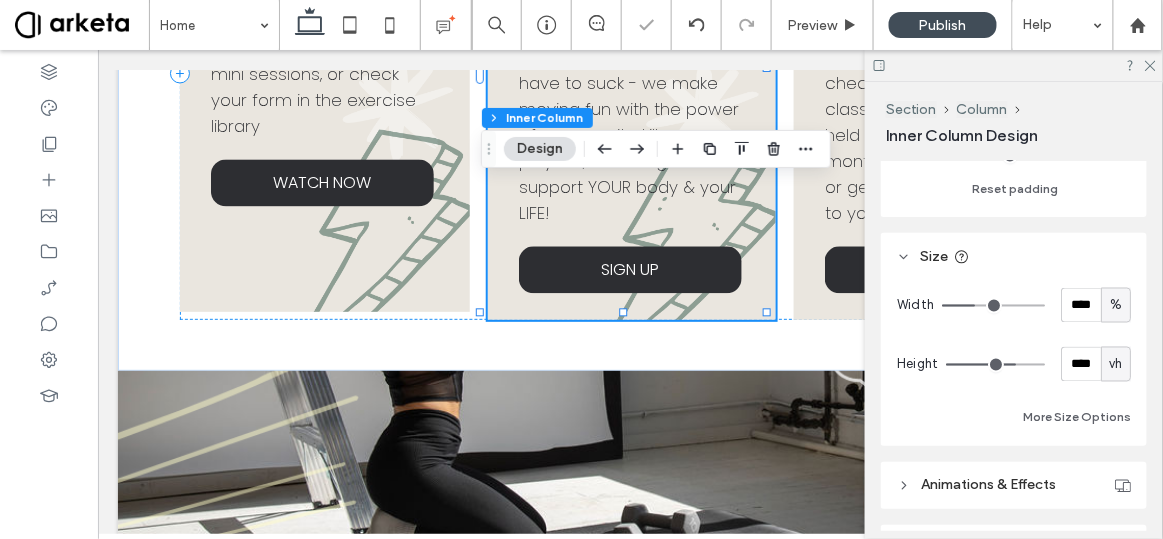 scroll, scrollTop: 781, scrollLeft: 0, axis: vertical 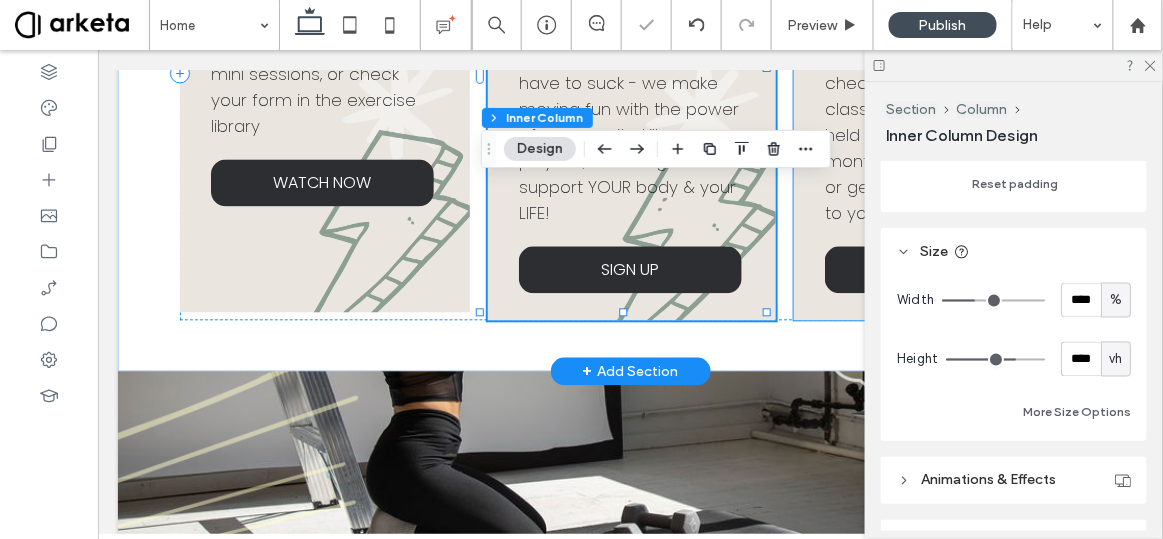 click on "drop in classes
want a taste of TEA? check out our $10 drop in classes held at the end of the month - or get the recording sent to your inbox
DROP IN" at bounding box center [937, 71] 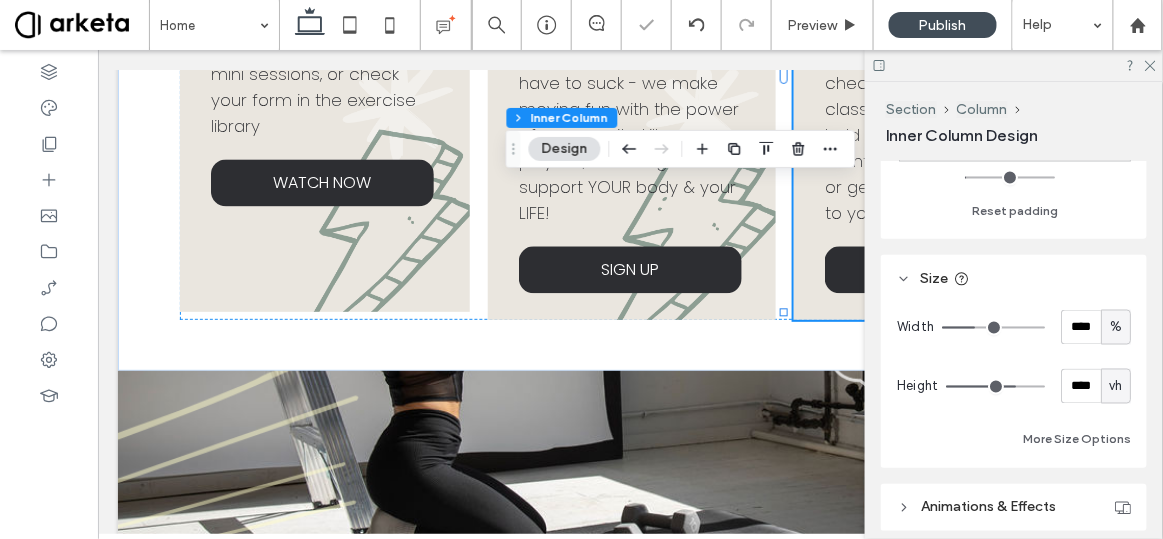 scroll, scrollTop: 866, scrollLeft: 0, axis: vertical 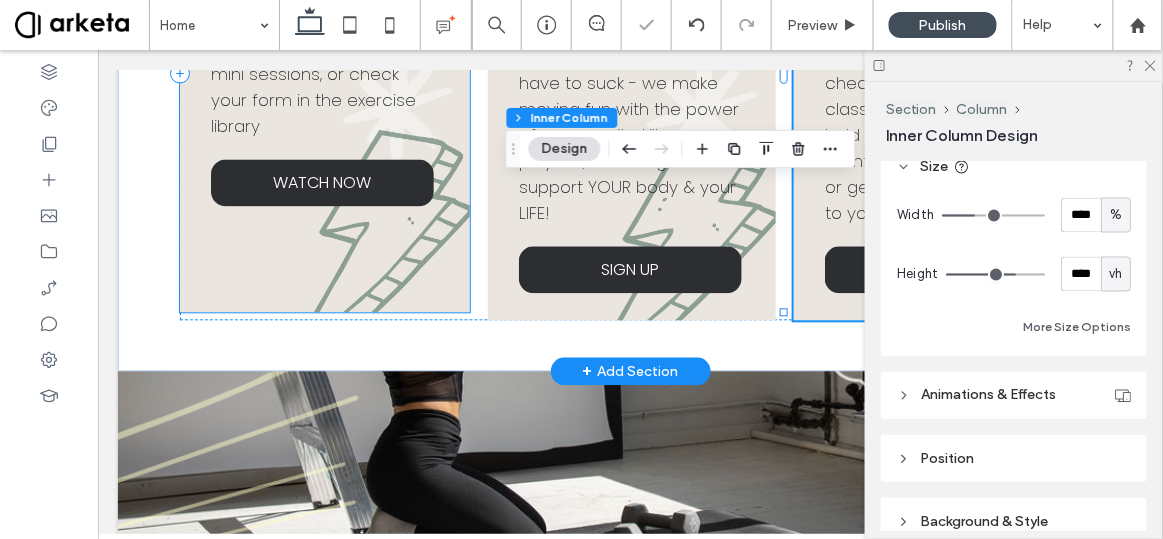 click on "on demand
stream 3 years of live classes, build your own workout with mini sessions, or check your form in the exercise library
WATCH NOW" at bounding box center [324, 67] 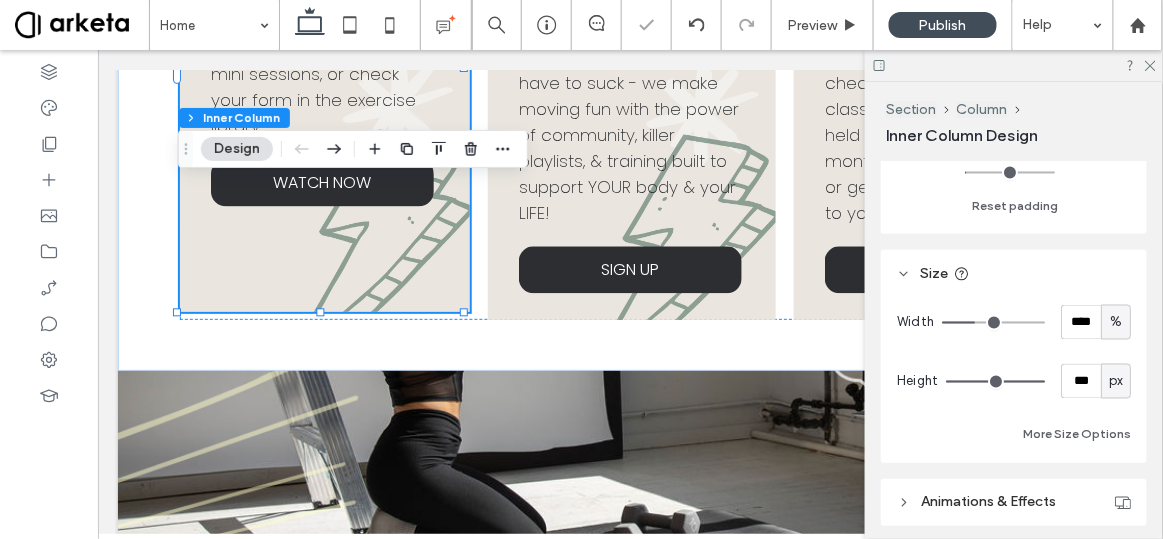 scroll, scrollTop: 936, scrollLeft: 0, axis: vertical 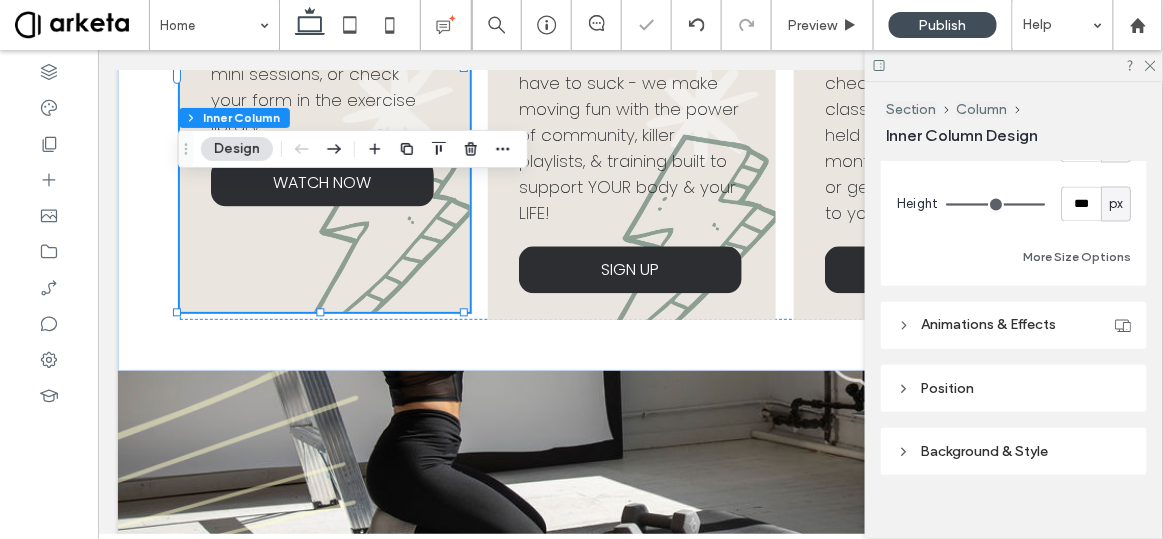click on "px" at bounding box center [1116, 204] 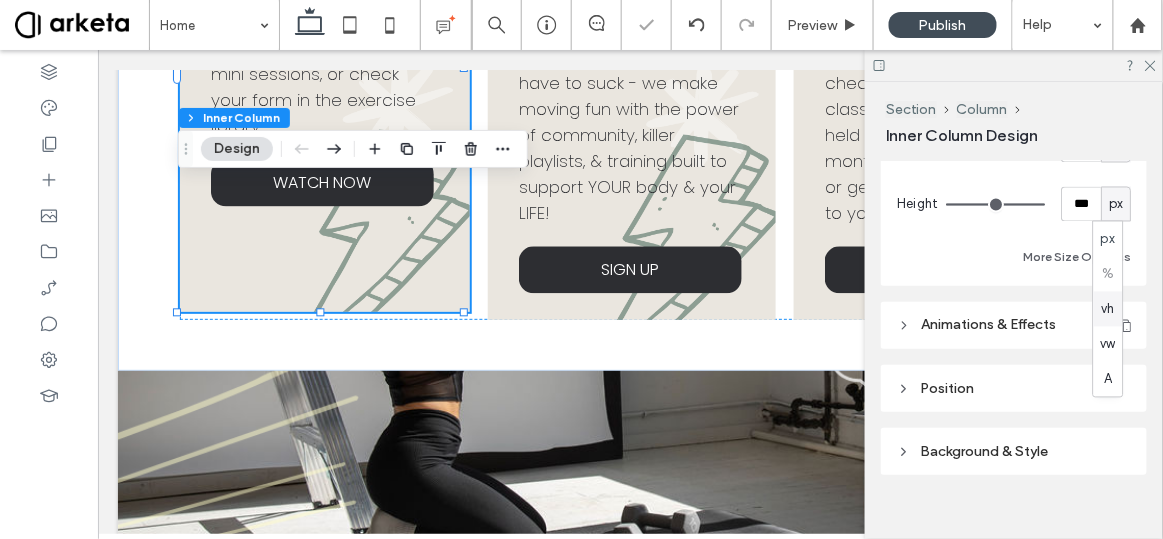 click on "vh" at bounding box center [1108, 309] 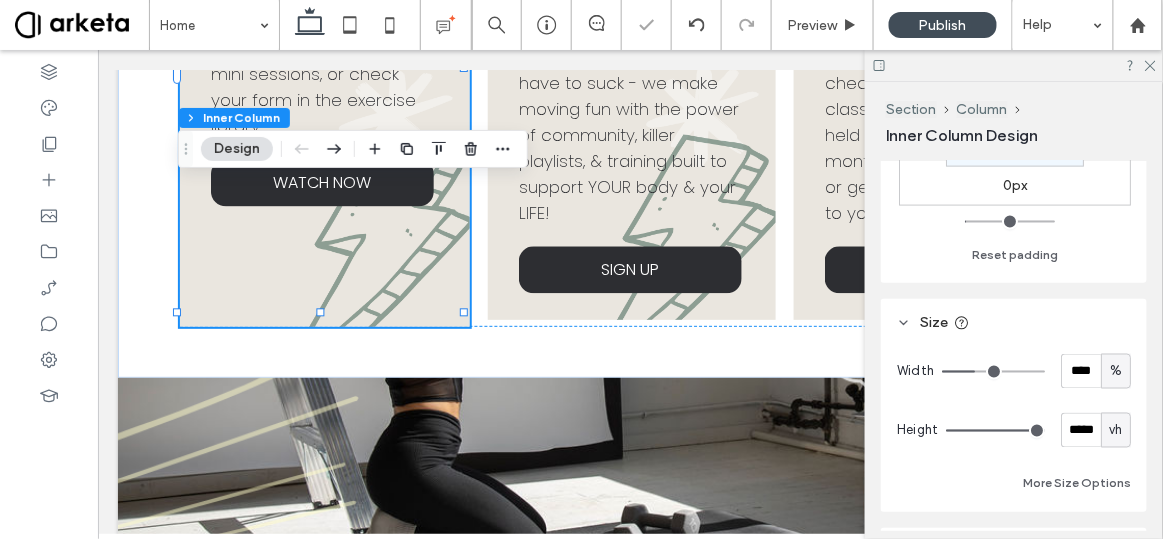 scroll, scrollTop: 707, scrollLeft: 0, axis: vertical 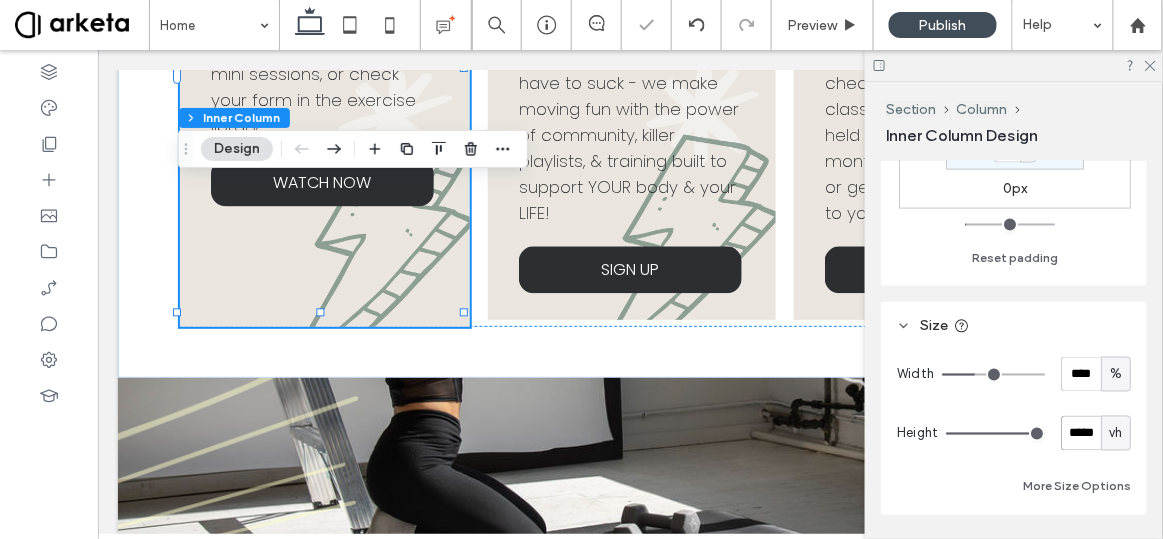 click on "*****" at bounding box center [1081, 433] 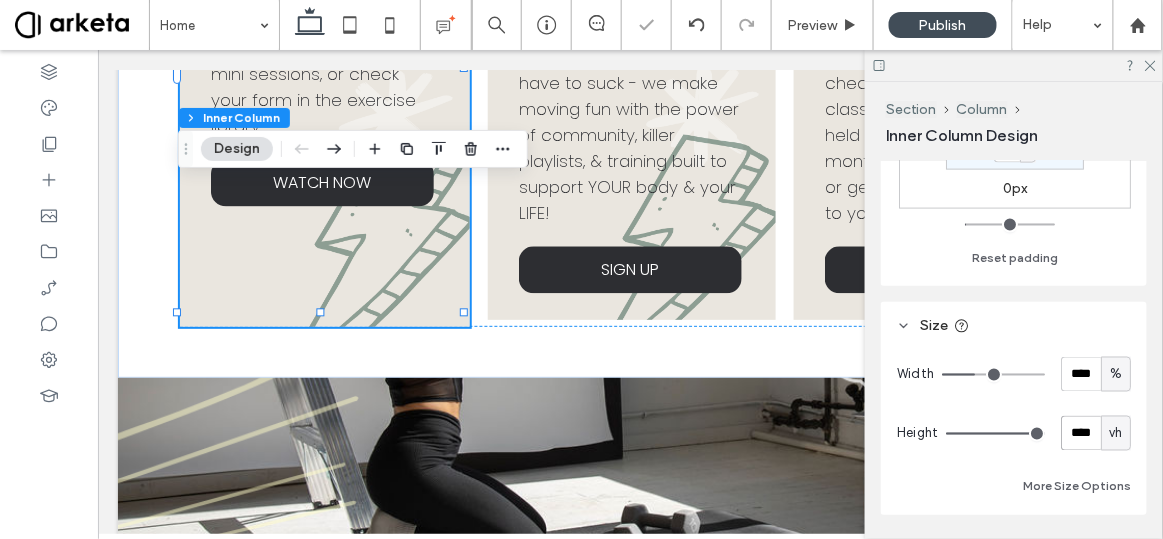 type on "****" 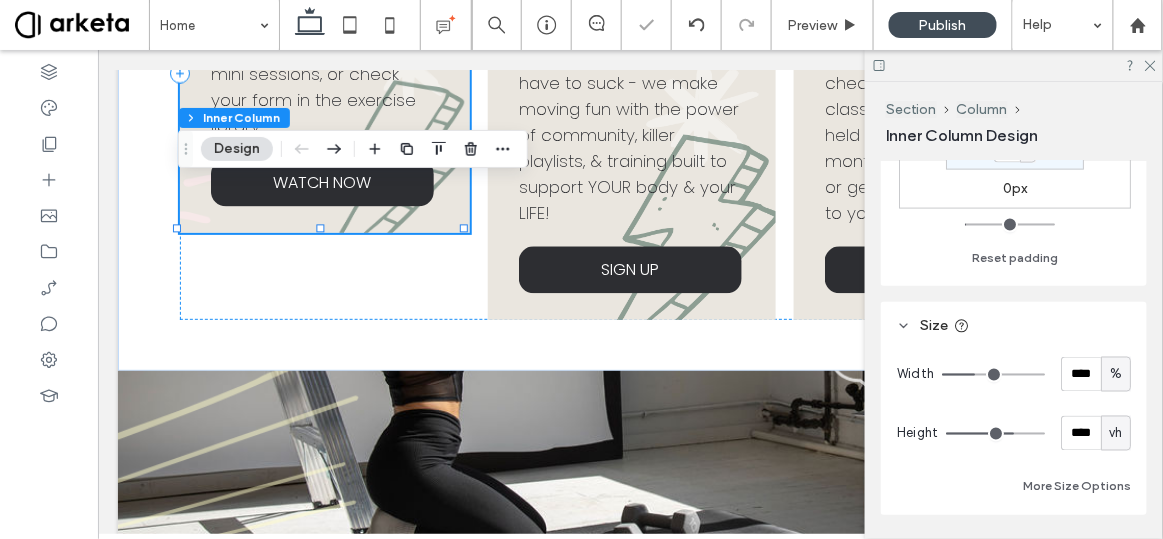 click on "vh" at bounding box center [1115, 434] 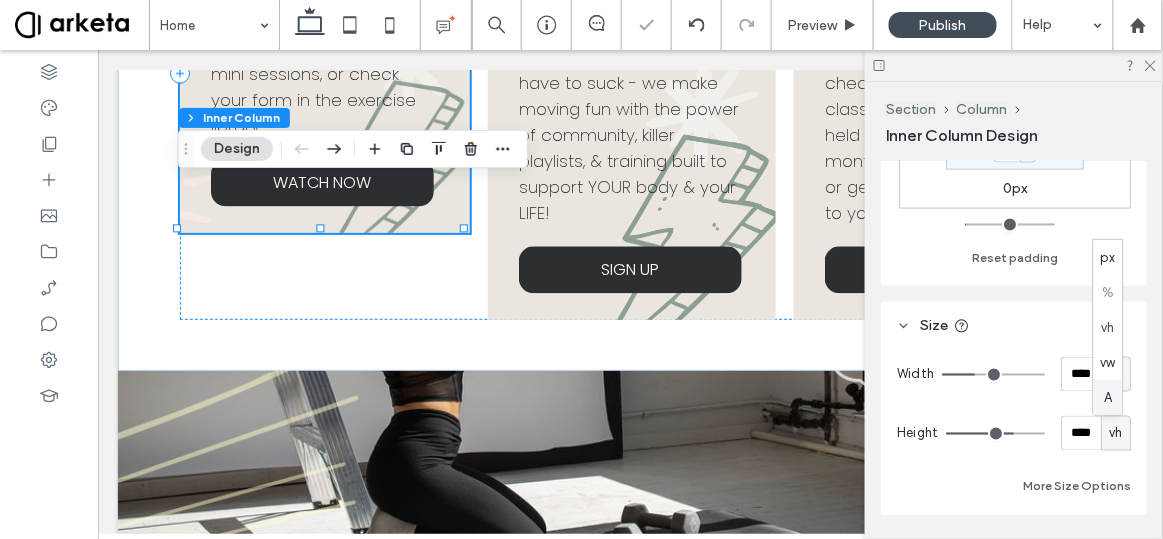click on "A" at bounding box center [1108, 397] 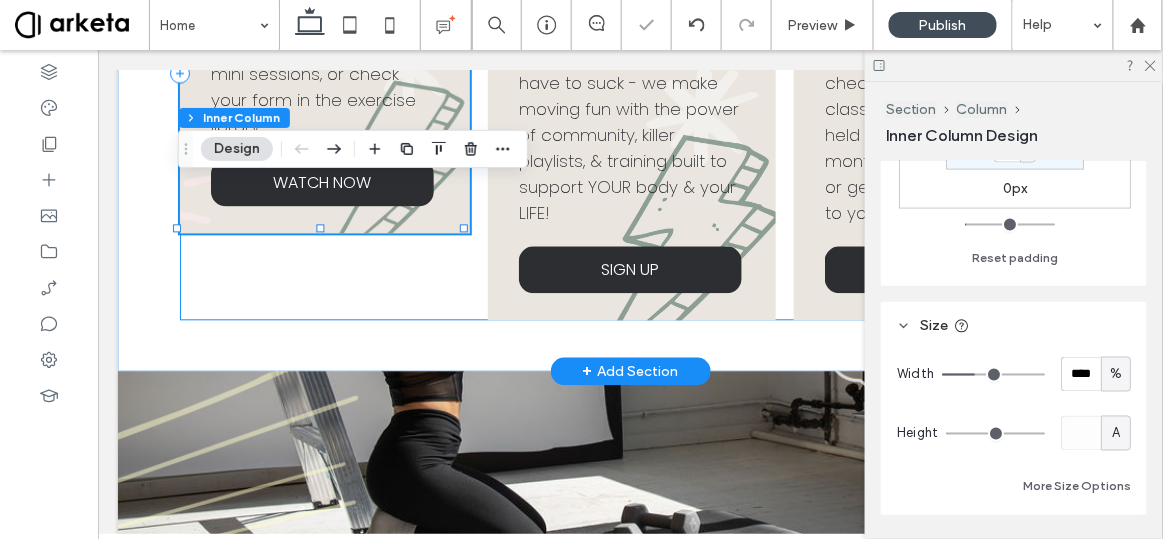 click on "on demand
stream 3 years of live classes, build your own workout with mini sessions, or check your form in the exercise library
WATCH NOW
join the TEAm!
your home workouts don't have to suck - we make moving fun with the power of community, killer playlists, & training built to support YOUR body & your LIFE!
SIGN UP
drop in classes
want a taste of TEA? check out our $10 drop in classes held at the end of the month - or get the recording sent to your inbox
DROP IN" at bounding box center [630, 71] 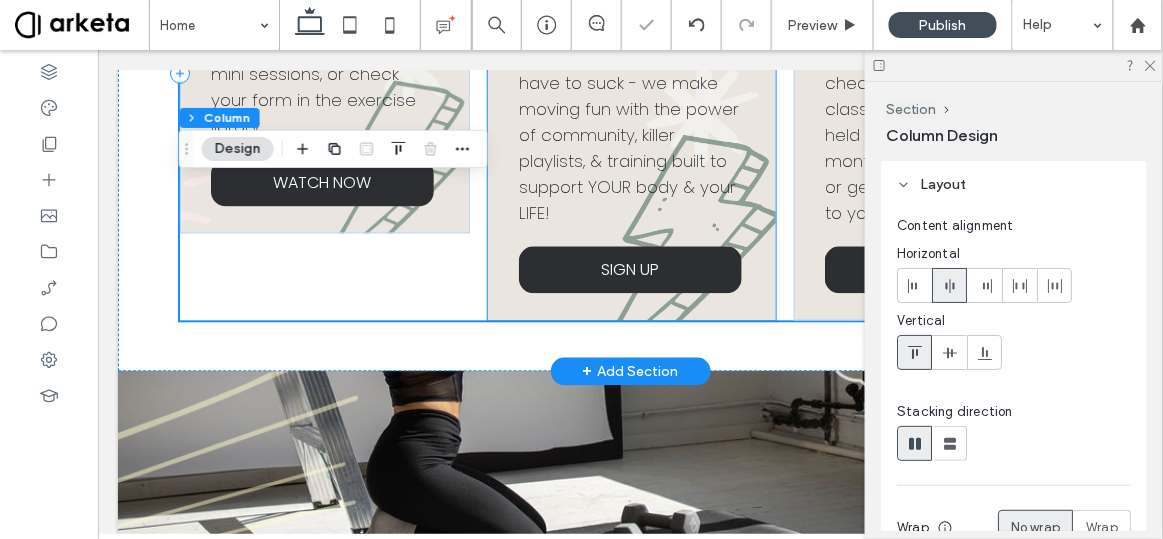click on "join the TEAm!
your home workouts don't have to suck - we make moving fun with the power of community, killer playlists, & training built to support YOUR body & your LIFE!
SIGN UP" at bounding box center [631, 71] 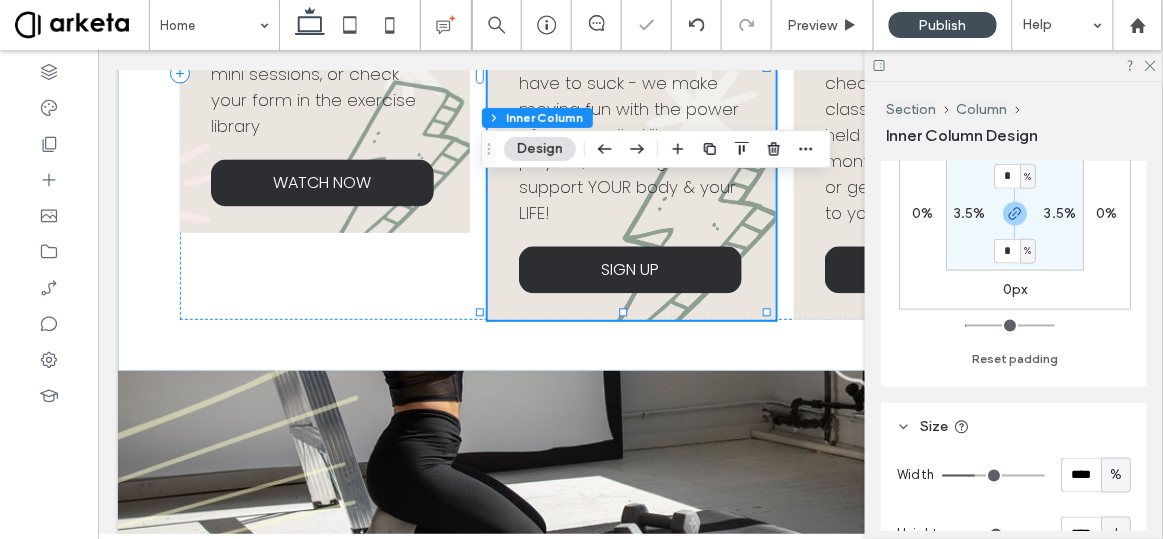 scroll, scrollTop: 736, scrollLeft: 0, axis: vertical 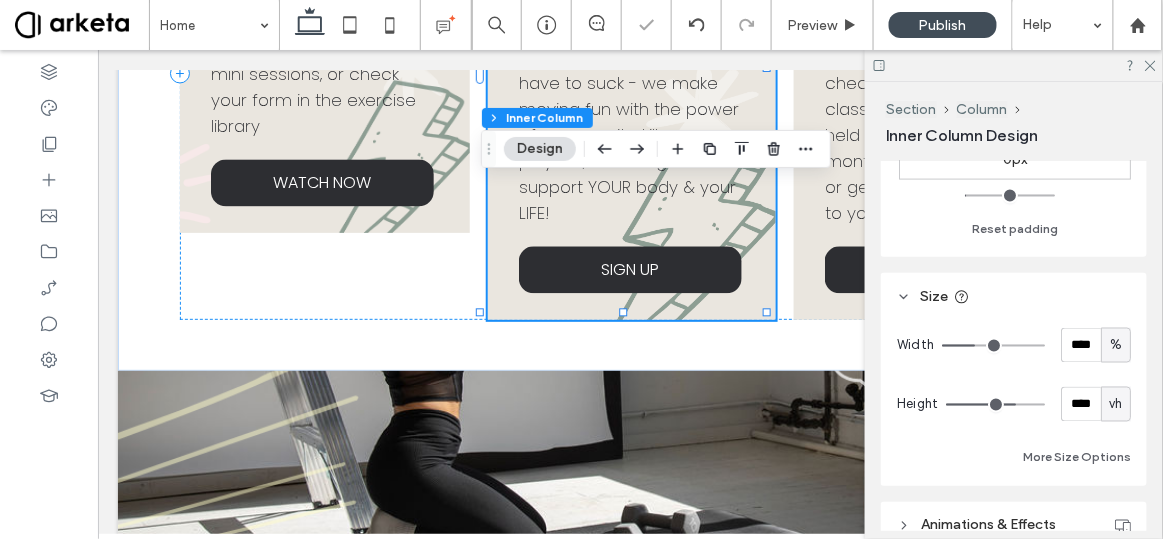 click on "vh" at bounding box center [1116, 404] 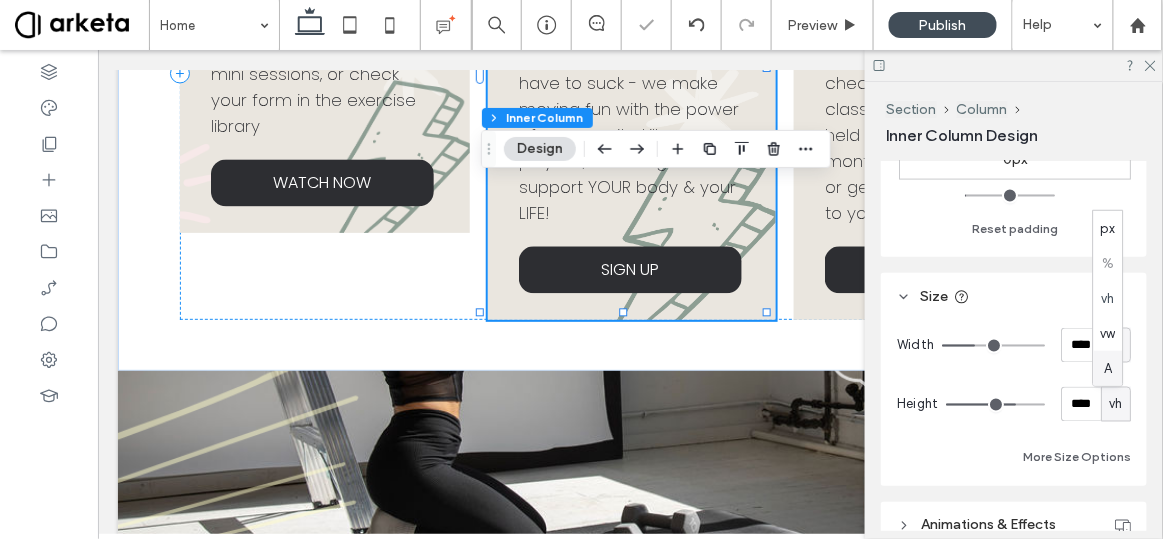 click on "A" at bounding box center (1108, 368) 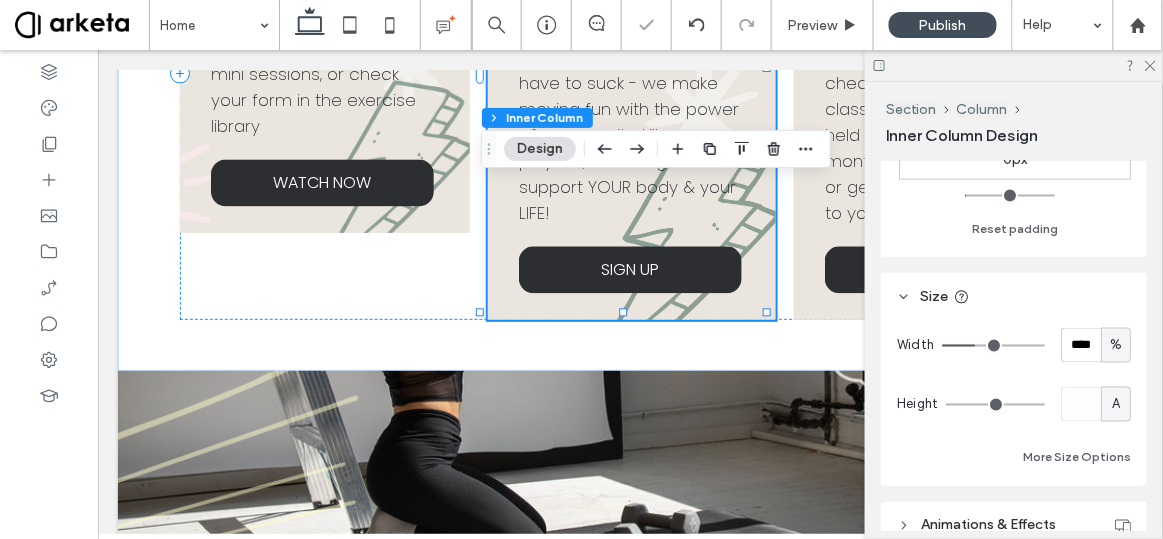 type on "*" 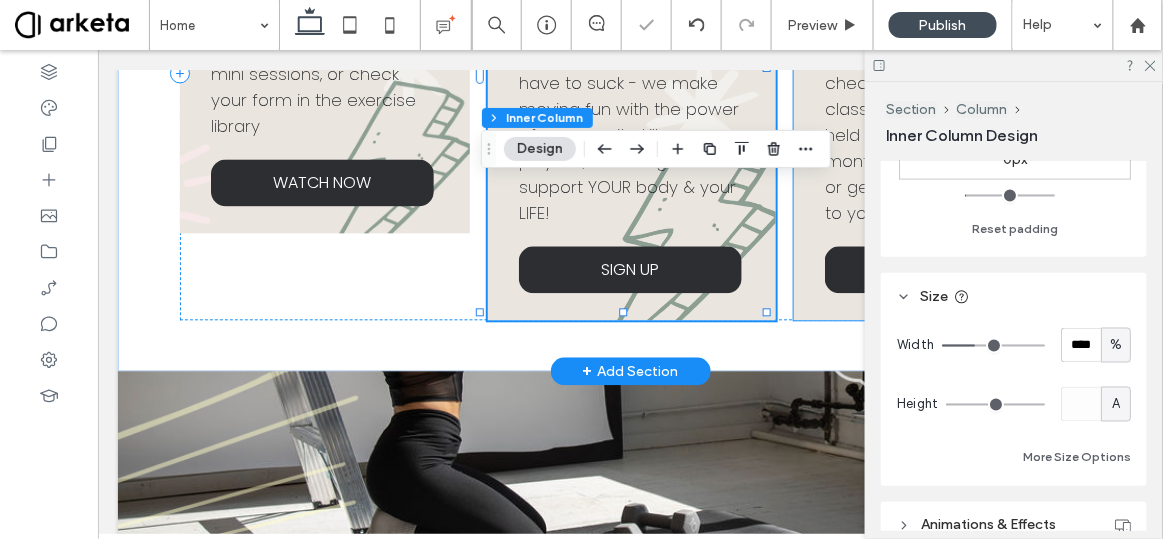 click on "drop in classes
want a taste of TEA? check out our $10 drop in classes held at the end of the month - or get the recording sent to your inbox
DROP IN" at bounding box center (937, 71) 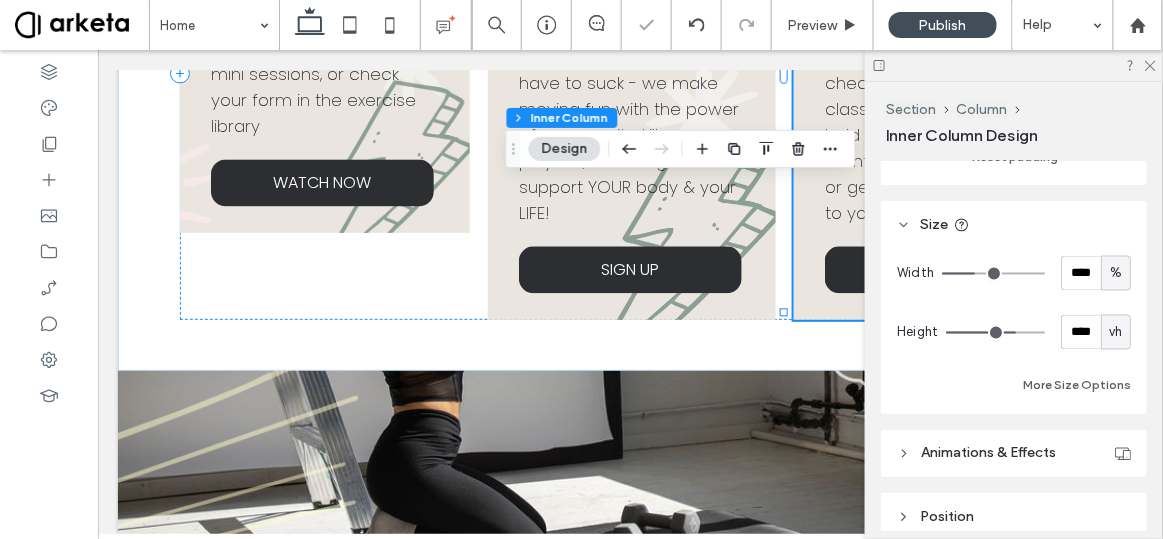 scroll, scrollTop: 823, scrollLeft: 0, axis: vertical 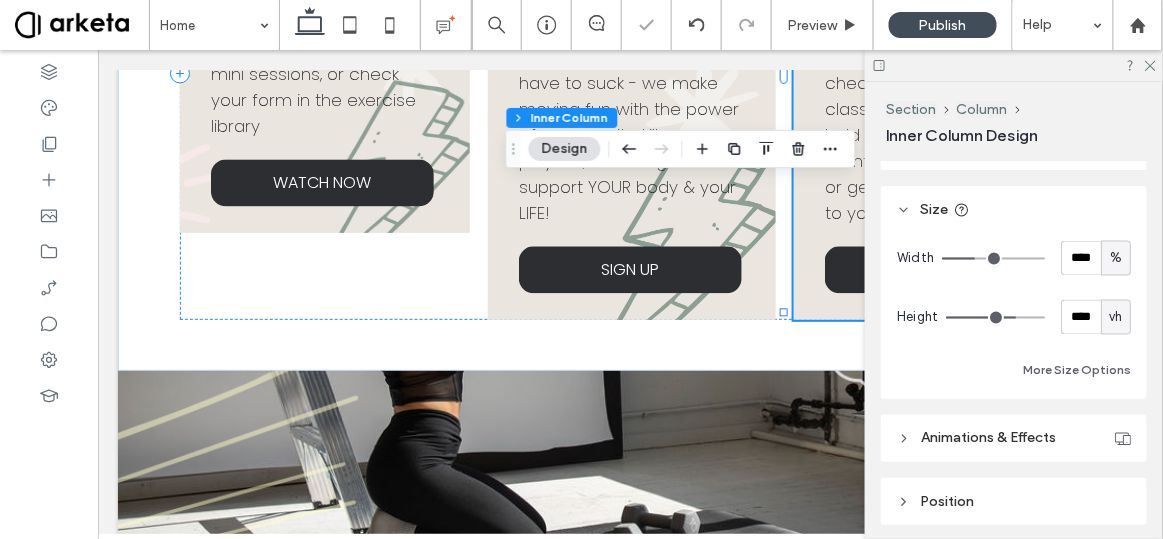 click on "vh" at bounding box center [1115, 318] 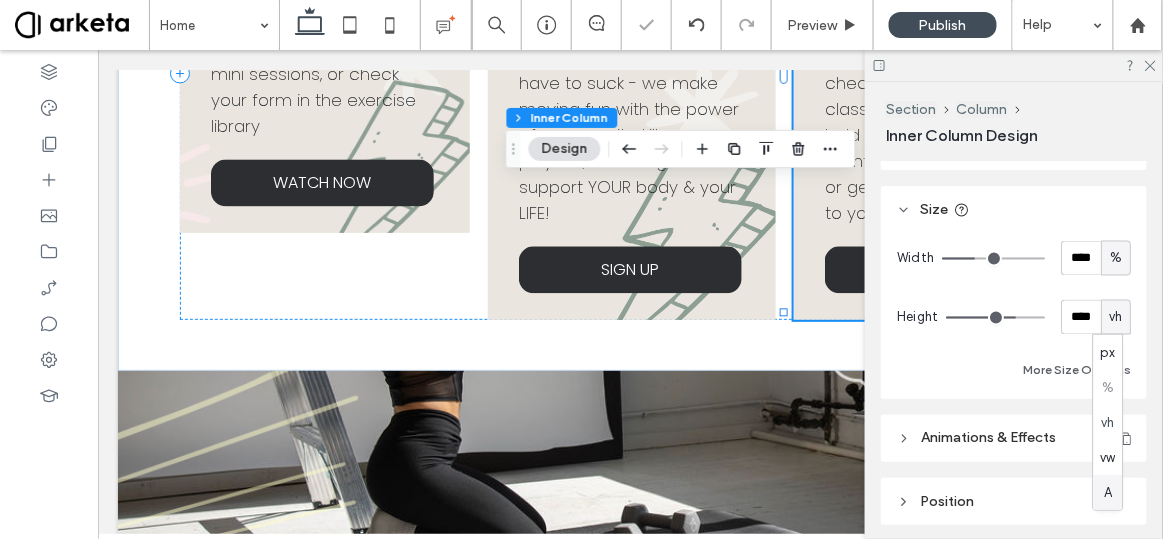 click on "A" at bounding box center [1108, 492] 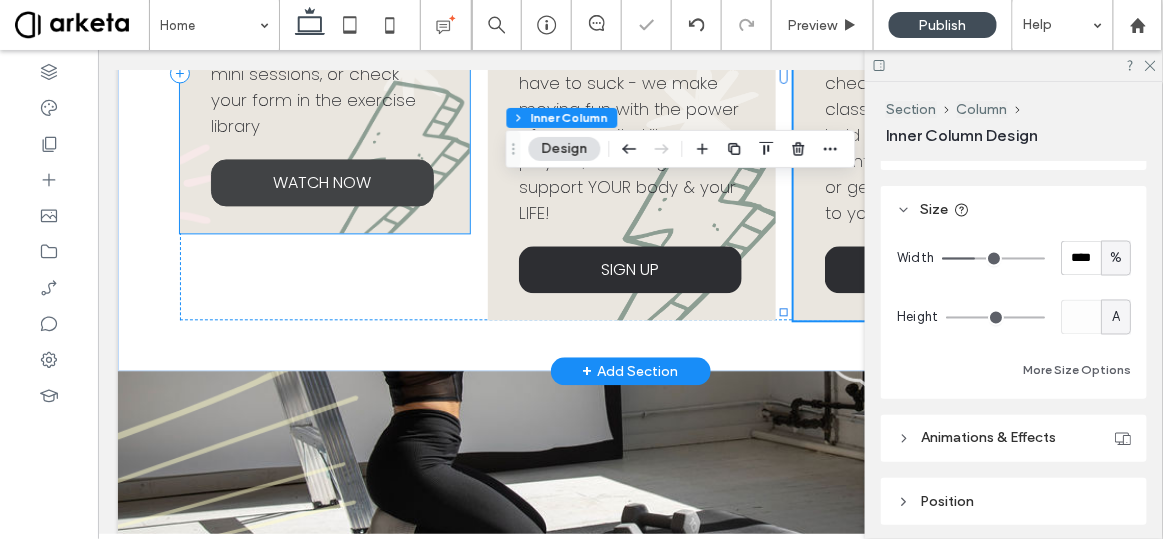 click on "WATCH NOW" at bounding box center (321, 181) 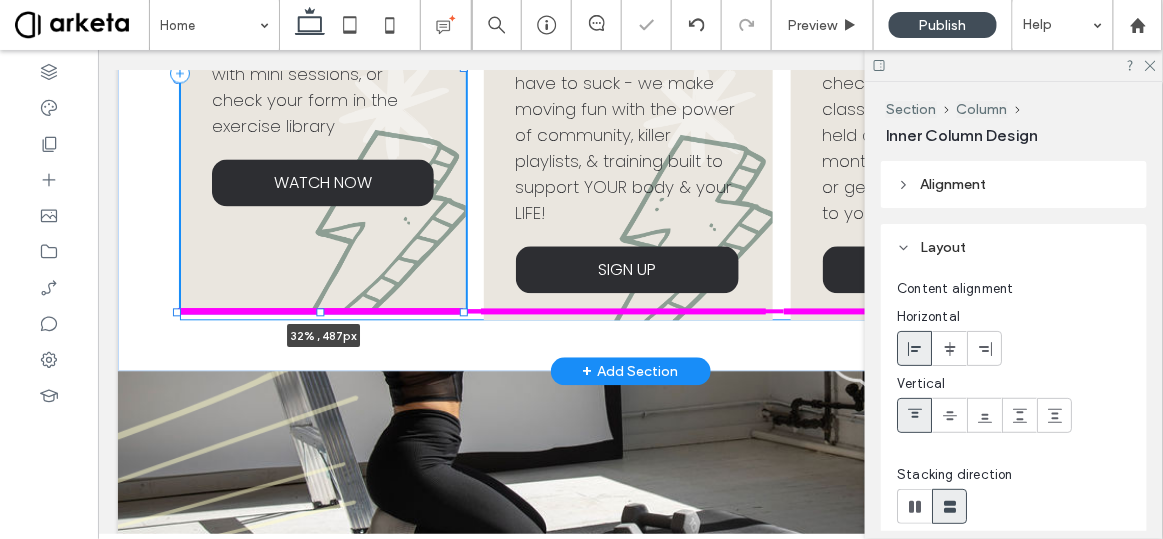 drag, startPoint x: 317, startPoint y: 211, endPoint x: 322, endPoint y: 296, distance: 85.146935 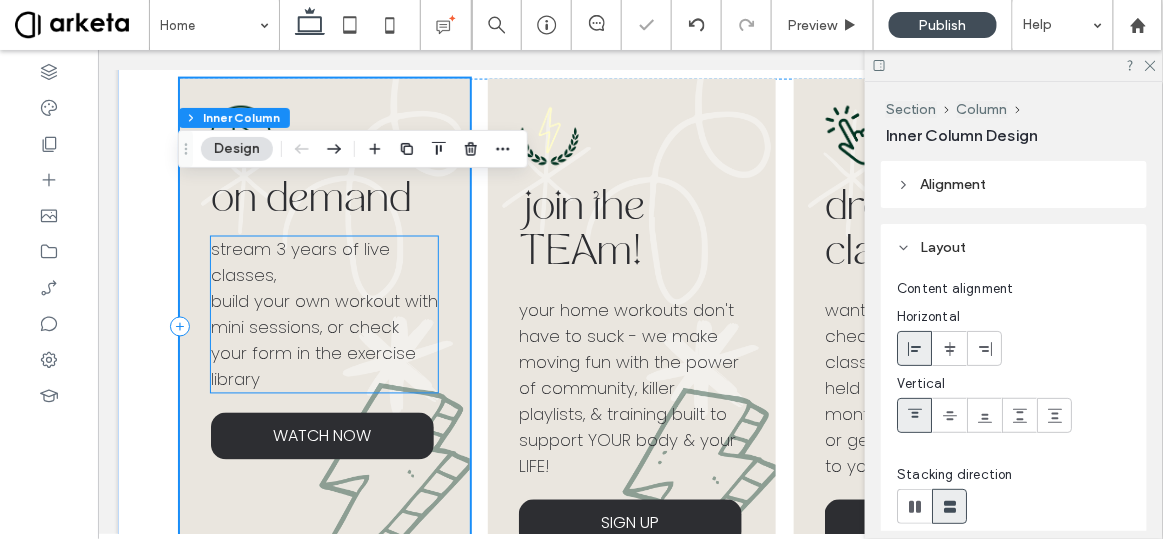 scroll, scrollTop: 720, scrollLeft: 0, axis: vertical 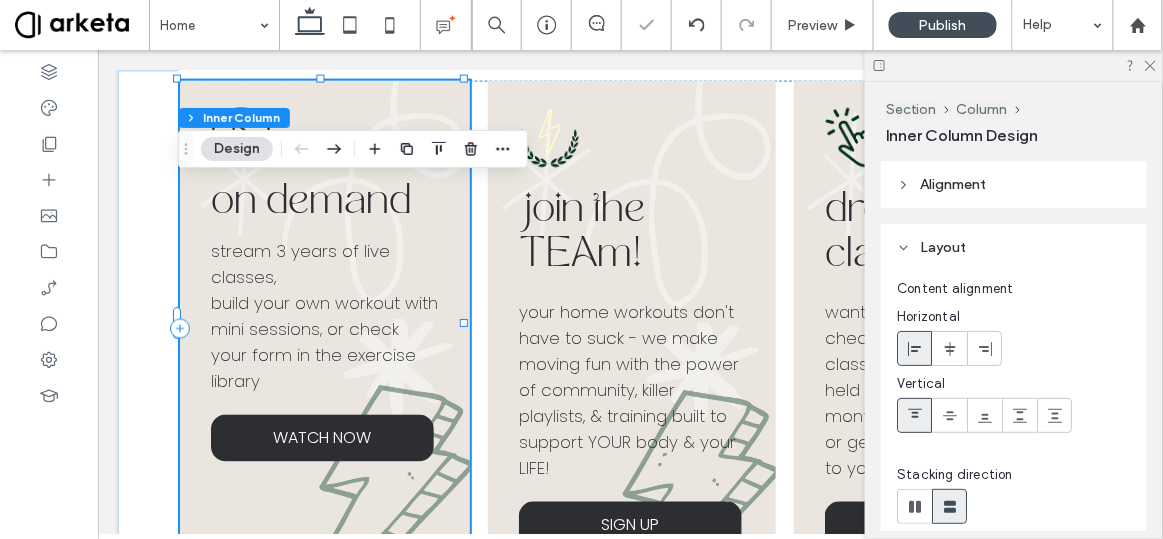 click on "on demand
stream 3 years of live classes, build your own workout with mini sessions, or check your form in the exercise library
WATCH NOW
32% , 487px" at bounding box center (324, 323) 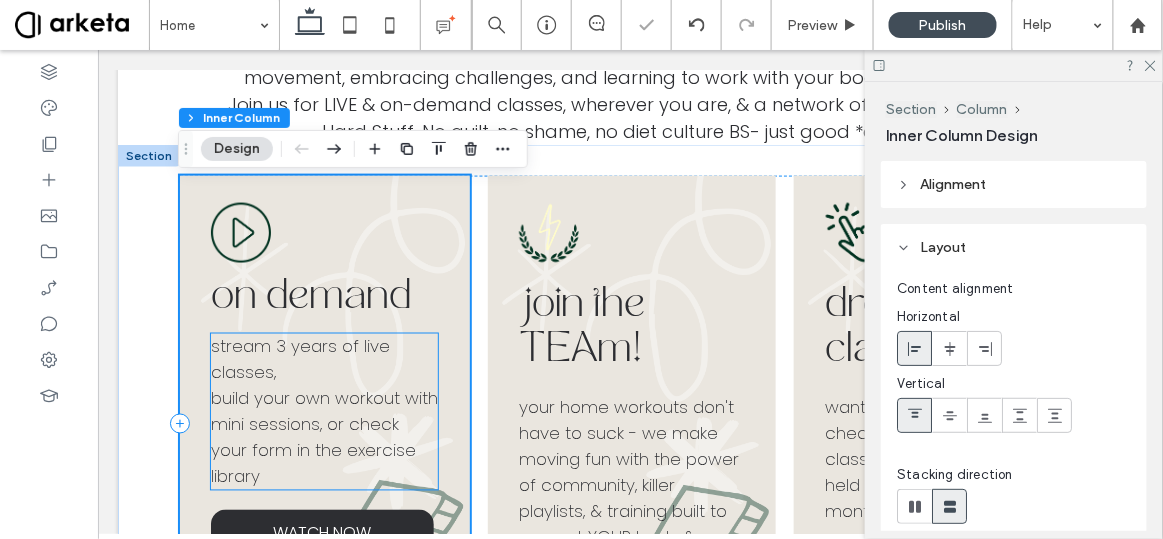 scroll, scrollTop: 624, scrollLeft: 0, axis: vertical 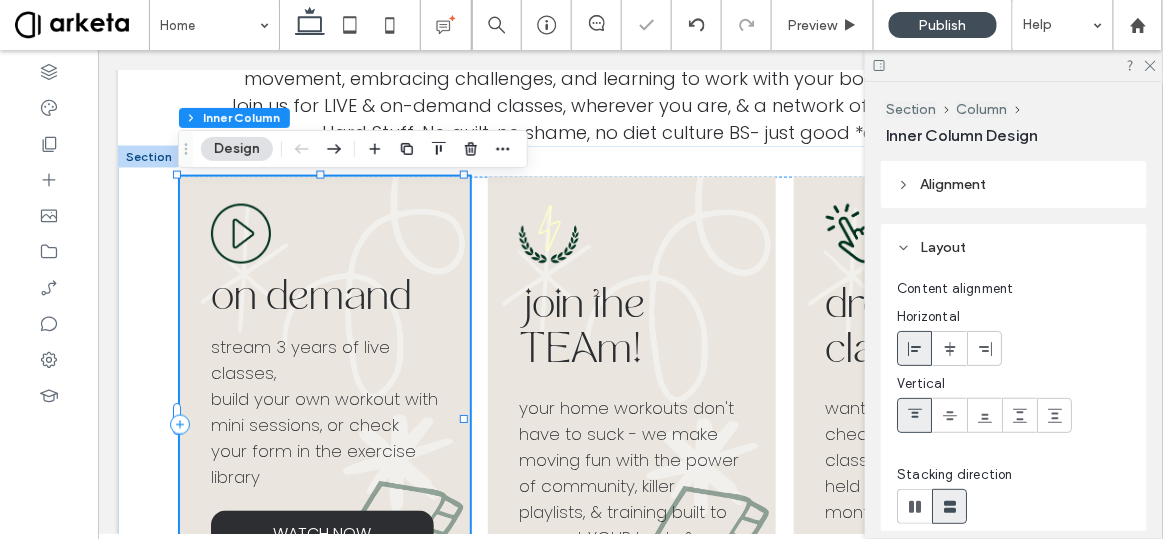 click on "on demand
stream 3 years of live classes, build your own workout with mini sessions, or check your form in the exercise library
WATCH NOW" at bounding box center (324, 419) 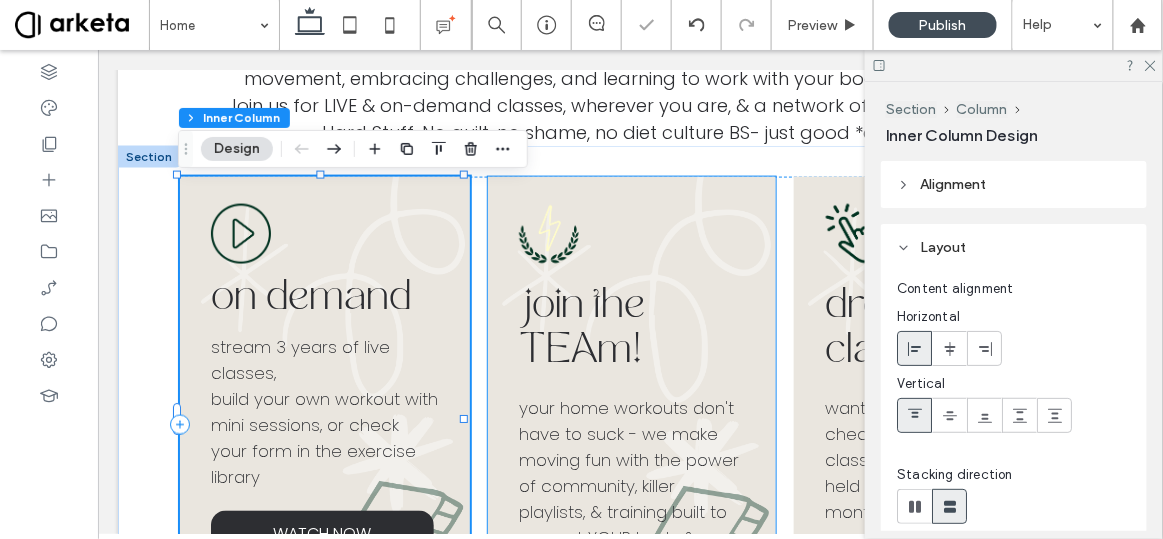 click on "join the TEAm!" at bounding box center [581, 329] 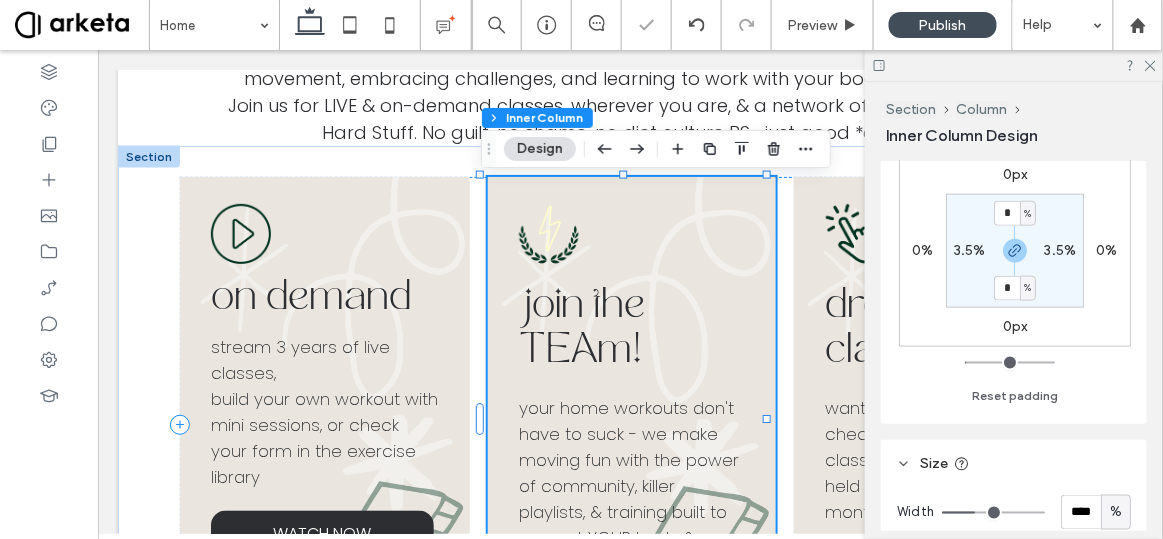 scroll, scrollTop: 516, scrollLeft: 0, axis: vertical 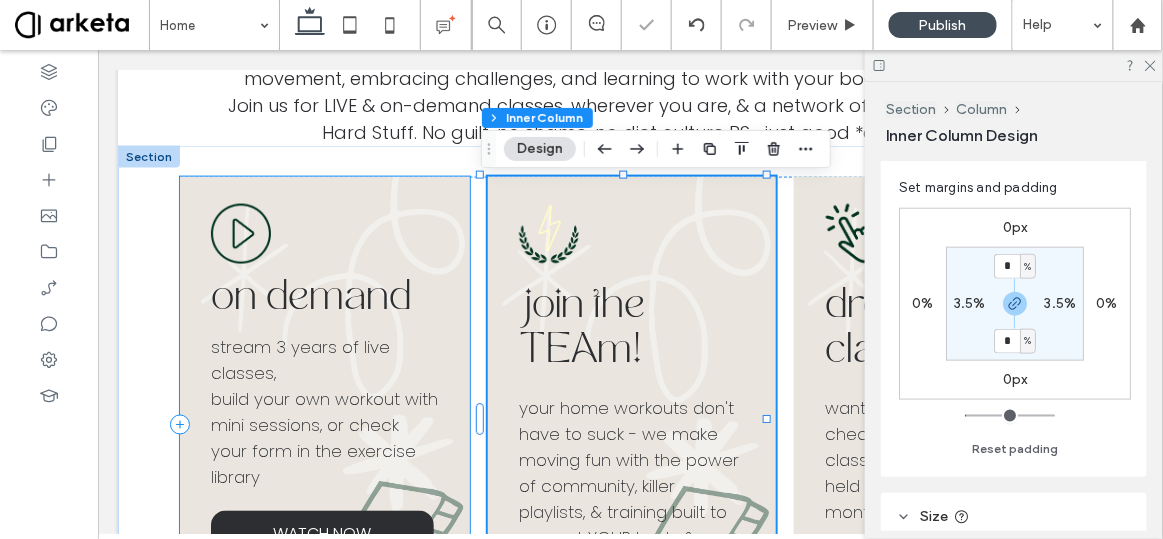 click on "on demand
stream 3 years of live classes, build your own workout with mini sessions, or check your form in the exercise library
WATCH NOW" at bounding box center [324, 419] 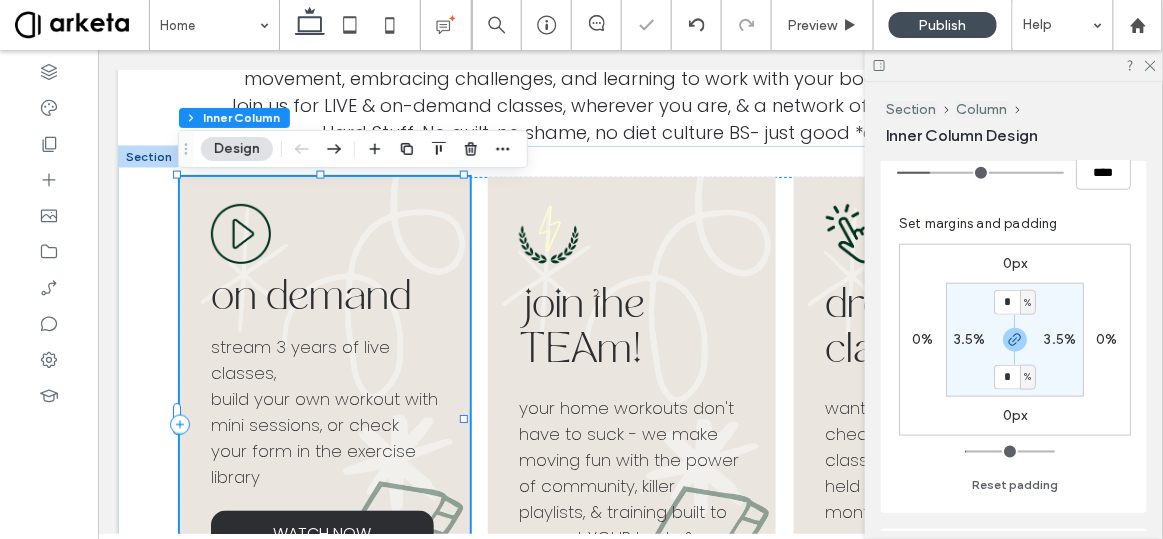 scroll, scrollTop: 486, scrollLeft: 0, axis: vertical 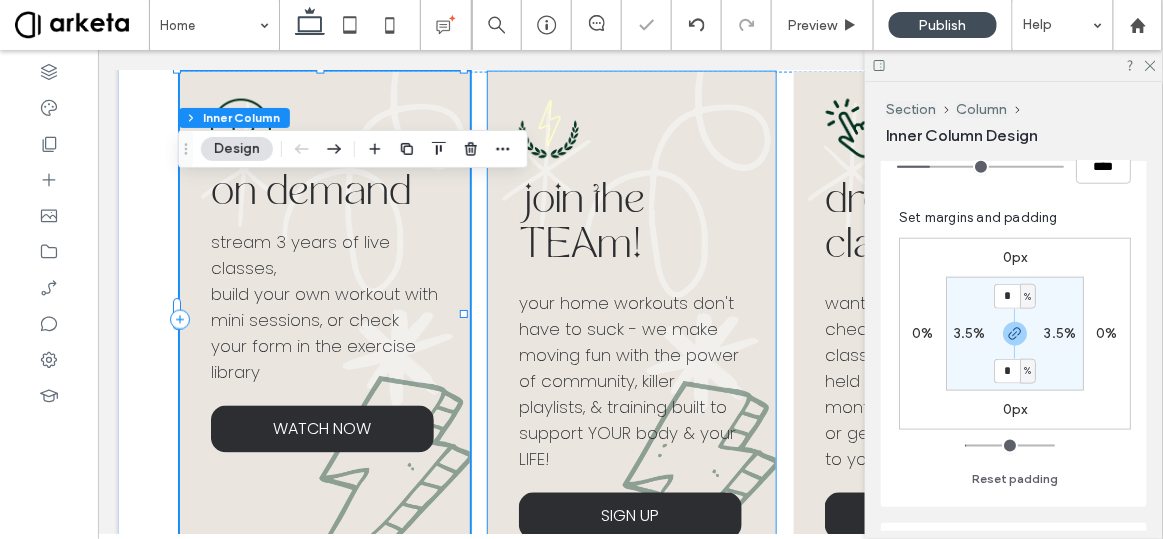 click on "your home workouts don't have to suck - we make moving fun with the power of community, killer playlists, & training built to support YOUR body & your LIFE!" at bounding box center [628, 381] 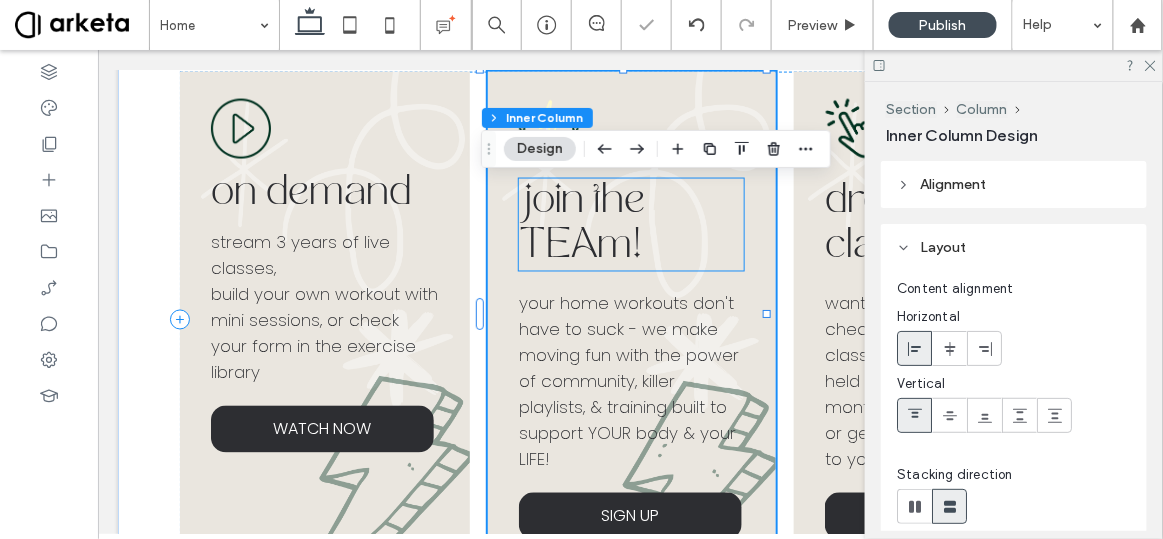 click on "join the TEAm!" at bounding box center [630, 224] 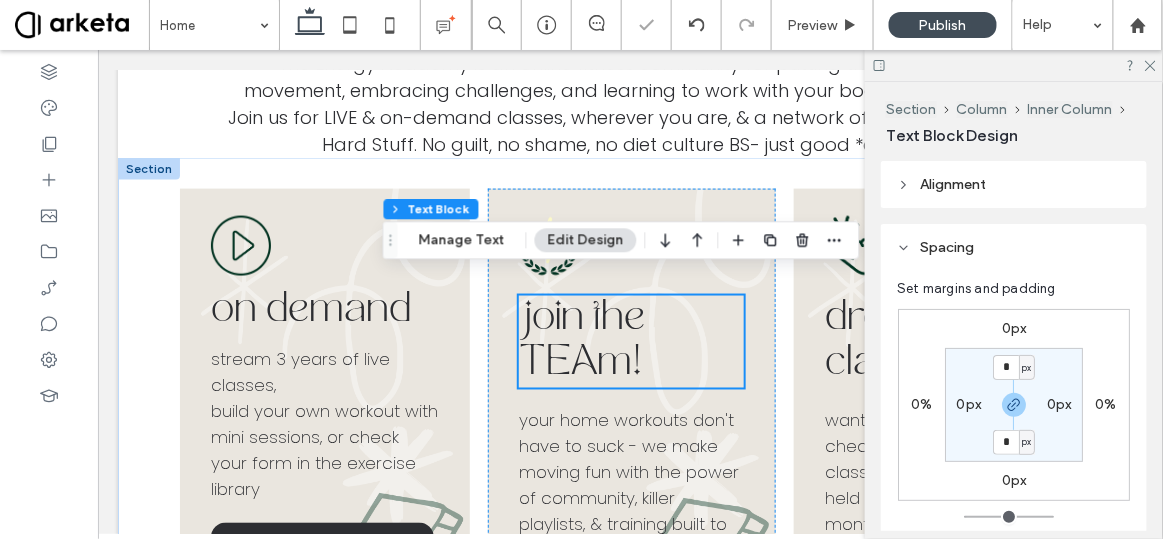 scroll, scrollTop: 610, scrollLeft: 0, axis: vertical 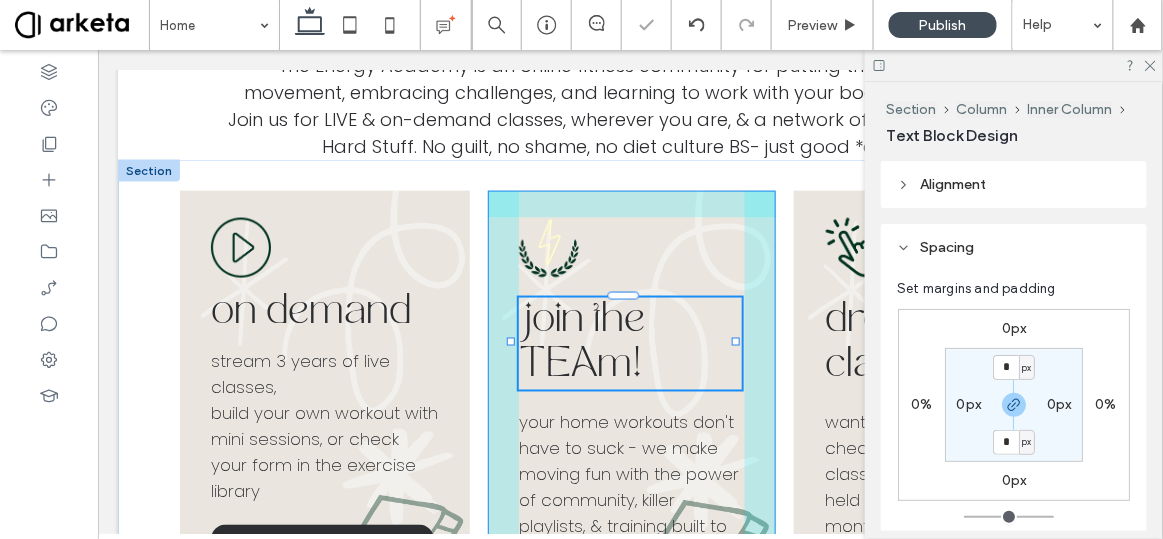 click on "on demand
stream 3 years of live classes, build your own workout with mini sessions, or check your form in the exercise library
WATCH NOW
join the TEAm!
your home workouts don't have to suck - we make moving fun with the power of community, killer playlists, & training built to support YOUR body & your LIFE!
SIGN UP
drop in classes
want a taste of TEA? check out our $10 drop in classes held at the end of the month - or get the recording sent to your inbox
DROP IN" at bounding box center [629, 447] 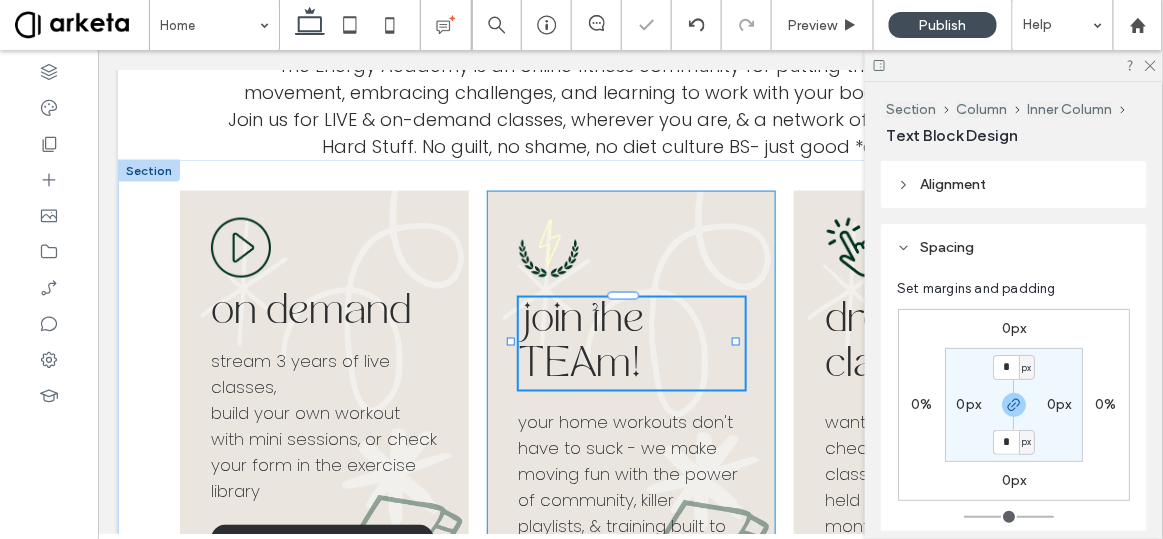 type on "****" 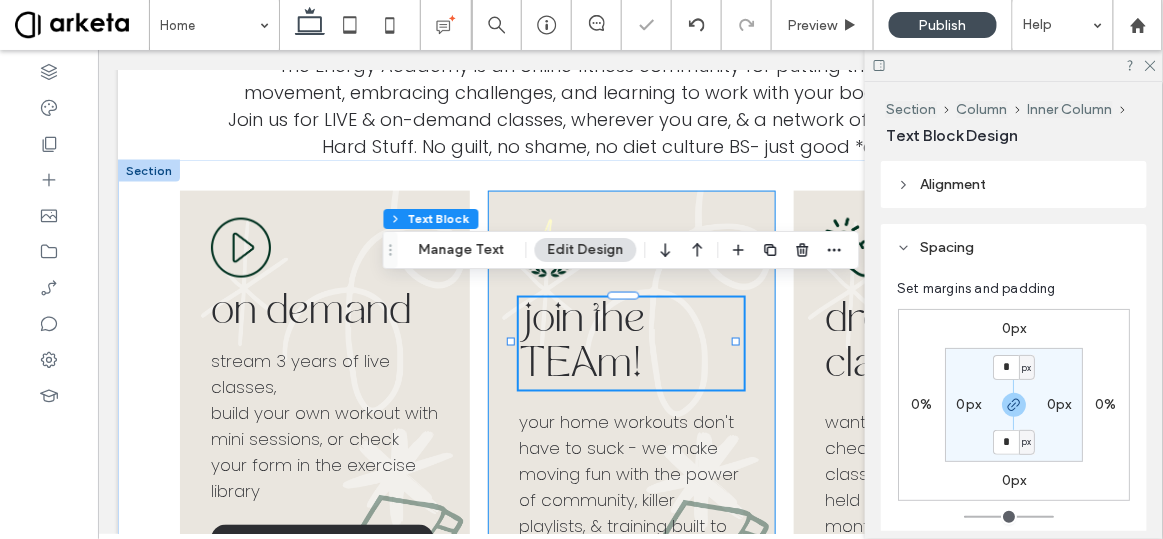 click on "join the TEAm!
102% , 90px
your home workouts don't have to suck - we make moving fun with the power of community, killer playlists, & training built to support YOUR body & your LIFE!
SIGN UP" at bounding box center (631, 437) 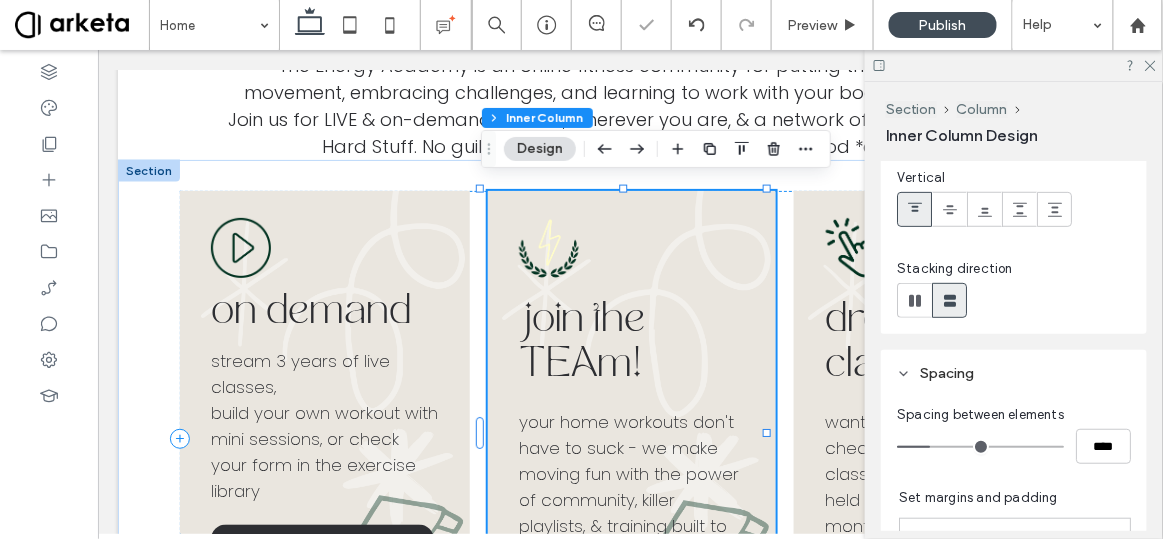 scroll, scrollTop: 442, scrollLeft: 0, axis: vertical 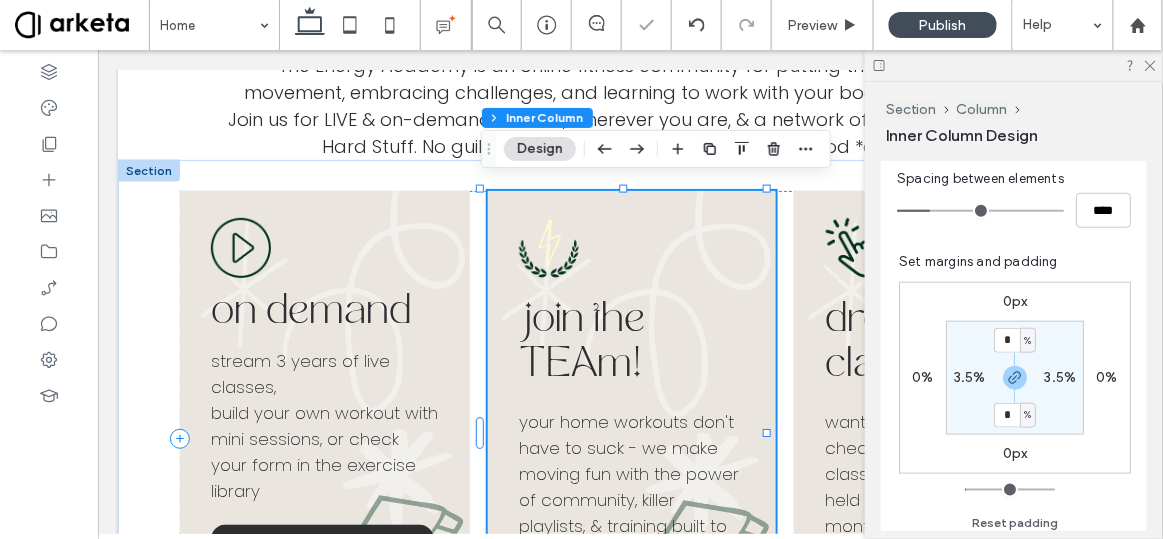 drag, startPoint x: 938, startPoint y: 369, endPoint x: 949, endPoint y: 380, distance: 15.556349 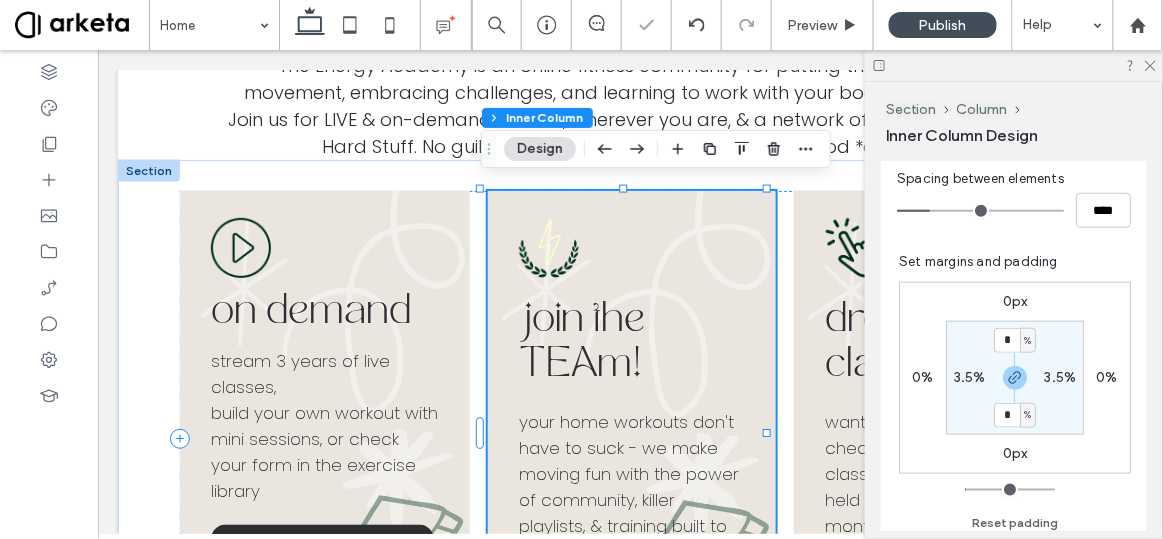 click on "3.5%" at bounding box center [970, 377] 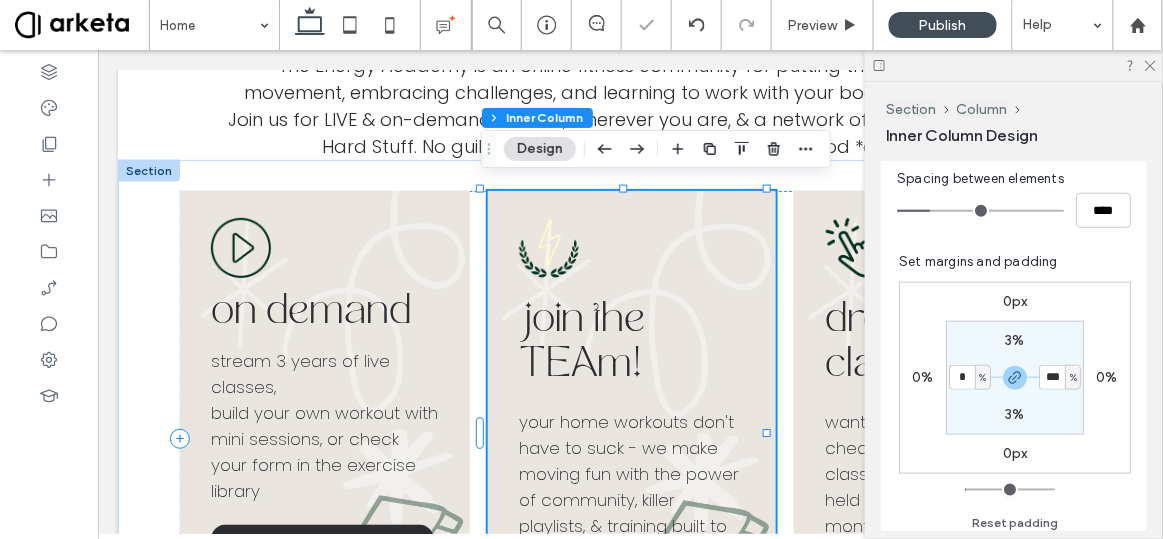 type on "*" 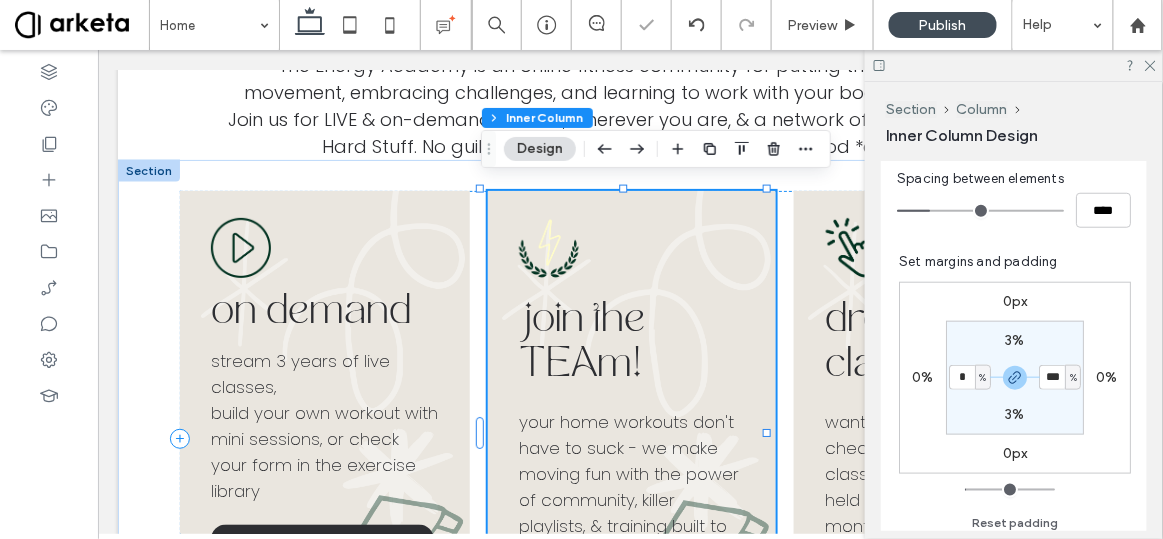 type on "*" 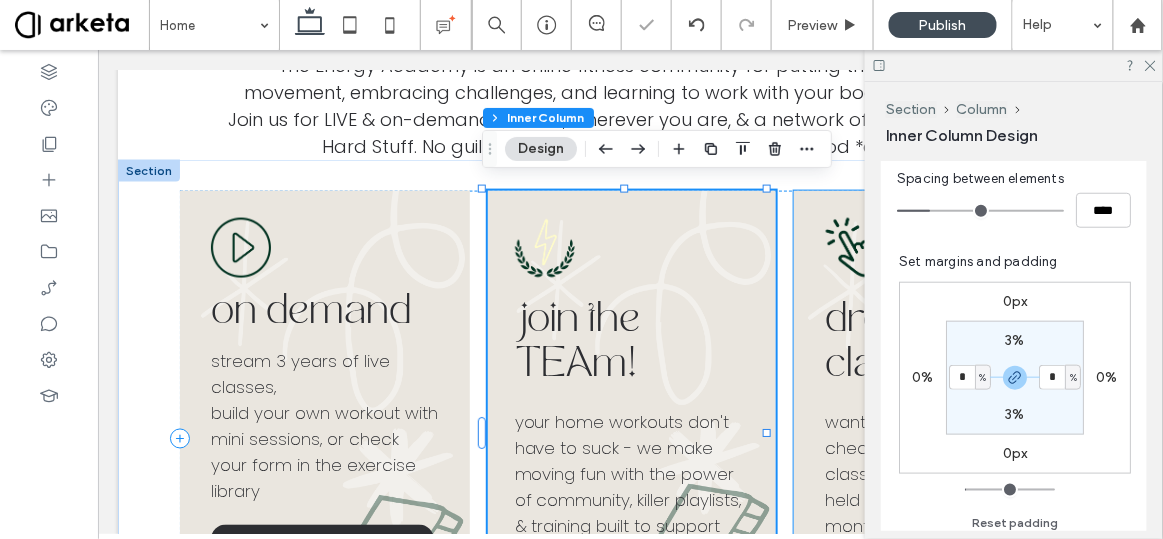 click on "drop in classes
want a taste of TEA? check out our $10 drop in classes held at the end of the month - or get the recording sent to your inbox
DROP IN" at bounding box center (937, 437) 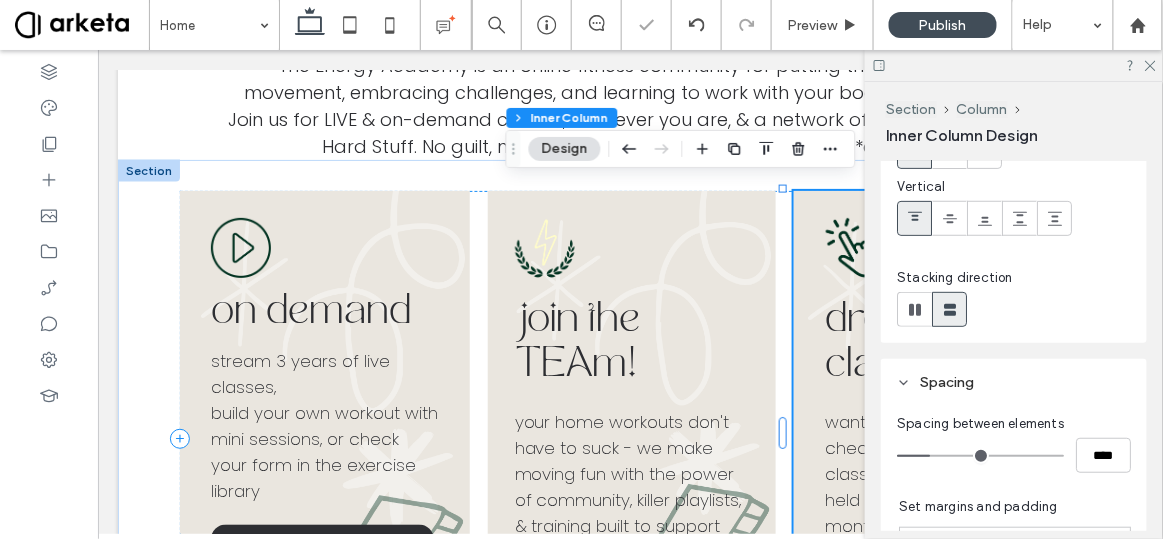 scroll, scrollTop: 447, scrollLeft: 0, axis: vertical 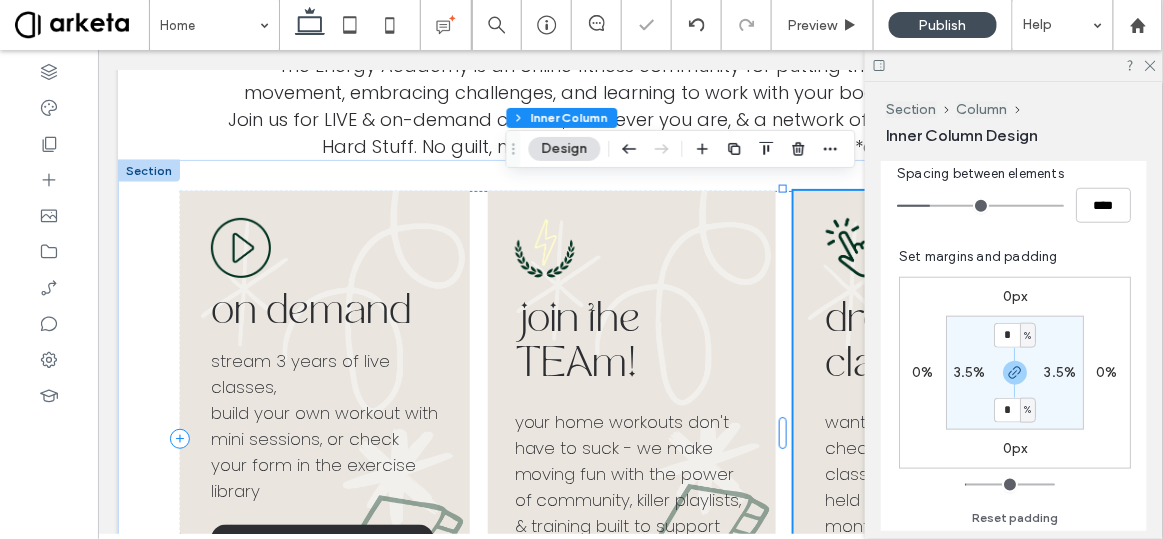 click on "3.5%" at bounding box center [970, 372] 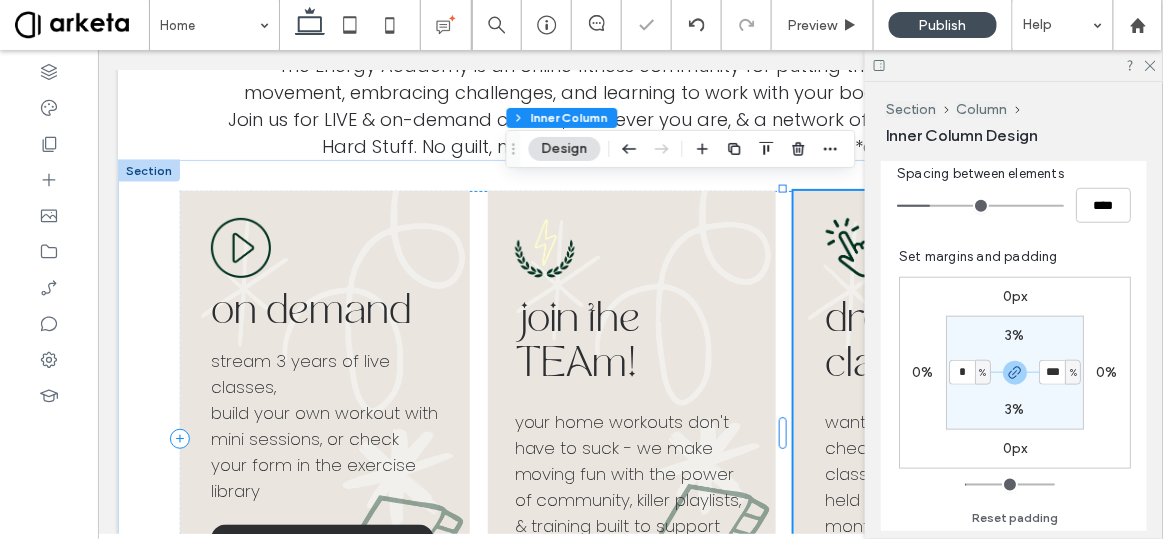 type on "*" 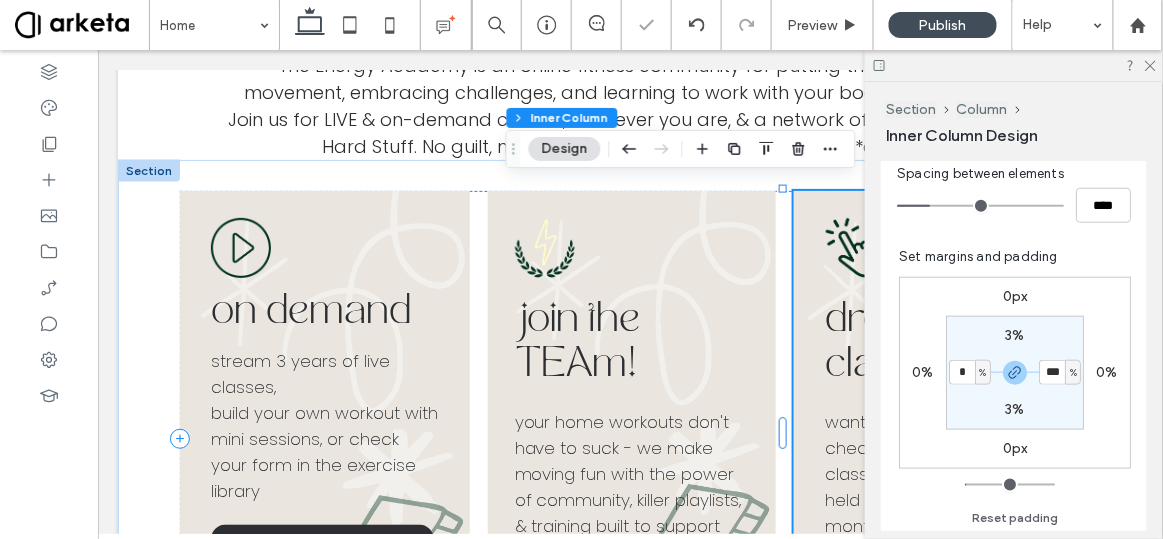 type on "*" 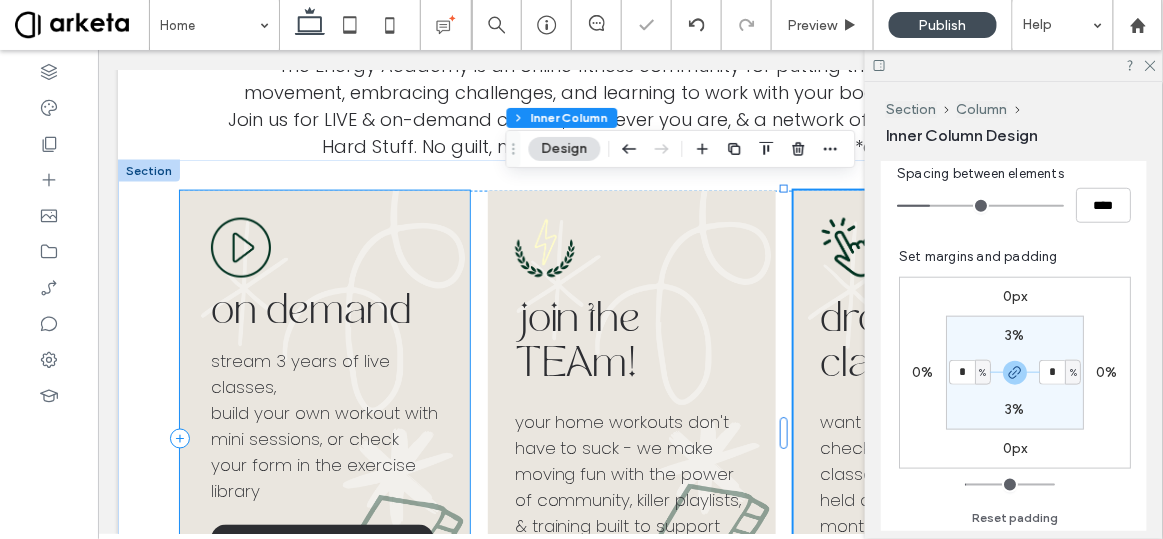 click on "on demand
stream 3 years of live classes, build your own workout with mini sessions, or check your form in the exercise library
WATCH NOW" at bounding box center [324, 433] 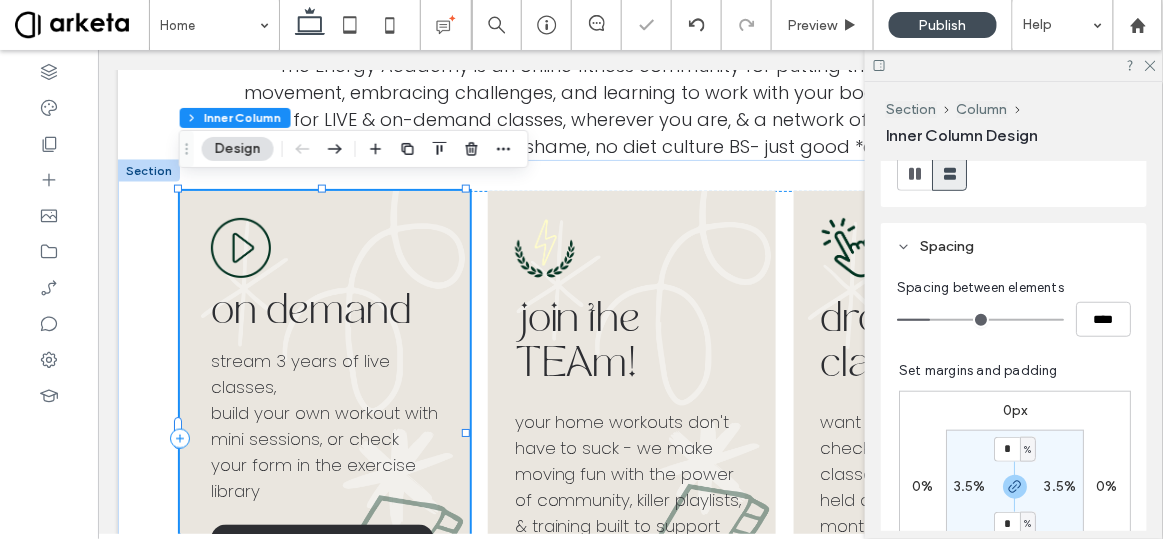 scroll, scrollTop: 478, scrollLeft: 0, axis: vertical 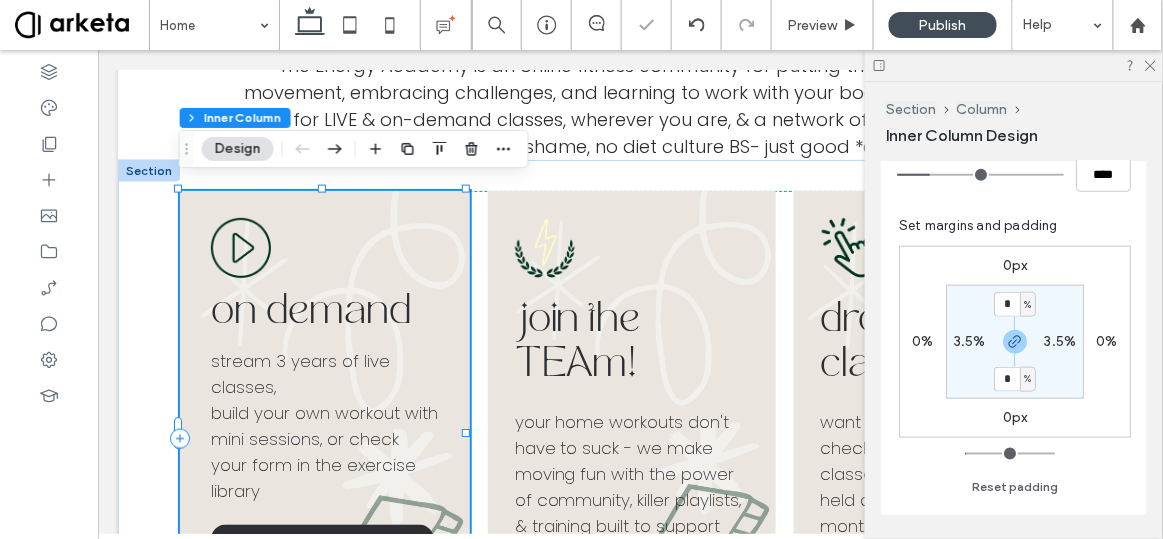 click on "3.5%" at bounding box center (970, 341) 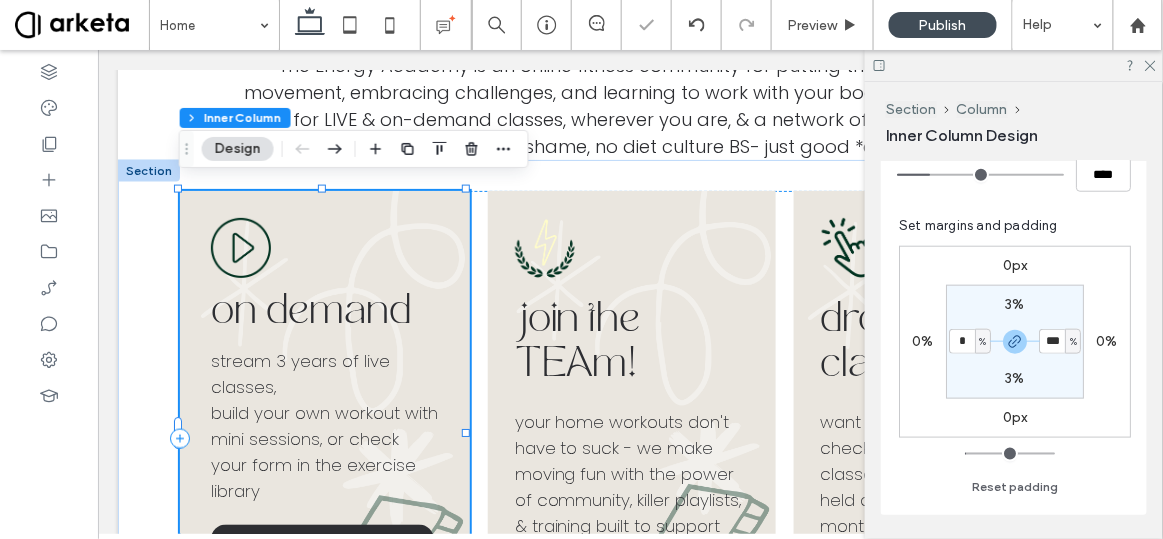 type on "*" 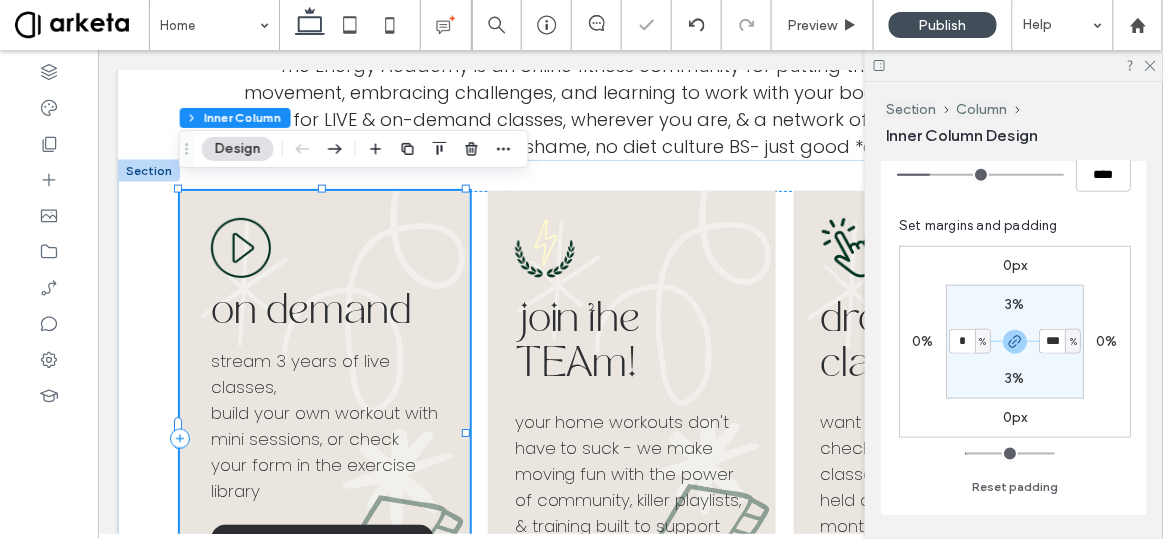 type on "*" 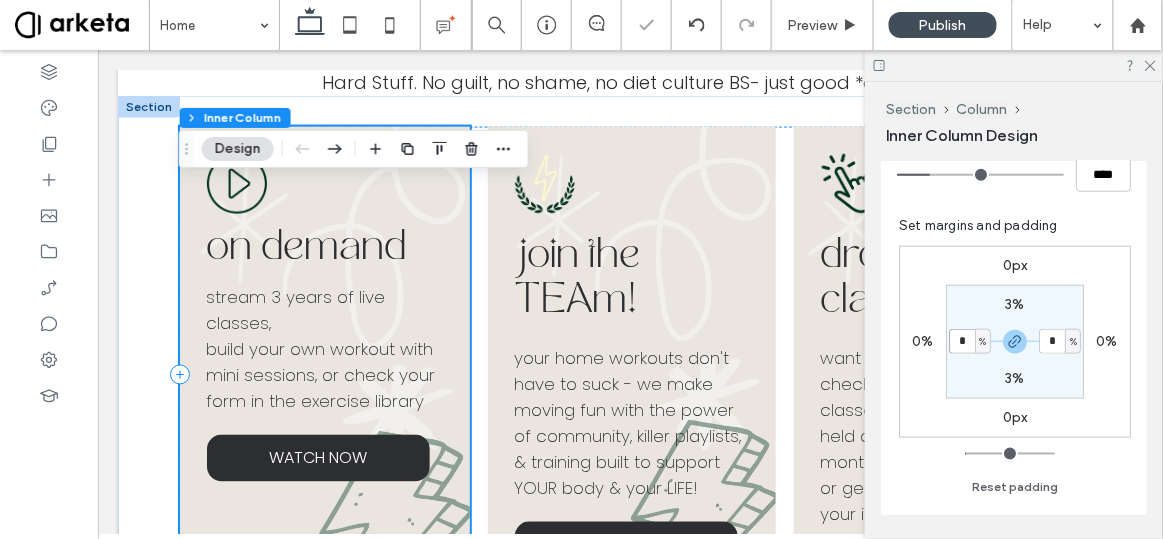 scroll, scrollTop: 878, scrollLeft: 0, axis: vertical 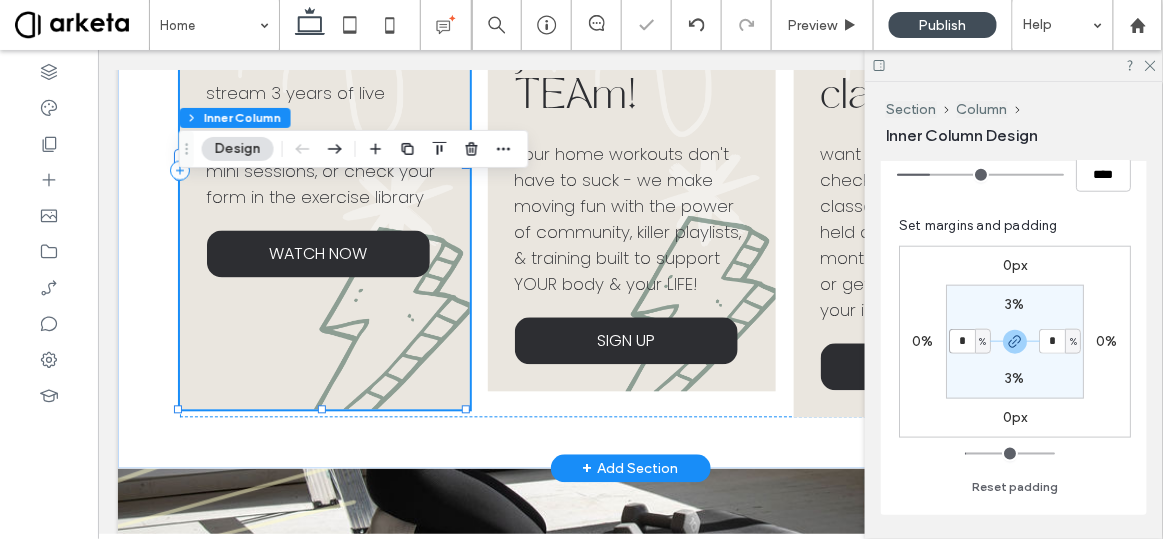 click on "on demand
stream 3 years of live classes, build your own workout with mini sessions, or check your form in the exercise library
WATCH NOW" at bounding box center (324, 165) 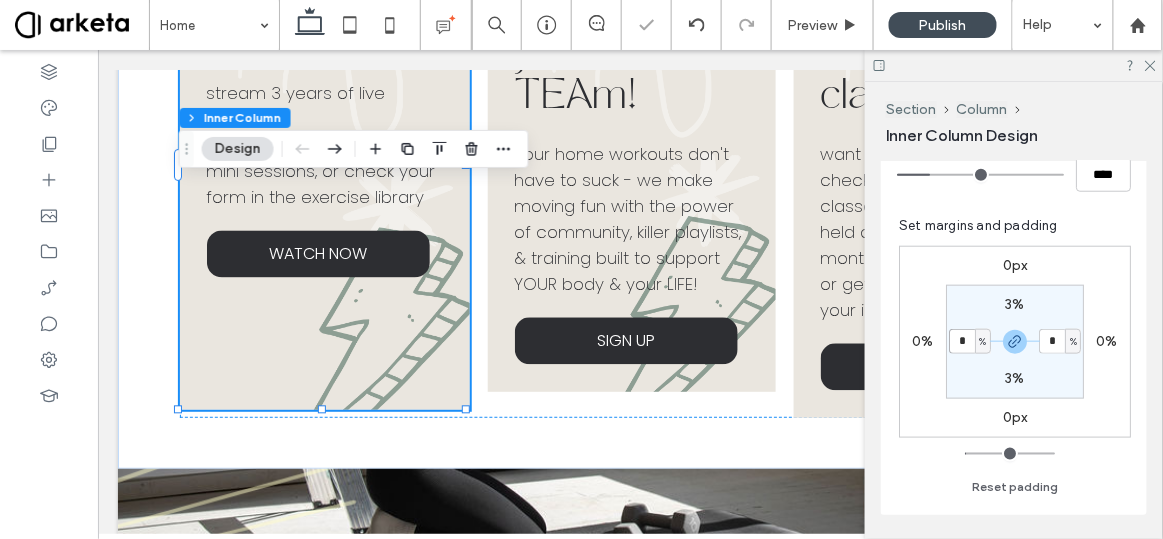 scroll, scrollTop: 959, scrollLeft: 0, axis: vertical 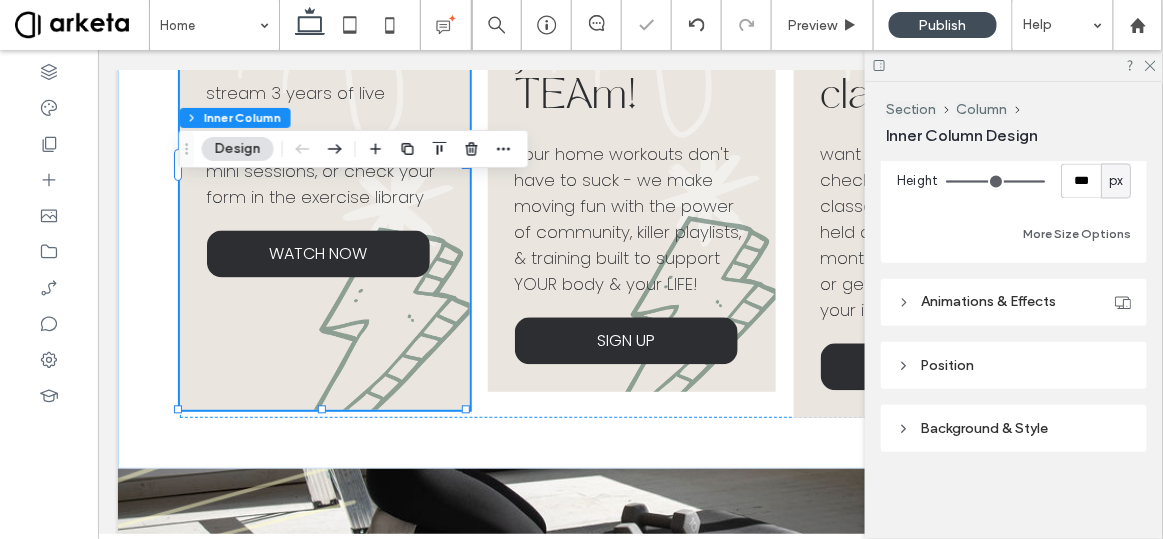 click on "px" at bounding box center (1116, 182) 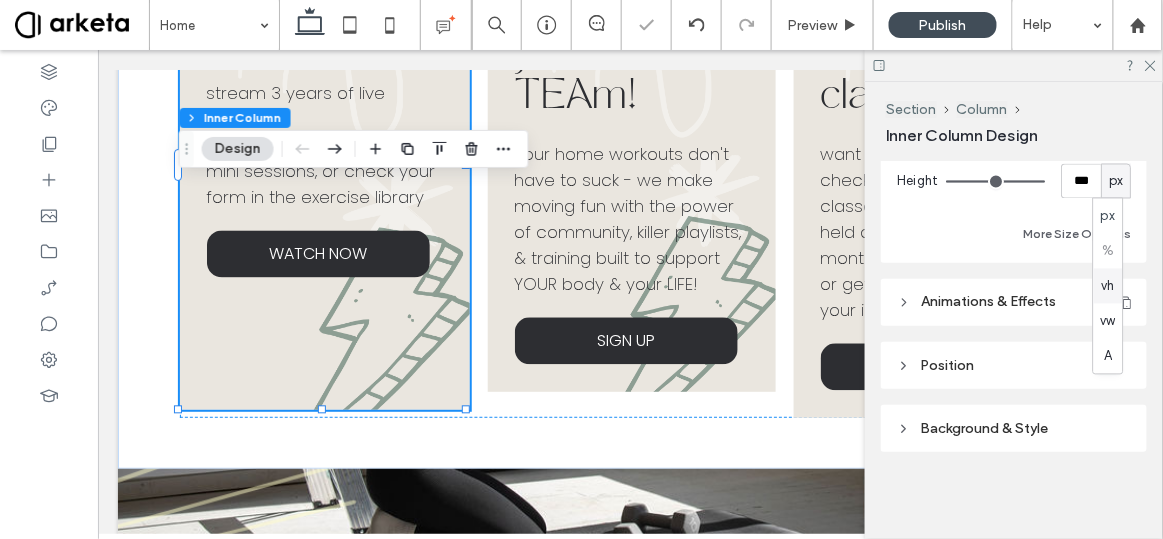 click on "vh" at bounding box center [1108, 286] 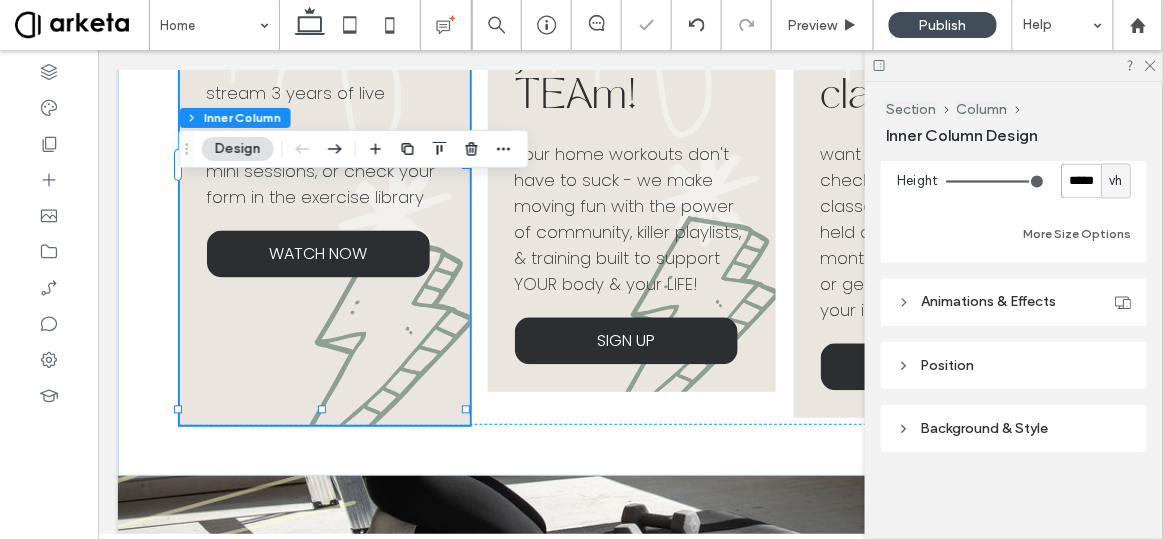 click on "*****" at bounding box center (1081, 181) 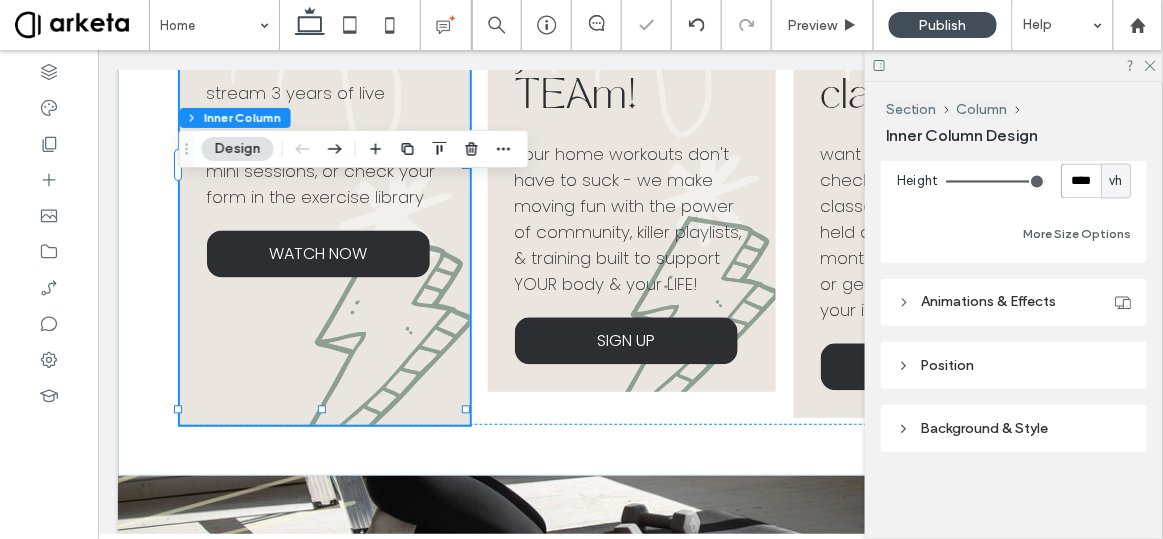 type on "****" 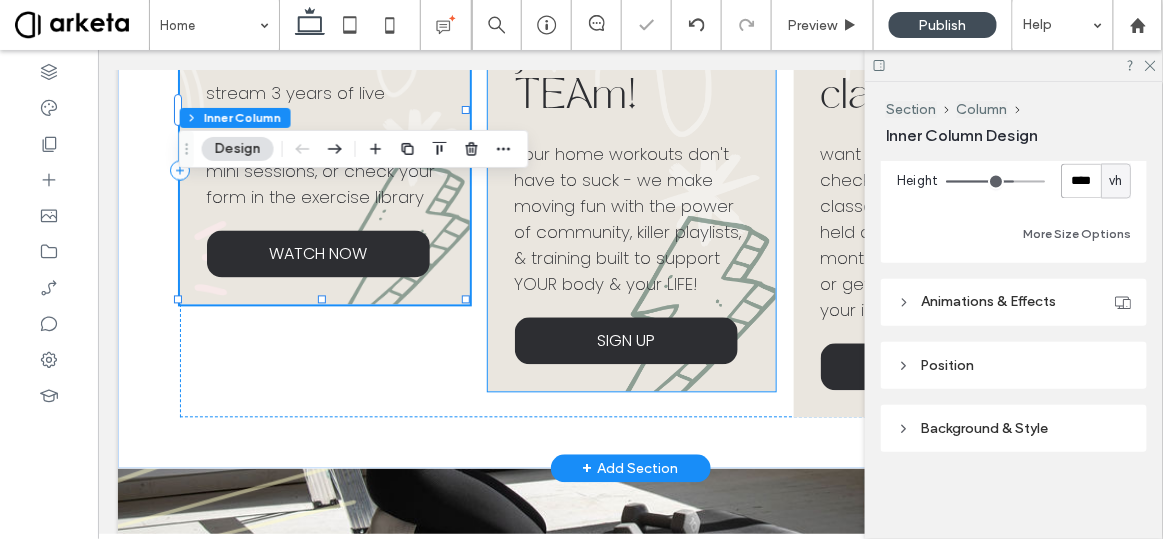 click on "join the TEAm!
your home workouts don't have to suck - we make moving fun with the power of community, killer playlists, & training built to support YOUR body & your LIFE!
SIGN UP" at bounding box center (631, 156) 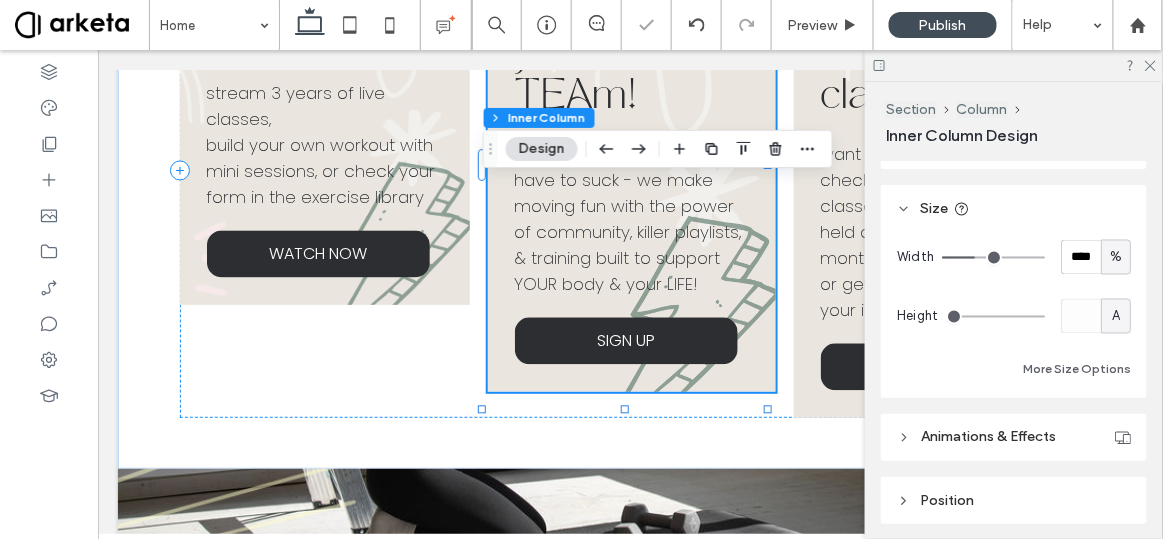 scroll, scrollTop: 836, scrollLeft: 0, axis: vertical 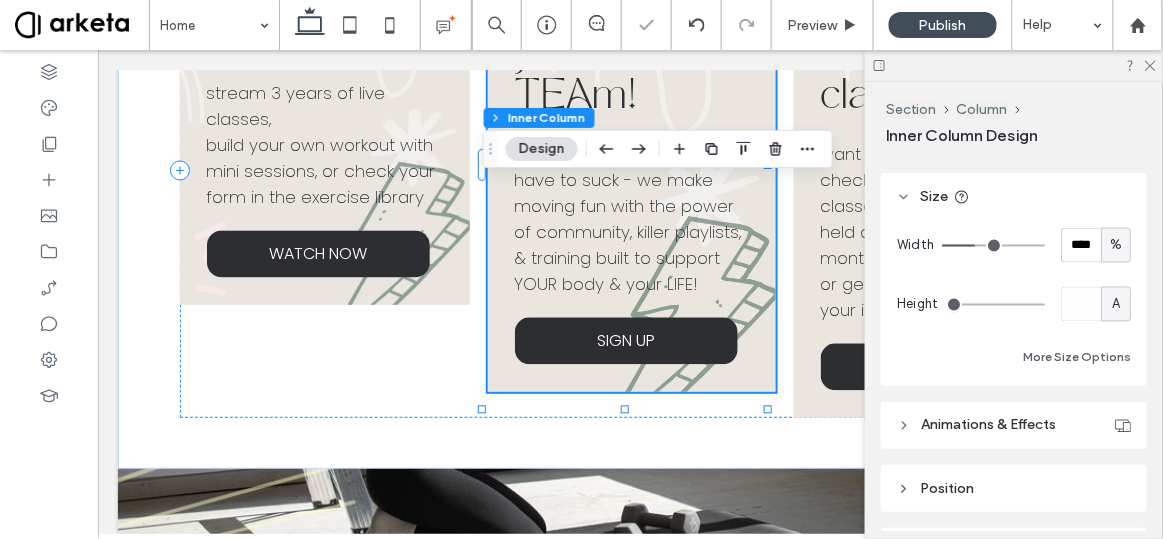 click on "A" at bounding box center (1116, 305) 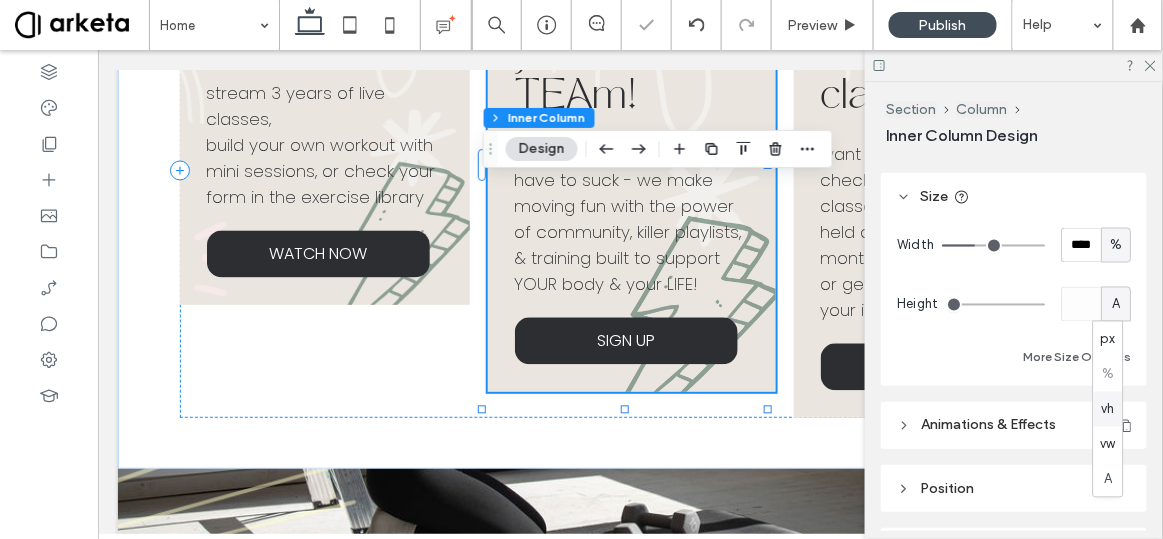 click on "vh" at bounding box center (1108, 409) 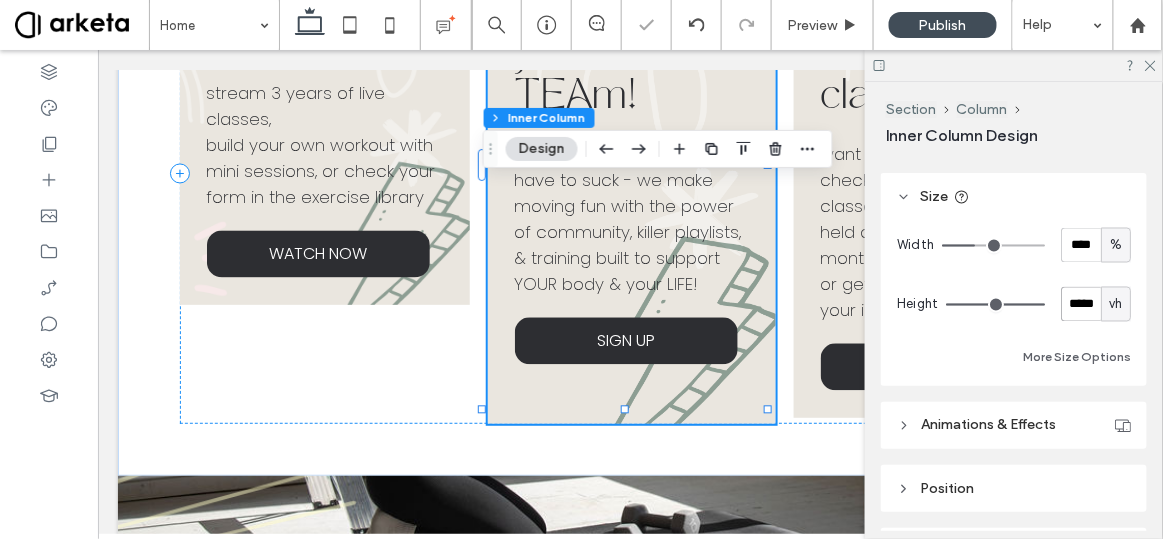 click on "*****" at bounding box center (1081, 304) 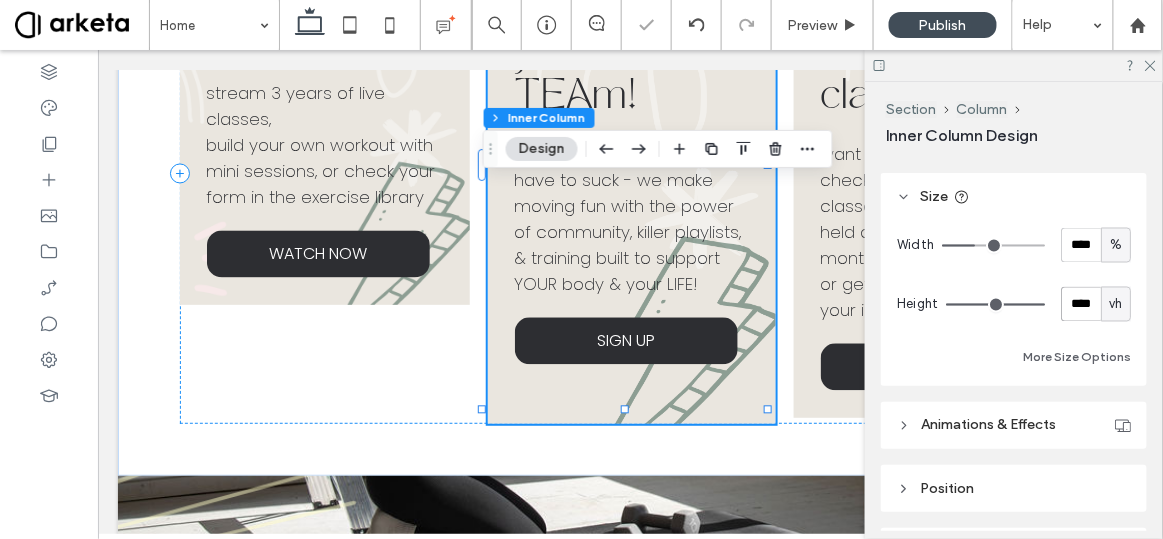 type on "****" 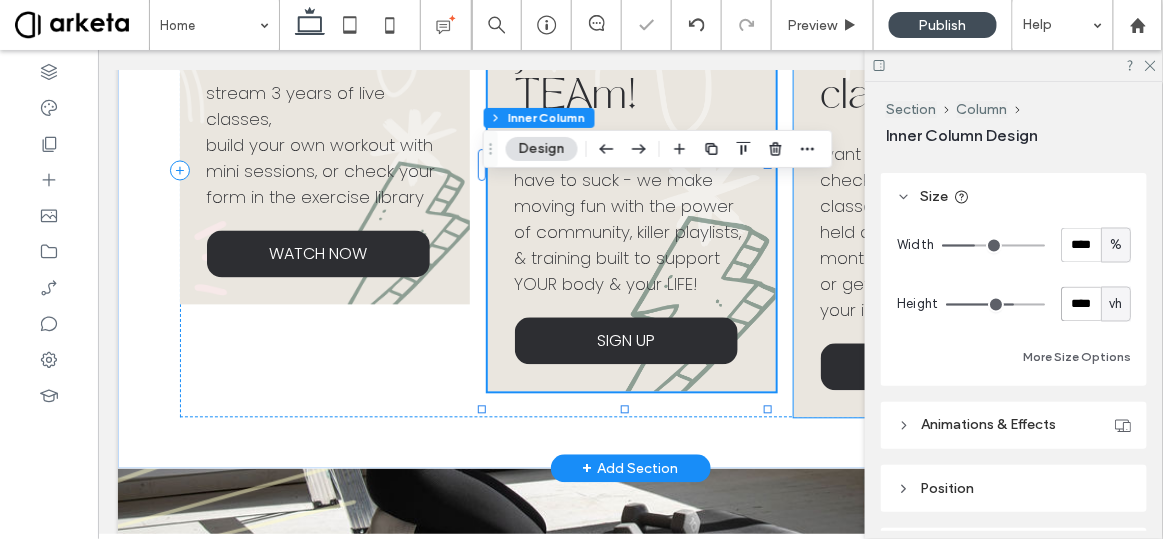 click on "drop in classes
want a taste of TEA? check out our $10 drop in classes held at the end of the month - or get the recording sent to your inbox
DROP IN" at bounding box center [937, 169] 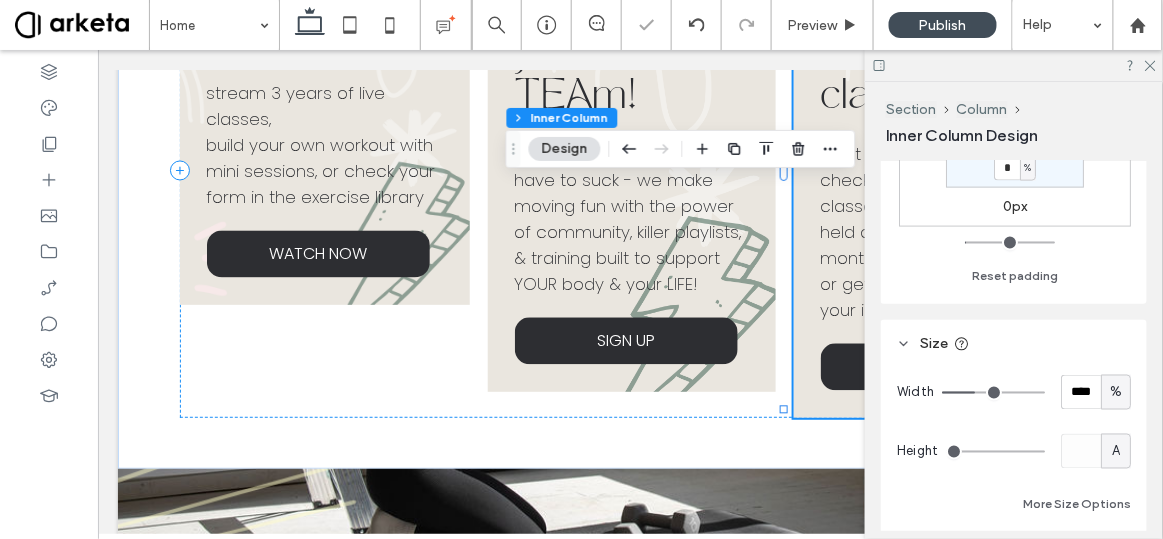 scroll, scrollTop: 793, scrollLeft: 0, axis: vertical 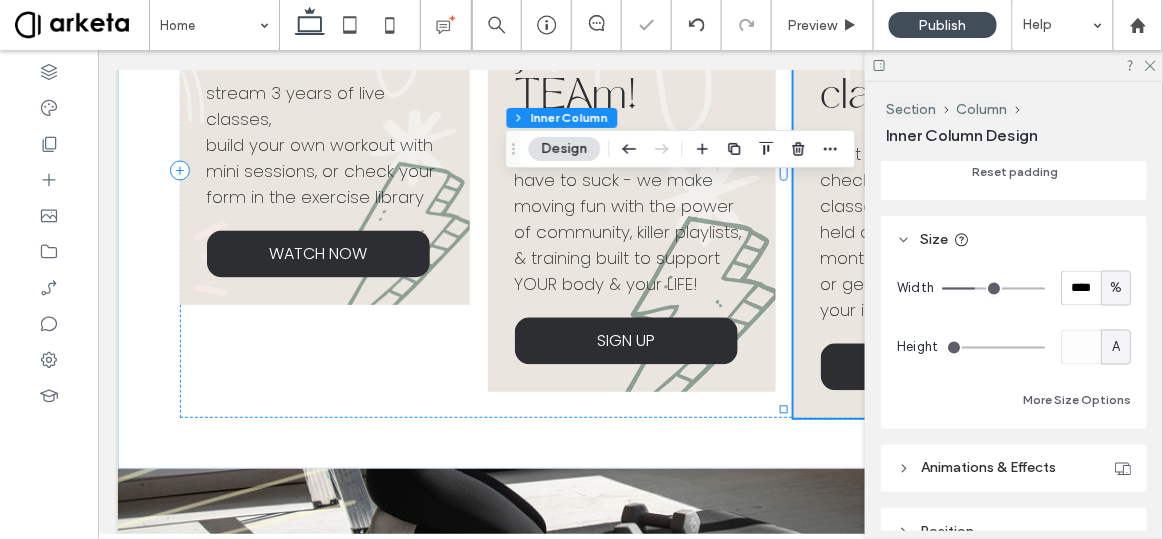 click on "A" at bounding box center [1116, 348] 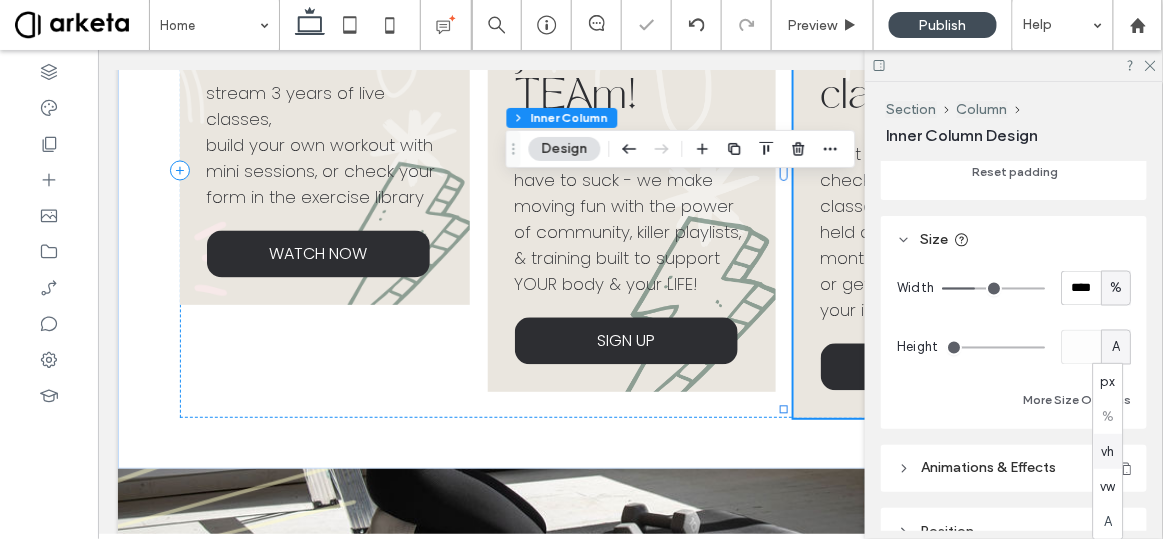 click on "px % vh vw A" at bounding box center [1108, 451] 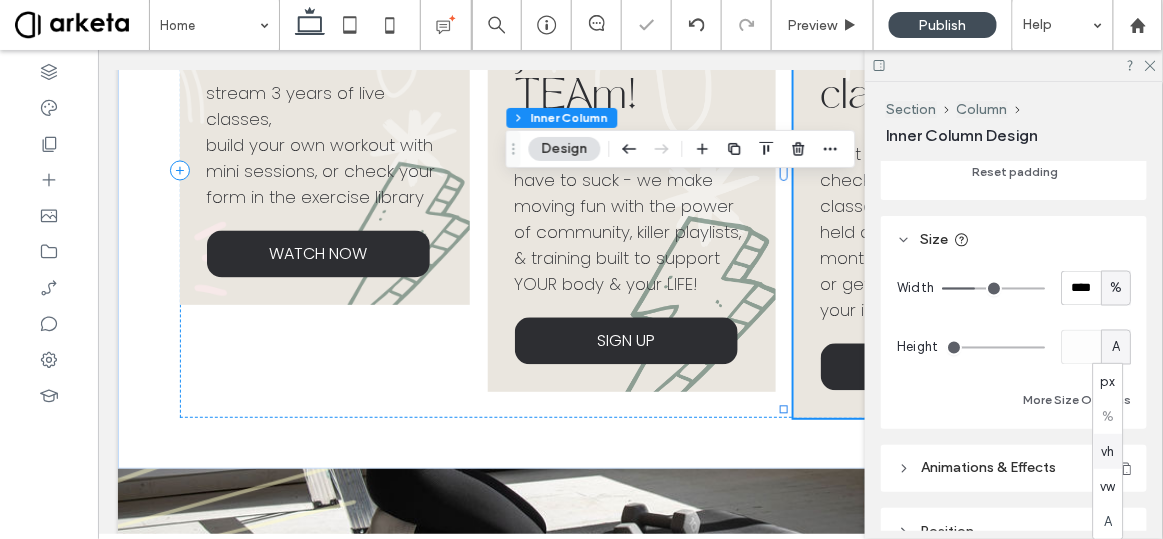 click on "vh" at bounding box center (1108, 452) 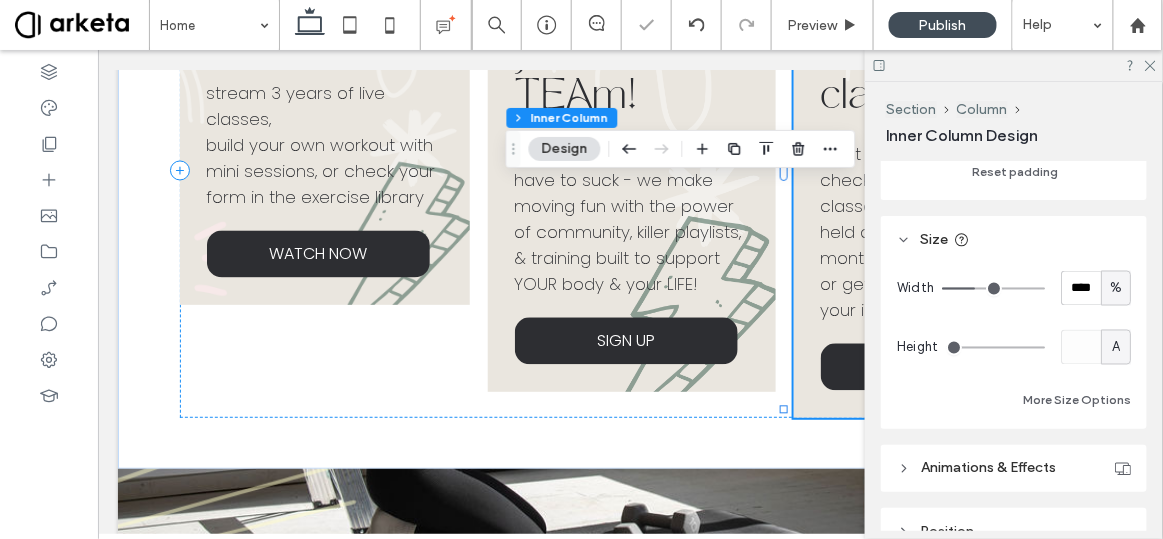 type on "***" 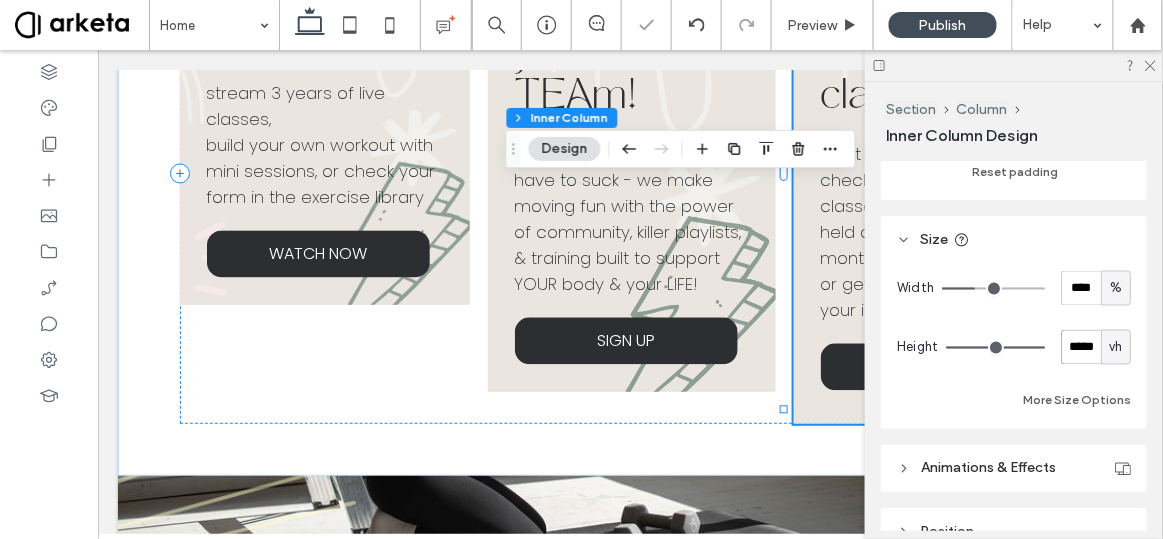 click on "*****" at bounding box center (1081, 347) 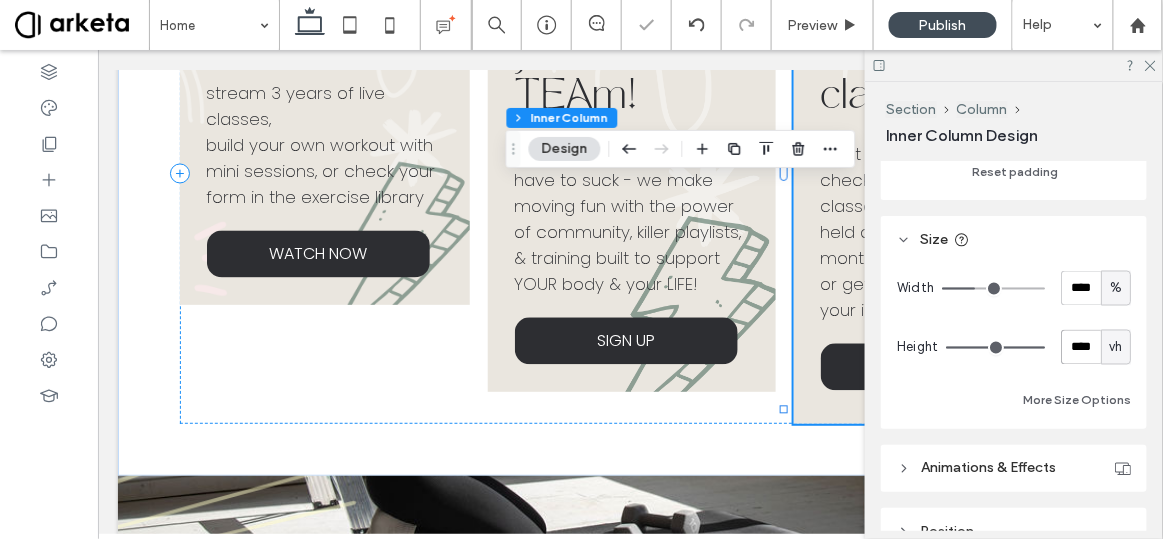 type on "****" 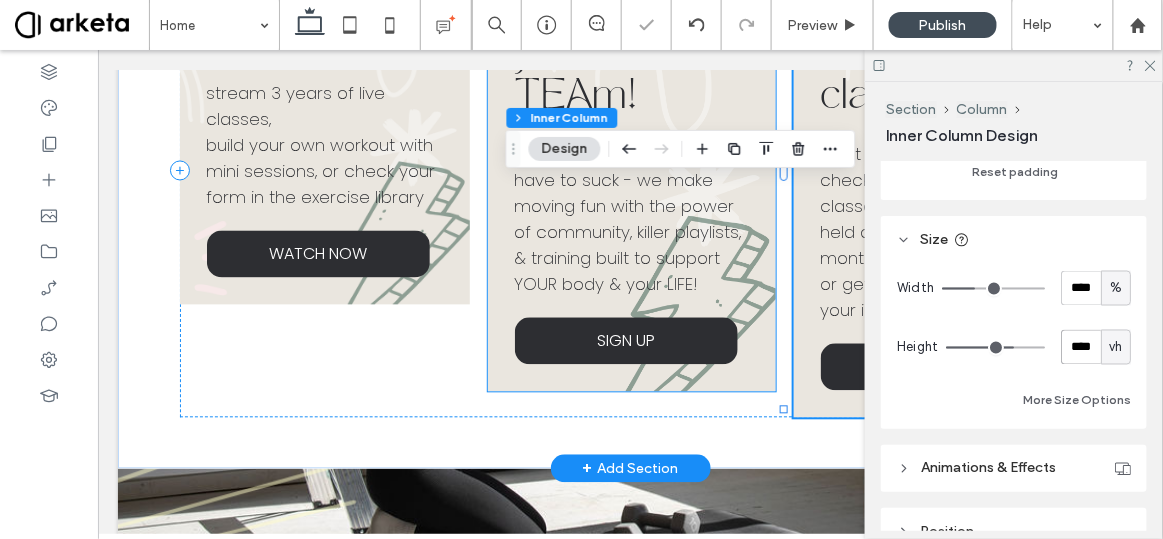 scroll, scrollTop: 675, scrollLeft: 0, axis: vertical 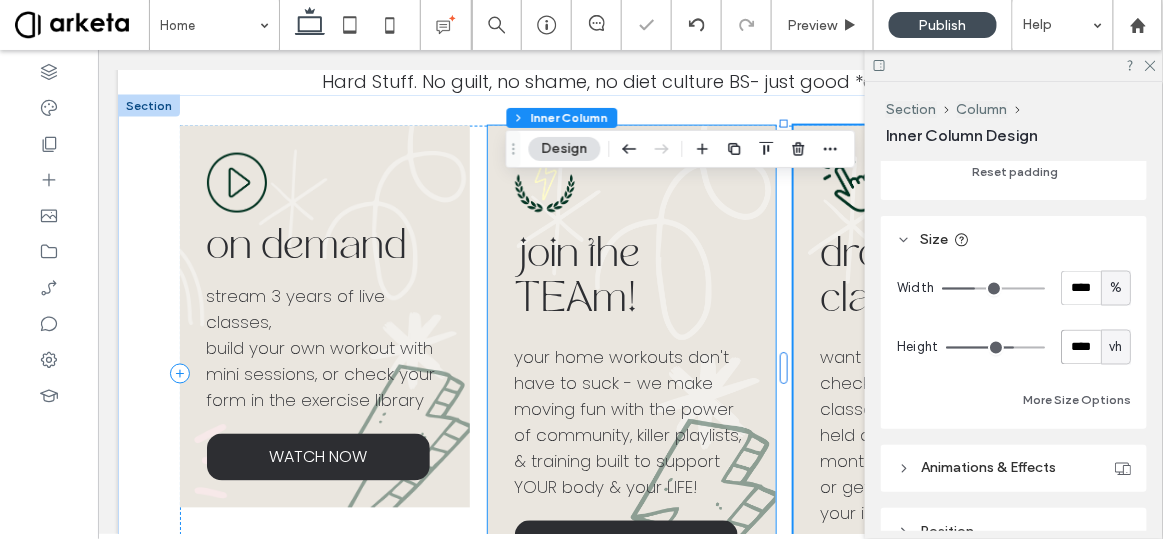 click at bounding box center [544, 182] 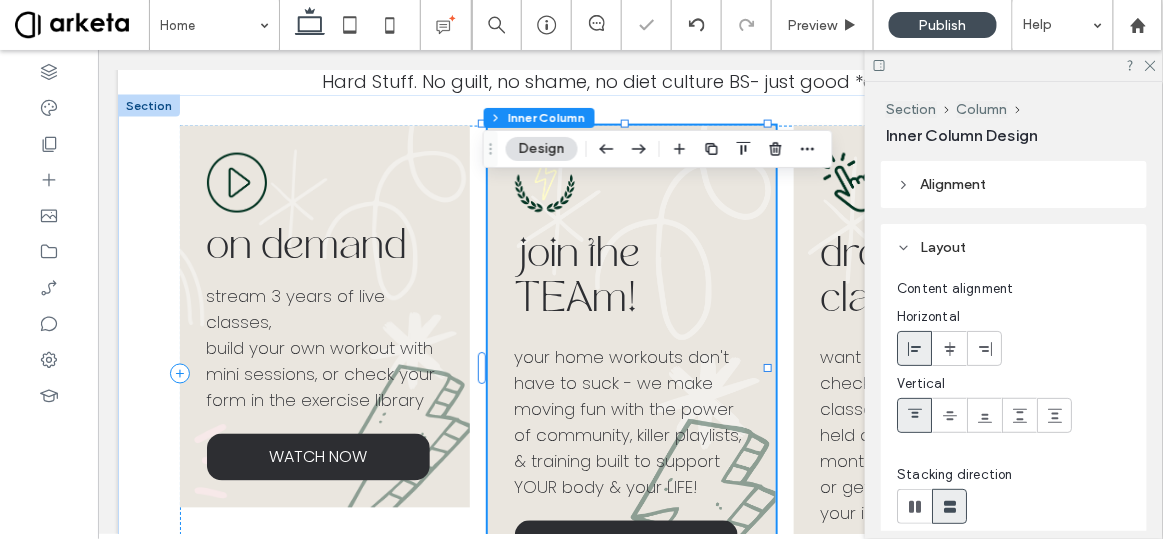 click at bounding box center [544, 182] 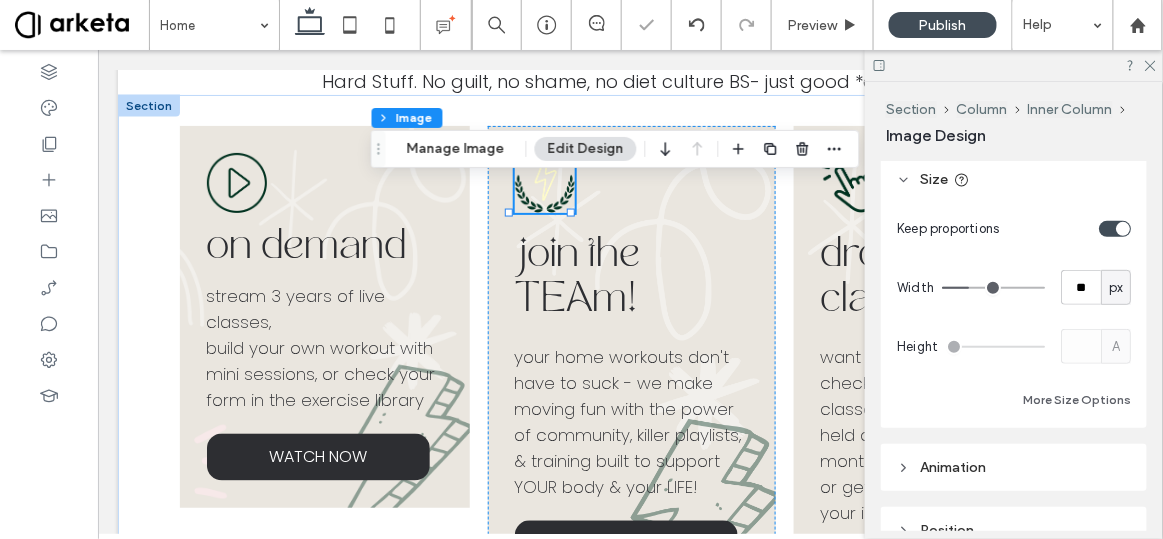 scroll, scrollTop: 0, scrollLeft: 0, axis: both 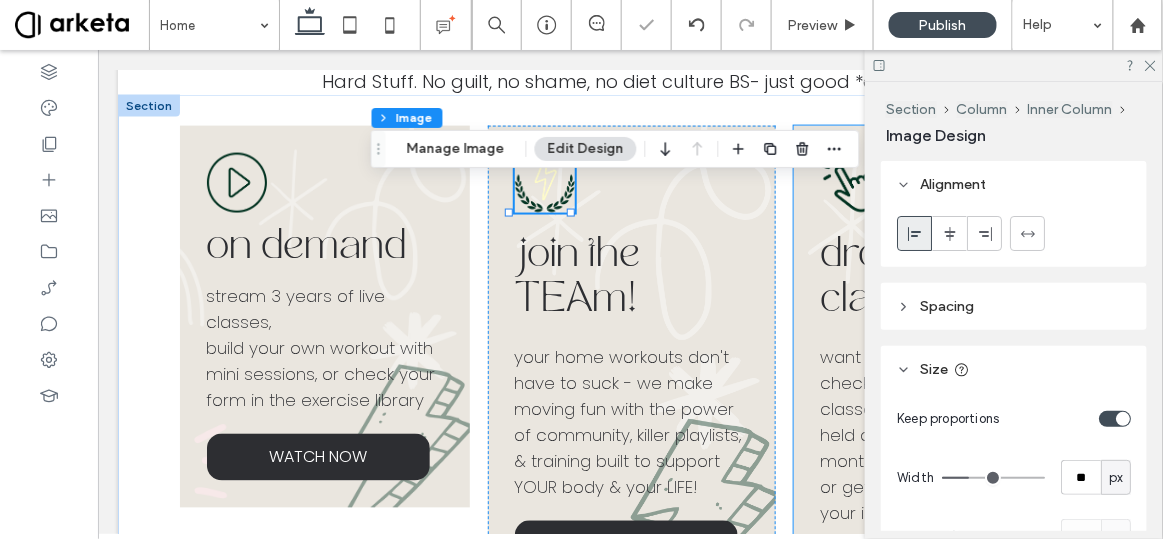 click at bounding box center (850, 182) 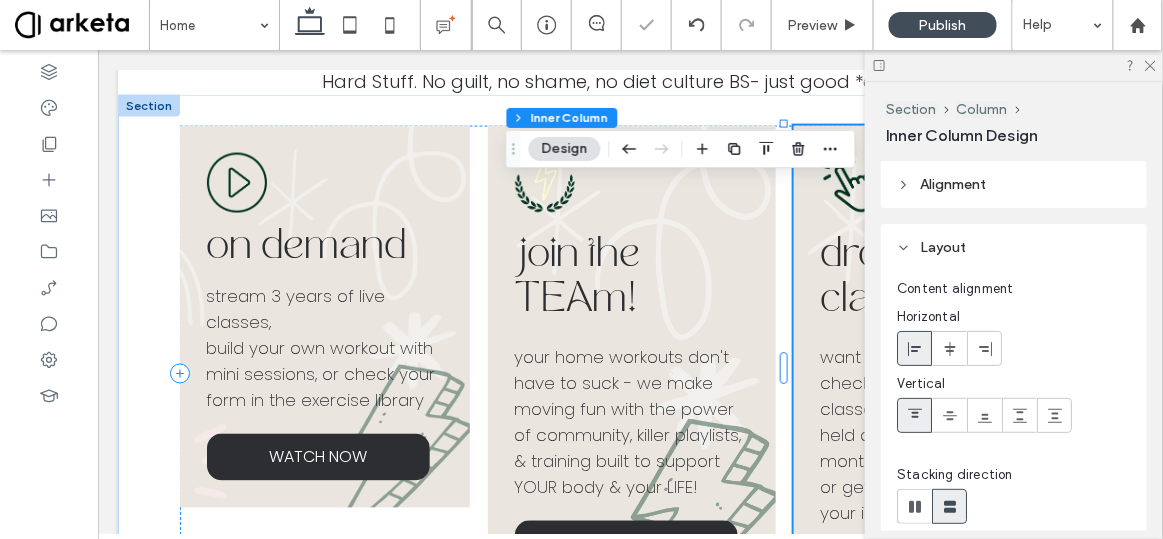 click at bounding box center [850, 182] 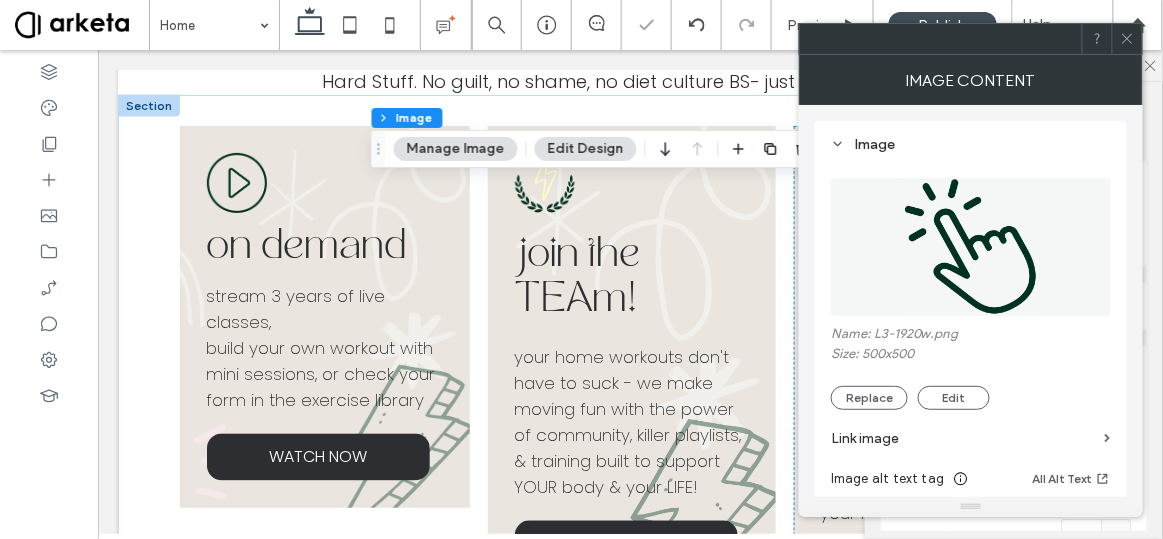click 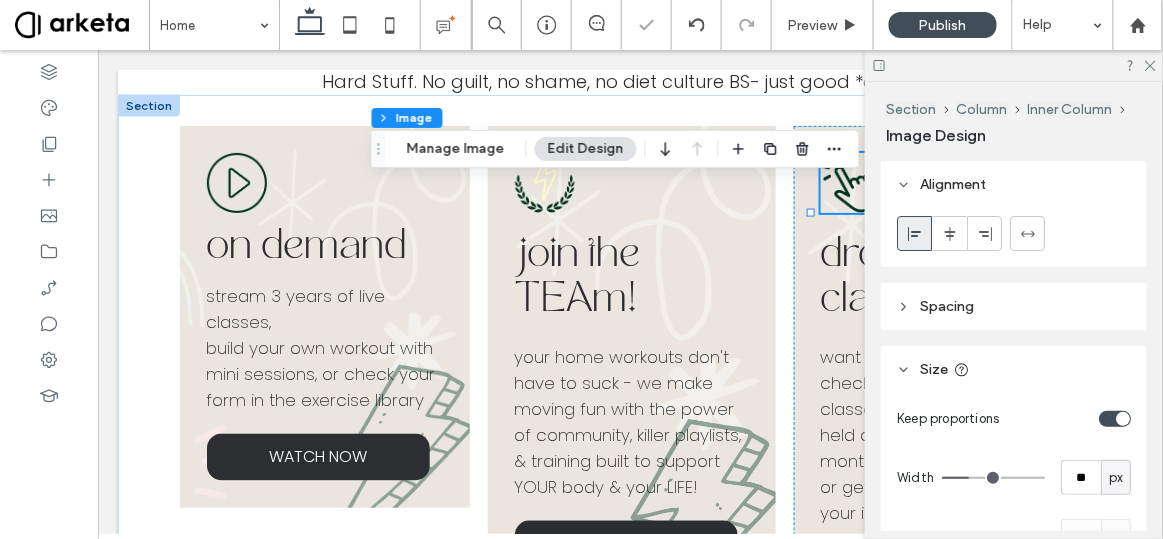 scroll, scrollTop: 233, scrollLeft: 0, axis: vertical 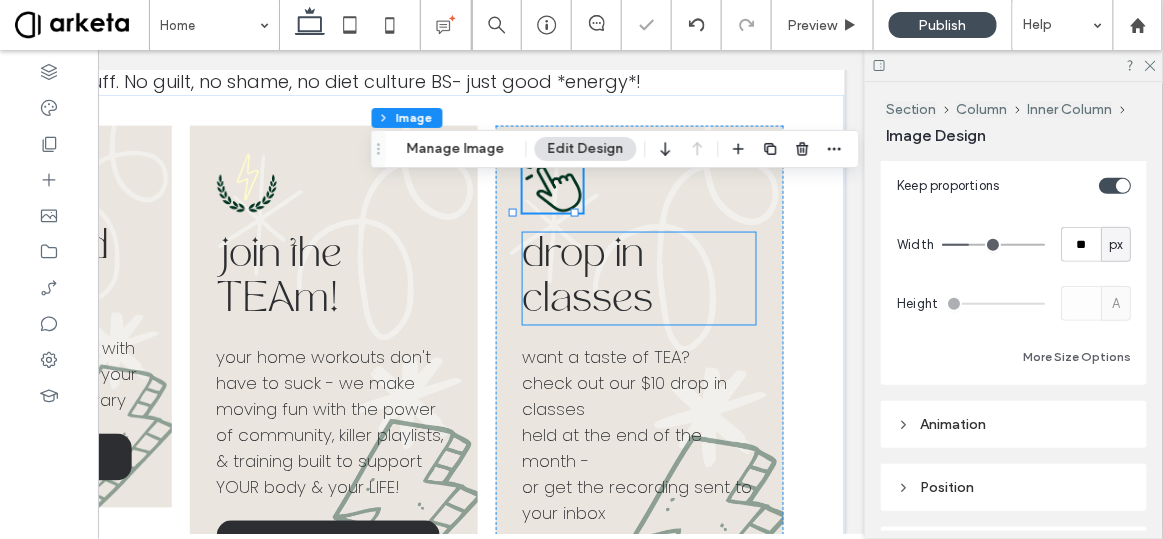 click on "drop in classes" at bounding box center (641, 278) 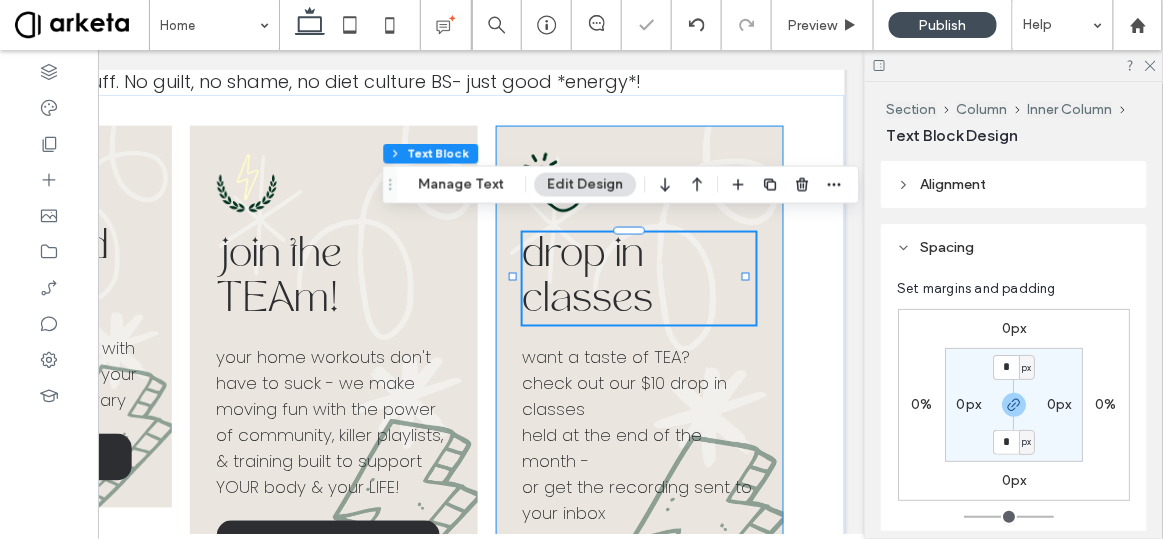 click on "drop in classes
want a taste of TEA? check out our $10 drop in classes held at the end of the month - or get the recording sent to your inbox
DROP IN" at bounding box center (641, 372) 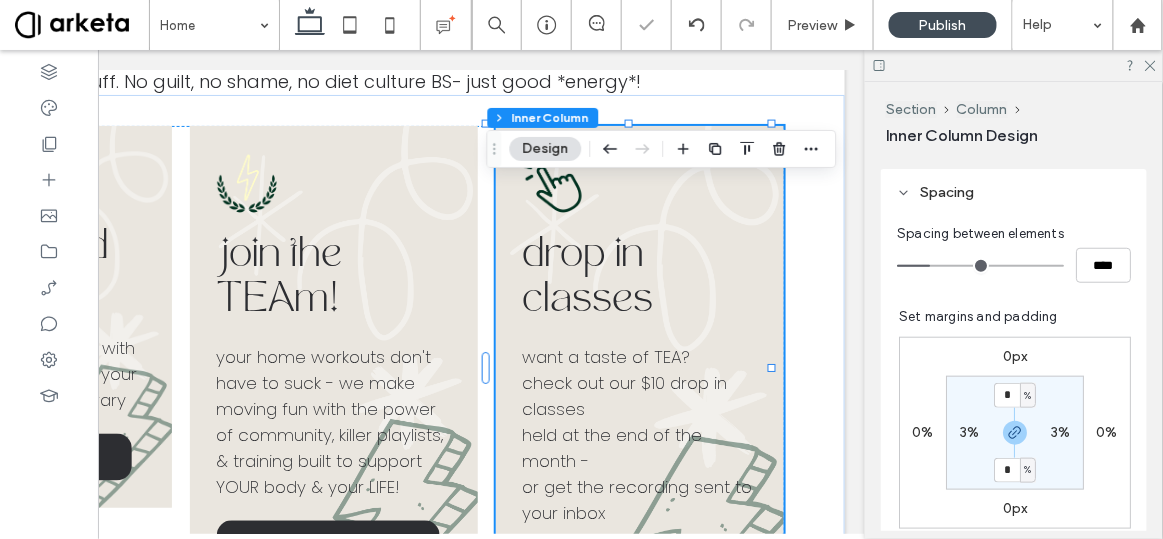 scroll, scrollTop: 419, scrollLeft: 0, axis: vertical 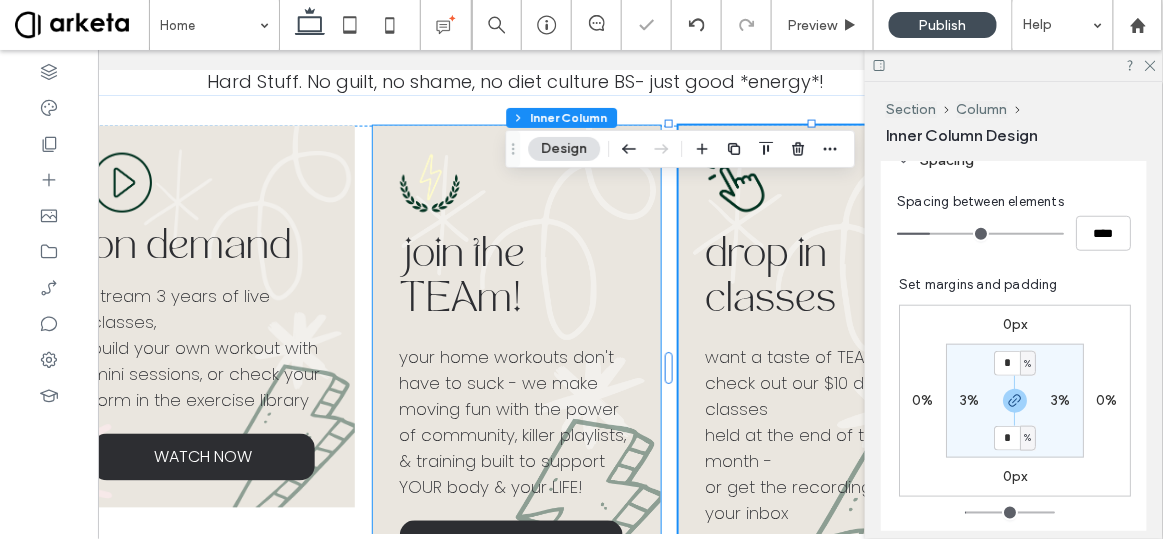 click on "join the TEAm!
your home workouts don't have to suck - we make moving fun with the power of community, killer playlists, & training built to support YOUR body & your LIFE!
SIGN UP" at bounding box center (518, 359) 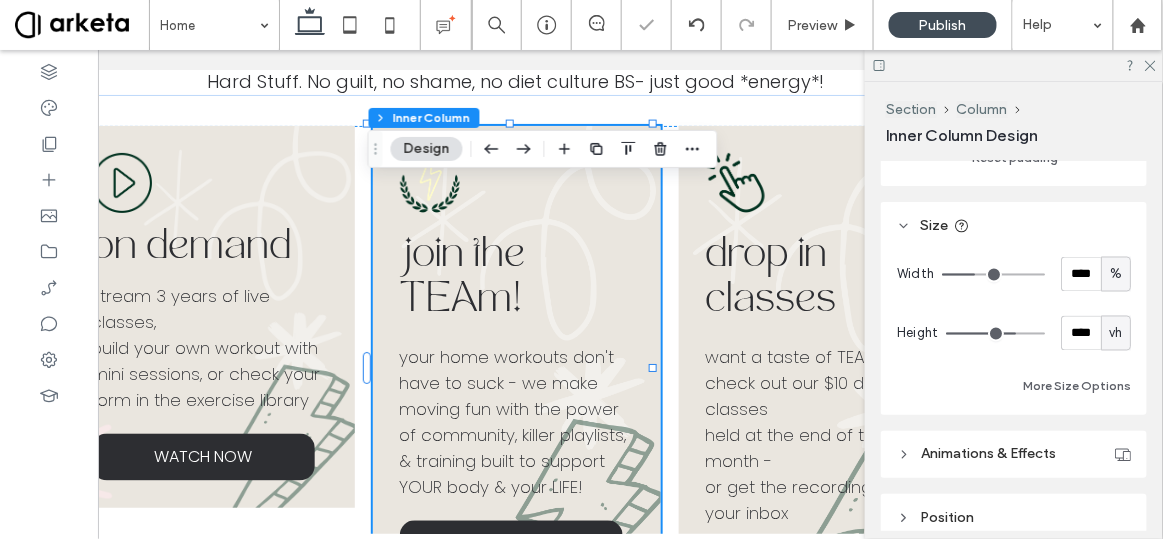 scroll, scrollTop: 815, scrollLeft: 0, axis: vertical 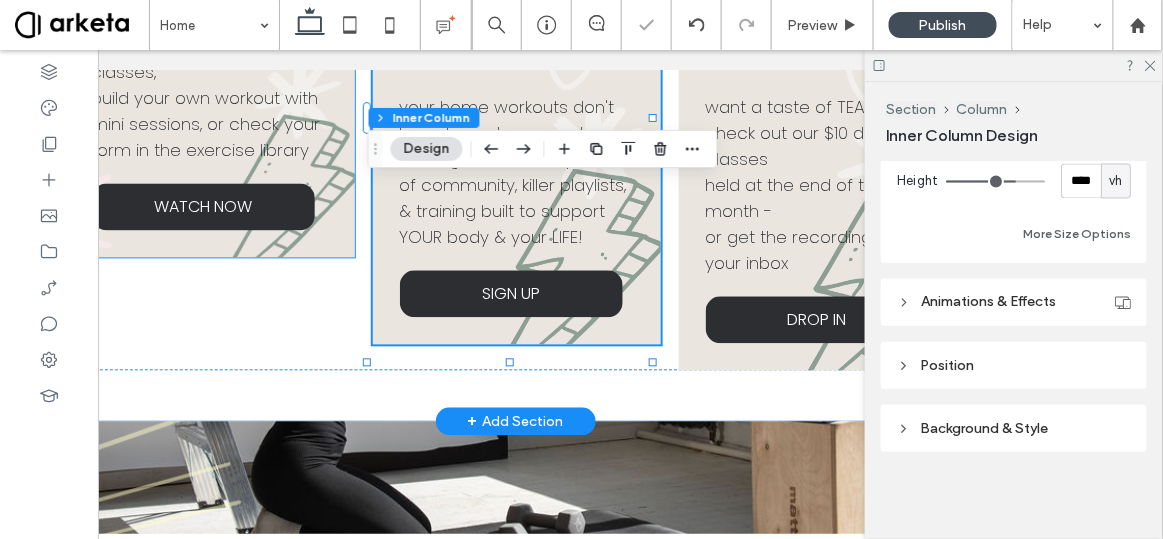 click on "on demand
stream 3 years of live classes, build your own workout with mini sessions, or check your form in the exercise library
WATCH NOW" at bounding box center (211, 65) 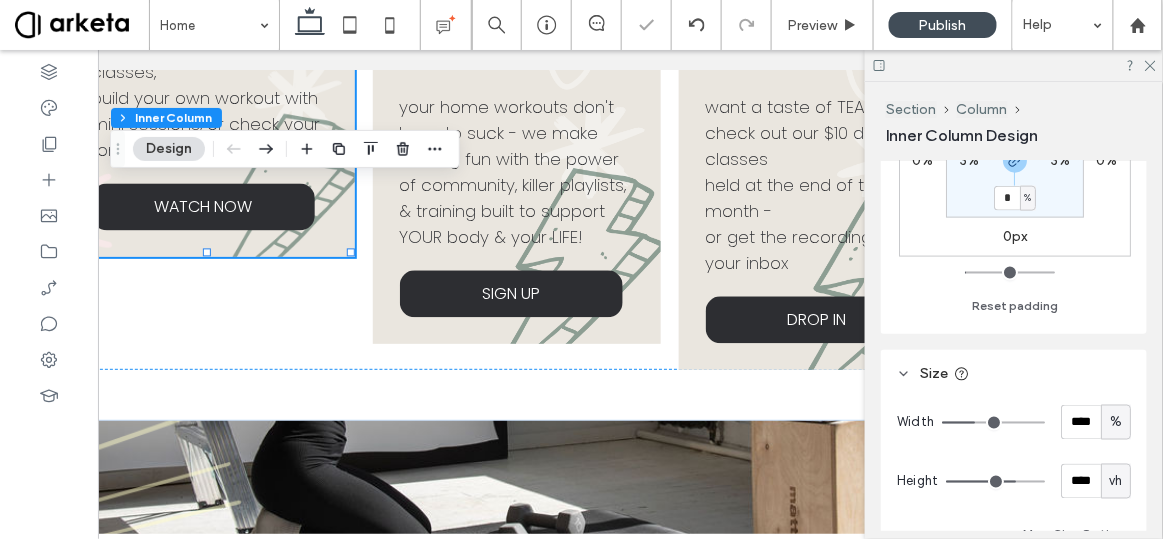 scroll, scrollTop: 672, scrollLeft: 0, axis: vertical 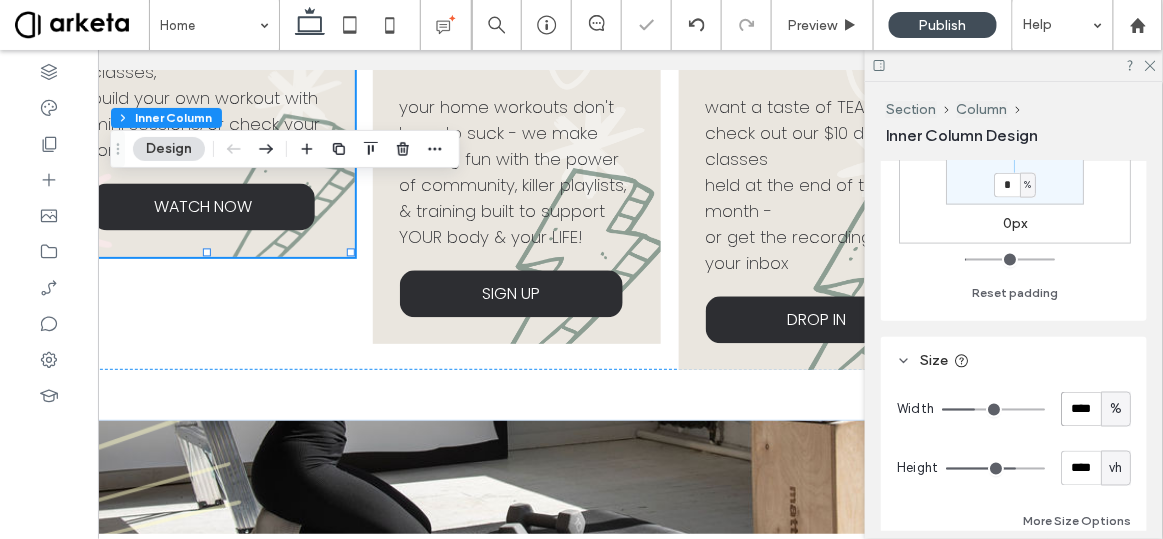 click on "****" at bounding box center (1081, 409) 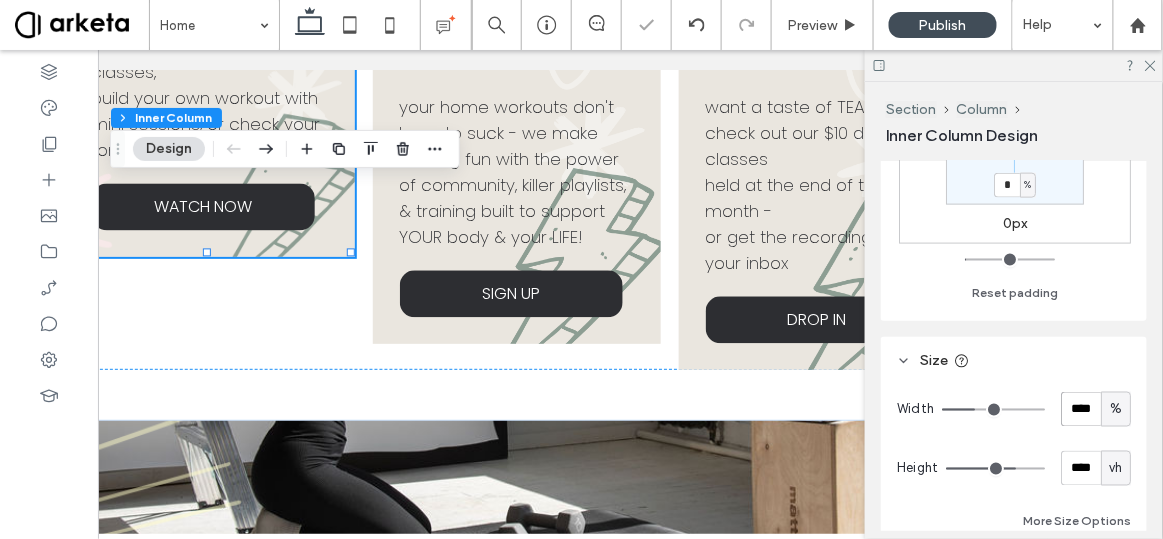 type on "****" 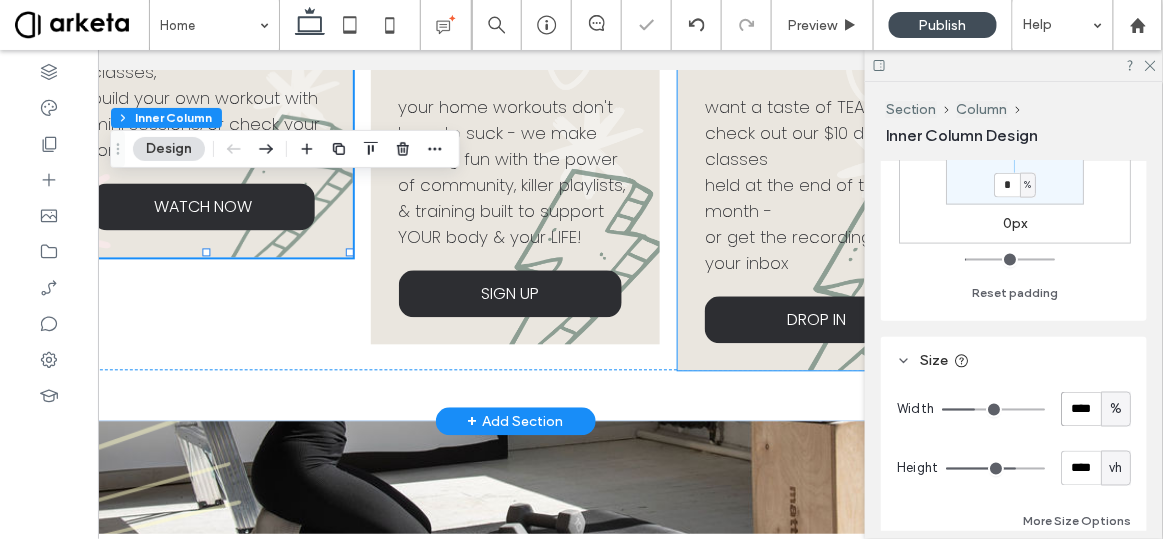 click on "drop in classes
want a taste of TEA? check out our $10 drop in classes held at the end of the month - or get the recording sent to your inbox
DROP IN" at bounding box center (823, 121) 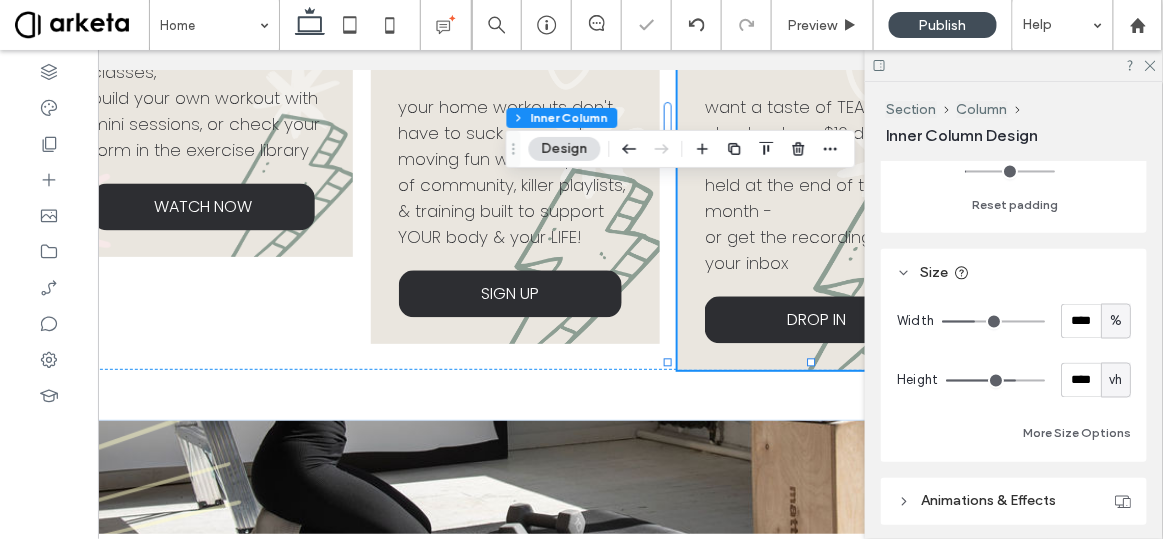 scroll, scrollTop: 765, scrollLeft: 0, axis: vertical 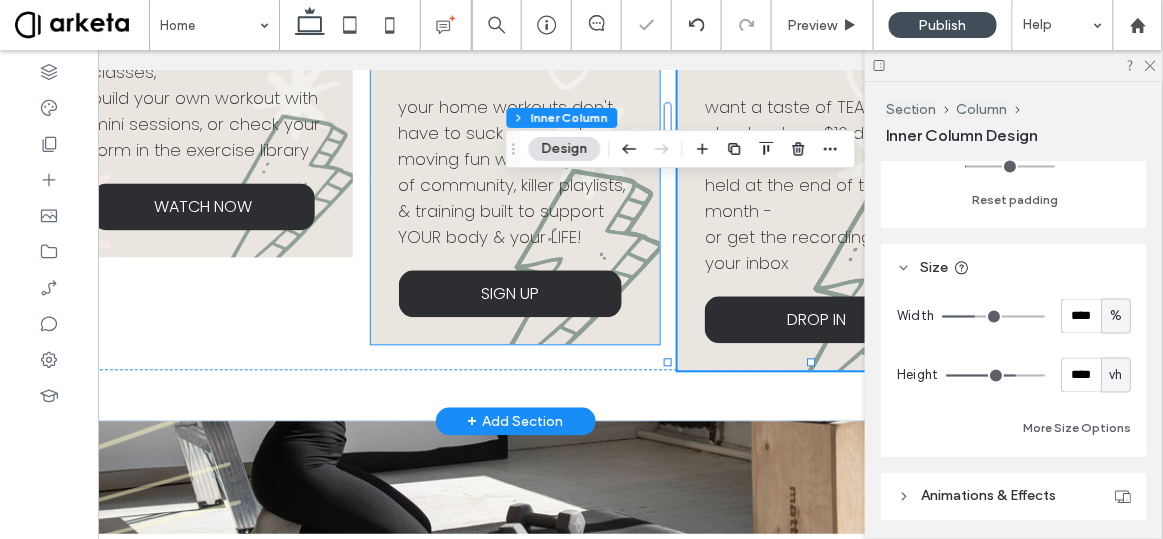 click on "join the TEAm!
your home workouts don't have to suck - we make moving fun with the power of community, killer playlists, & training built to support YOUR body & your LIFE!
SIGN UP" at bounding box center [516, 108] 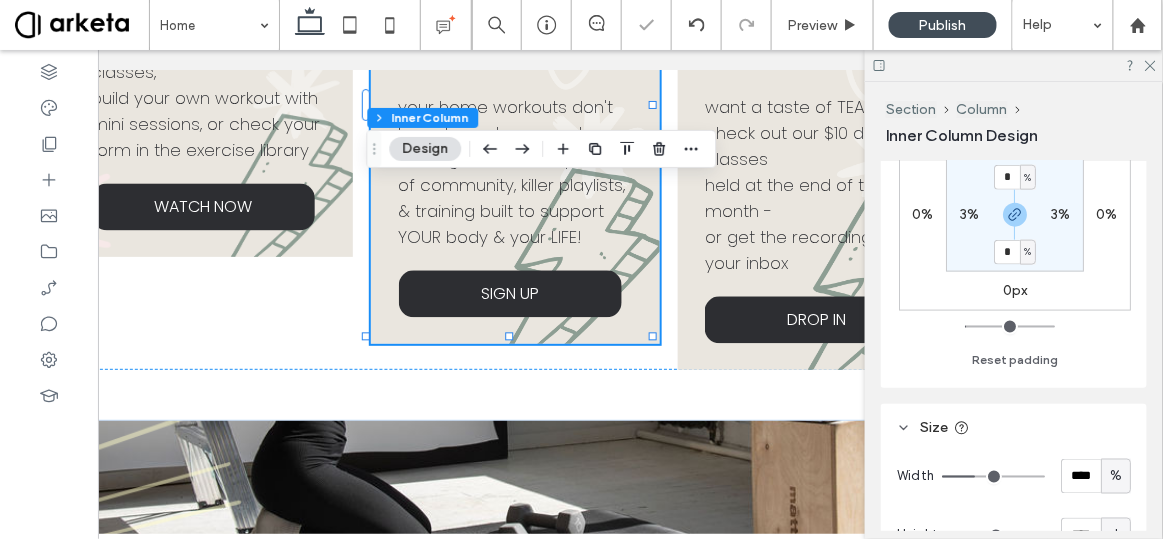 scroll, scrollTop: 675, scrollLeft: 0, axis: vertical 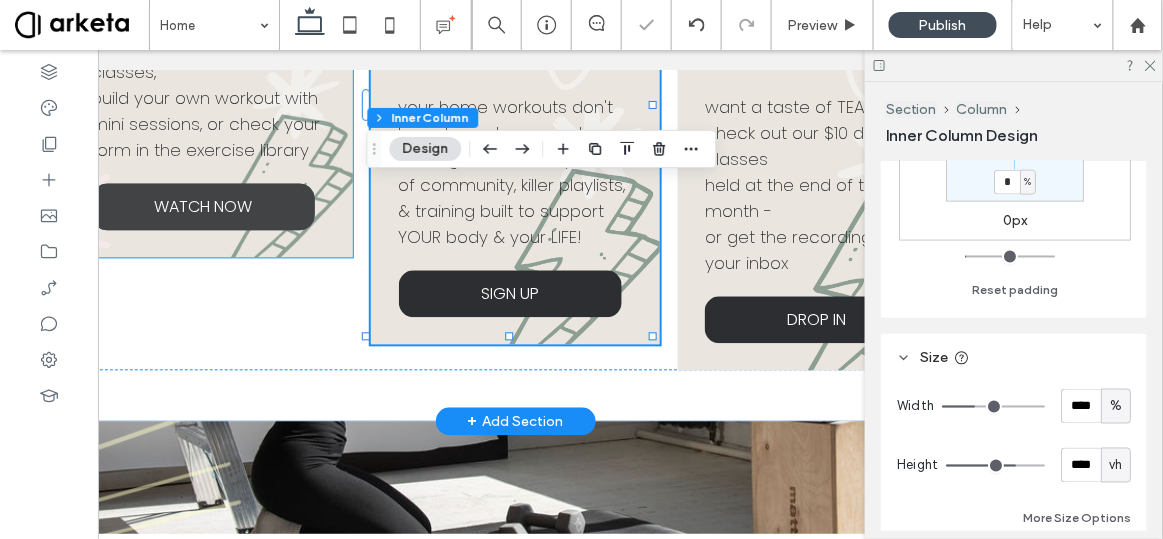 click on "WATCH NOW" at bounding box center (204, 205) 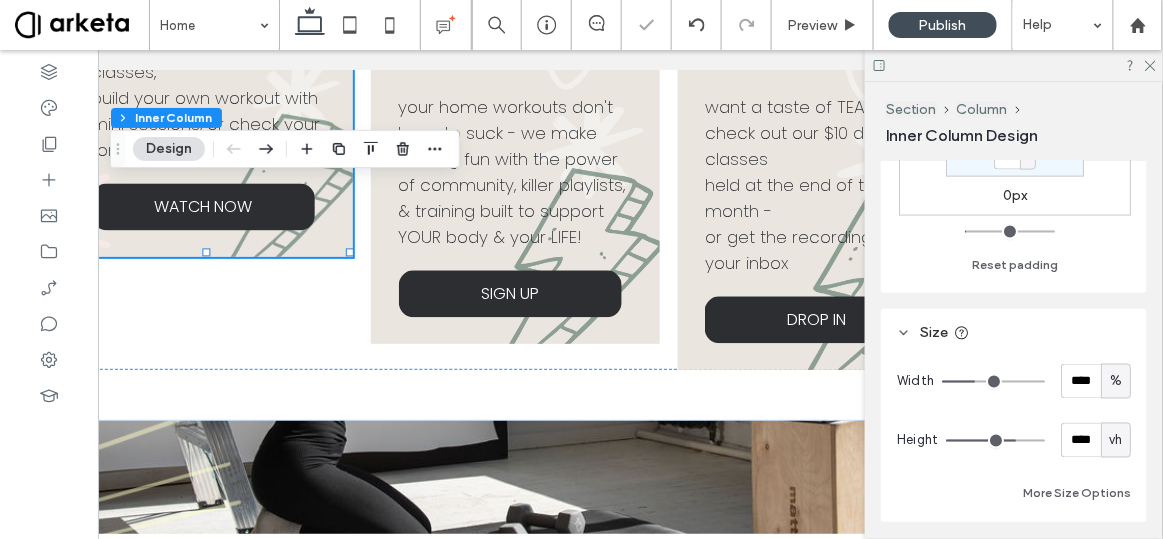 scroll, scrollTop: 761, scrollLeft: 0, axis: vertical 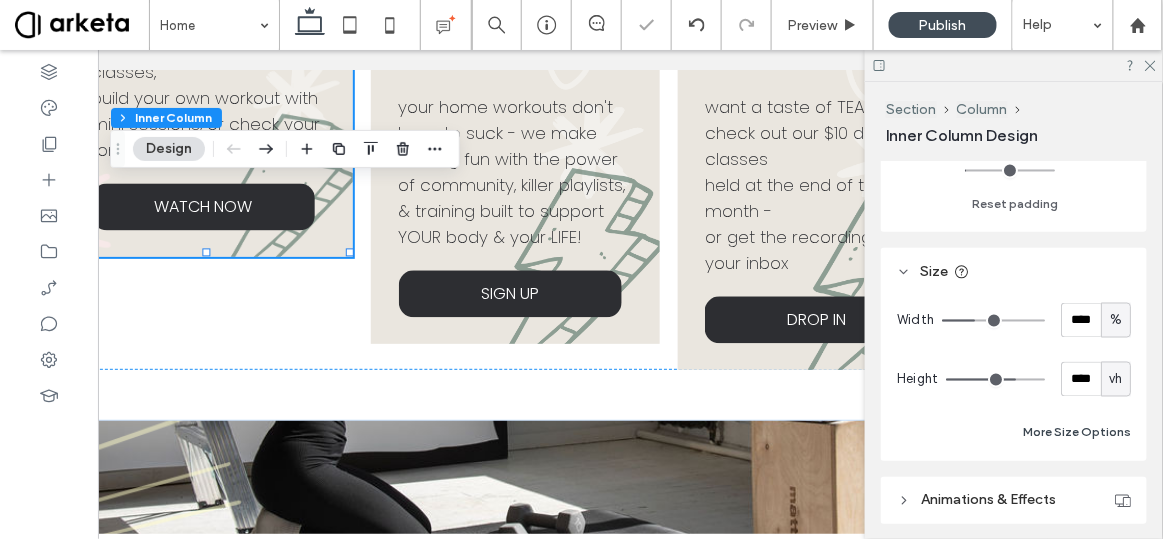 click on "More Size Options" at bounding box center [1077, 433] 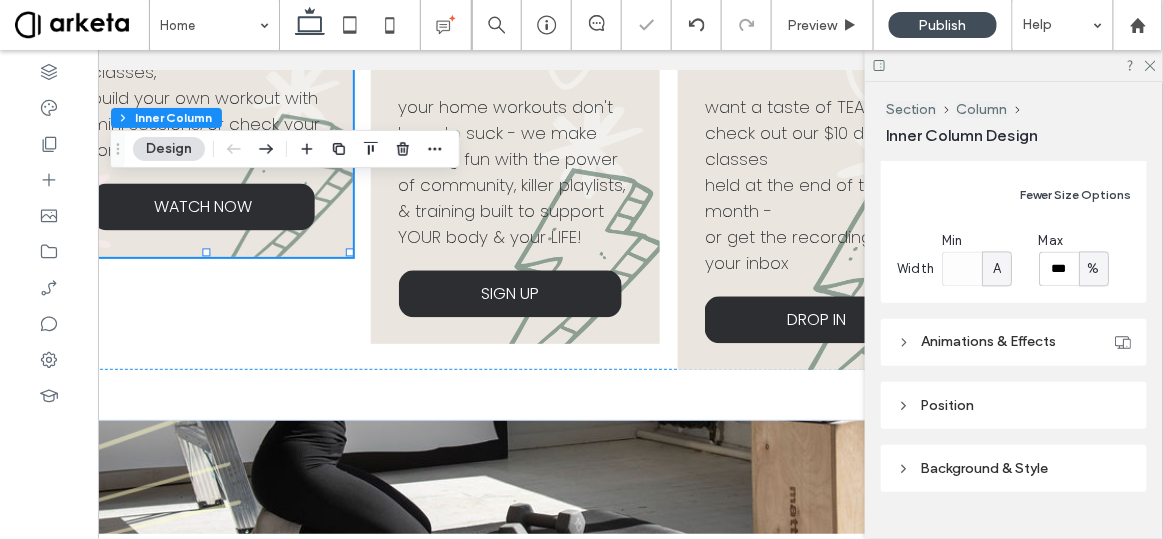 scroll, scrollTop: 1000, scrollLeft: 0, axis: vertical 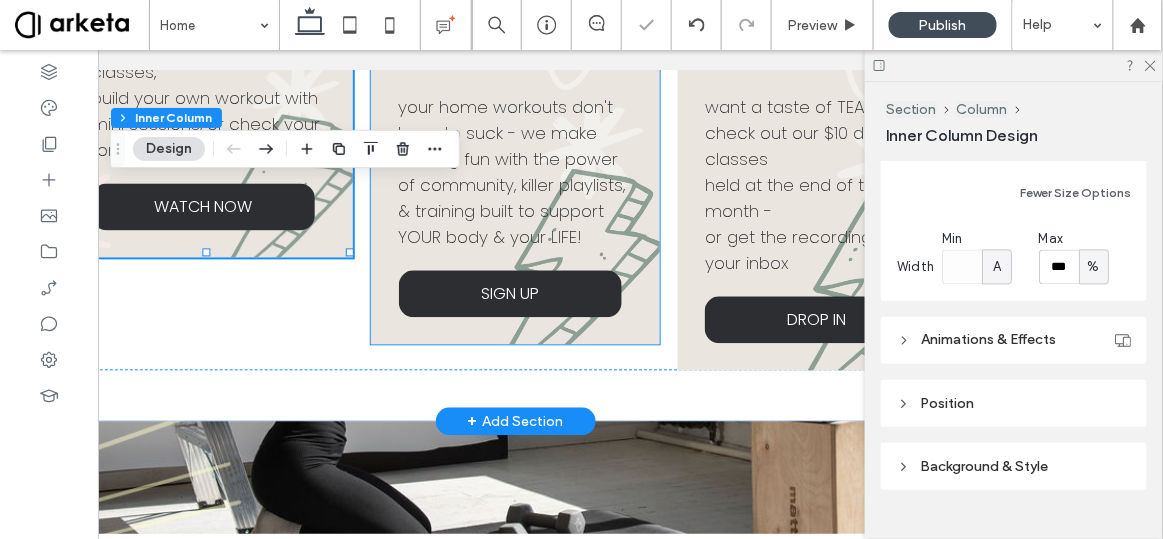 click on "join the TEAm!
your home workouts don't have to suck - we make moving fun with the power of community, killer playlists, & training built to support YOUR body & your LIFE!
SIGN UP" at bounding box center (516, 108) 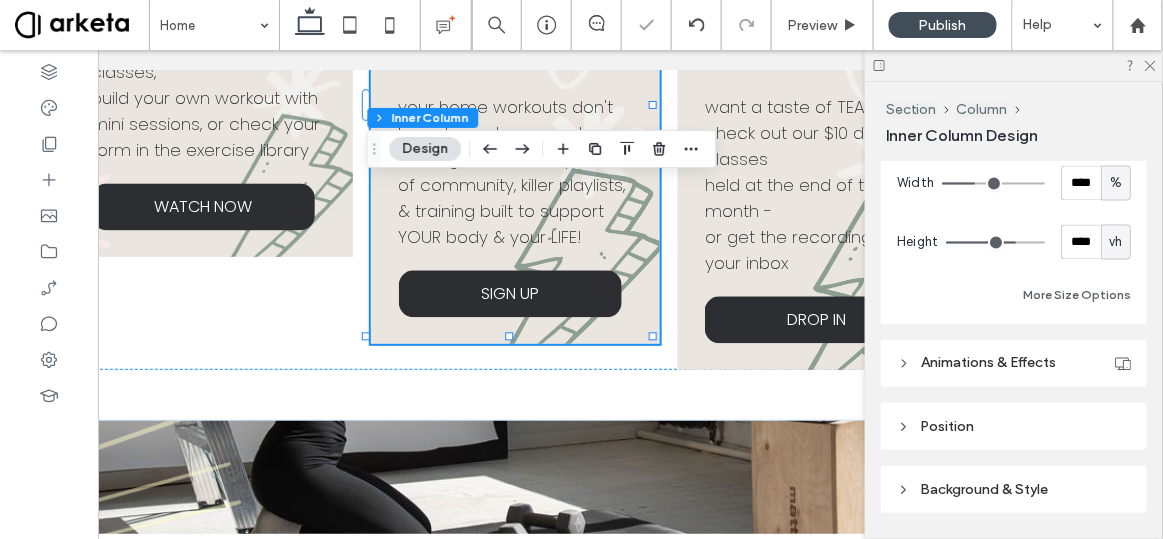 scroll, scrollTop: 959, scrollLeft: 0, axis: vertical 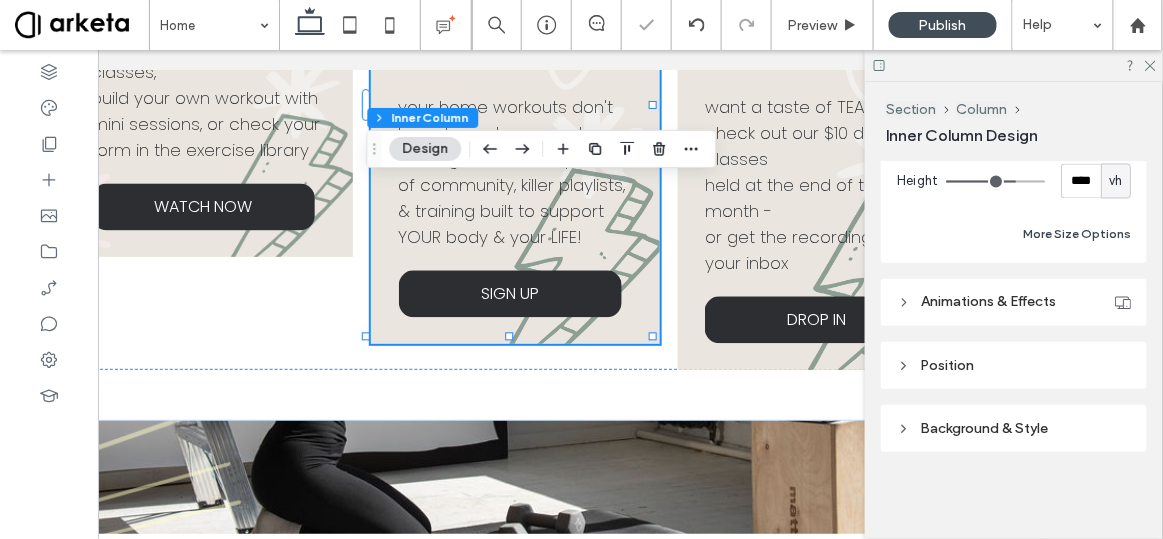 click on "More Size Options" at bounding box center [1077, 235] 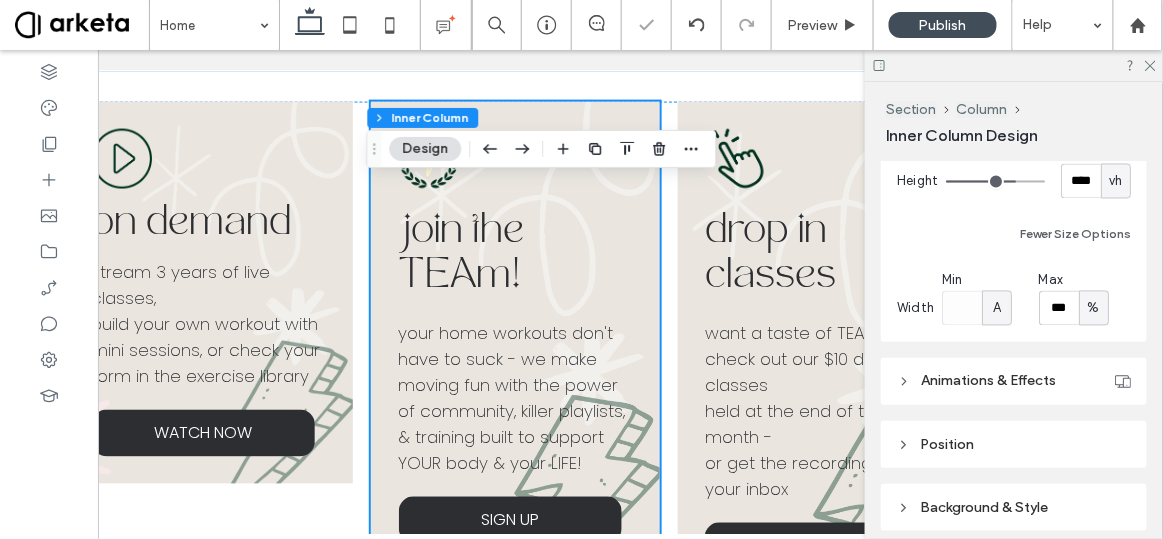scroll, scrollTop: 977, scrollLeft: 0, axis: vertical 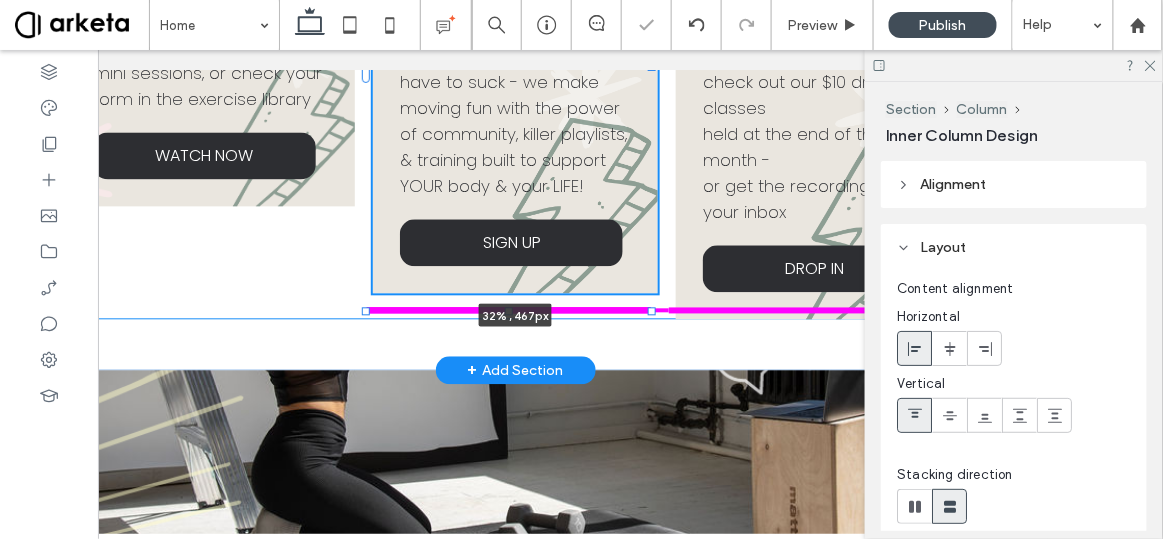click on "on demand
stream 3 years of live classes, build your own workout with mini sessions, or check your form in the exercise library
WATCH NOW
join the TEAm!
your home workouts don't have to suck - we make moving fun with the power of community, killer playlists, & training built to support YOUR body & your LIFE!
SIGN UP
32% , 467px
drop in classes
want a taste of TEA? check out our $10 drop in classes held at the end of the month - or get the recording sent to your inbox
DROP IN" at bounding box center [516, 80] 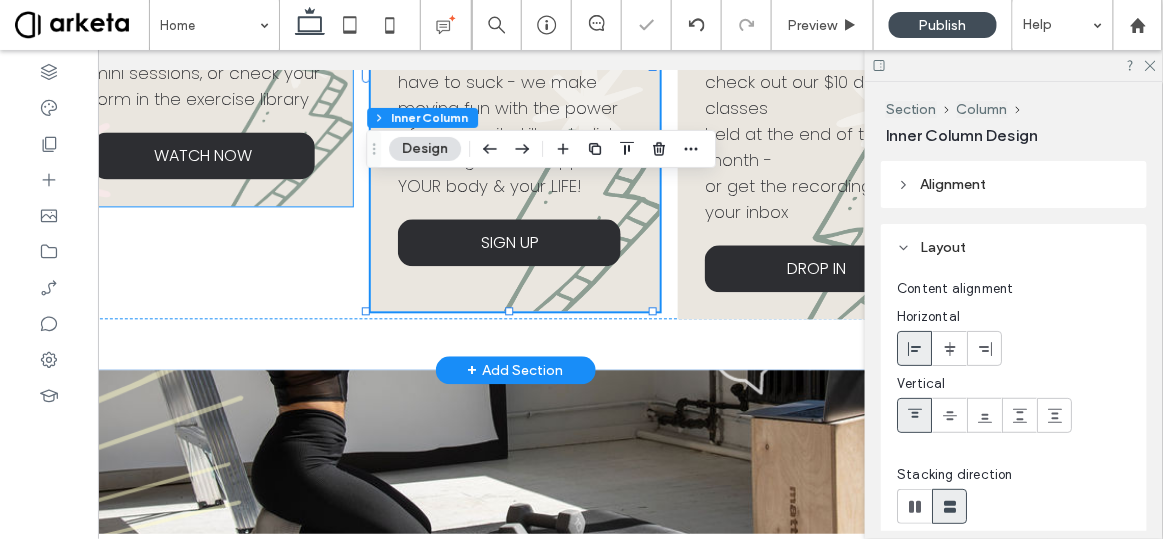 click on "on demand
stream 3 years of live classes, build your own workout with mini sessions, or check your form in the exercise library
WATCH NOW" at bounding box center [210, 14] 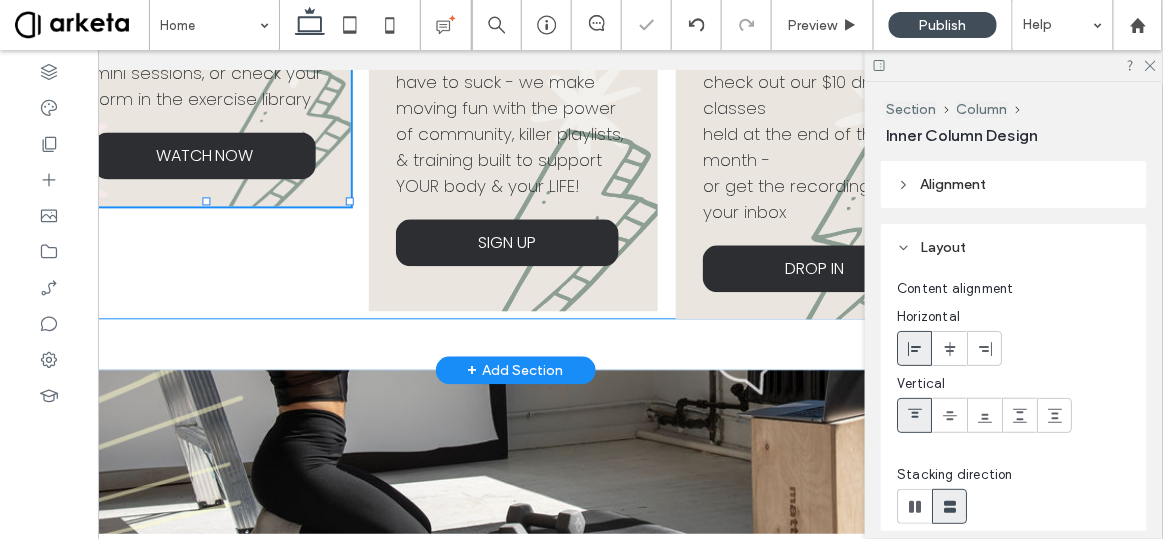 click at bounding box center (208, 200) 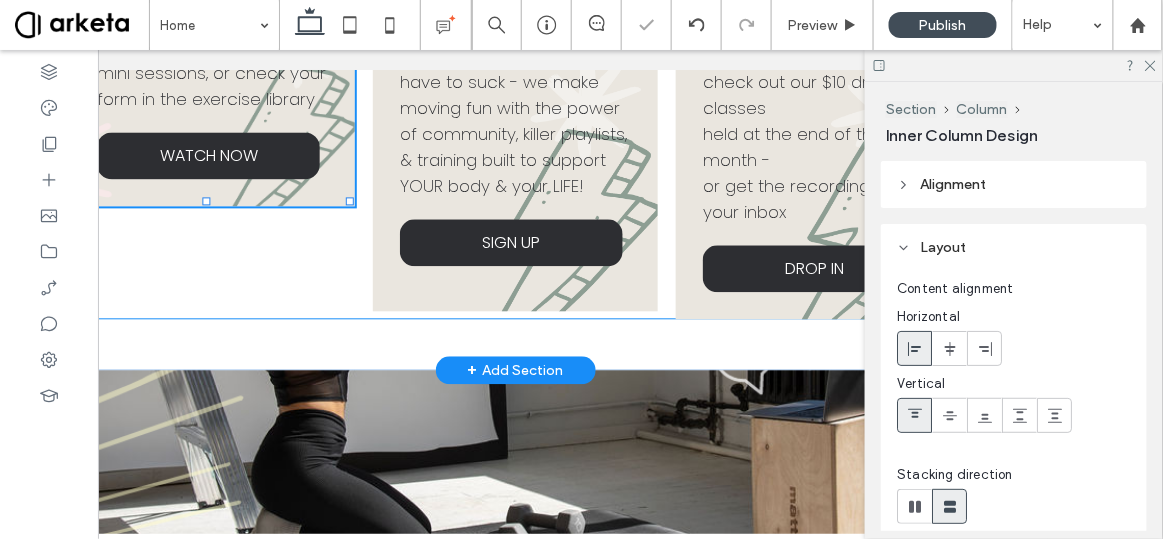 click at bounding box center [208, 200] 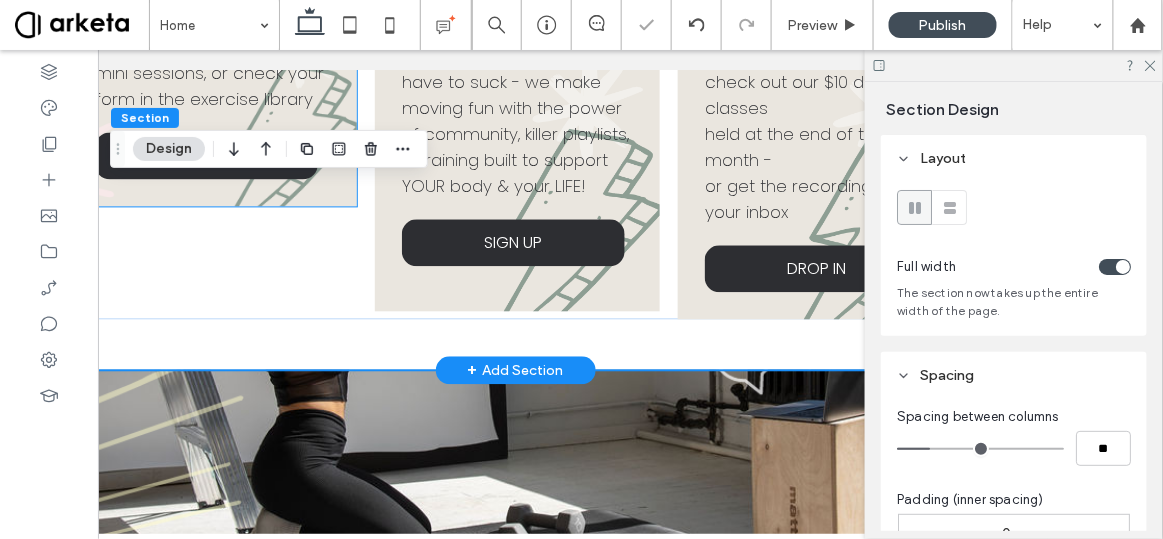 click on "on demand
stream 3 years of live classes, build your own workout with mini sessions, or check your form in the exercise library
WATCH NOW" at bounding box center [213, 14] 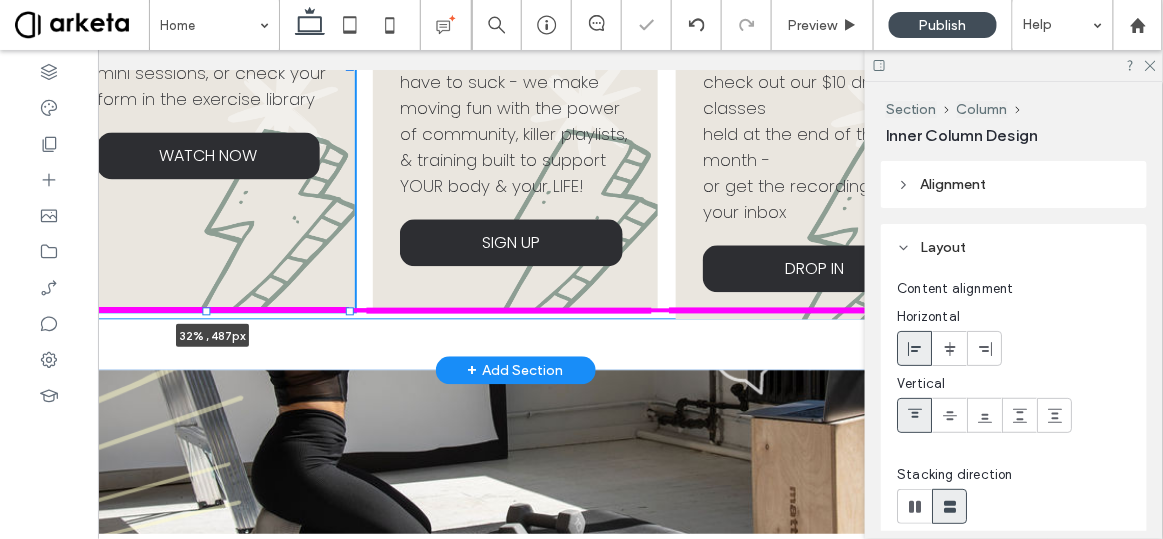 drag, startPoint x: 207, startPoint y: 184, endPoint x: 230, endPoint y: 290, distance: 108.46658 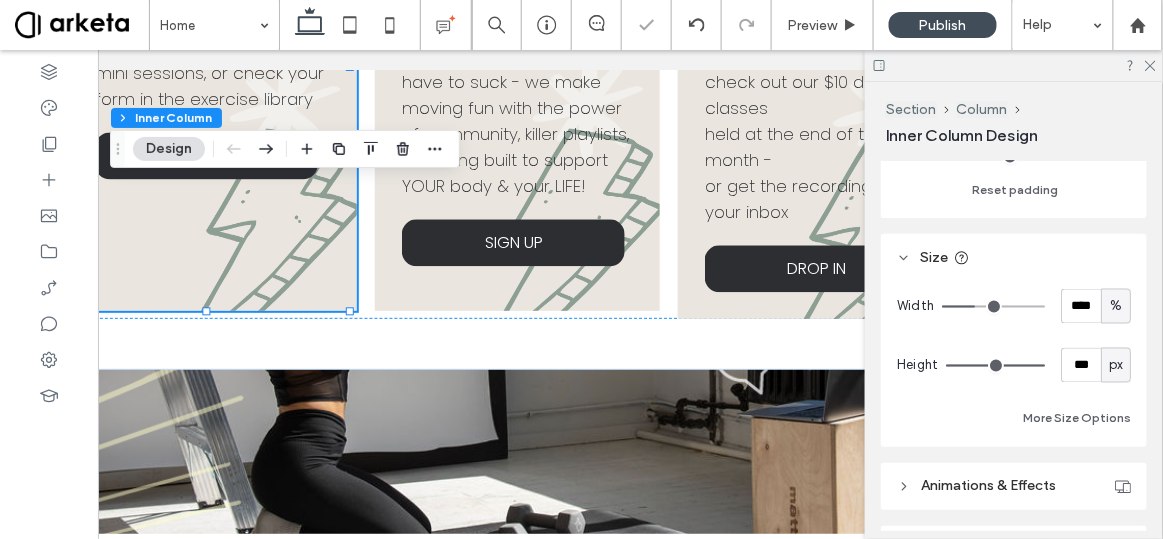 scroll, scrollTop: 777, scrollLeft: 0, axis: vertical 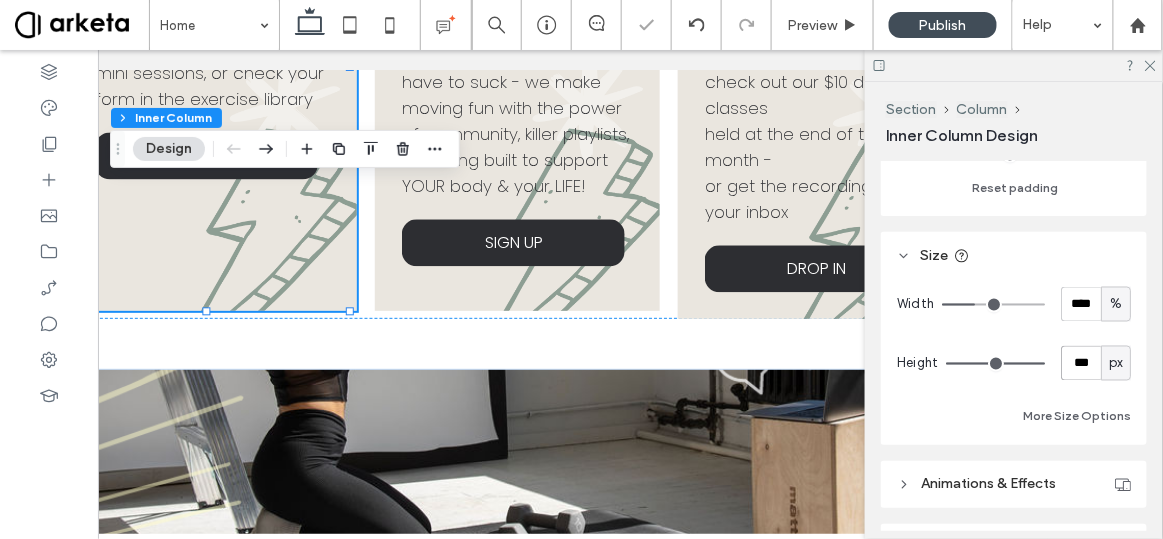 click on "***" at bounding box center [1081, 363] 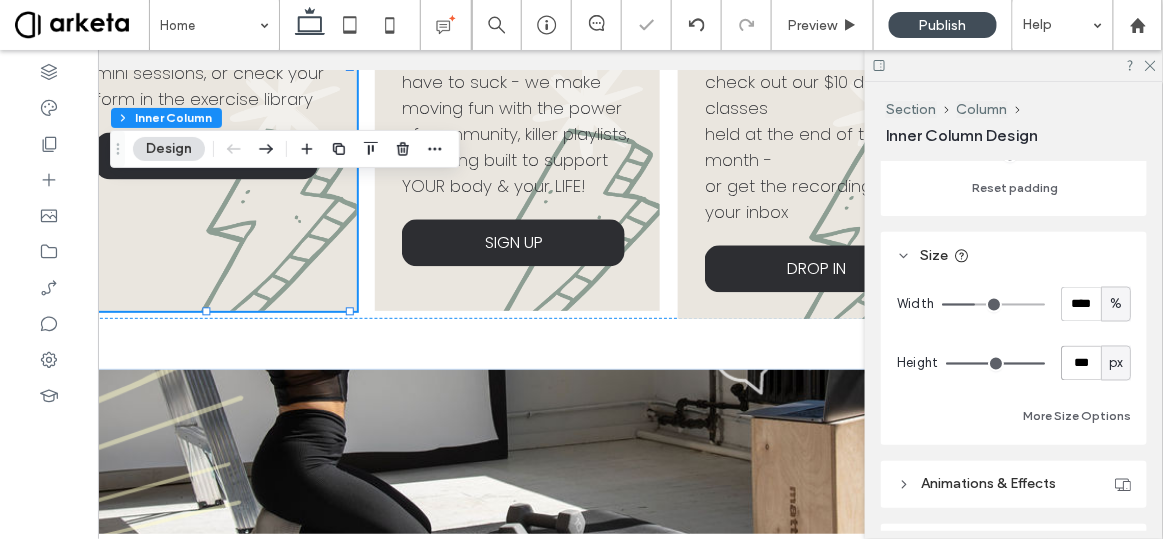 type on "***" 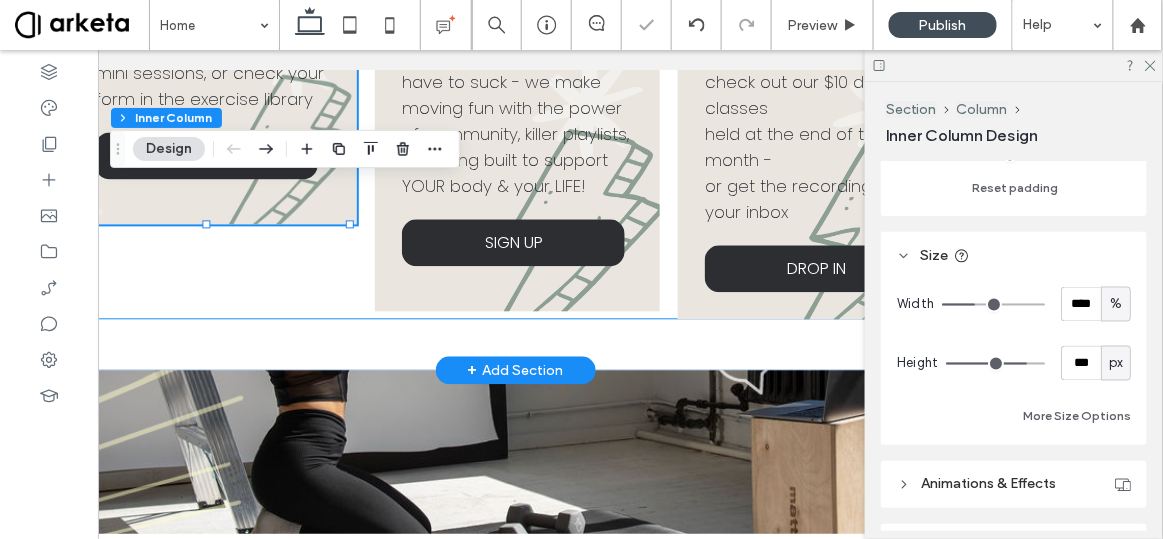 click on "on demand
stream 3 years of live classes, build your own workout with mini sessions, or check your form in the exercise library
WATCH NOW
32% , 487px
join the TEAm!
your home workouts don't have to suck - we make moving fun with the power of community, killer playlists, & training built to support YOUR body & your LIFE!
SIGN UP
drop in classes
want a taste of TEA? check out our $10 drop in classes held at the end of the month - or get the recording sent to your inbox
DROP IN" at bounding box center (517, 70) 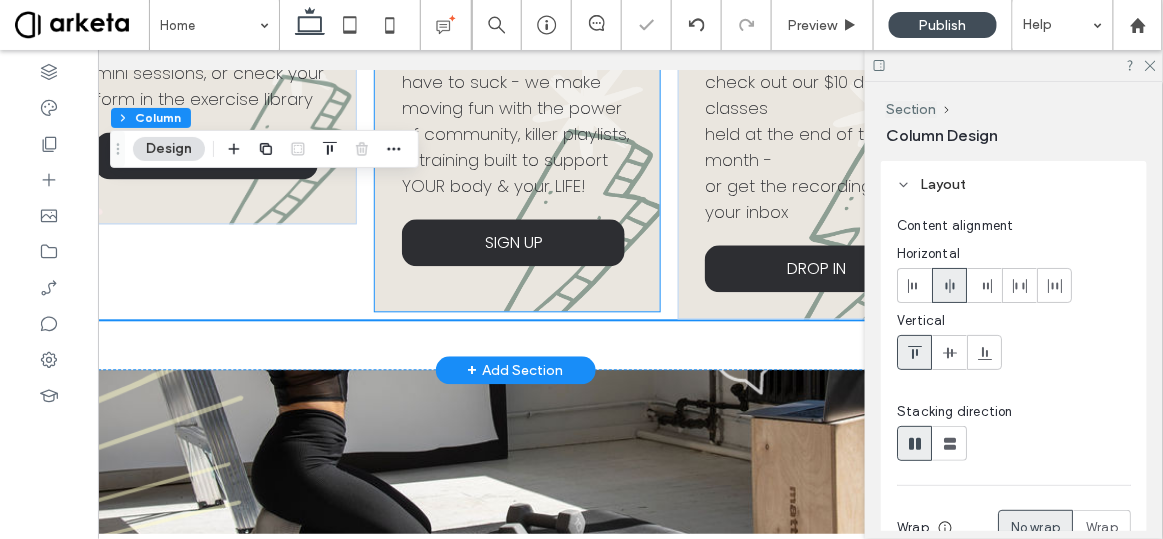 click on "join the TEAm!
your home workouts don't have to suck - we make moving fun with the power of community, killer playlists, & training built to support YOUR body & your LIFE!
SIGN UP" at bounding box center (518, 66) 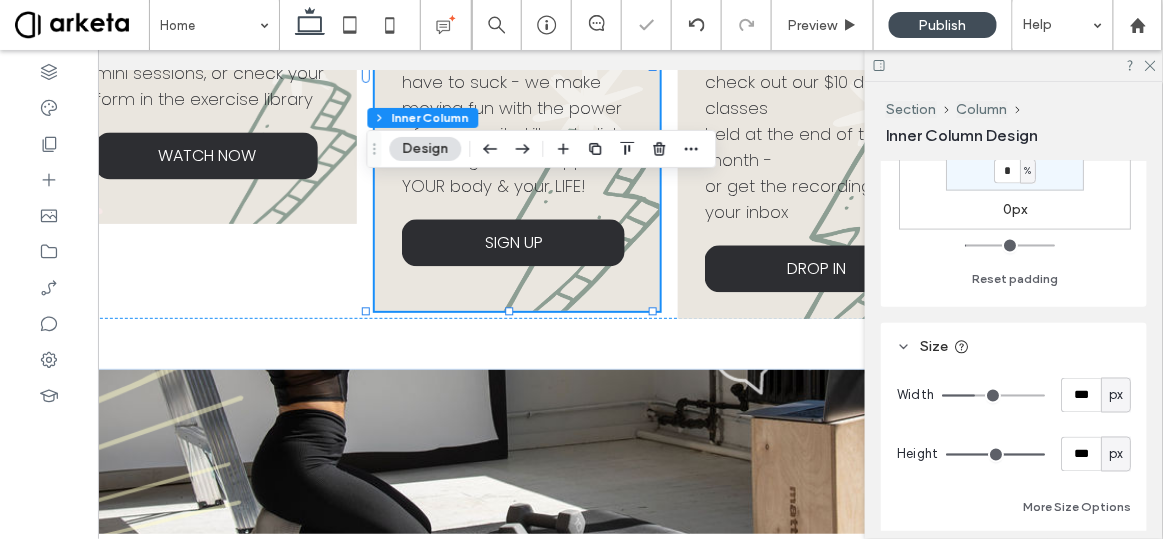 scroll, scrollTop: 779, scrollLeft: 0, axis: vertical 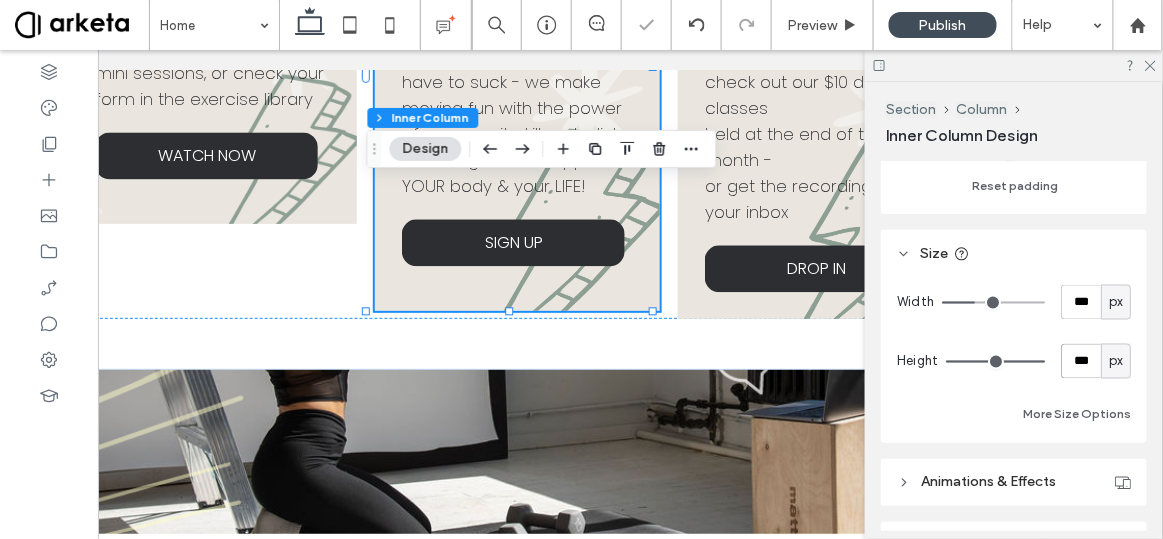 click on "***" at bounding box center (1081, 361) 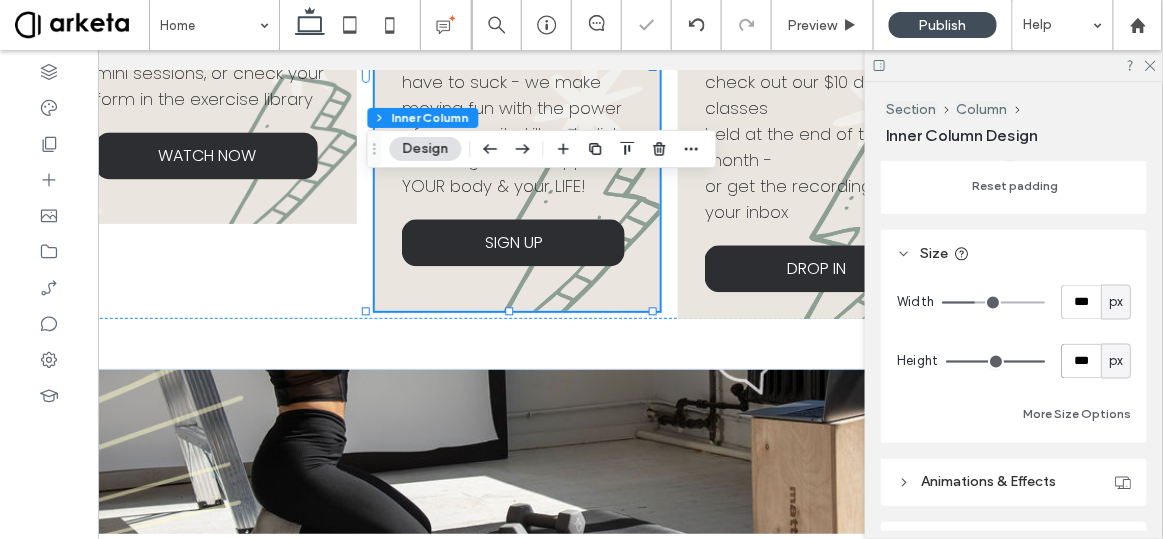type on "***" 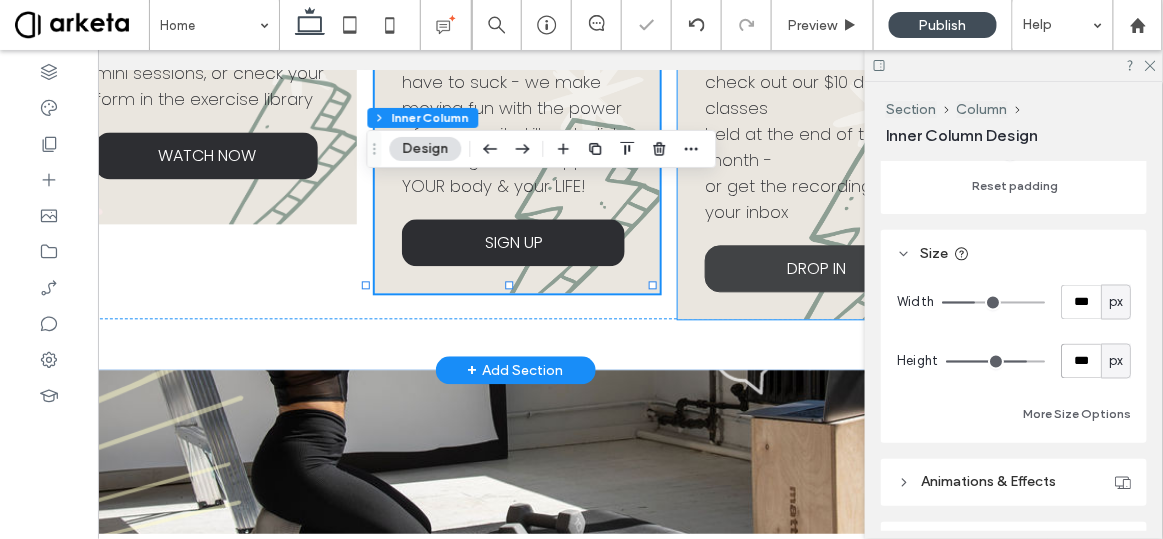 click on "DROP IN" at bounding box center (817, 267) 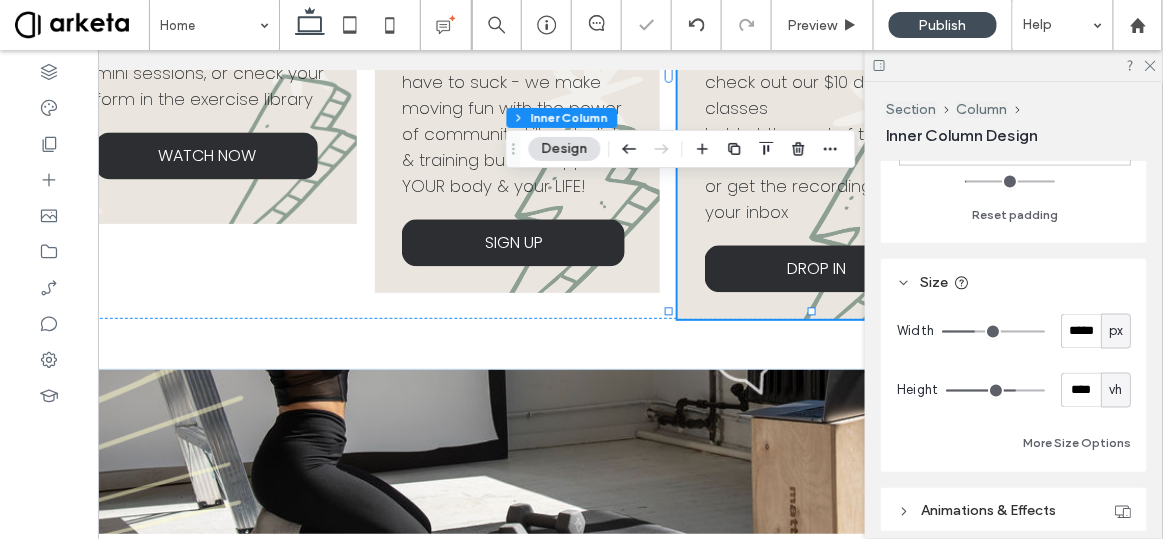 scroll, scrollTop: 917, scrollLeft: 0, axis: vertical 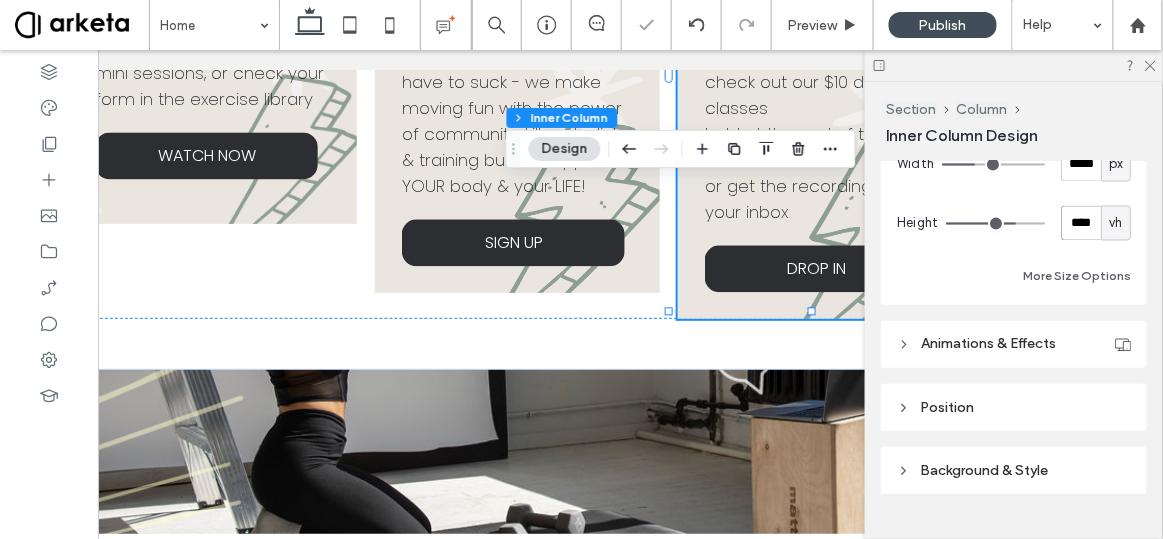 click on "****" at bounding box center [1081, 223] 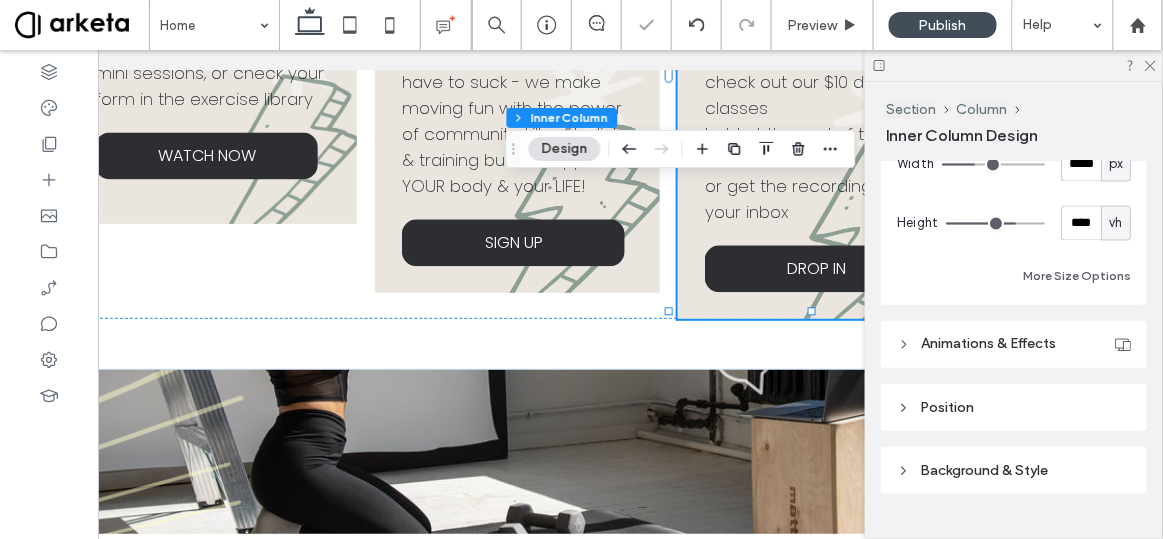 click on "vh" at bounding box center [1115, 224] 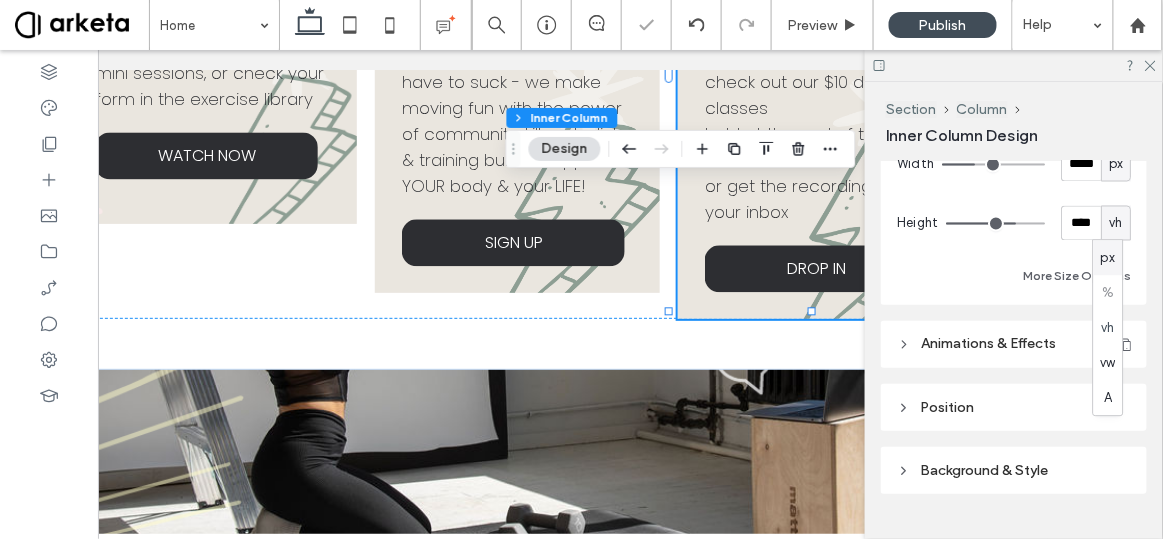 click on "px" at bounding box center (1108, 258) 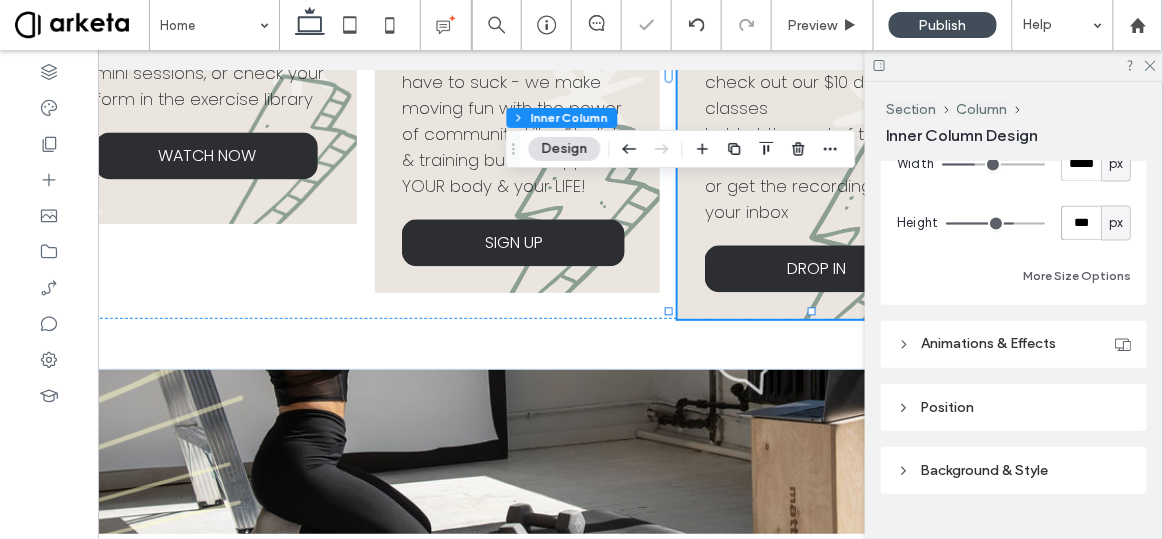 click on "***" at bounding box center (1081, 223) 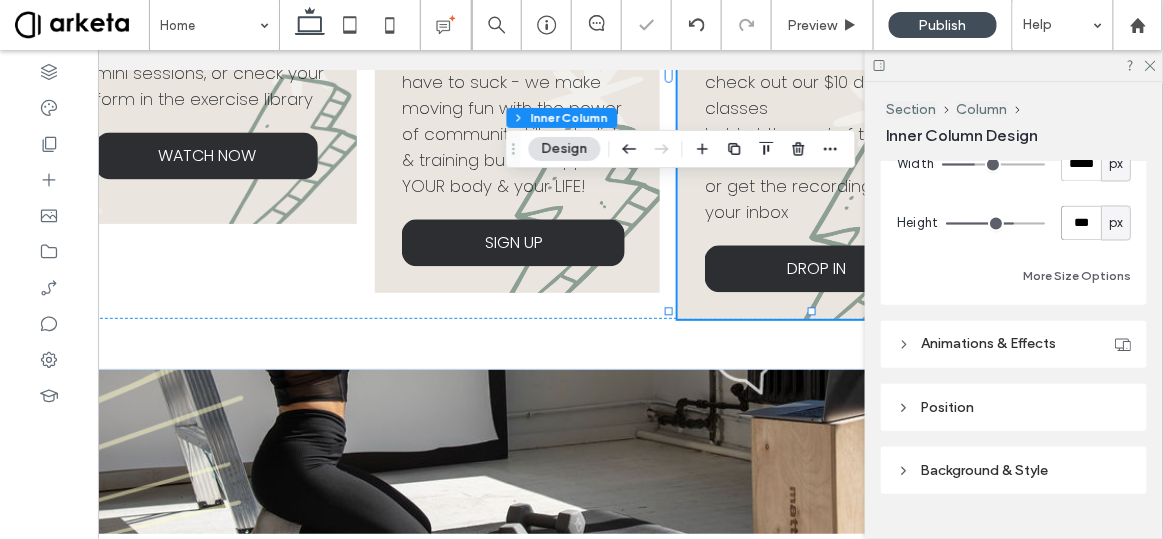 type on "***" 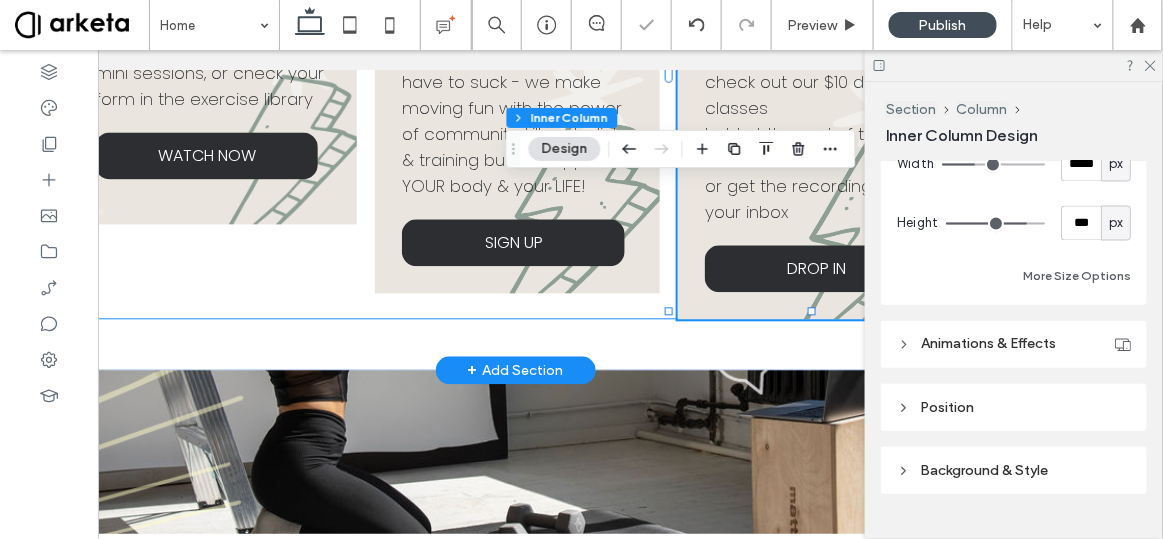 drag, startPoint x: 325, startPoint y: 213, endPoint x: 327, endPoint y: 187, distance: 26.076809 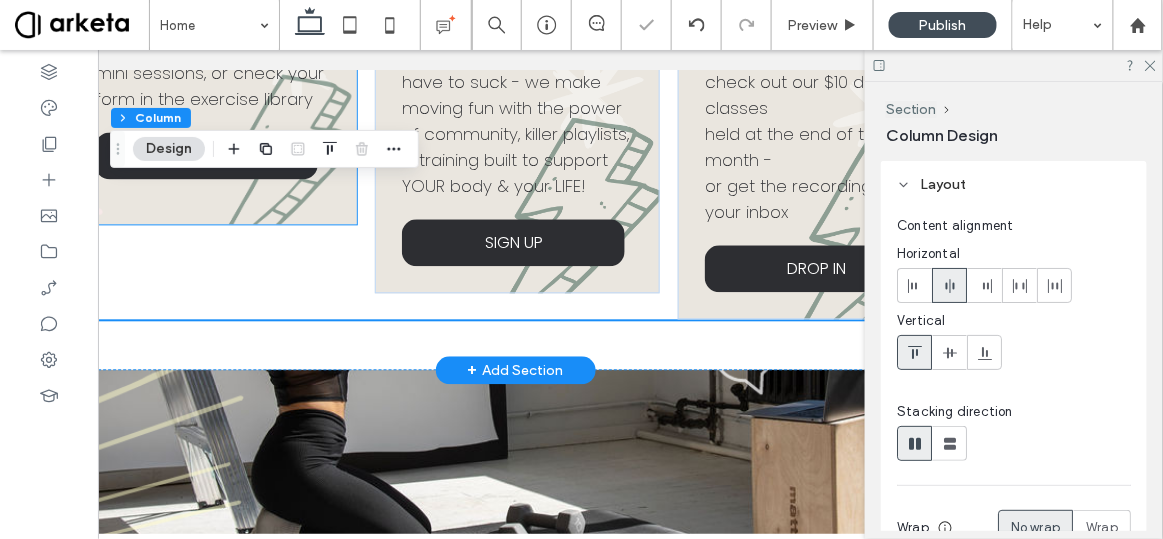 click on "on demand
stream 3 years of live classes, build your own workout with mini sessions, or check your form in the exercise library
WATCH NOW" at bounding box center [213, 23] 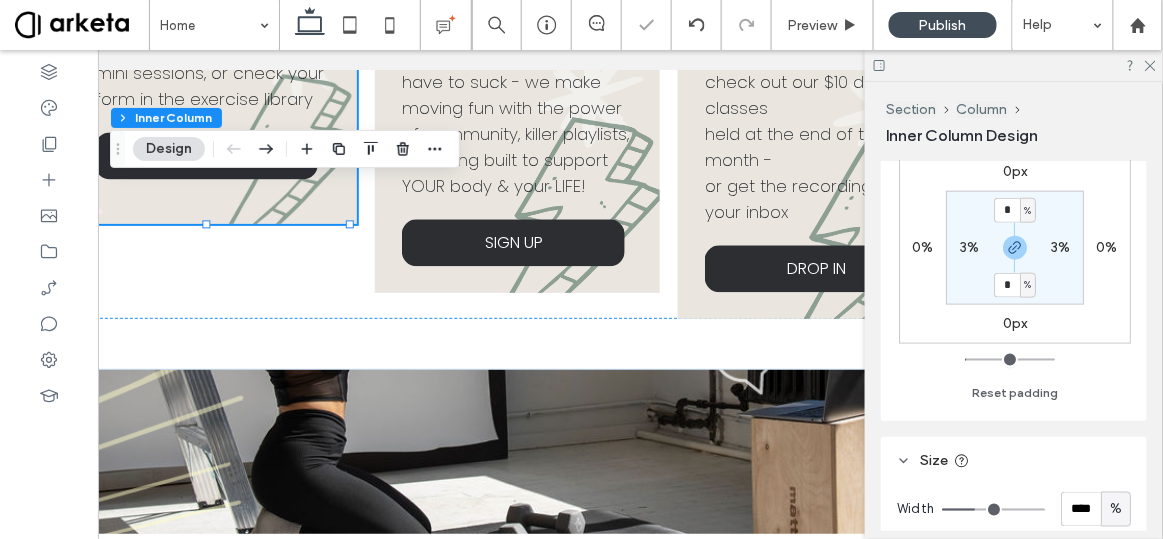 scroll, scrollTop: 650, scrollLeft: 0, axis: vertical 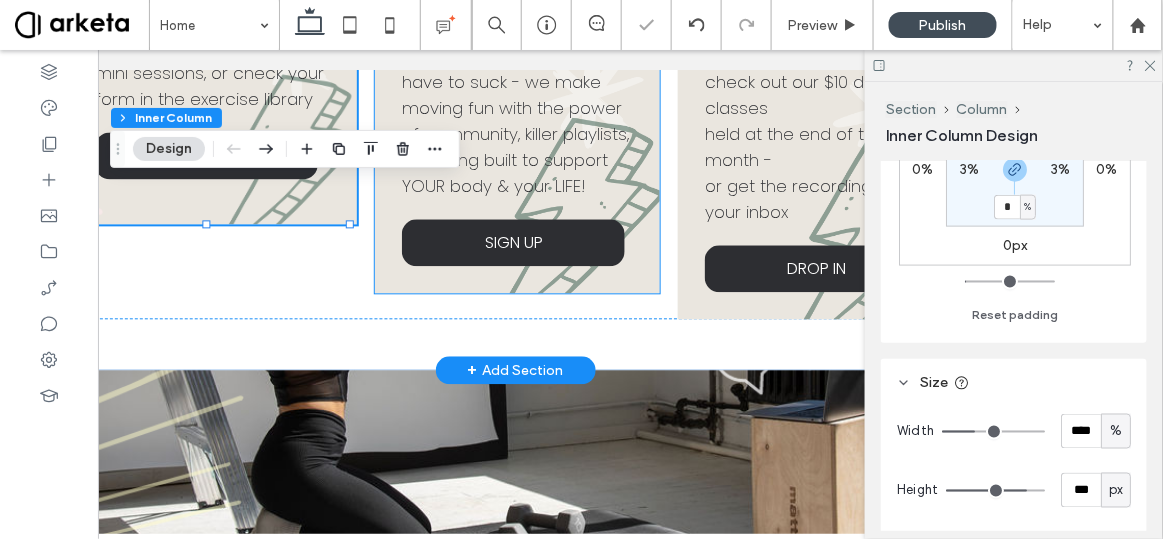 click on "join the TEAm!
your home workouts don't have to suck - we make moving fun with the power of community, killer playlists, & training built to support YOUR body & your LIFE!
SIGN UP" at bounding box center (518, 57) 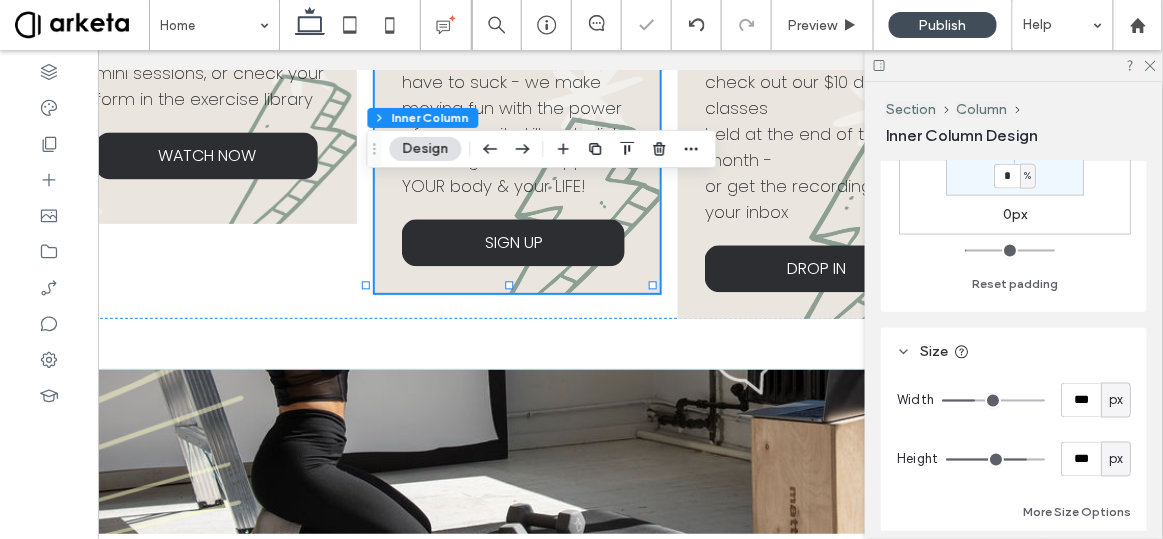 scroll, scrollTop: 687, scrollLeft: 0, axis: vertical 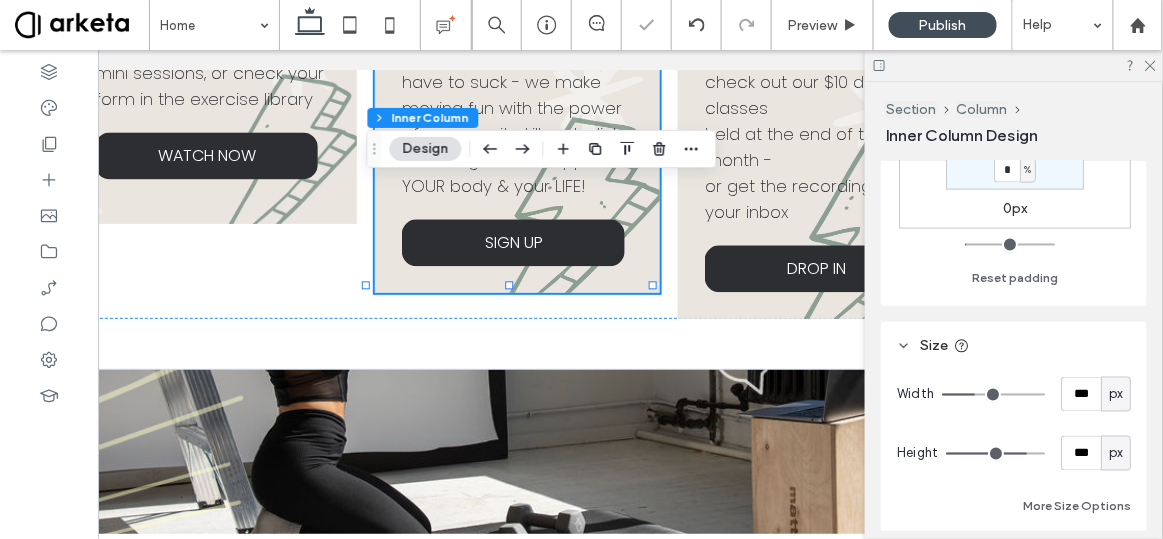 click on "px" at bounding box center (1116, 395) 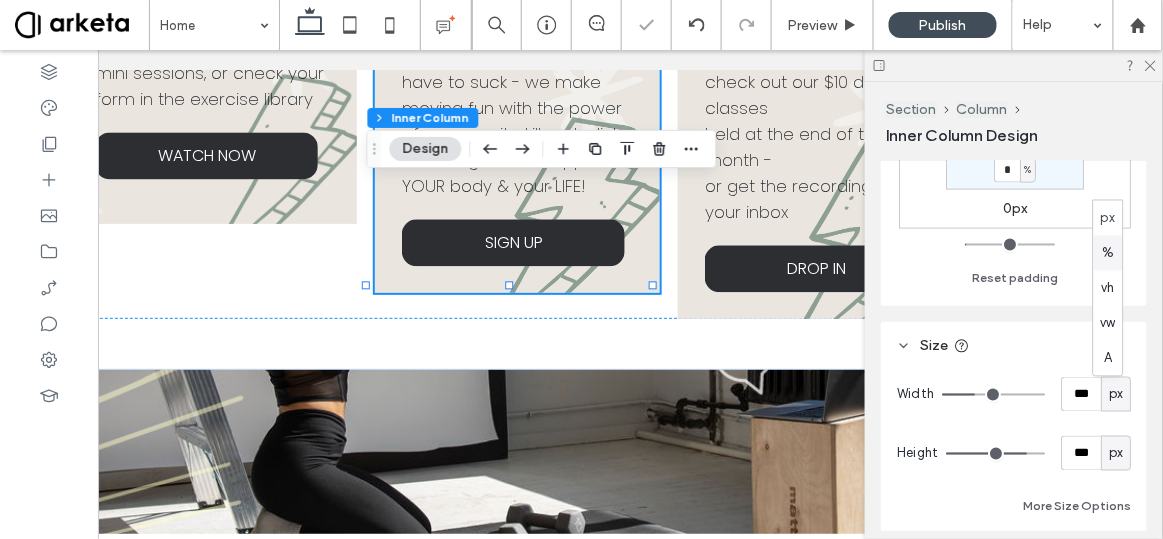 click on "%" at bounding box center [1108, 253] 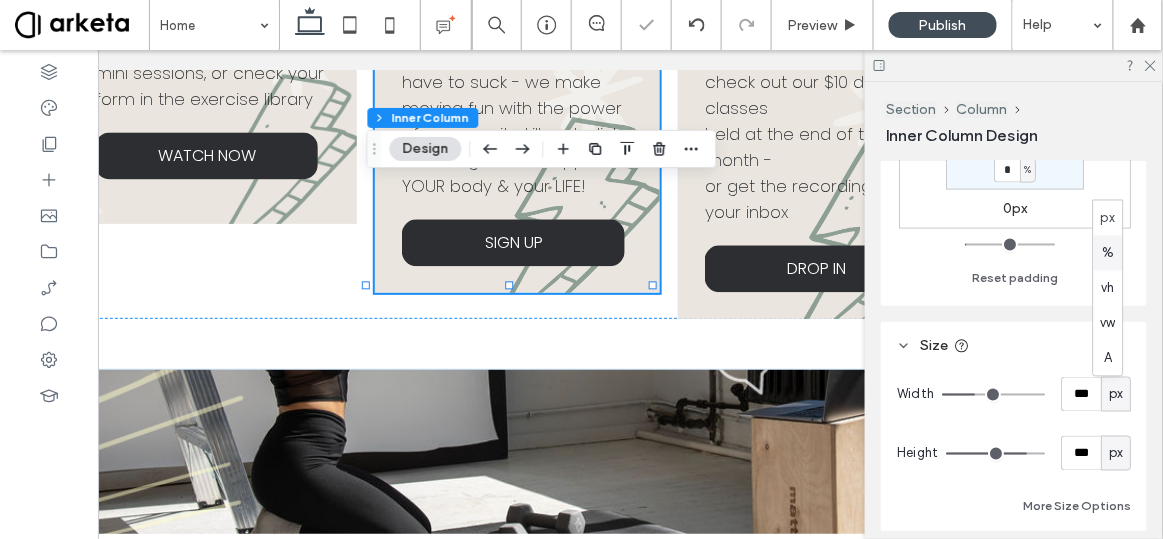 type on "**" 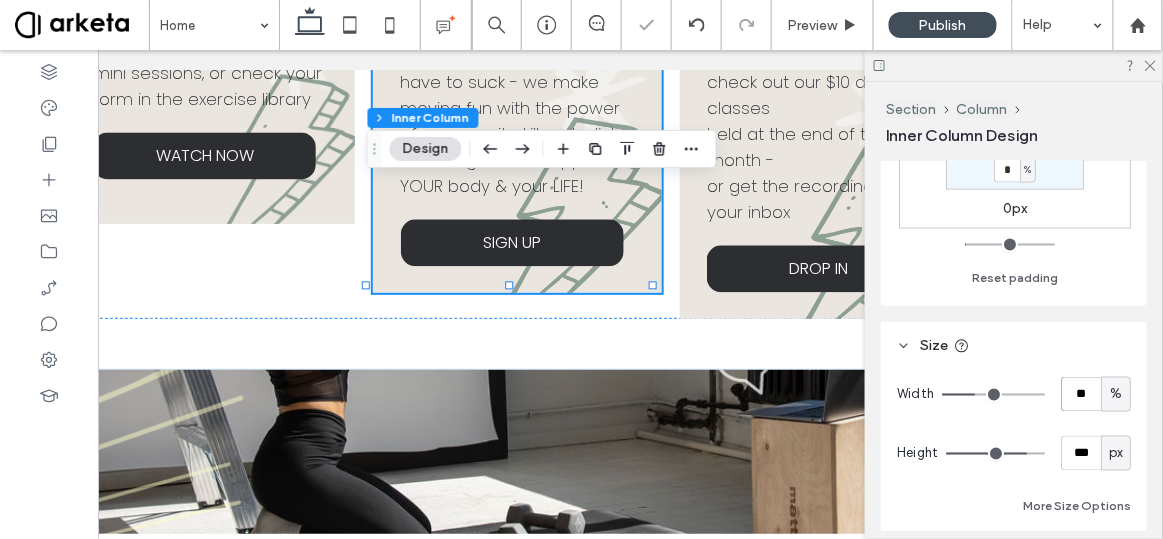 click on "**" at bounding box center [1081, 394] 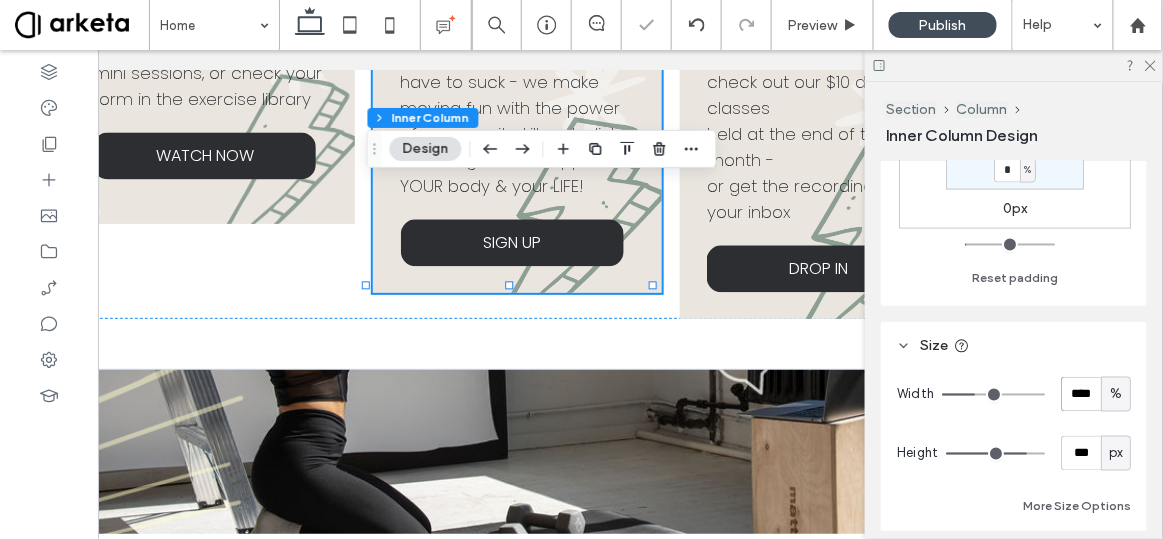 type on "****" 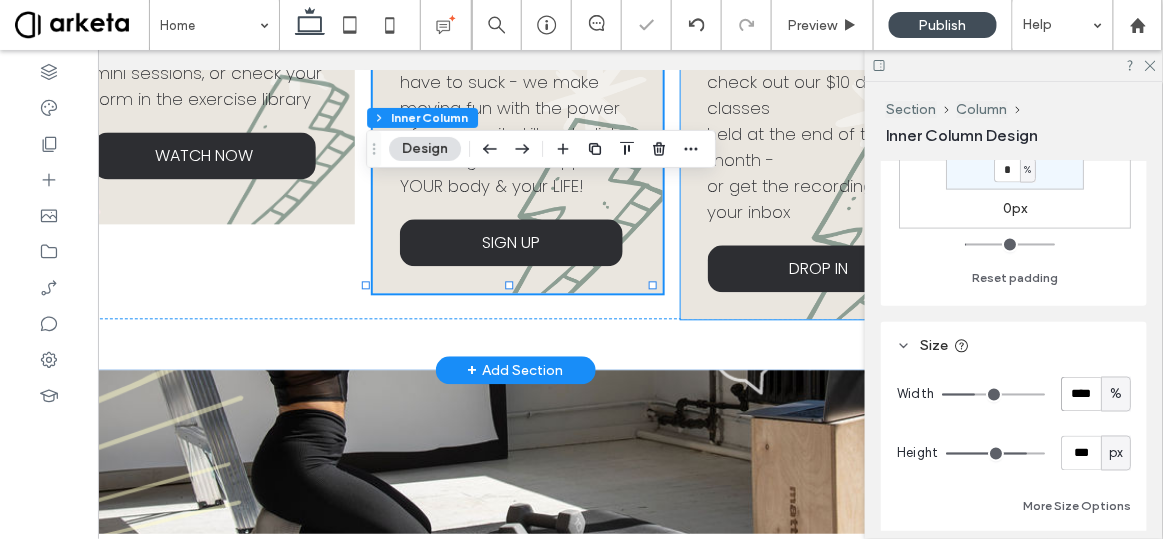 click on "drop in classes
want a taste of TEA? check out our $10 drop in classes held at the end of the month - or get the recording sent to your inbox
DROP IN" at bounding box center (824, 70) 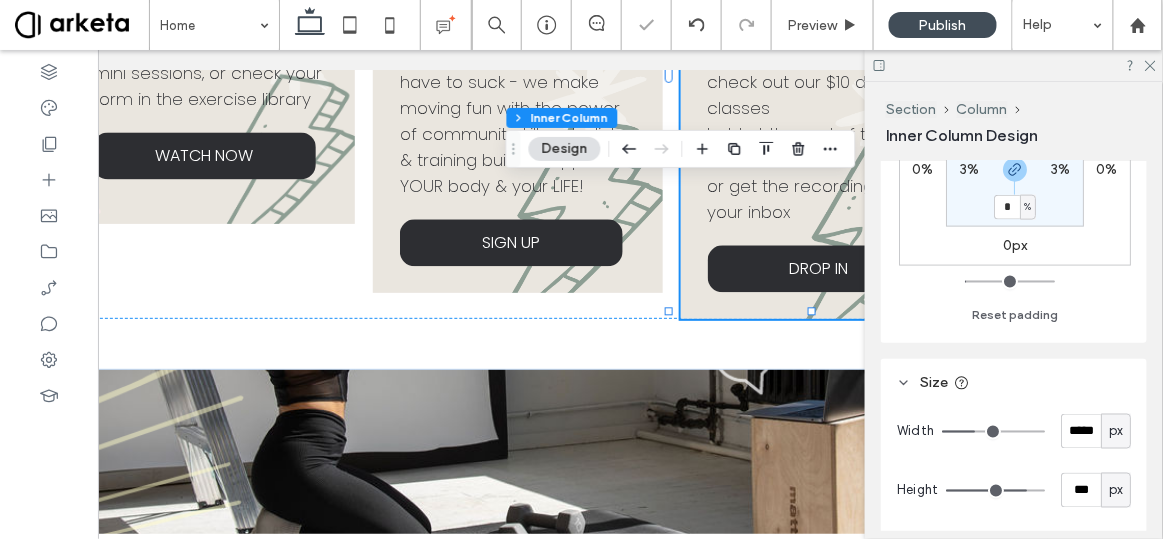 scroll, scrollTop: 735, scrollLeft: 0, axis: vertical 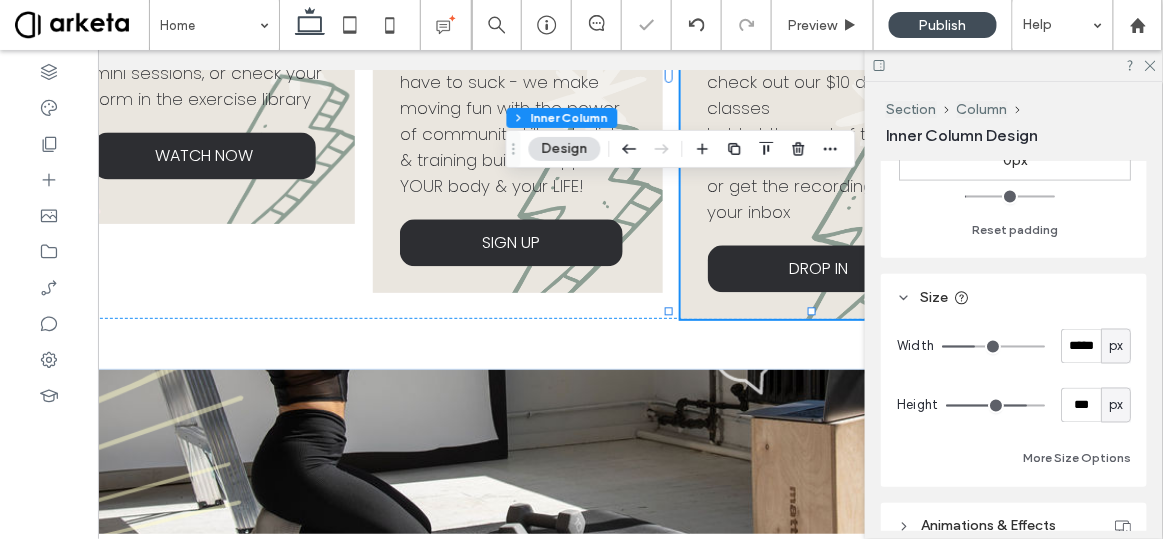 click on "px" at bounding box center [1116, 346] 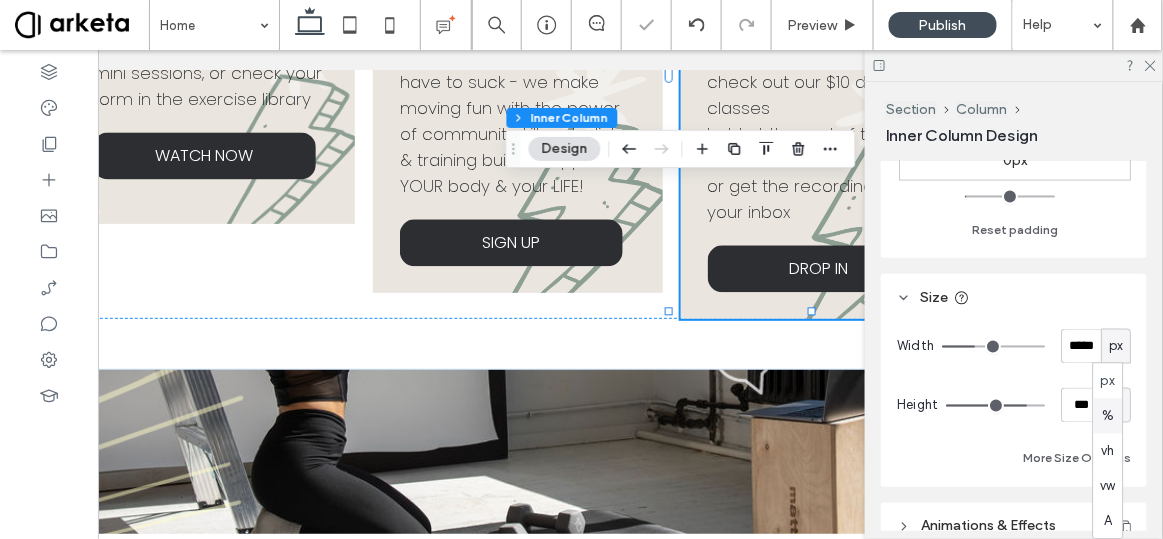click on "%" at bounding box center [1108, 415] 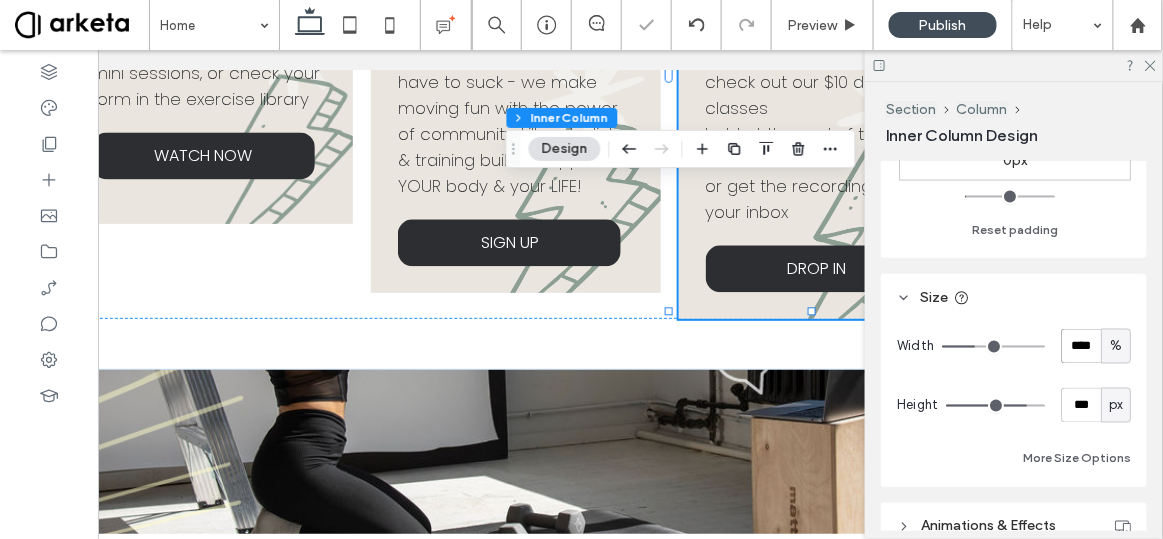 click on "****" at bounding box center [1081, 346] 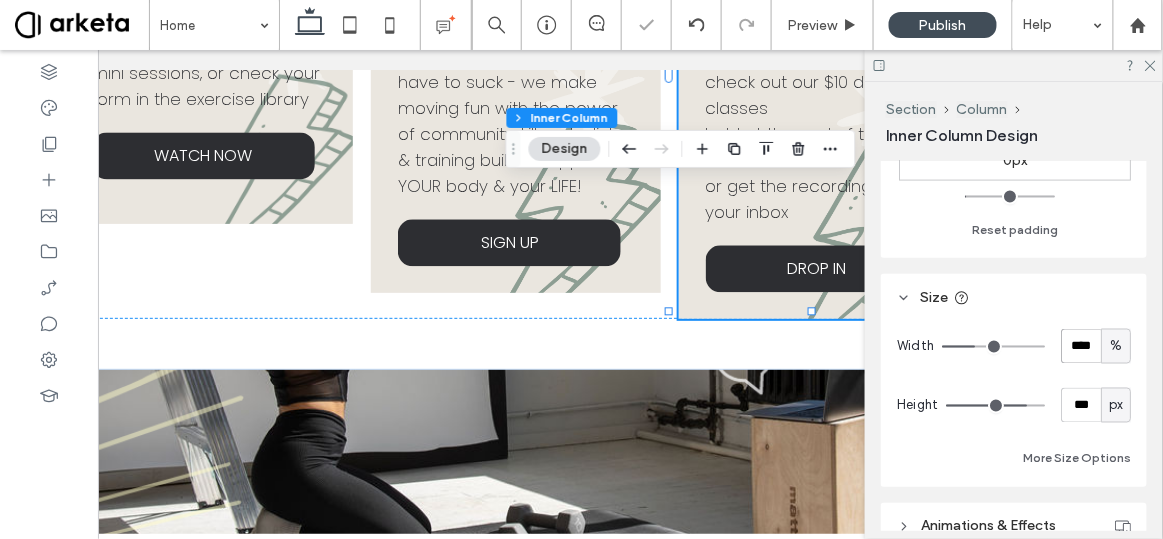 type on "****" 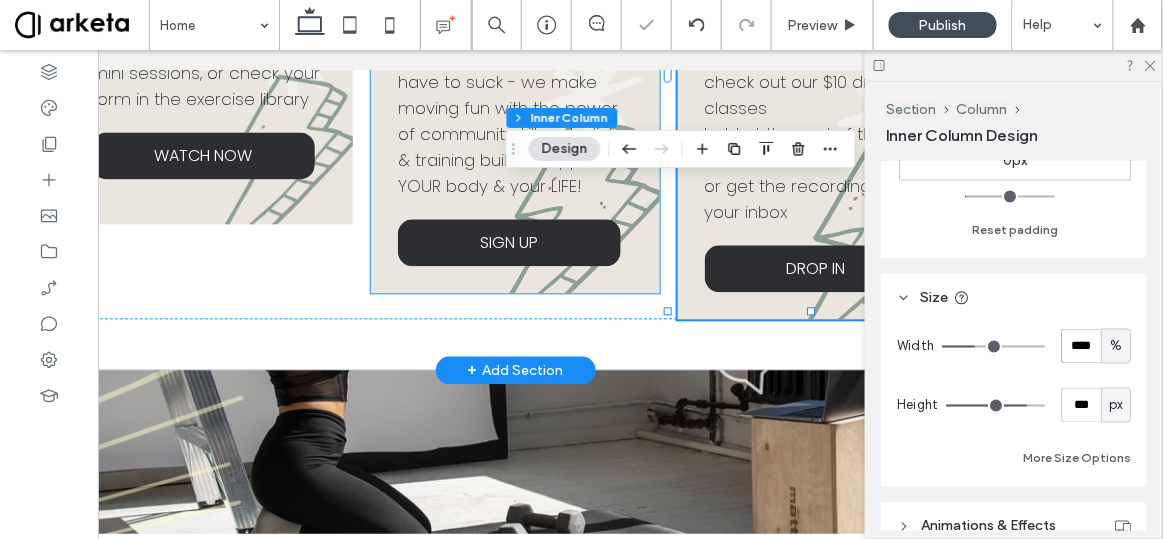 click on "join the TEAm!
your home workouts don't have to suck - we make moving fun with the power of community, killer playlists, & training built to support YOUR body & your LIFE!
SIGN UP" at bounding box center [516, 57] 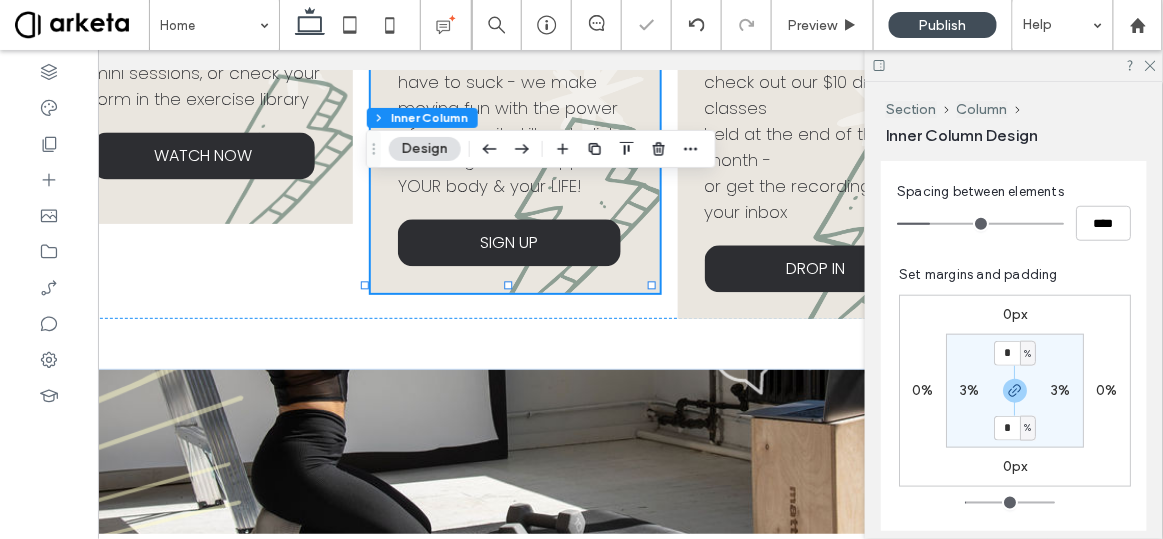 scroll, scrollTop: 452, scrollLeft: 0, axis: vertical 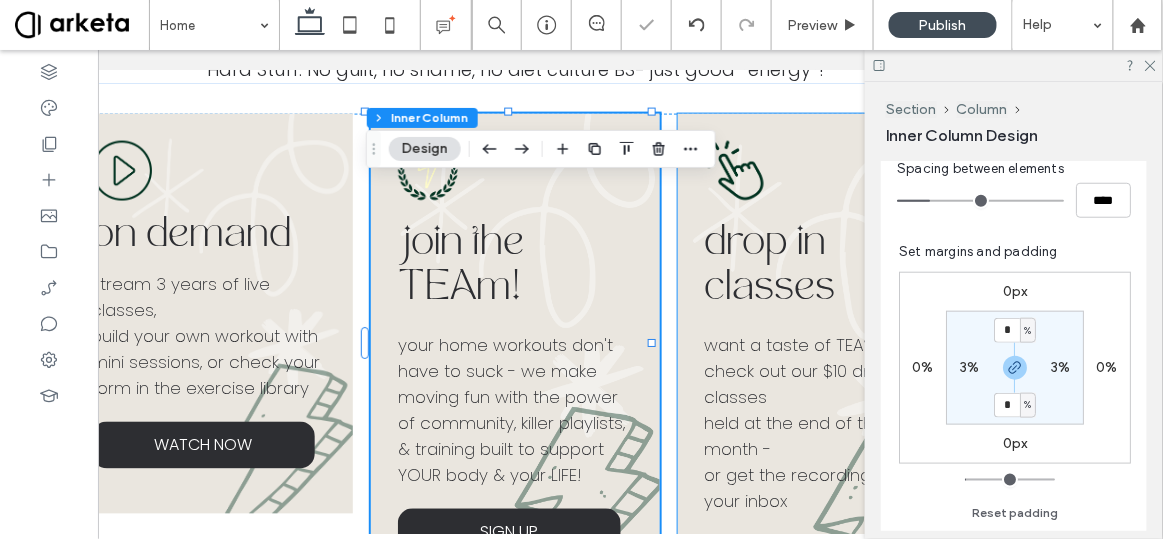 click on "drop in classes" at bounding box center [771, 266] 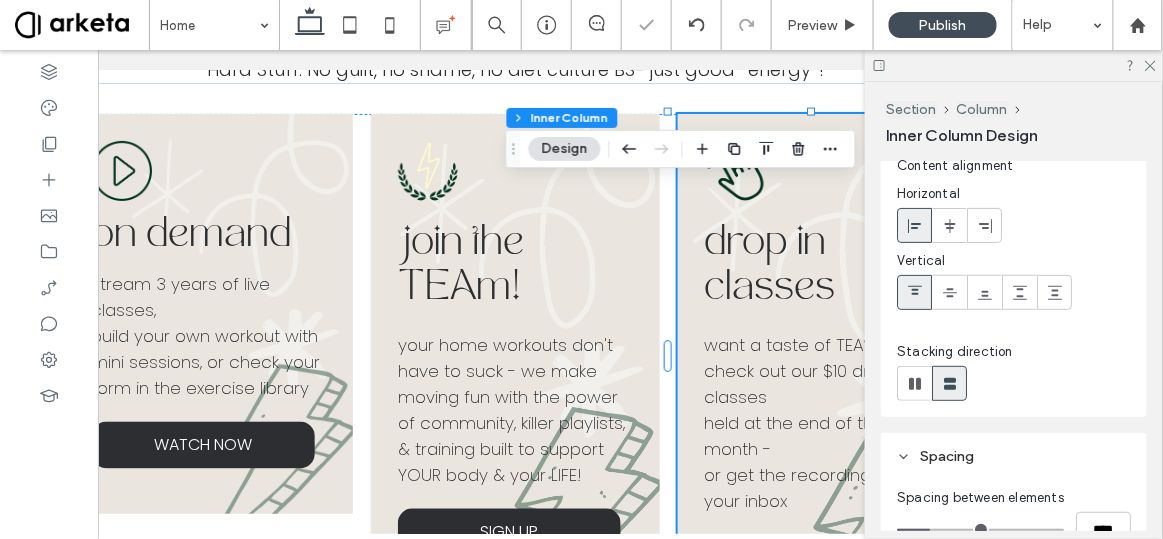 scroll, scrollTop: 116, scrollLeft: 0, axis: vertical 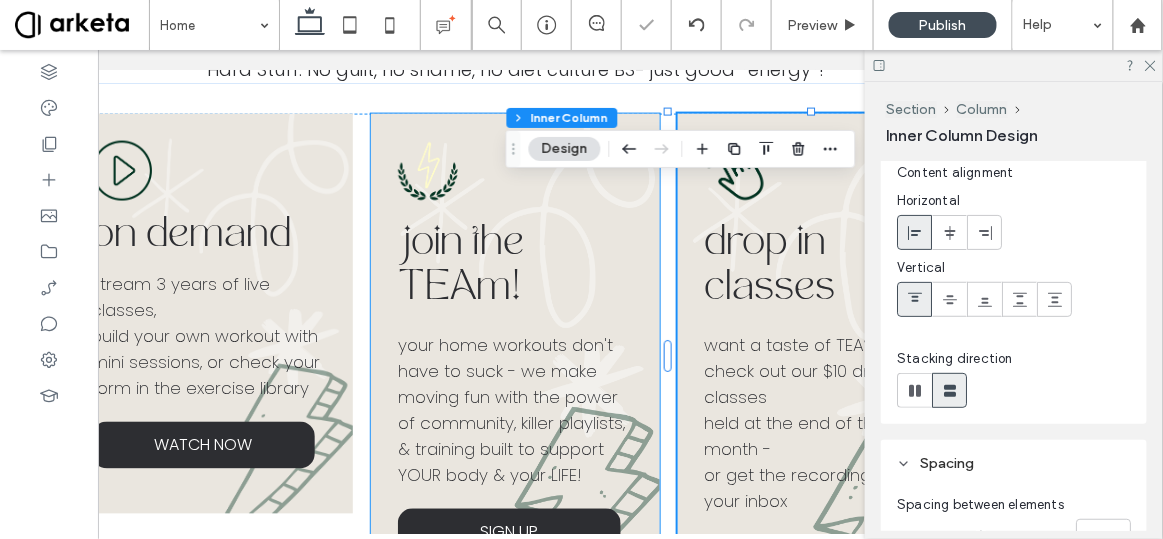 click on "join the TEAm!
your home workouts don't have to suck - we make moving fun with the power of community, killer playlists, & training built to support YOUR body & your LIFE!
SIGN UP" at bounding box center [516, 347] 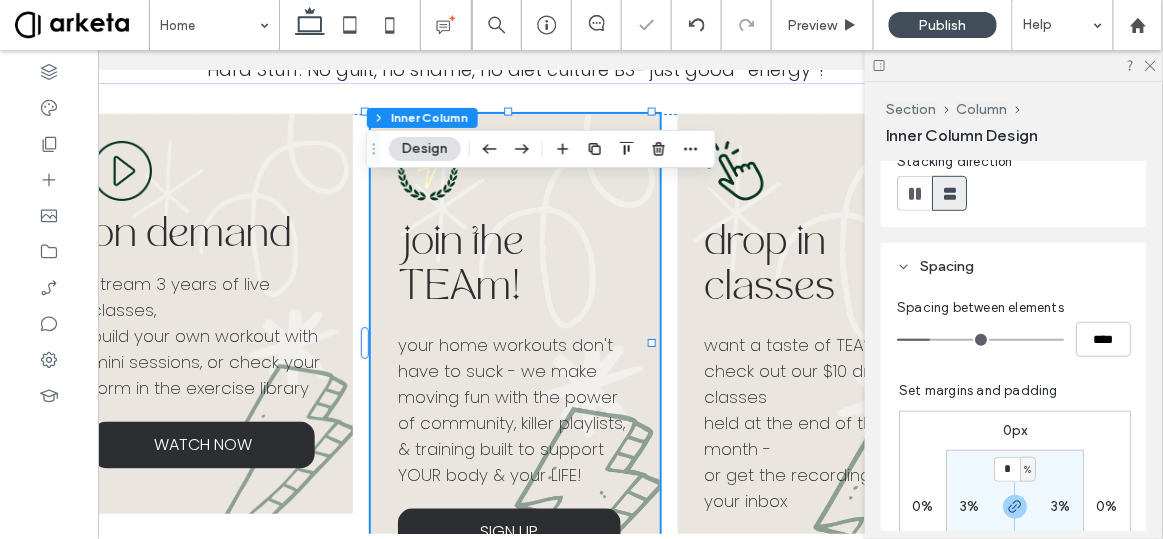 scroll, scrollTop: 259, scrollLeft: 0, axis: vertical 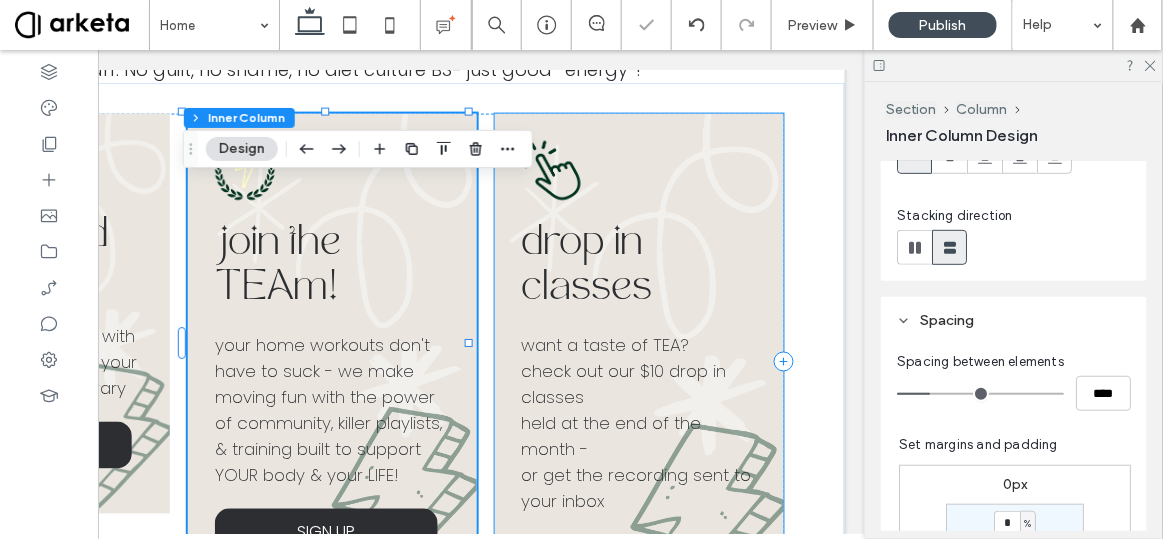 click on "want a taste of TEA?" at bounding box center [640, 345] 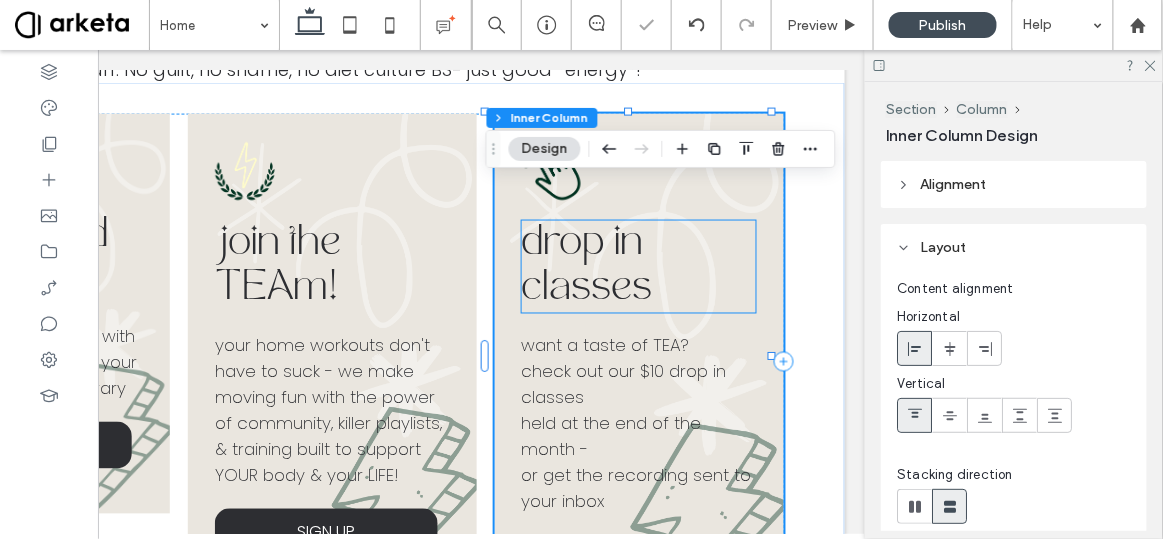 click on "drop in classes" at bounding box center (588, 266) 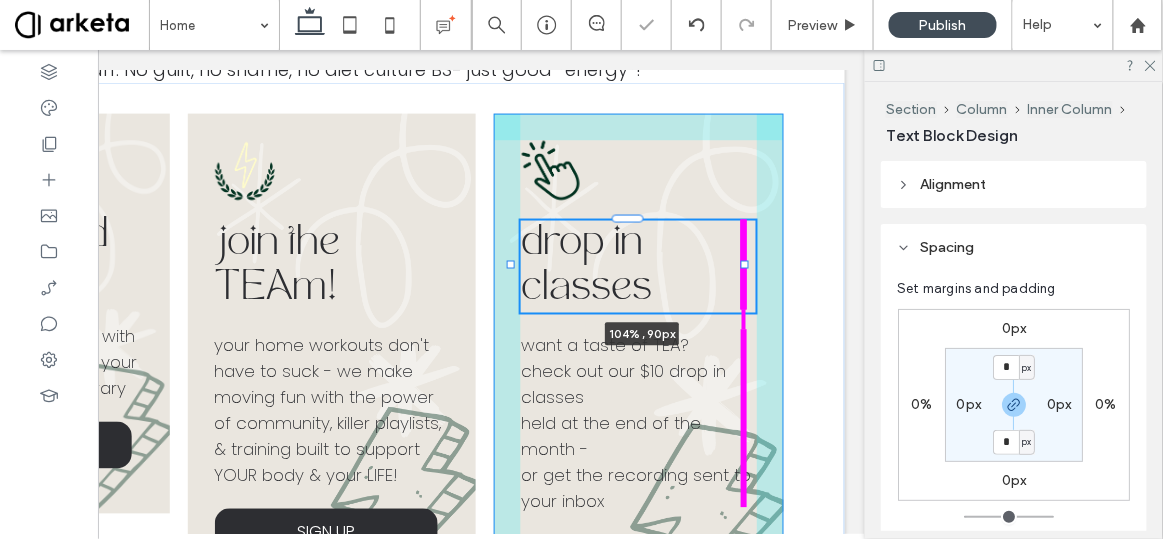 drag, startPoint x: 747, startPoint y: 251, endPoint x: 759, endPoint y: 250, distance: 12.0415945 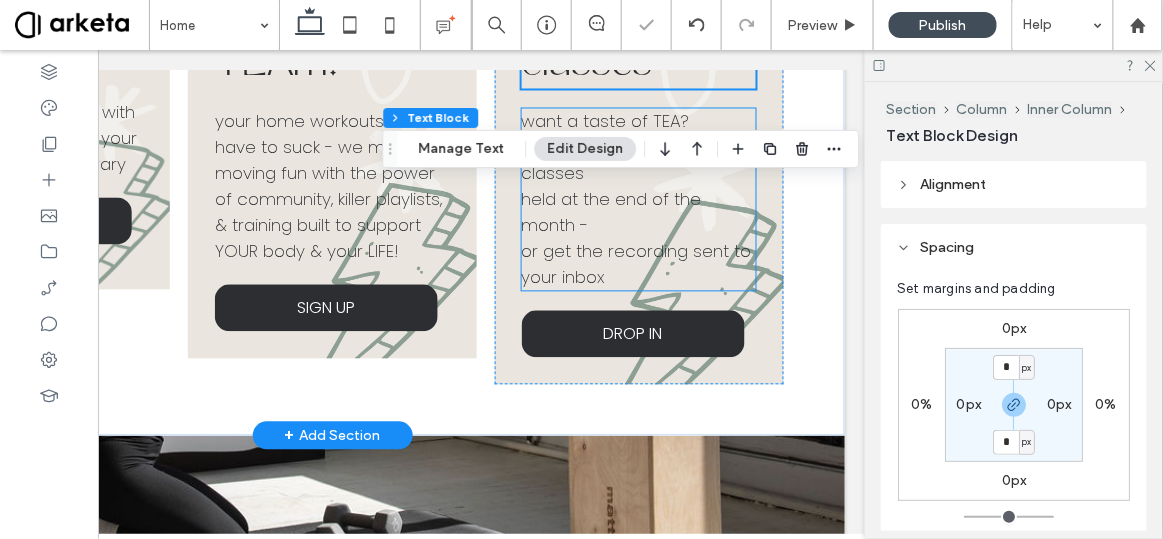scroll, scrollTop: 708, scrollLeft: 0, axis: vertical 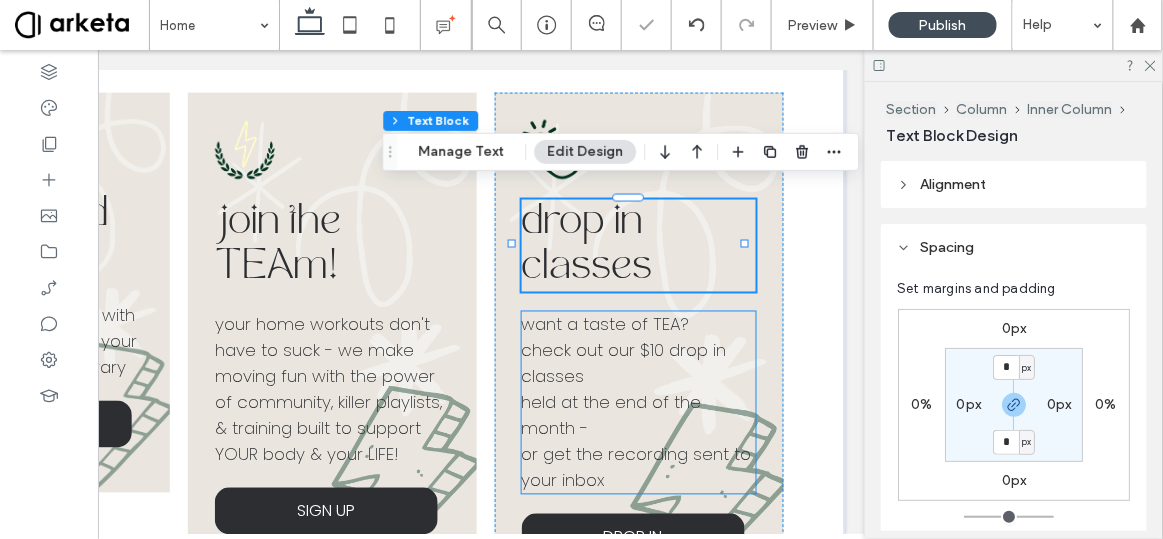 click on "check out our $10 drop in classes" at bounding box center [640, 363] 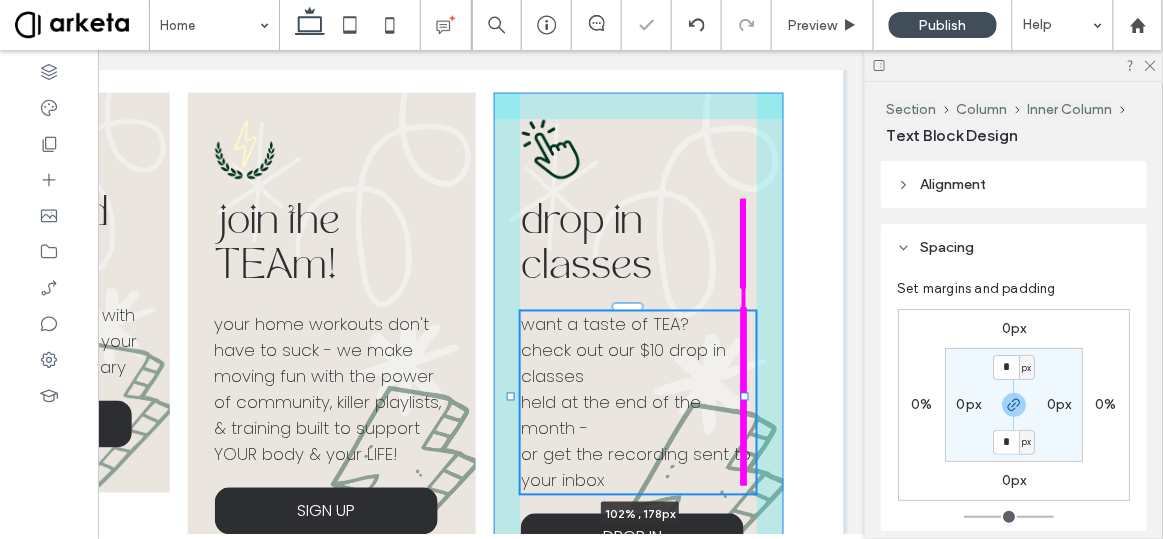 click on "on demand
stream 3 years of live classes, build your own workout with mini sessions, or check your form in the exercise library
WATCH NOW
join the TEAm!
your home workouts don't have to suck - we make moving fun with the power of community, killer playlists, & training built to support YOUR body & your LIFE!
SIGN UP
drop in classes
want a taste of TEA? check out our $10 drop in classes held at the end of the month - or get the recording sent to your inbox
102% , 178px
DROP IN" at bounding box center (333, 349) 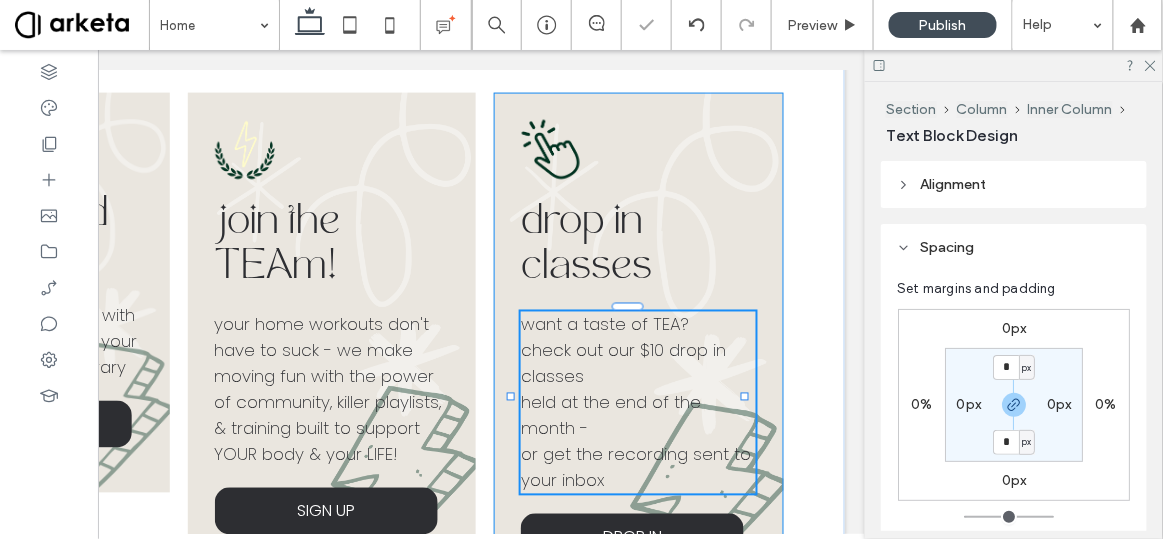 type on "****" 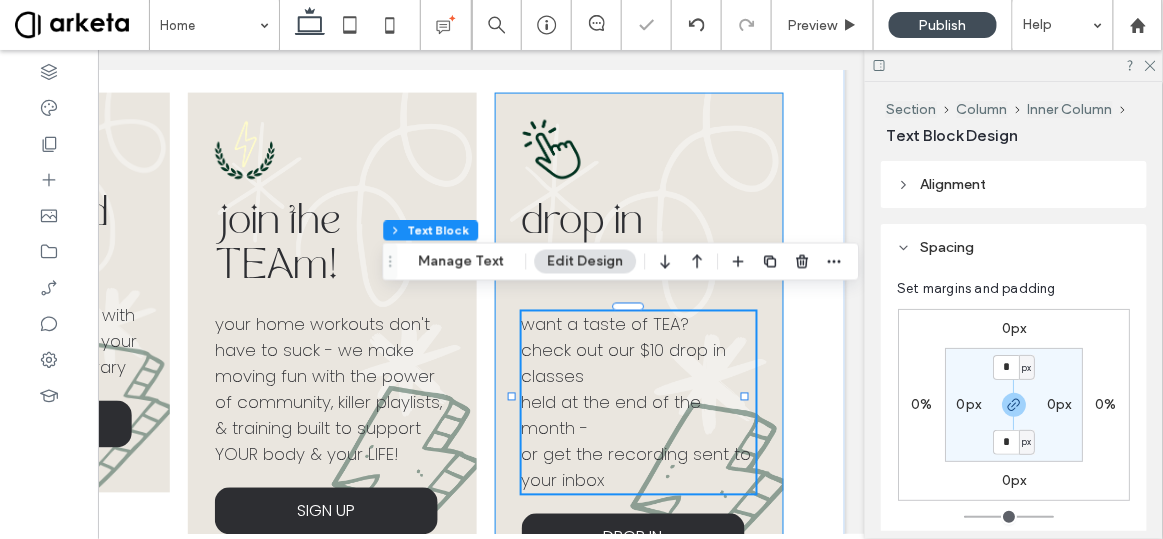 click on "drop in classes
want a taste of TEA? check out our $10 drop in classes held at the end of the month - or get the recording sent to your inbox
102% , 178px
DROP IN" at bounding box center (640, 339) 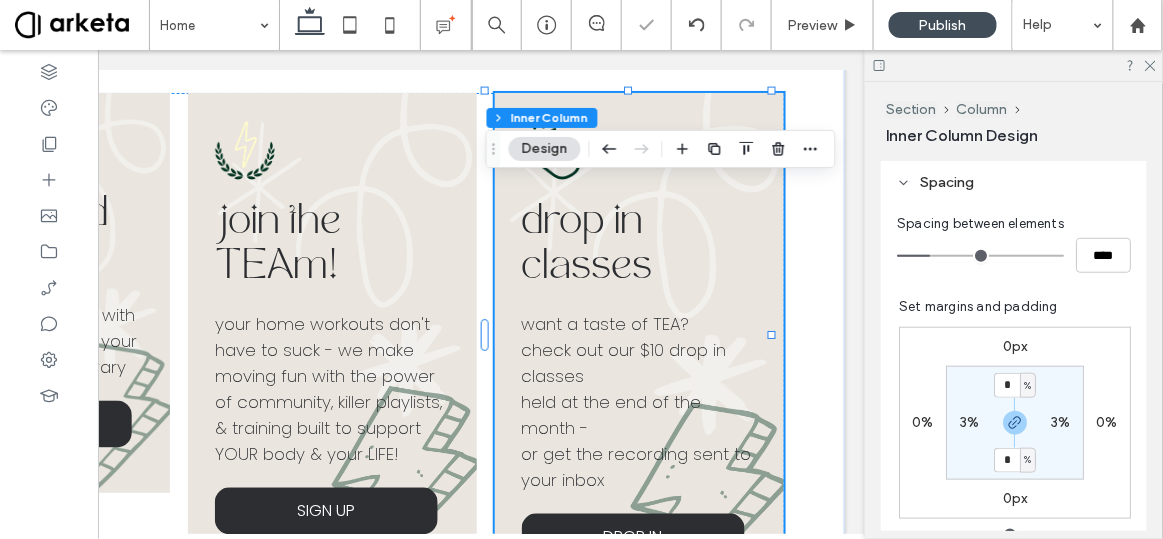 scroll, scrollTop: 427, scrollLeft: 0, axis: vertical 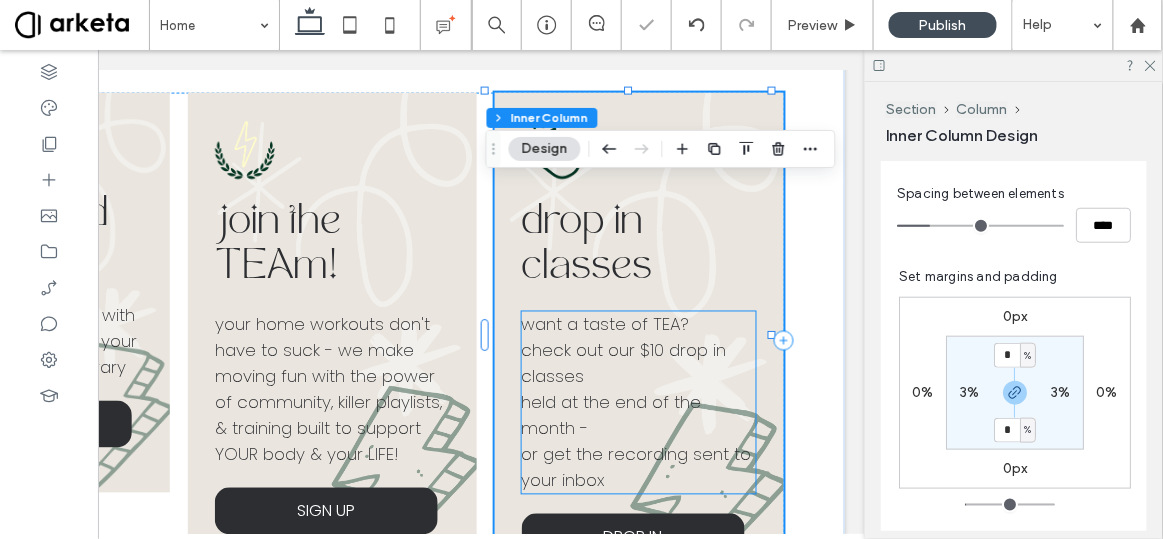 click on "check out our $10 drop in classes" at bounding box center [640, 363] 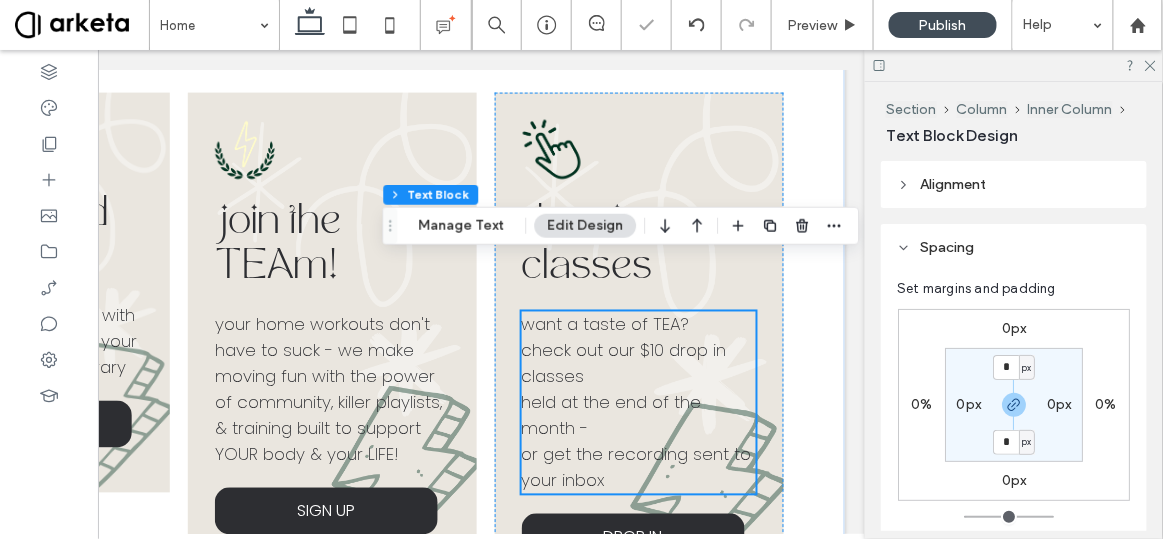 scroll, scrollTop: 744, scrollLeft: 0, axis: vertical 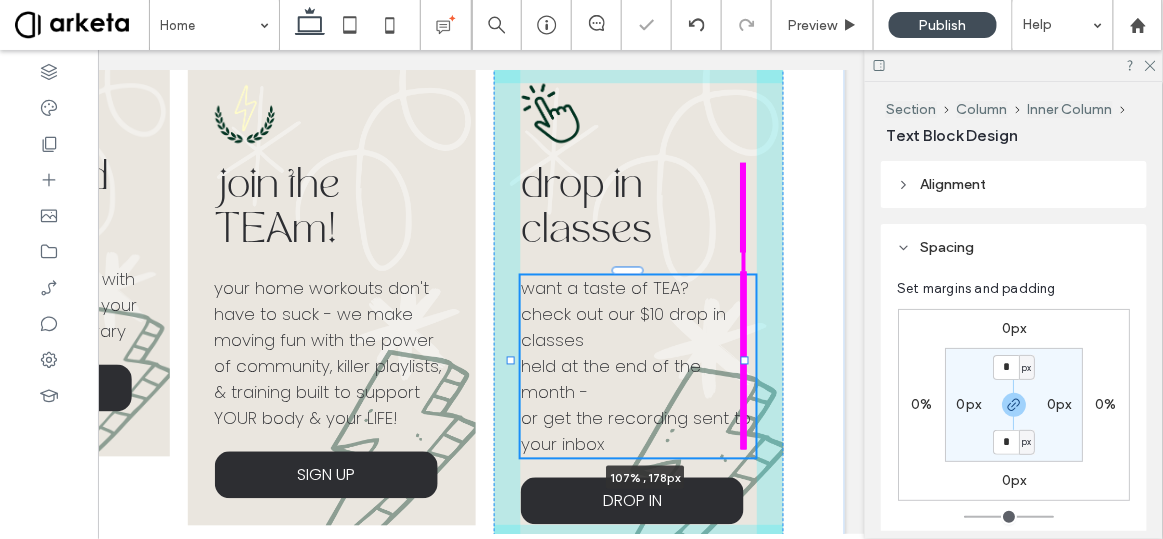 drag, startPoint x: 744, startPoint y: 347, endPoint x: 766, endPoint y: 350, distance: 22.203604 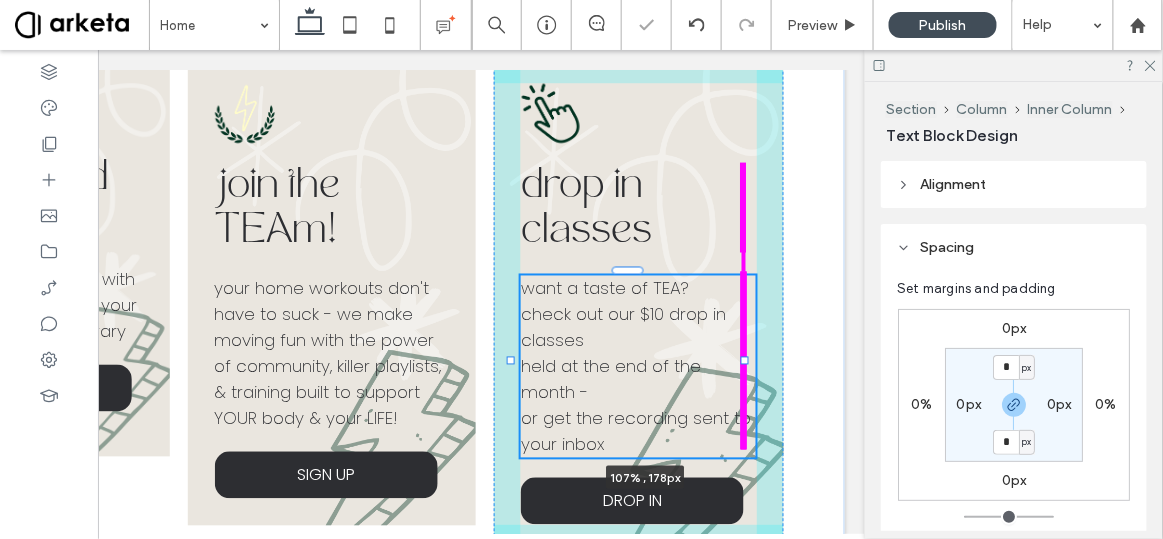 click on "on demand
stream 3 years of live classes, build your own workout with mini sessions, or check your form in the exercise library
WATCH NOW
join the TEAm!
your home workouts don't have to suck - we make moving fun with the power of community, killer playlists, & training built to support YOUR body & your LIFE!
SIGN UP
drop in classes
want a taste of TEA? check out our $10 drop in classes held at the end of the month - or get the recording sent to your inbox
107% , 178px
DROP IN" at bounding box center [333, 313] 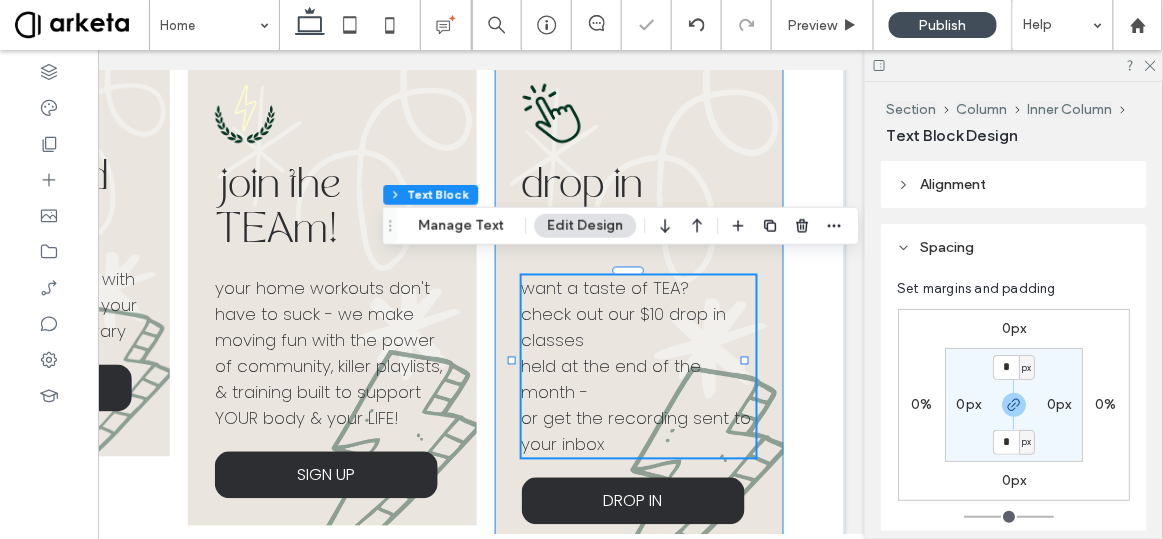 click on "drop in classes
want a taste of TEA? check out our $10 drop in classes held at the end of the month - or get the recording sent to your inbox
109% , 178px
DROP IN" at bounding box center (640, 303) 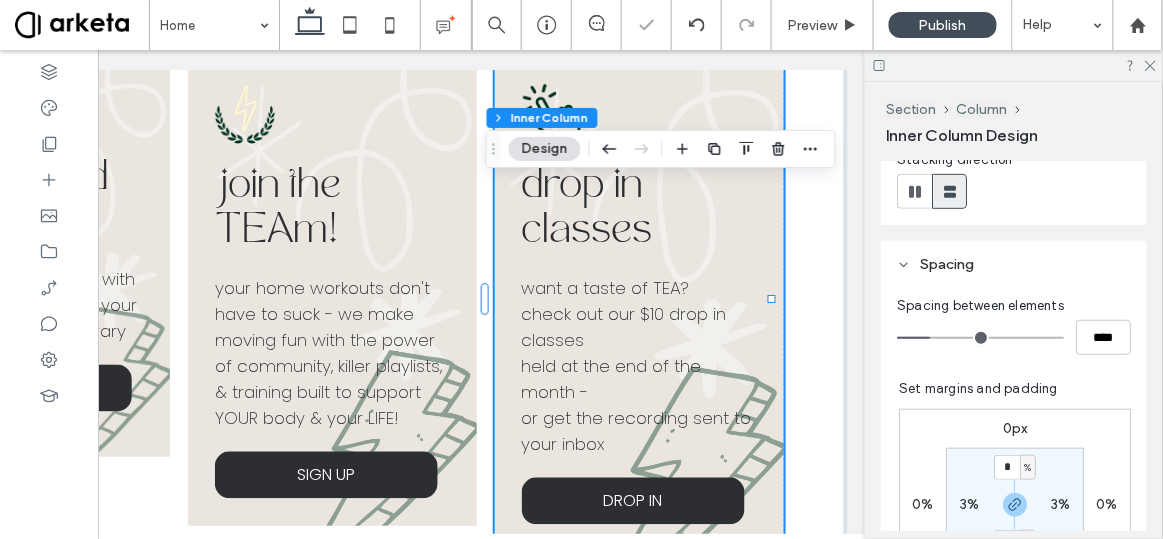 scroll, scrollTop: 453, scrollLeft: 0, axis: vertical 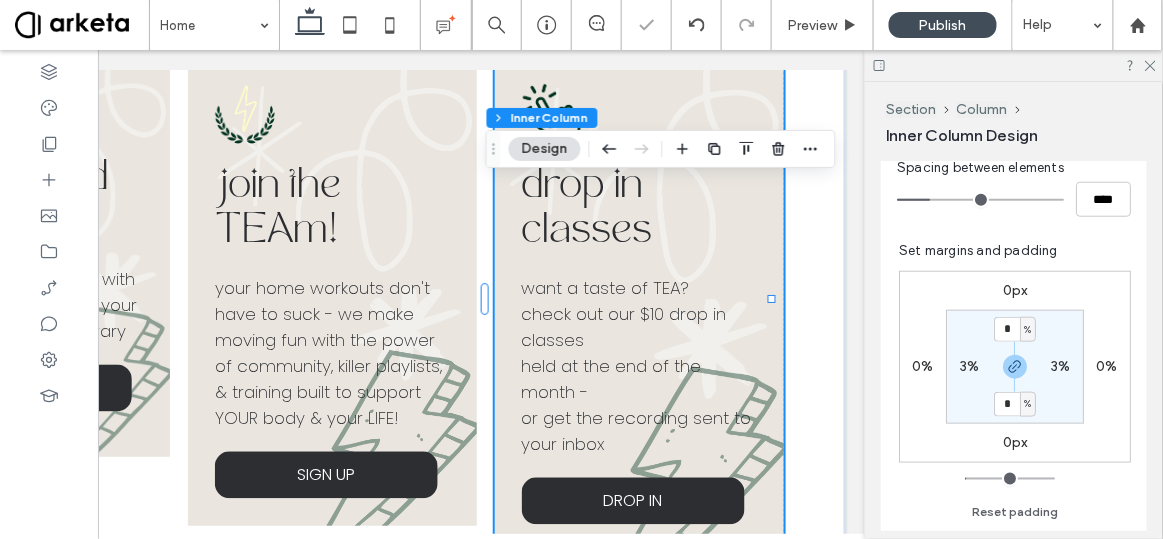 click on "3%" at bounding box center (1060, 366) 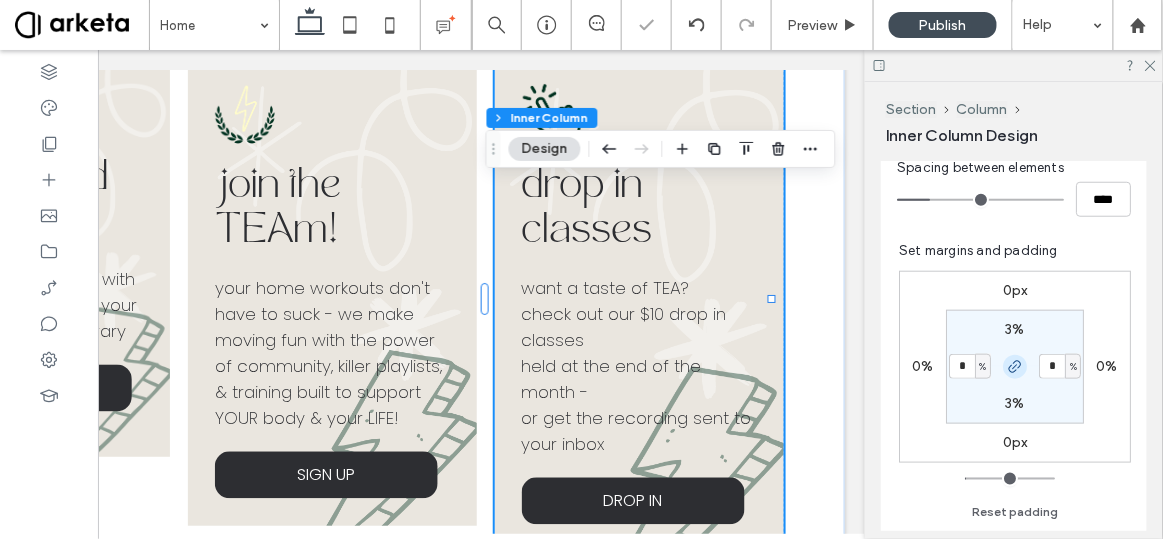 click 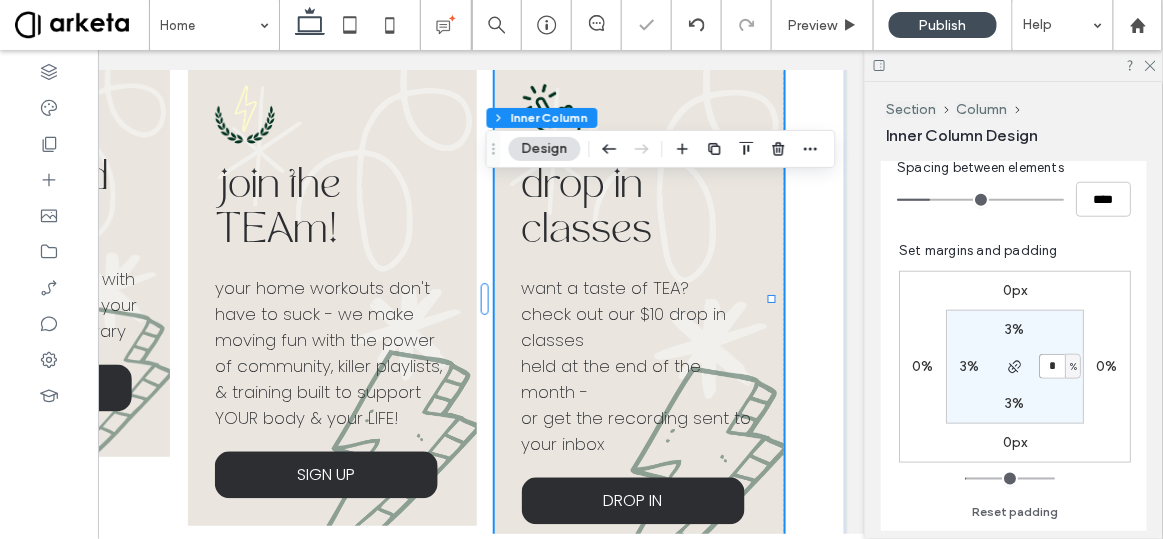 click on "*" at bounding box center (1052, 366) 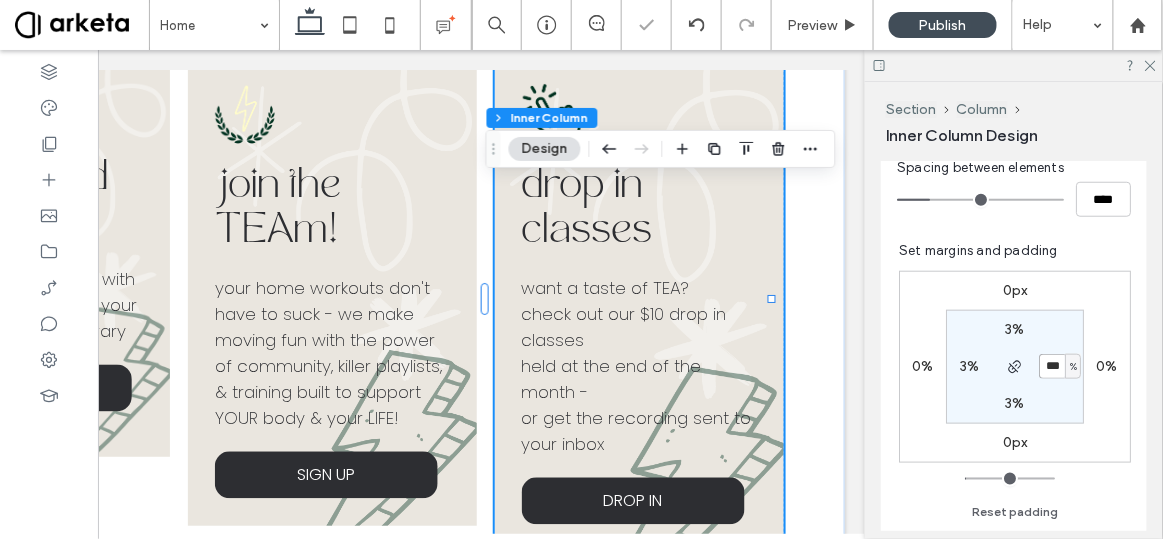 type on "***" 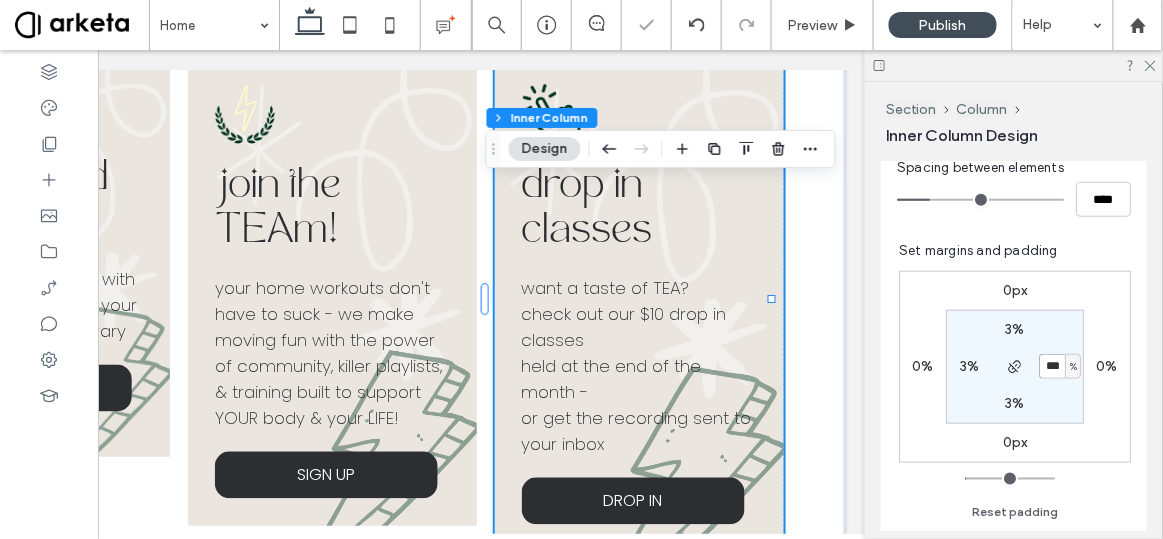 type on "*" 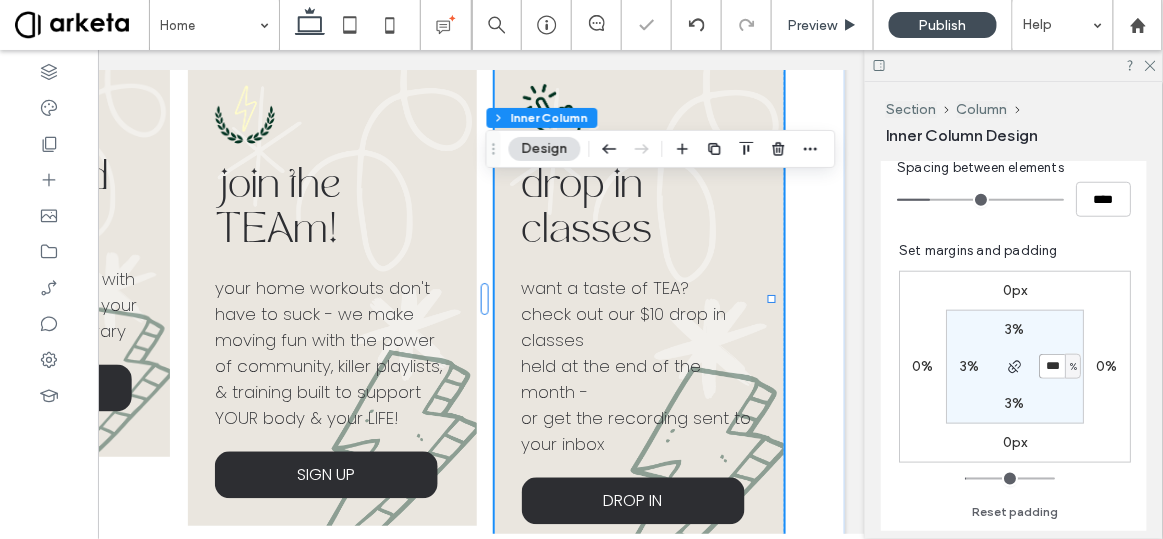 type on "***" 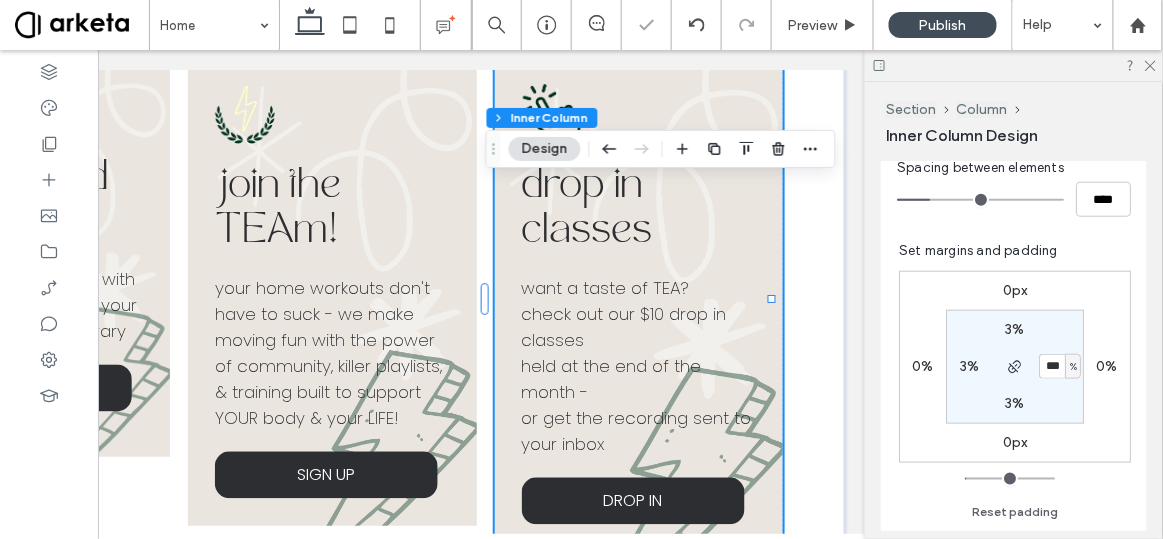 click on "0px 0% 0px 0% 3% *** % 3% 3% Reset padding" at bounding box center [1015, 392] 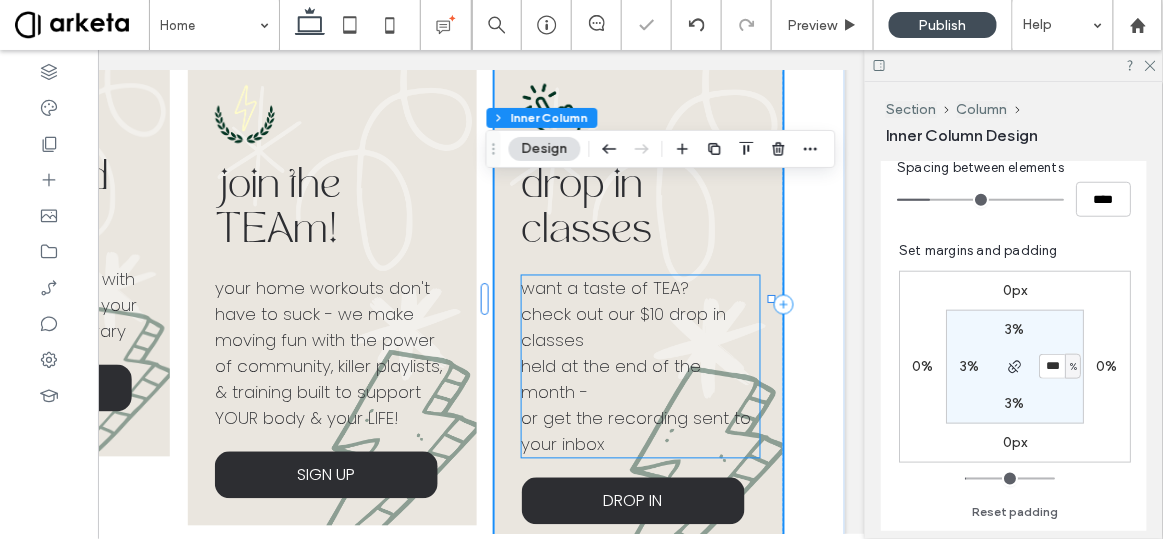 click on "check out our $10 drop in classes" at bounding box center (625, 327) 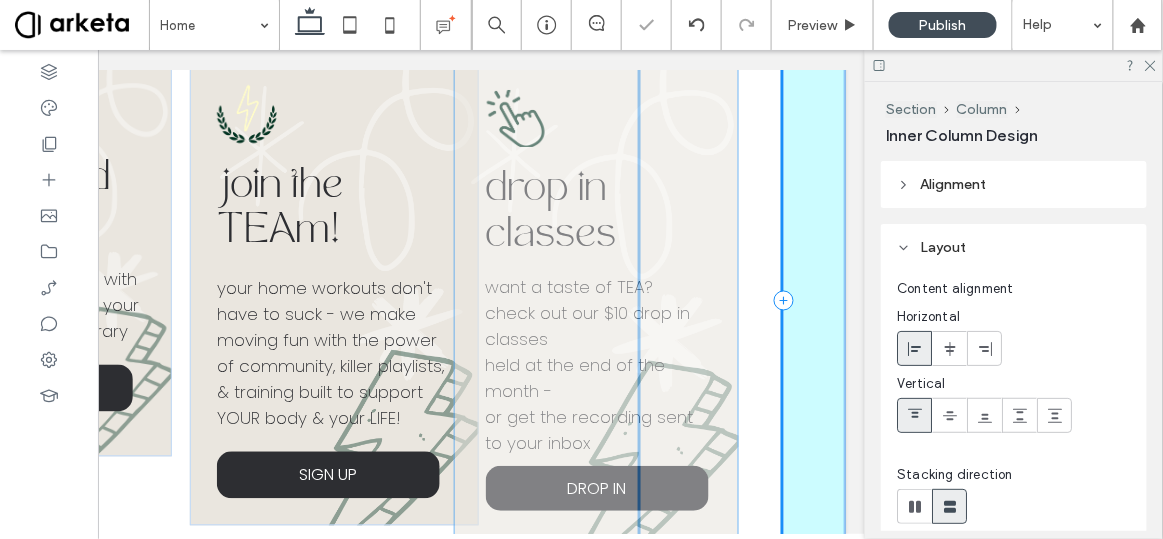 drag, startPoint x: 750, startPoint y: 353, endPoint x: 717, endPoint y: 367, distance: 35.846897 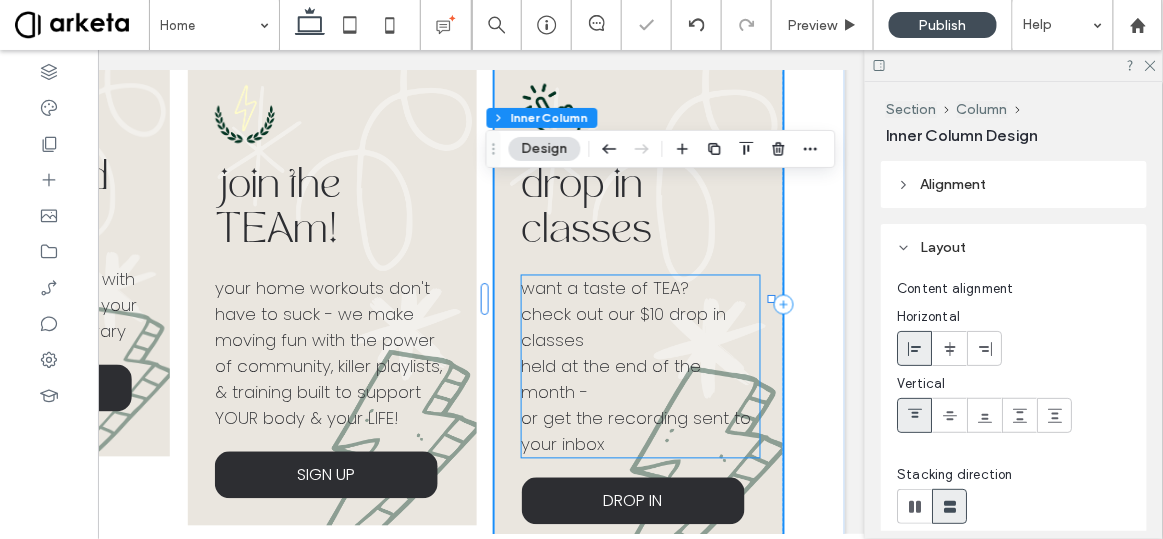 click on "held at the end of the month -" at bounding box center [642, 379] 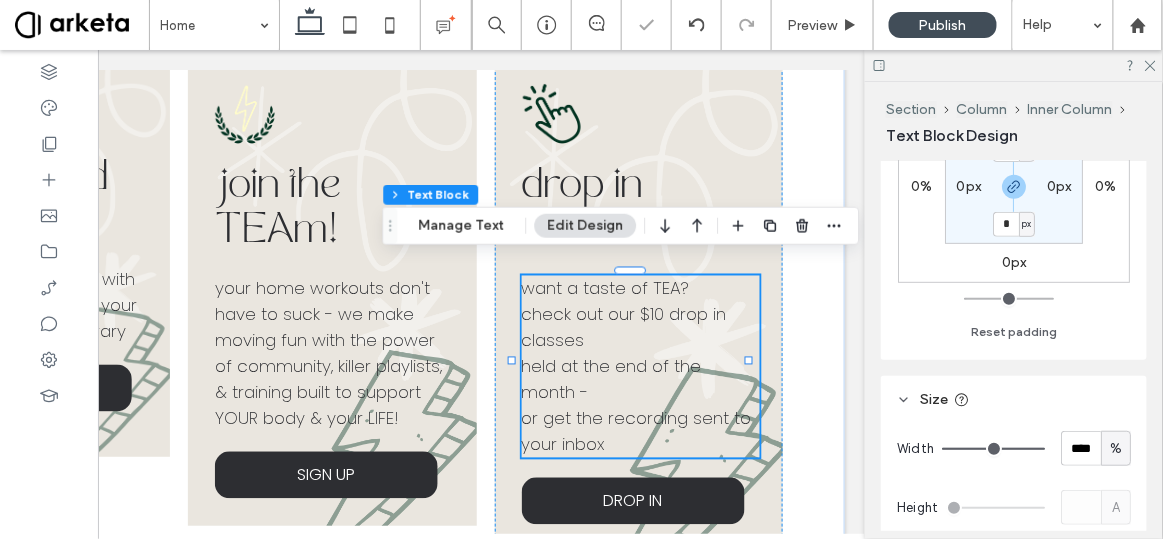 scroll, scrollTop: 393, scrollLeft: 0, axis: vertical 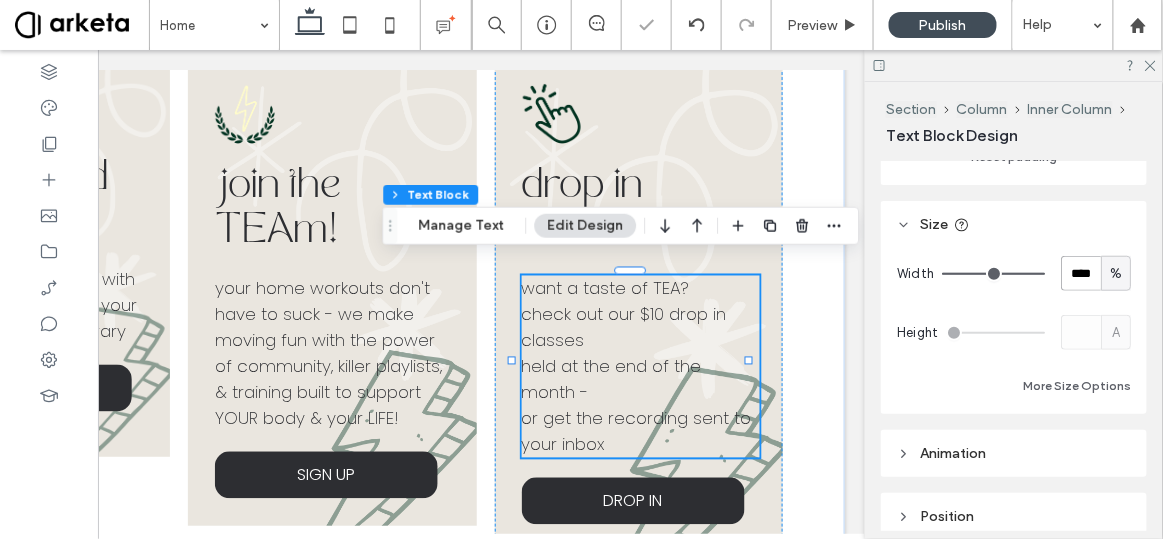 click on "****" at bounding box center (1081, 273) 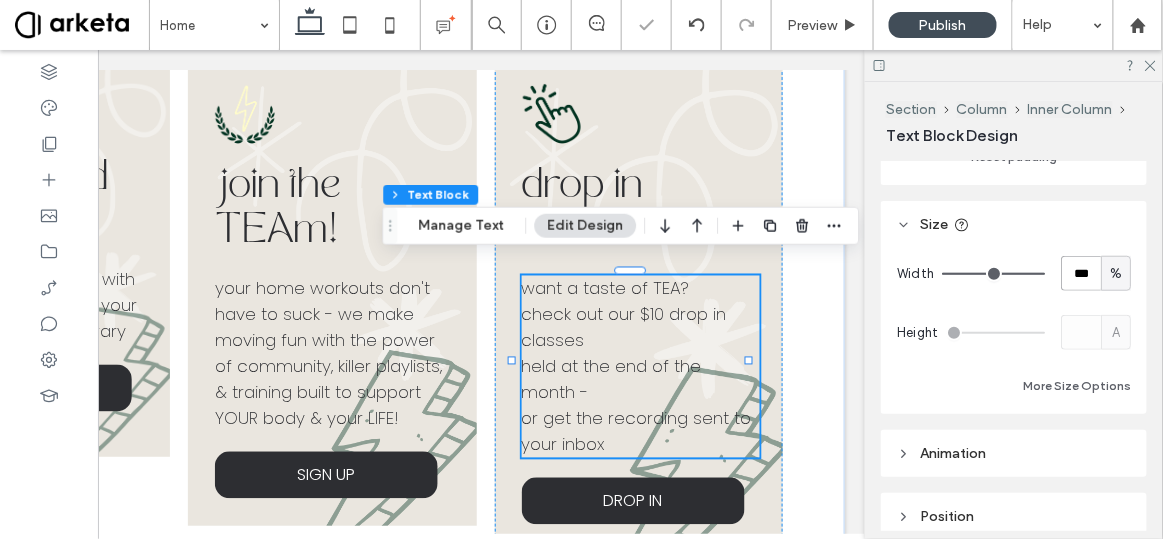 type on "***" 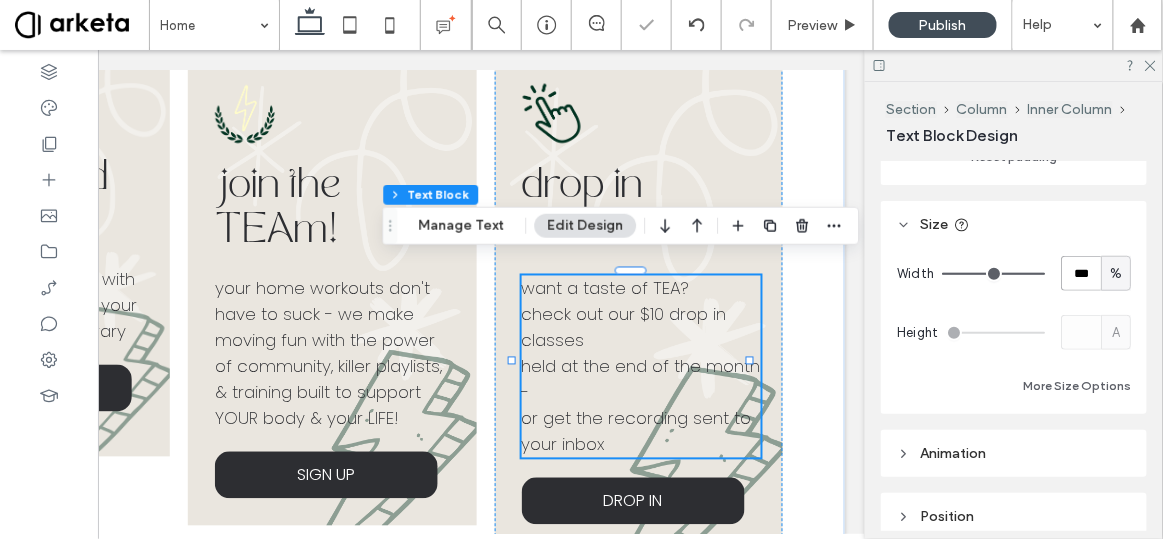 click on "held at the end of the month -" at bounding box center (642, 379) 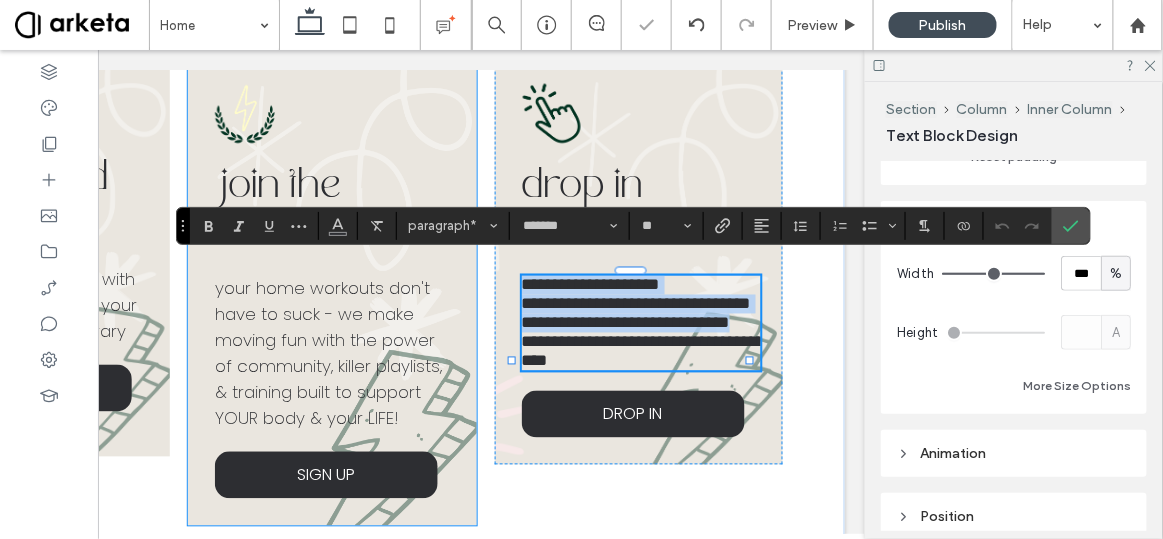 type on "**" 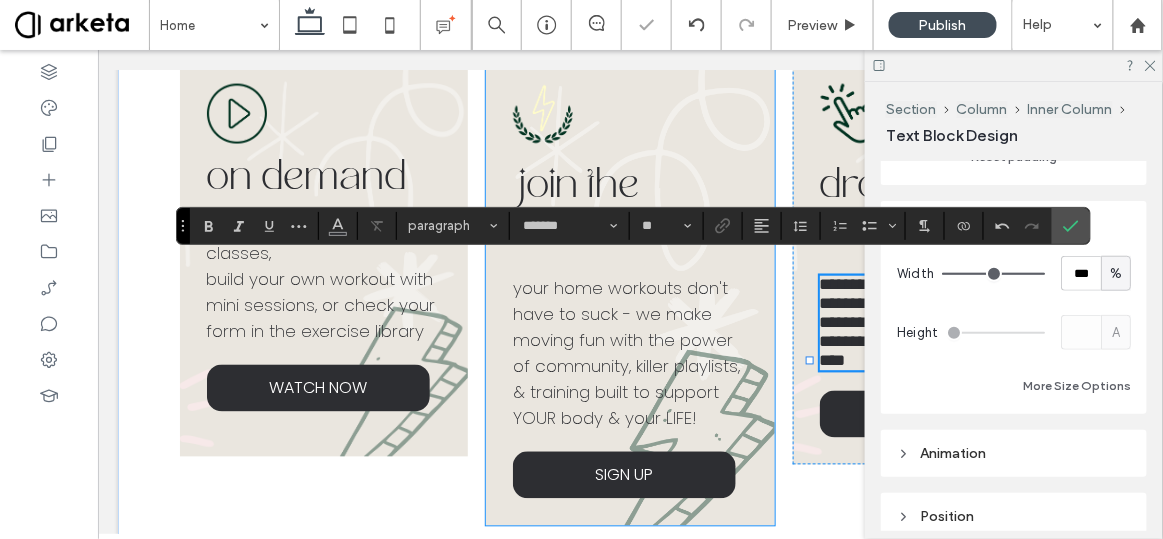 scroll, scrollTop: 0, scrollLeft: 298, axis: horizontal 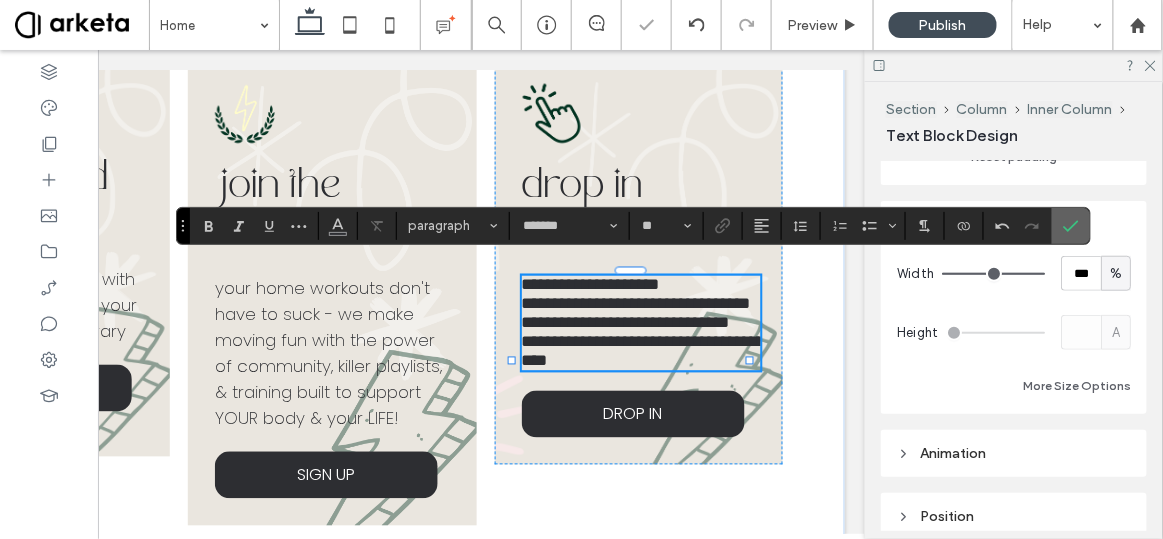 click 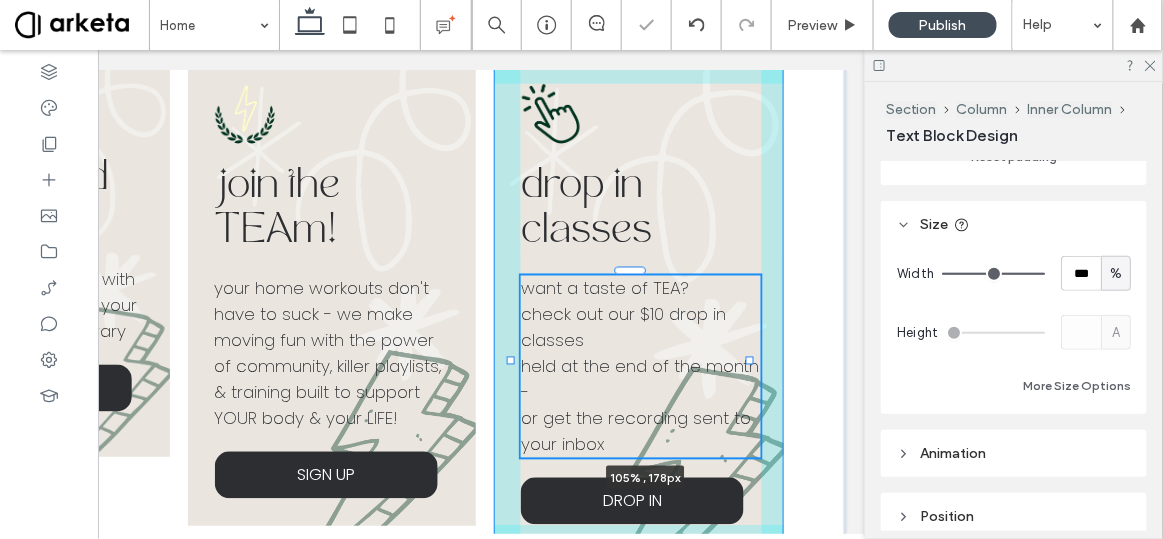 drag, startPoint x: 753, startPoint y: 348, endPoint x: 771, endPoint y: 348, distance: 18 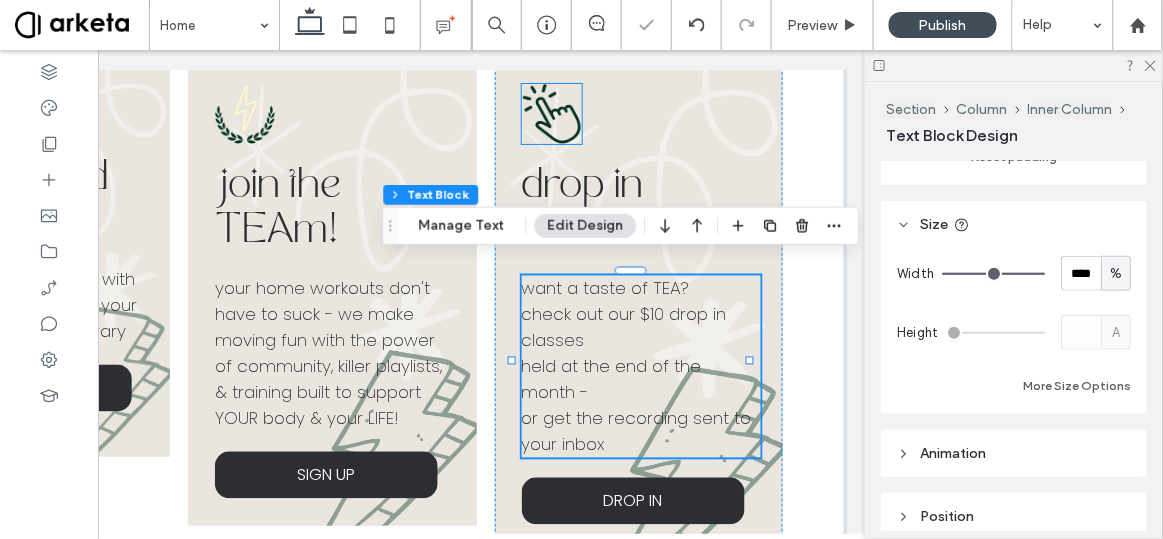 click at bounding box center [553, 113] 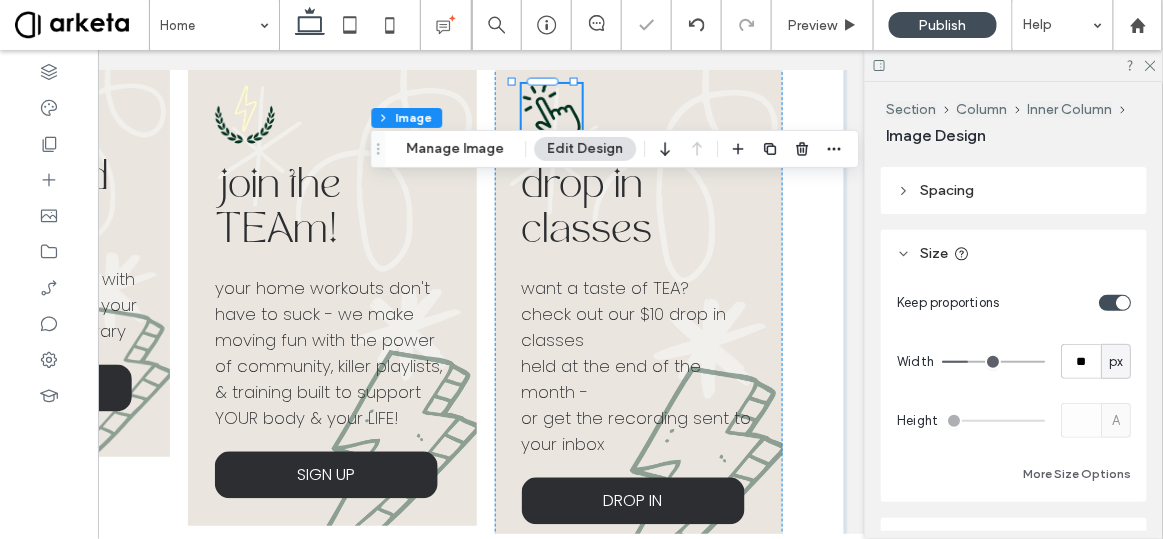 scroll, scrollTop: 117, scrollLeft: 0, axis: vertical 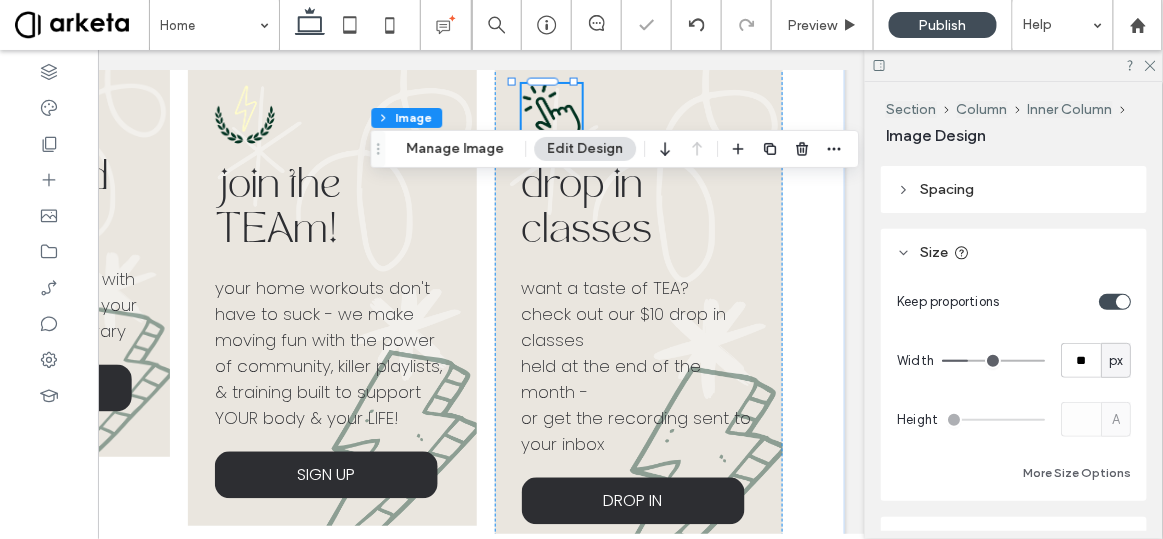 click at bounding box center [1115, 302] 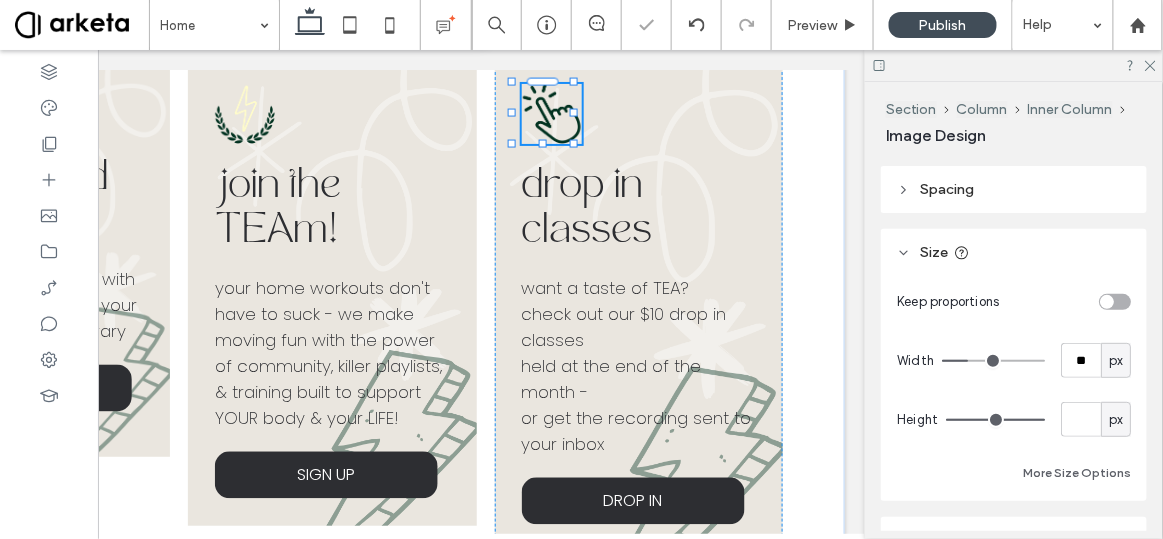 type on "**" 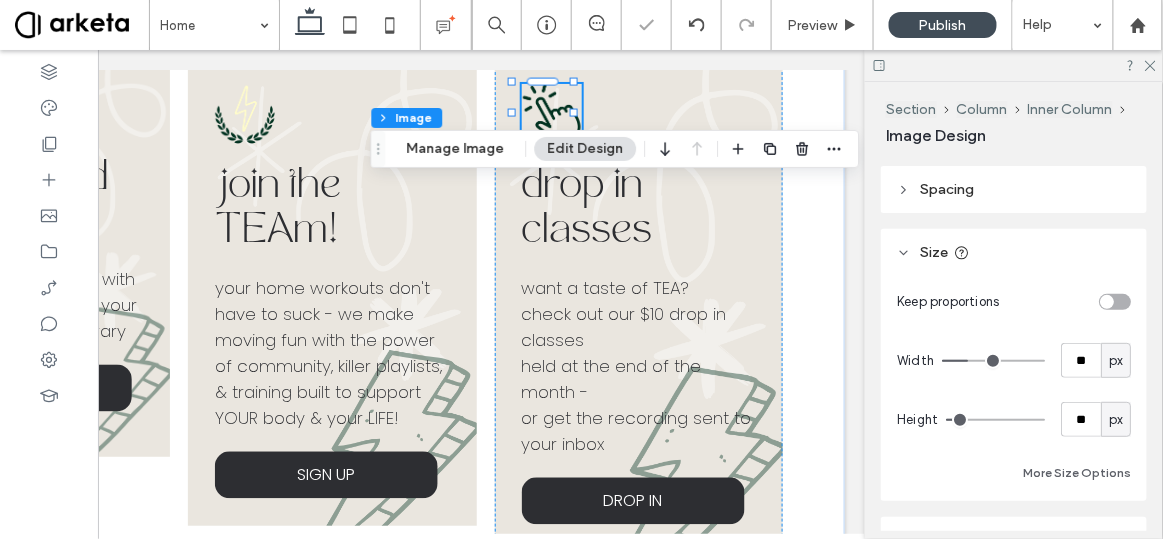 click at bounding box center [1115, 302] 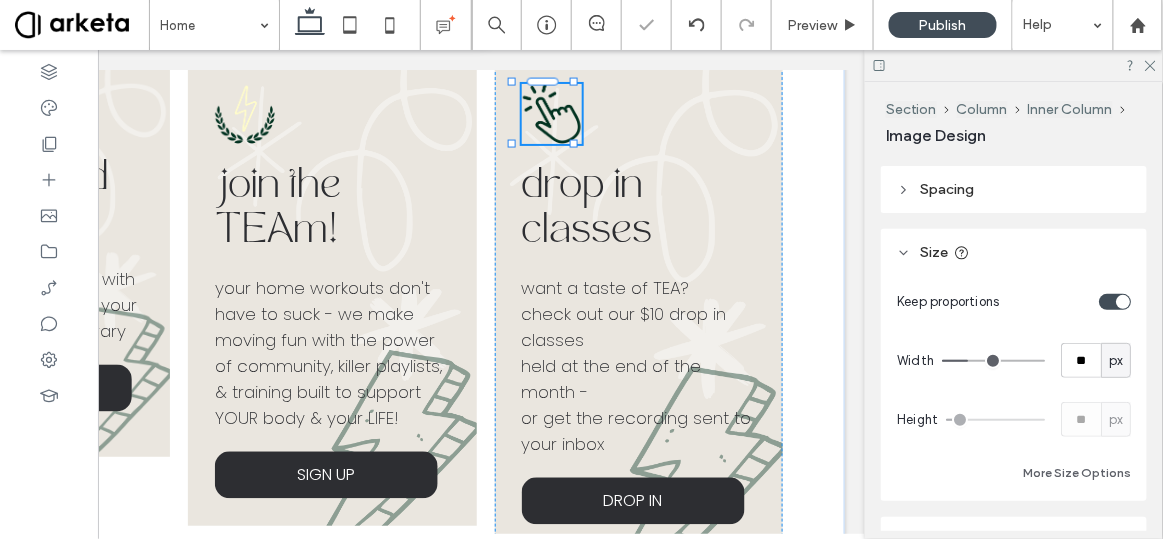 type on "*" 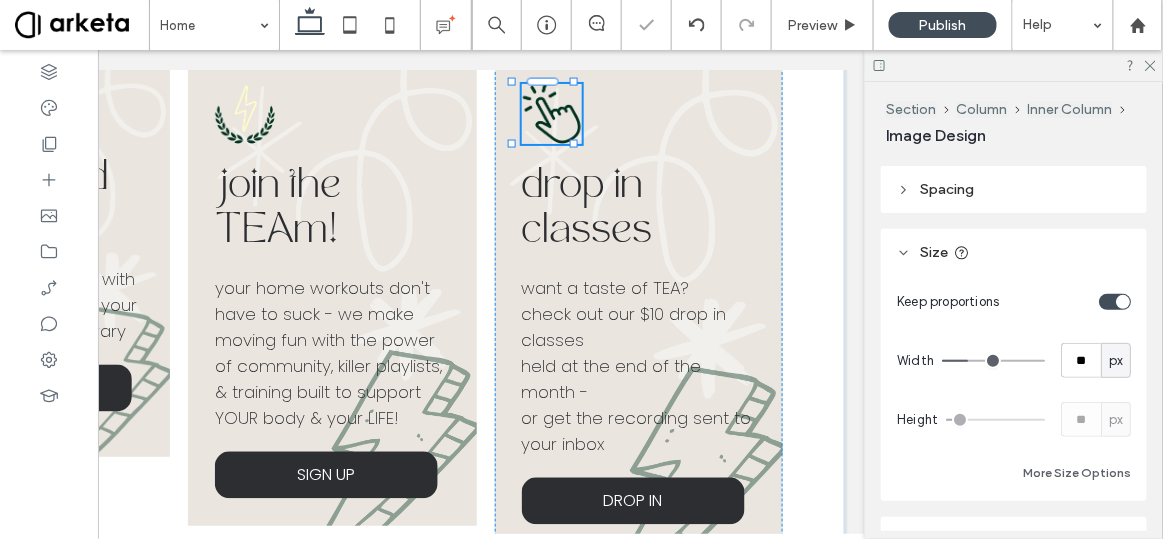 type 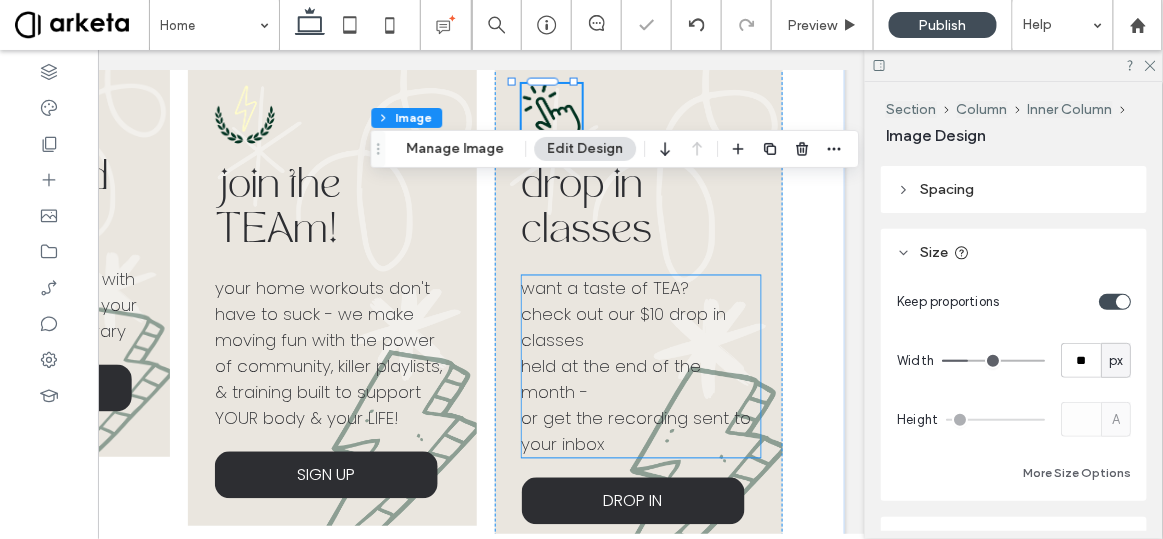 click on "held at the end of the month -" at bounding box center [642, 379] 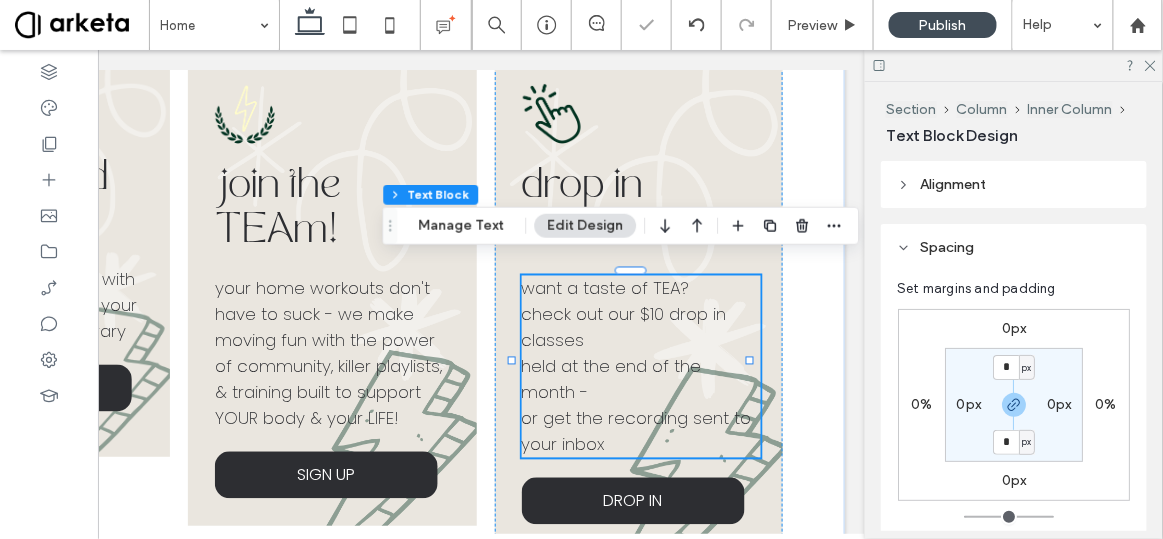 click on "held at the end of the month -" at bounding box center [642, 379] 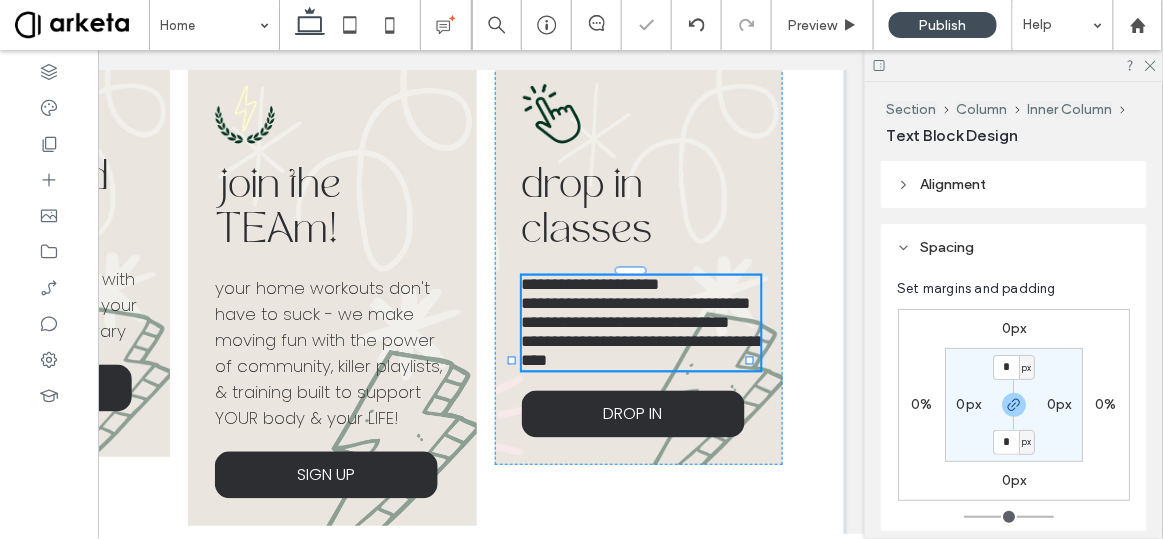 click on "**********" at bounding box center (642, 322) 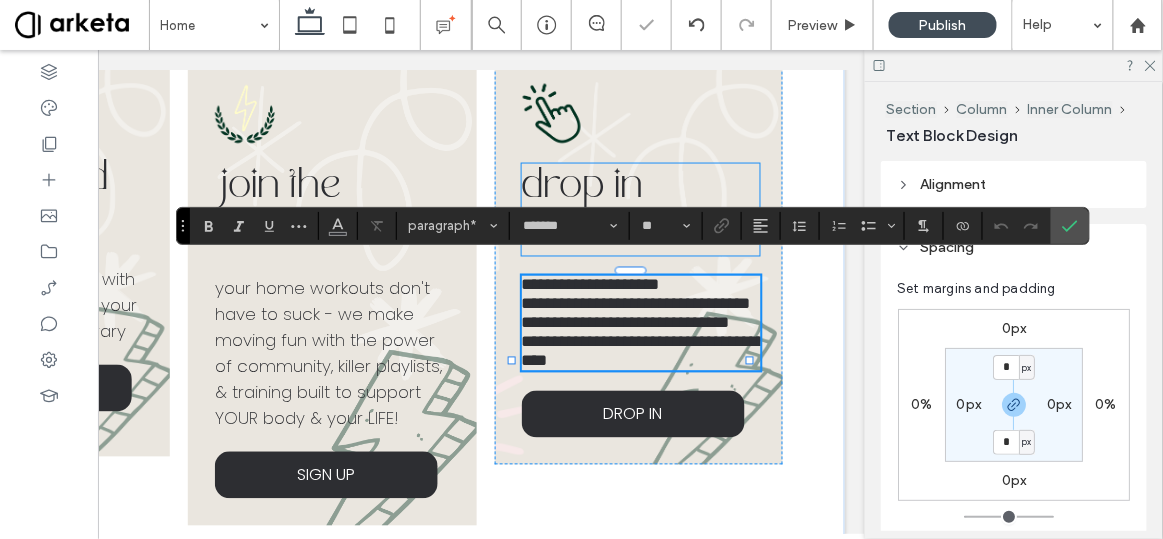click on "drop in classes" at bounding box center [588, 209] 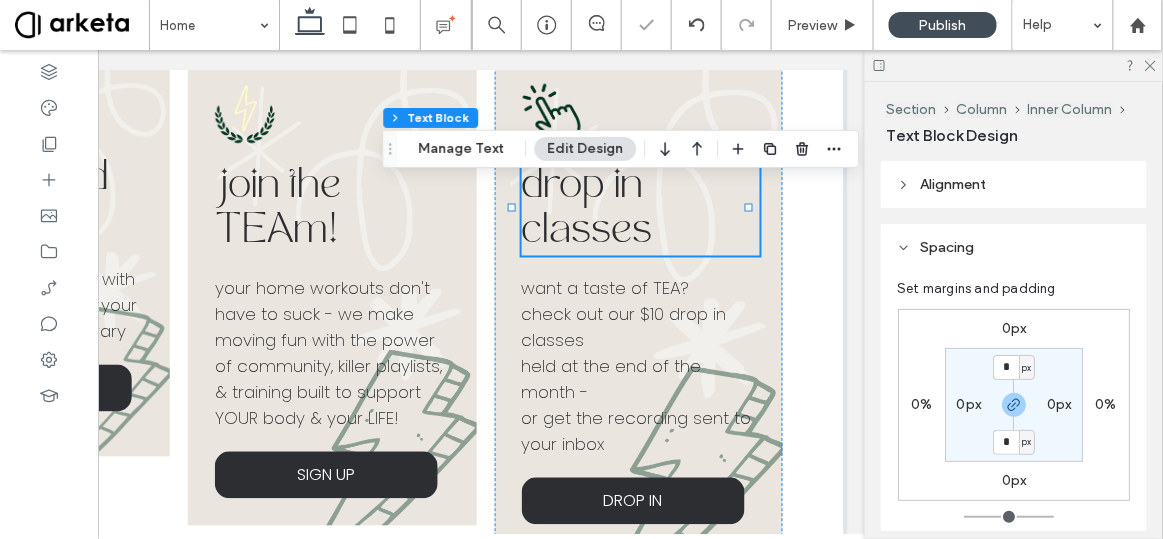 click on "drop in classes" at bounding box center [588, 209] 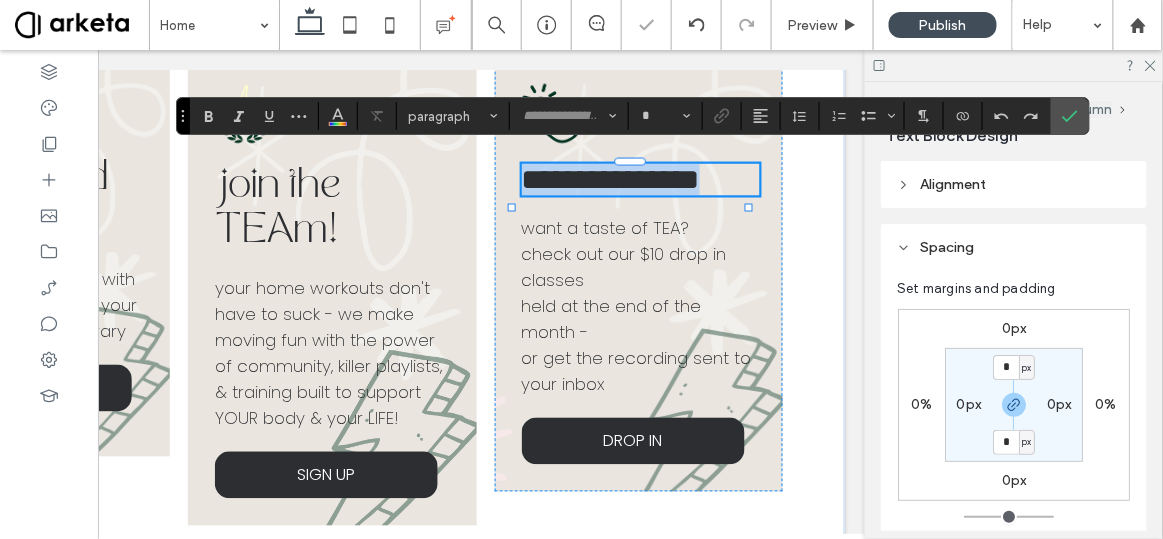 type on "**********" 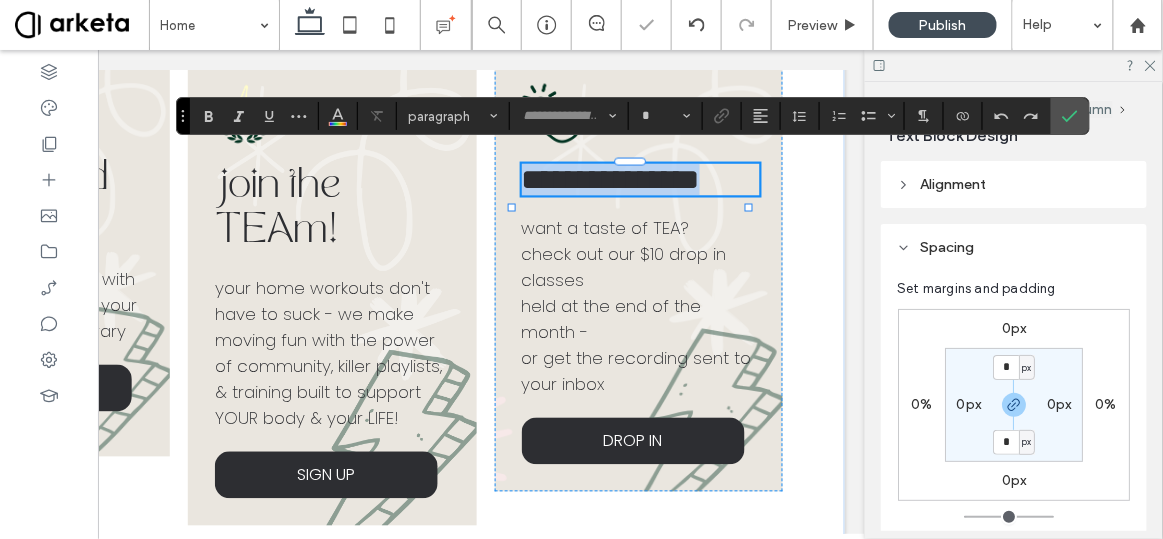 type on "**" 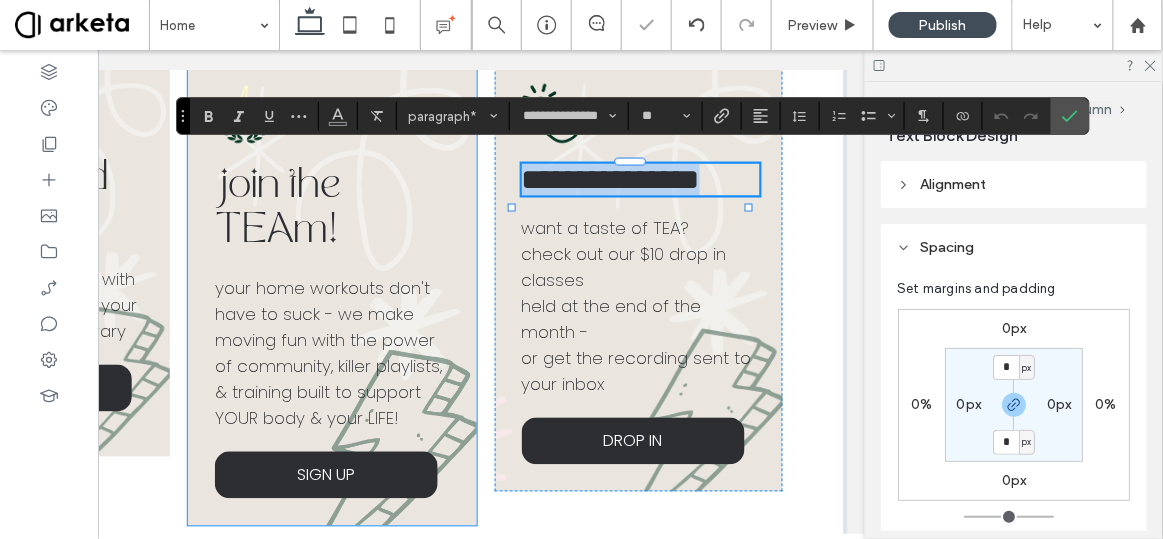 click on "join the TEAm!" at bounding box center (333, 209) 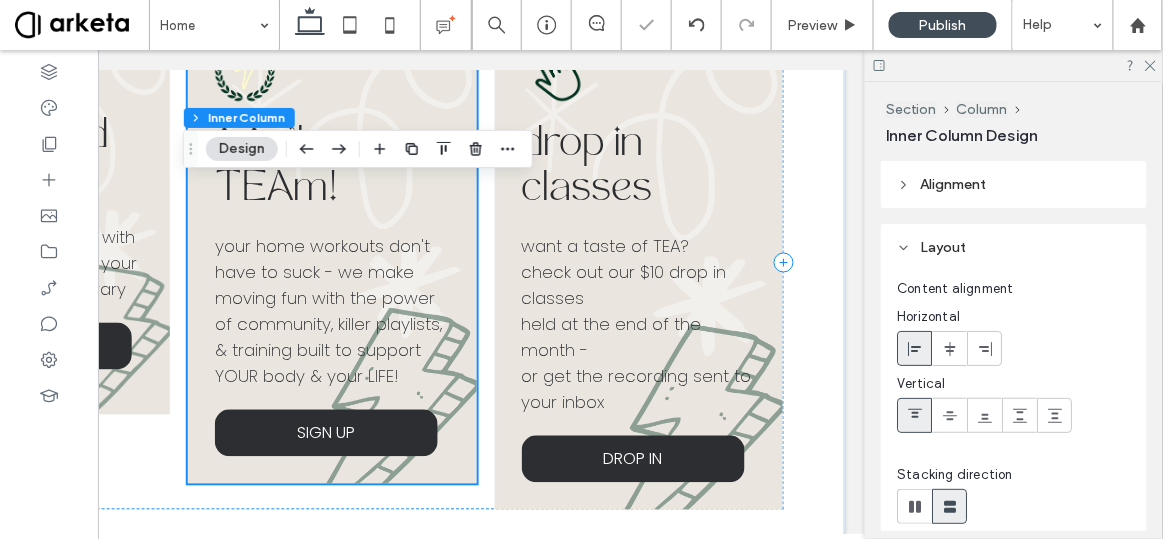 scroll, scrollTop: 787, scrollLeft: 0, axis: vertical 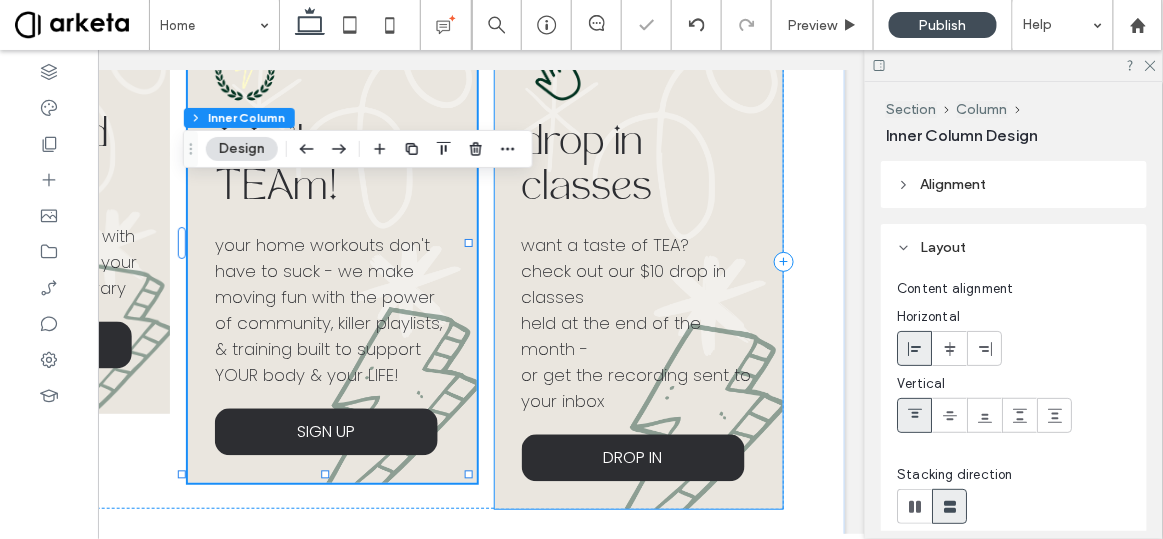 click on "or get the recording sent to your inbox" at bounding box center (638, 388) 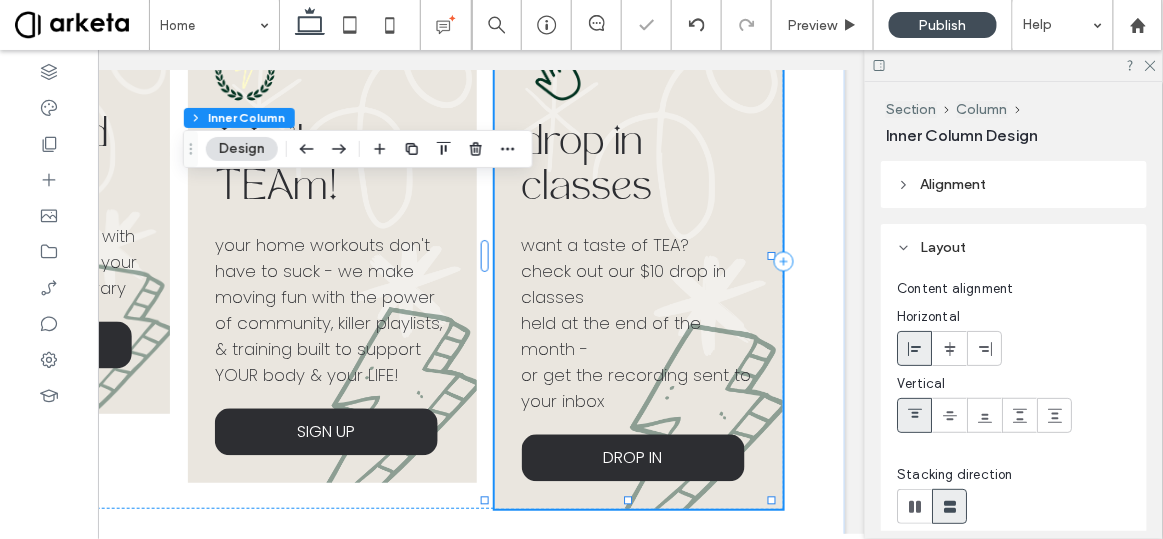 click on "or get the recording sent to your inbox" at bounding box center (638, 388) 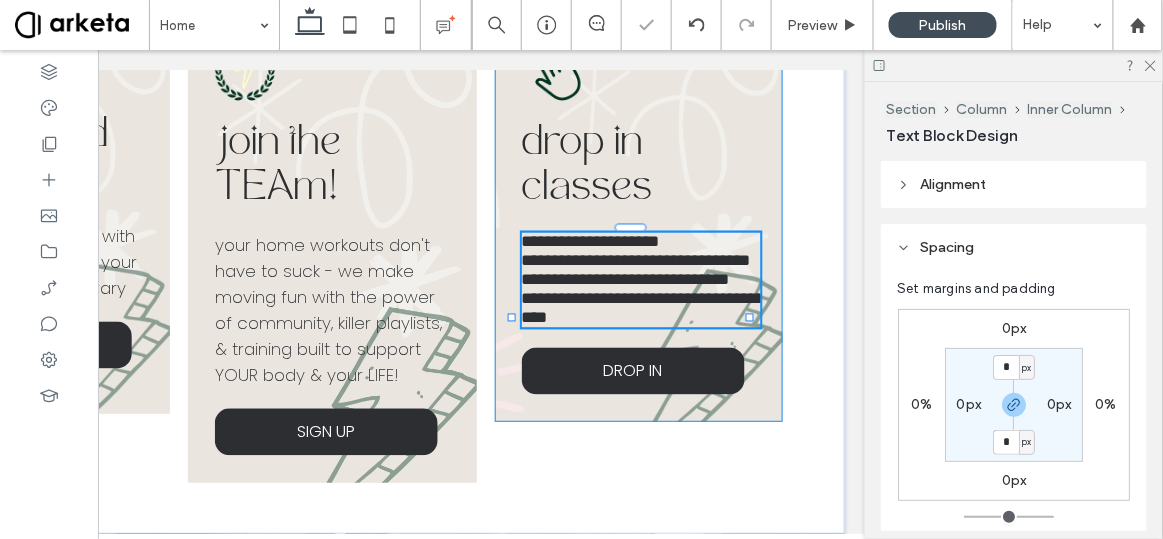 type on "*******" 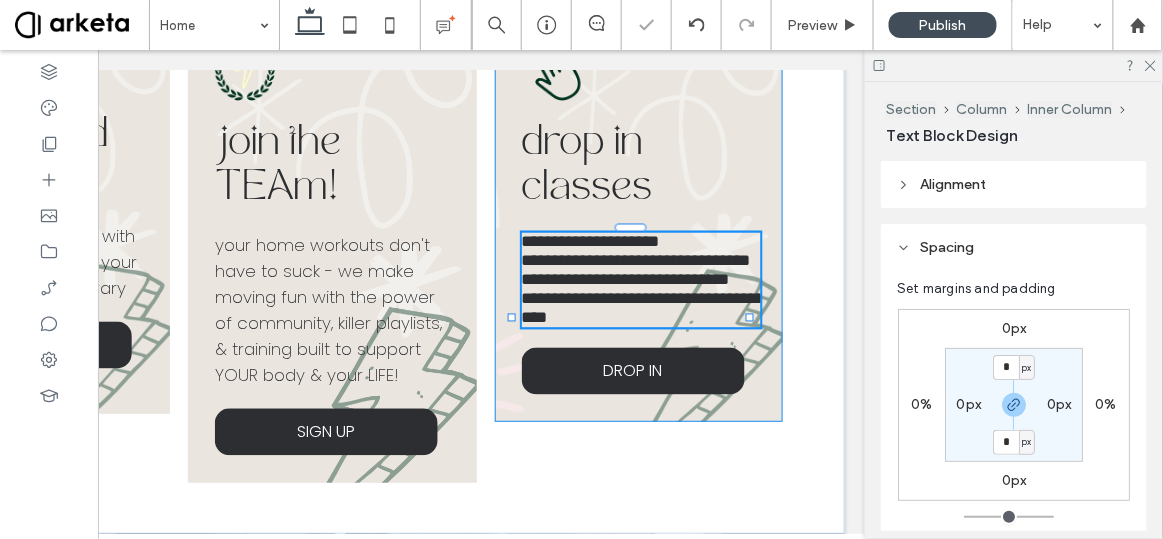 type on "**" 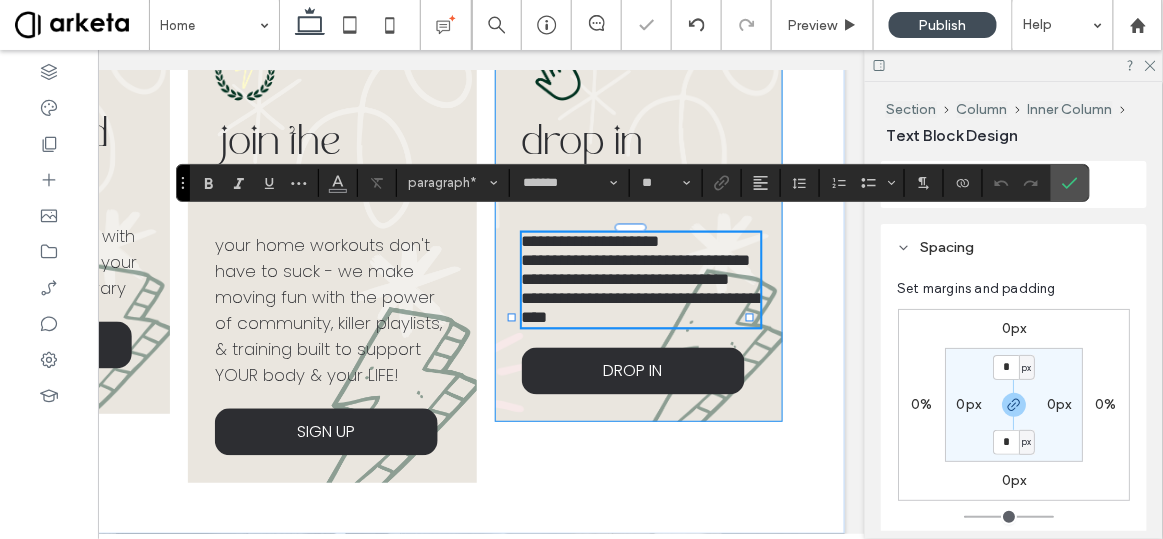 click on "**********" at bounding box center (627, 279) 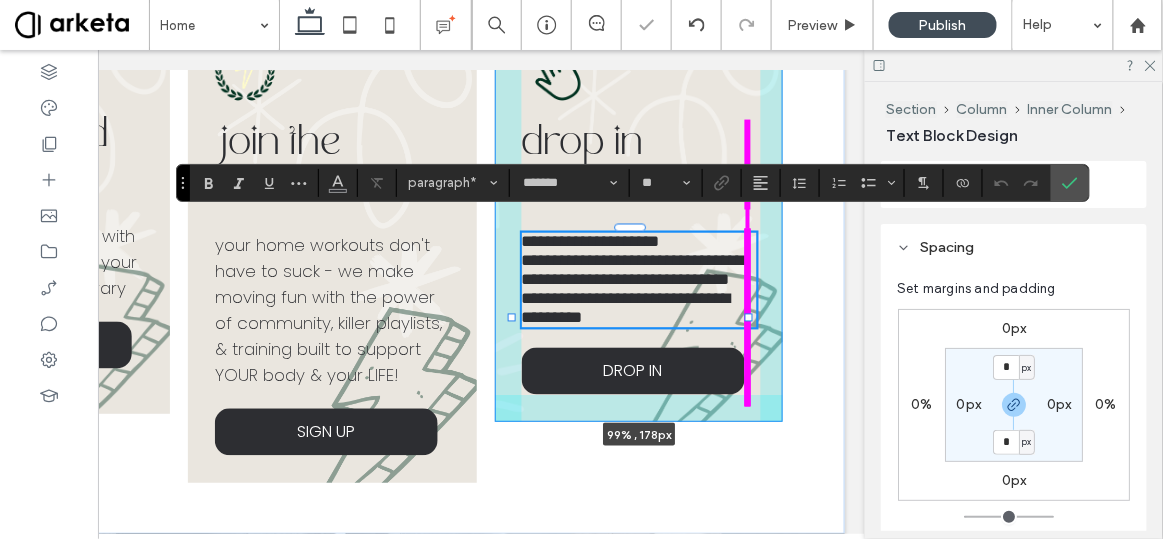 click at bounding box center (750, 317) 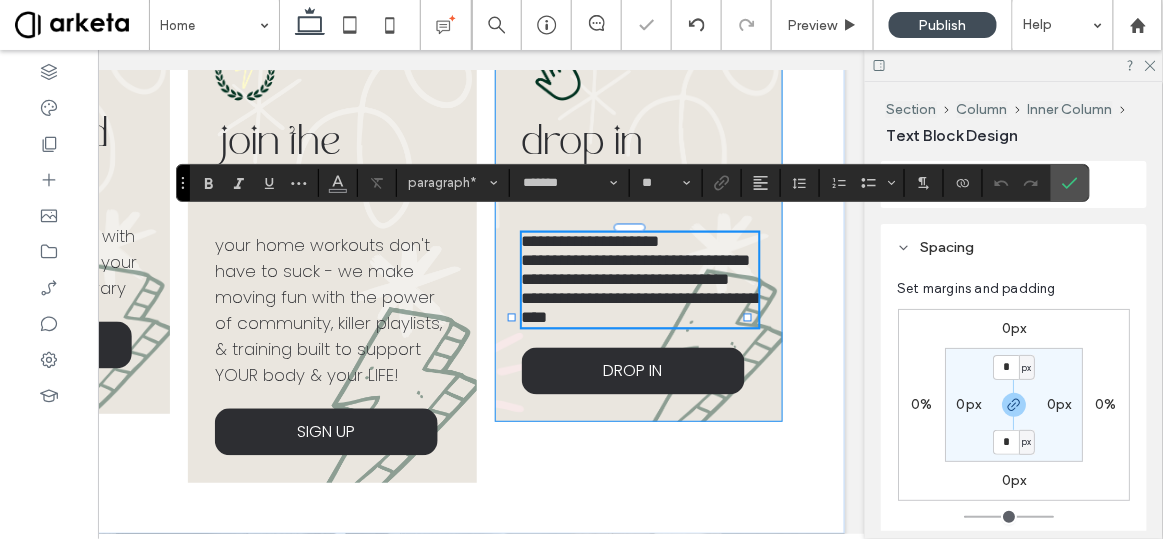 click on "**********" at bounding box center [640, 217] 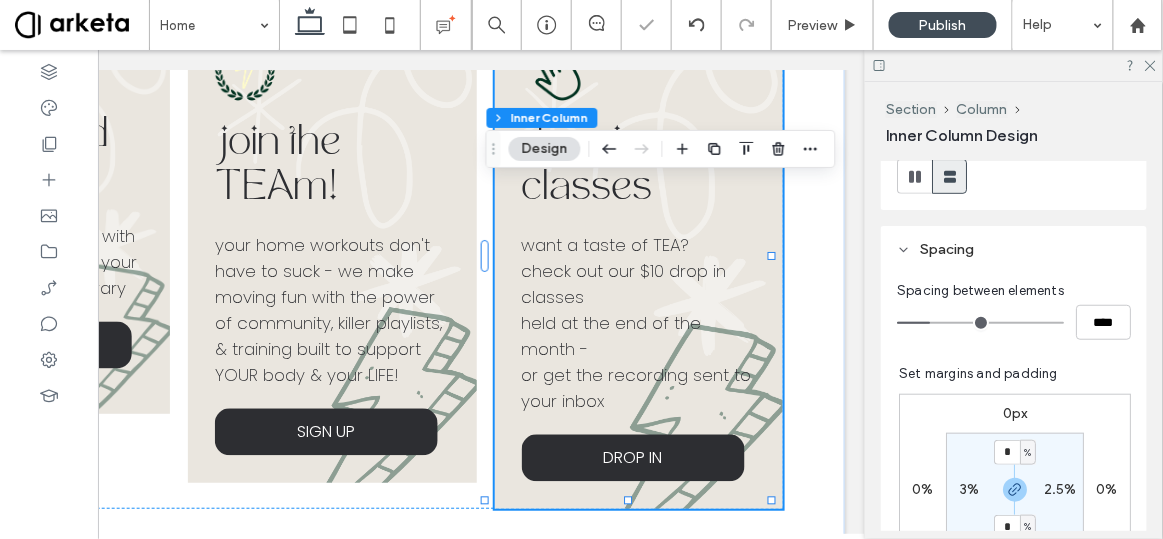 scroll, scrollTop: 491, scrollLeft: 0, axis: vertical 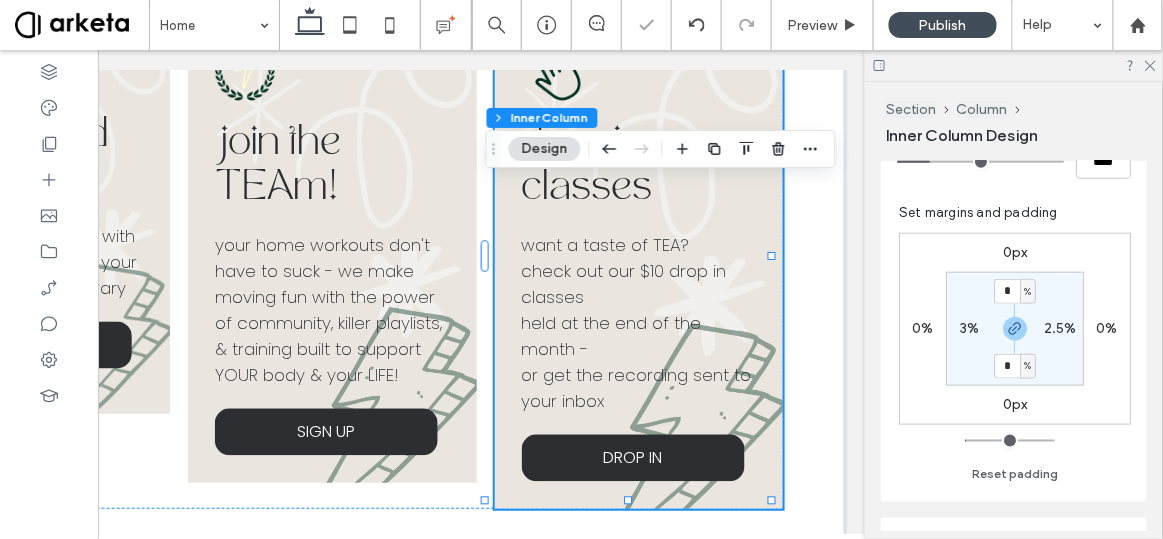 click on "3%" at bounding box center (969, 328) 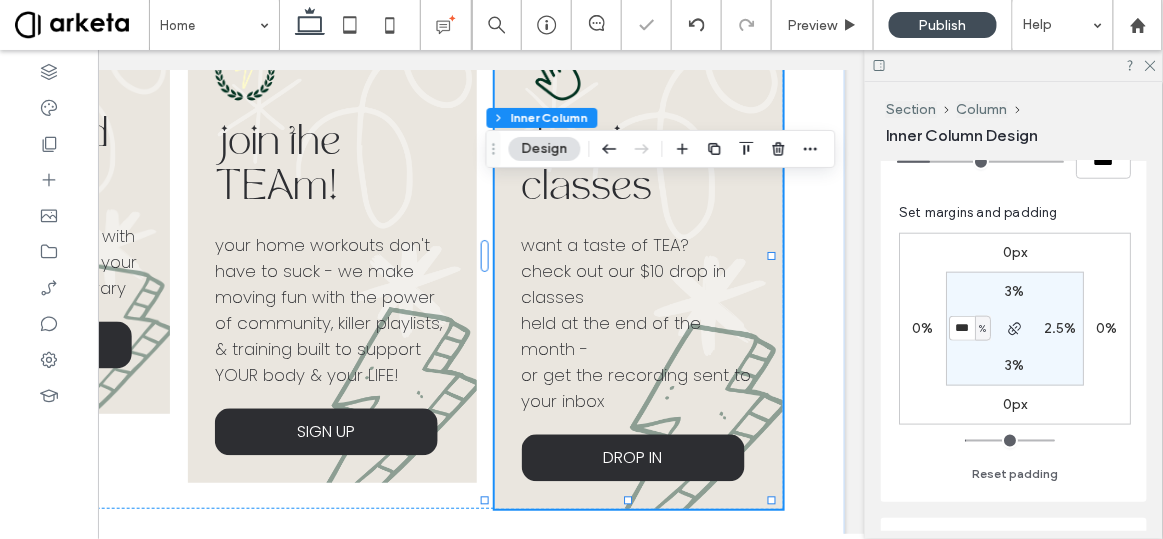 type on "***" 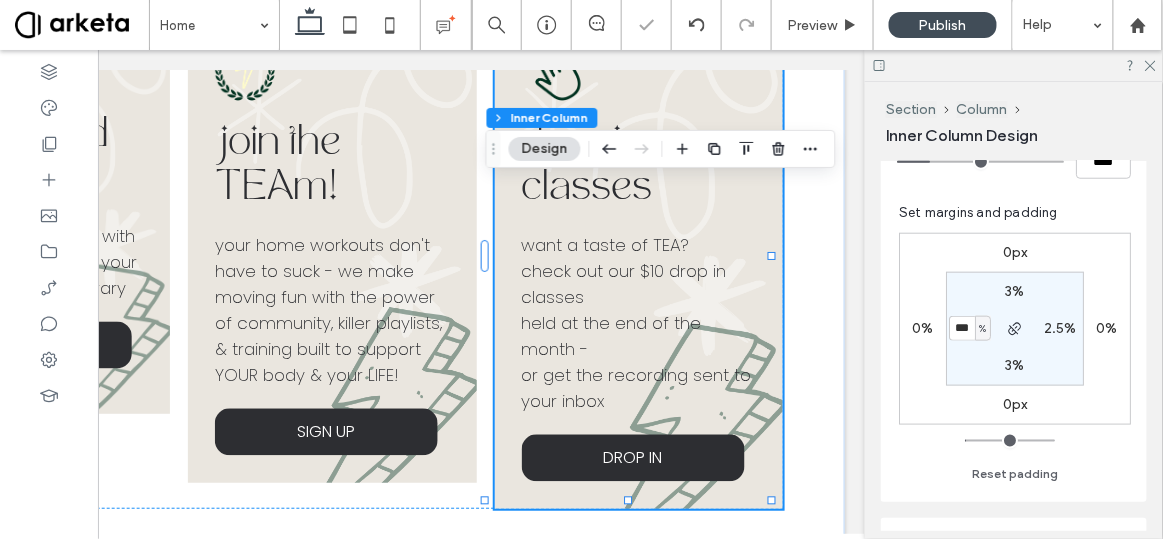 type on "*" 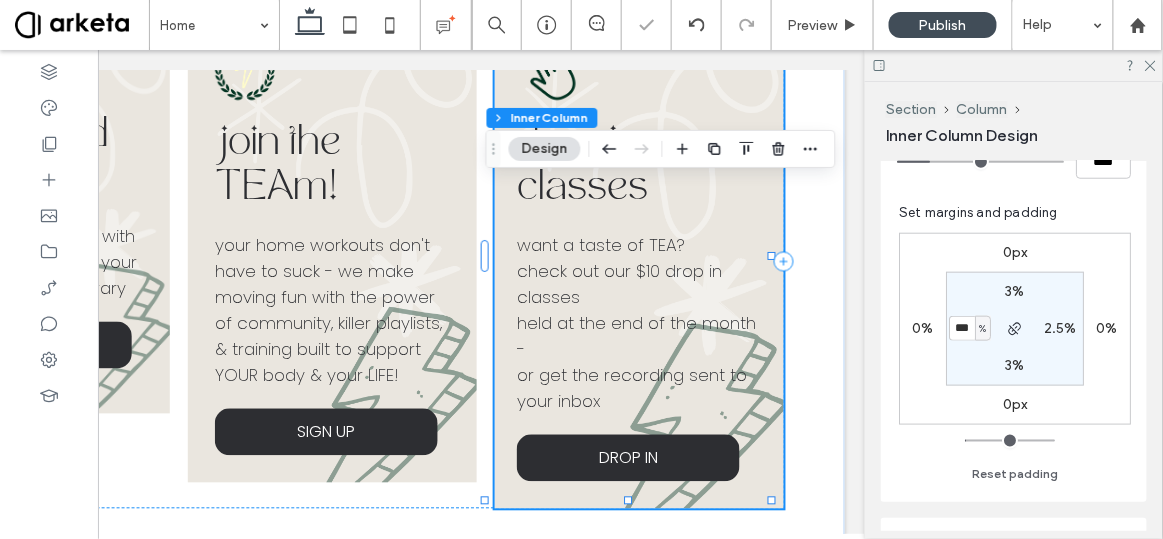 click on "drop in classes
want a taste of TEA? check out our $10 drop in classes held at the end of the month - or get the recording sent to your inbox
DROP IN" at bounding box center [640, 260] 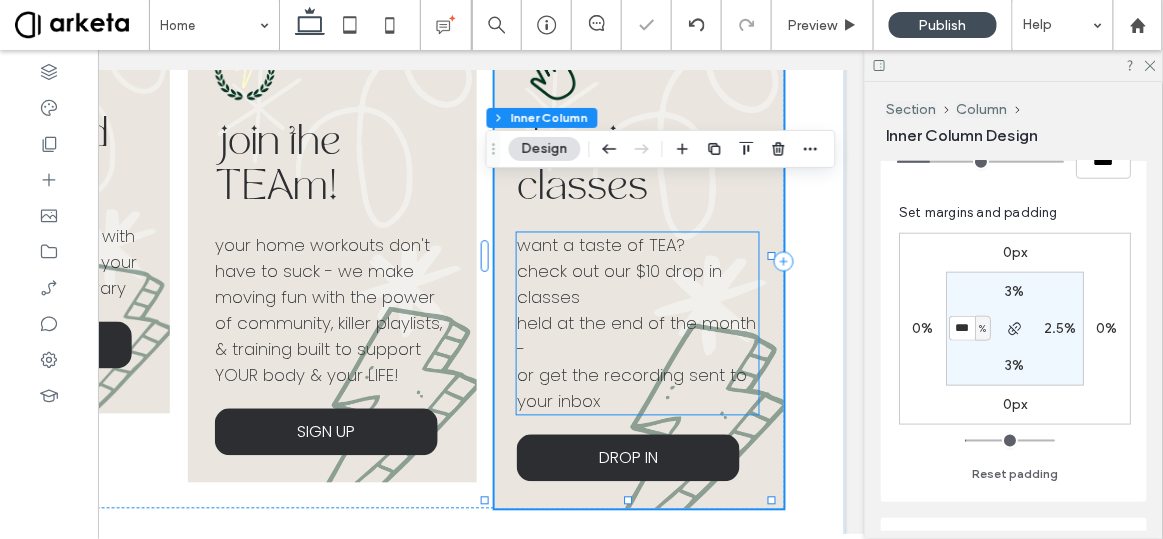 click on "held at the end of the month -" at bounding box center (637, 336) 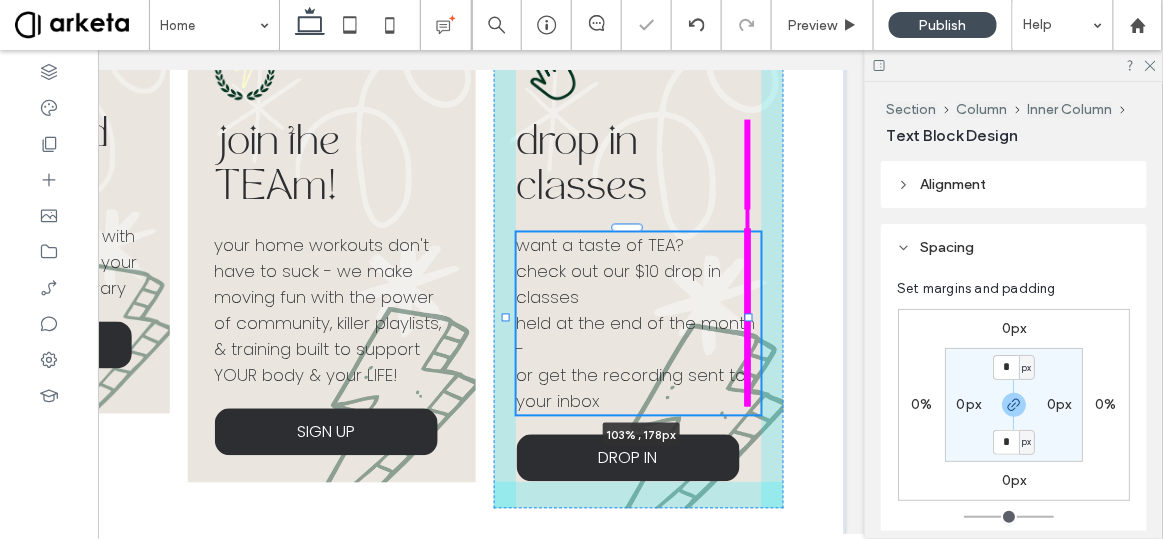 drag, startPoint x: 750, startPoint y: 301, endPoint x: 763, endPoint y: 301, distance: 13 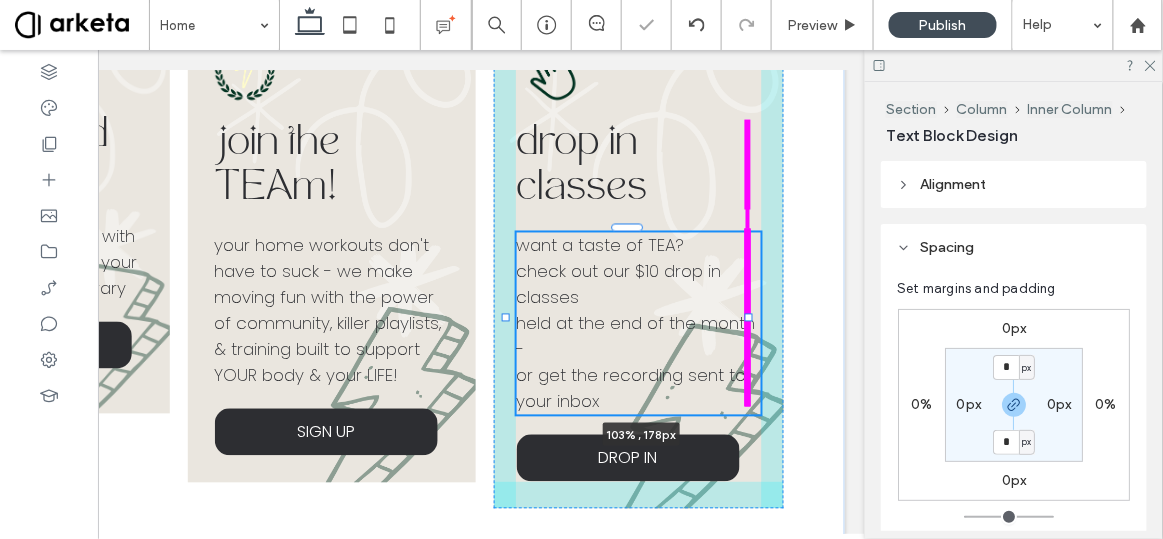 click on "on demand
stream 3 years of live classes, build your own workout with mini sessions, or check your form in the exercise library
WATCH NOW
join the TEAm!
your home workouts don't have to suck - we make moving fun with the power of community, killer playlists, & training built to support YOUR body & your LIFE!
SIGN UP
drop in classes
want a taste of TEA? check out our $10 drop in classes held at the end of the month - or get the recording sent to your inbox
103% , 178px
DROP IN" at bounding box center [333, 270] 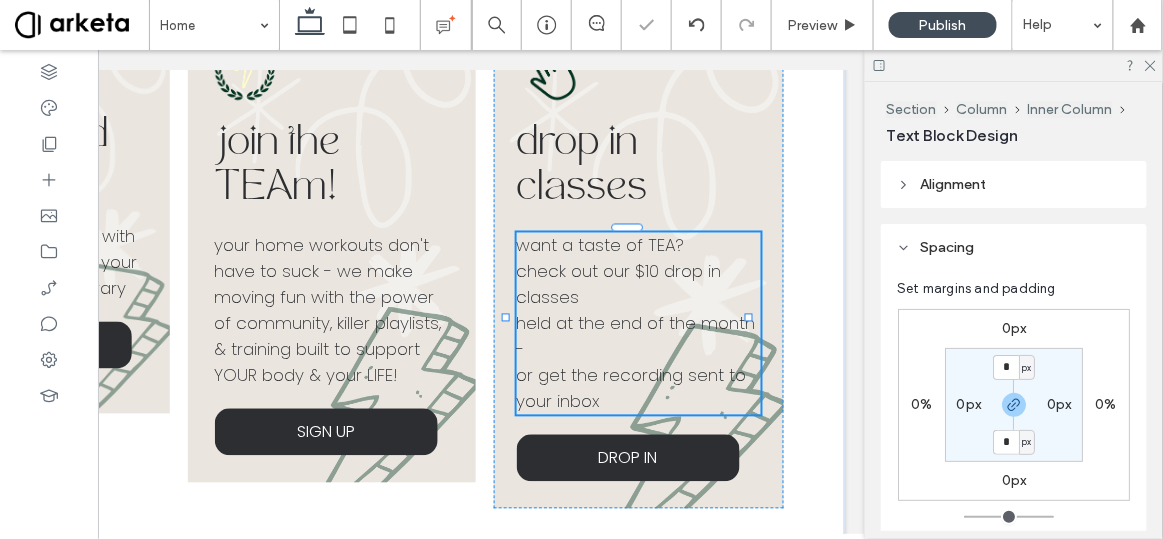 type on "***" 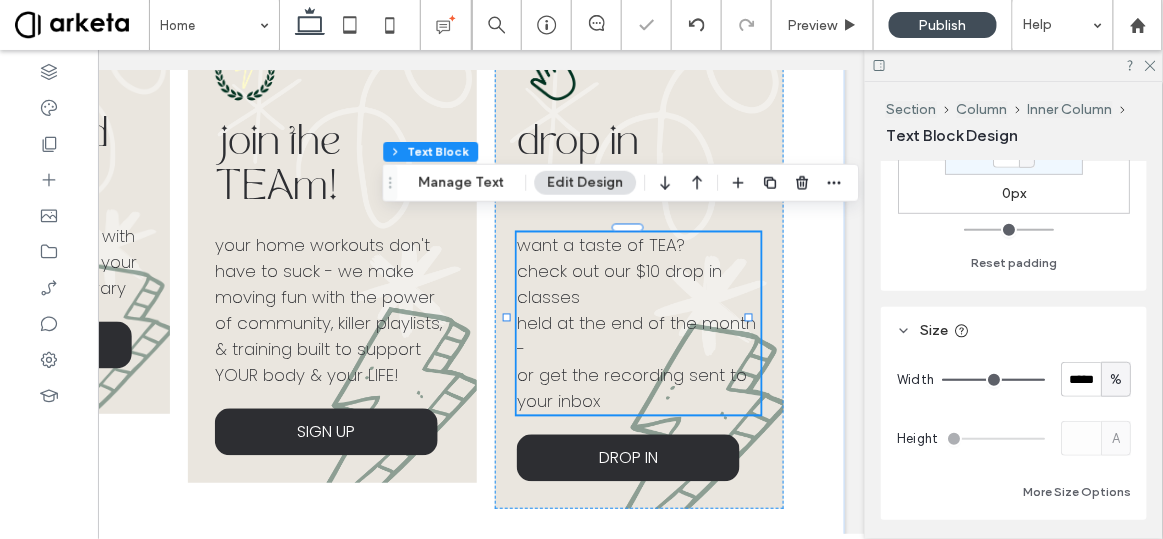 scroll, scrollTop: 290, scrollLeft: 0, axis: vertical 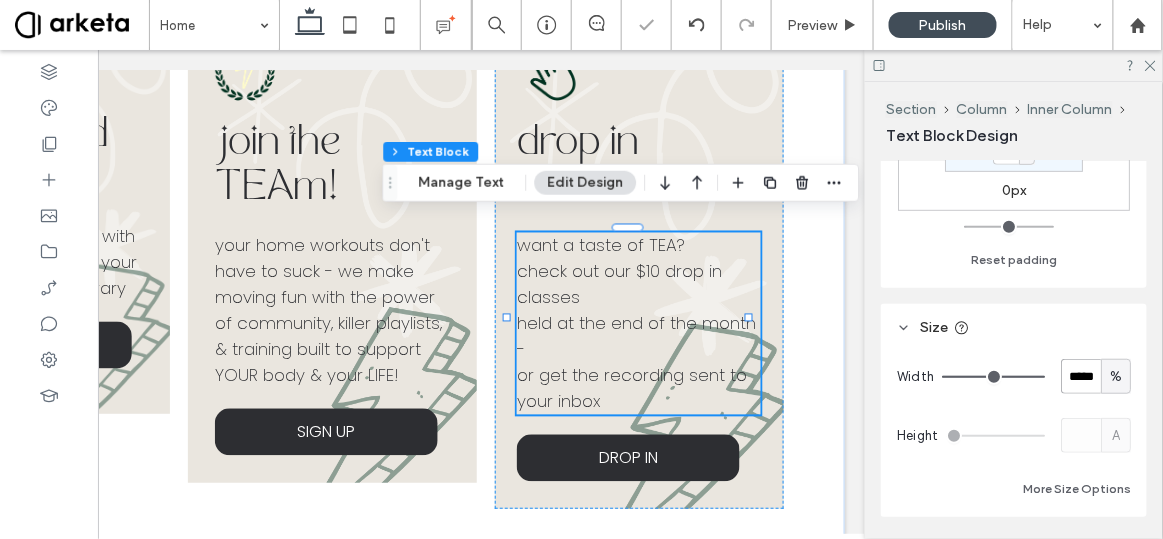 click on "*****" at bounding box center (1081, 376) 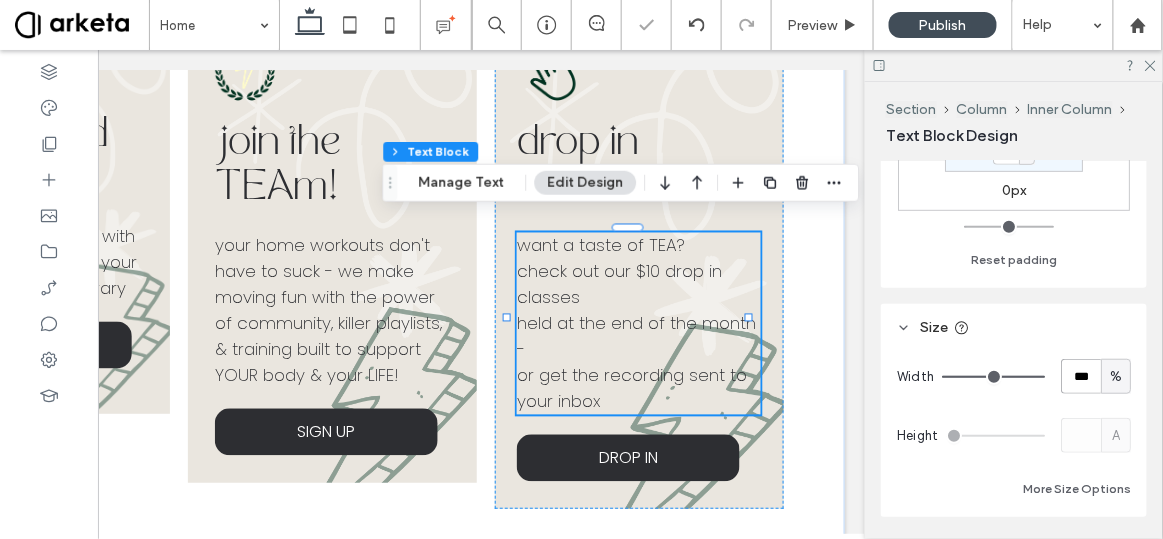 type on "***" 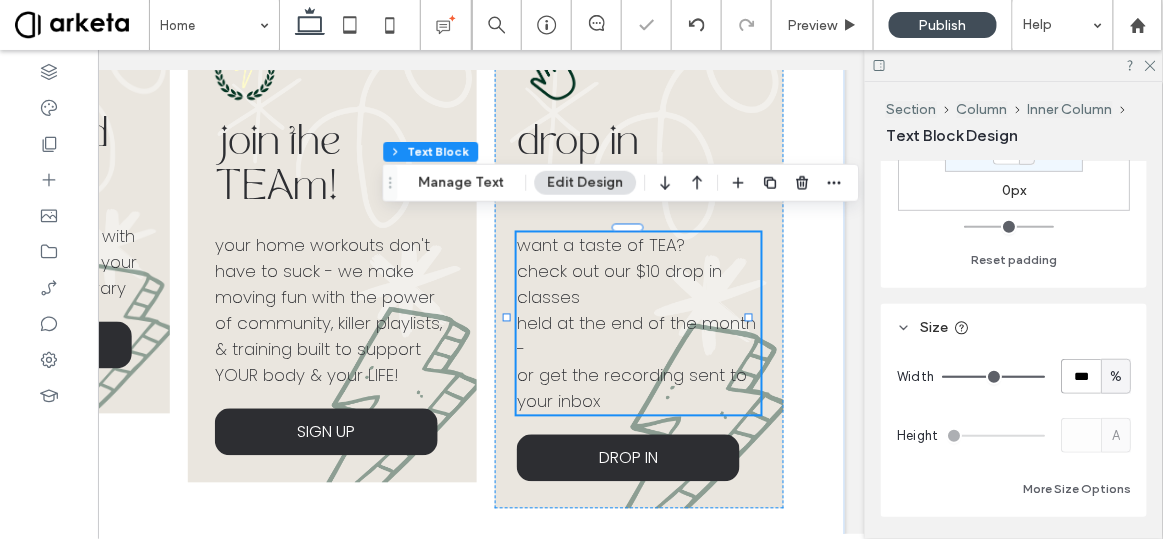 click on "held at the end of the month -" at bounding box center [637, 336] 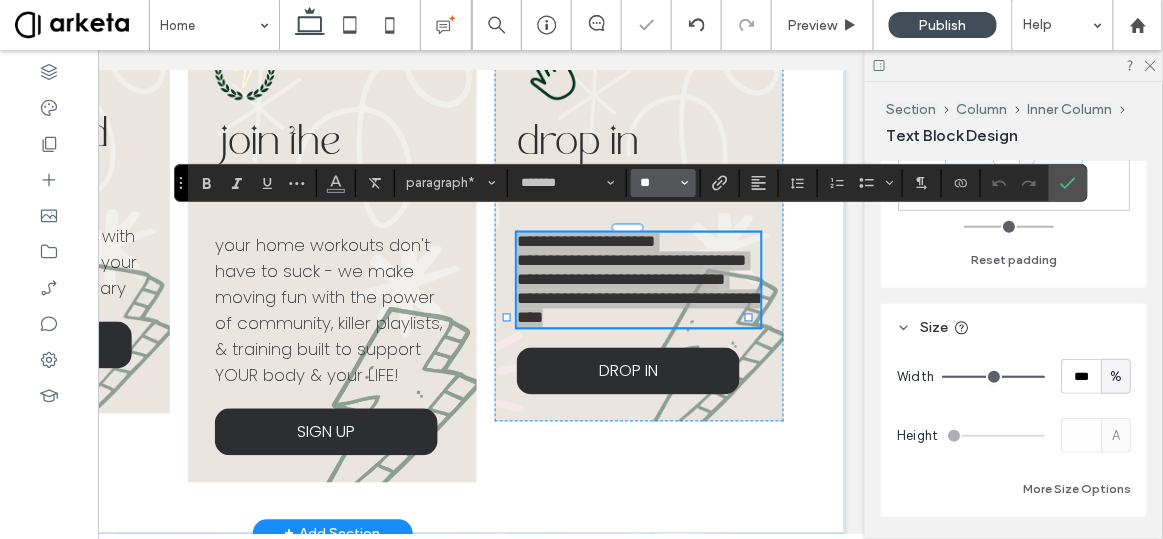 click on "**" at bounding box center (657, 183) 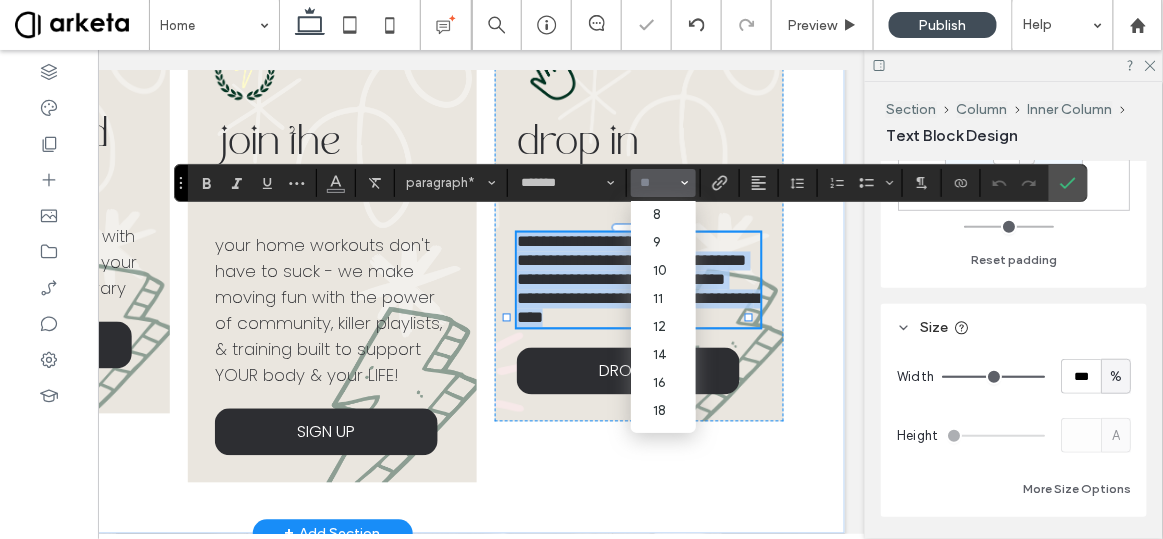 type on "*" 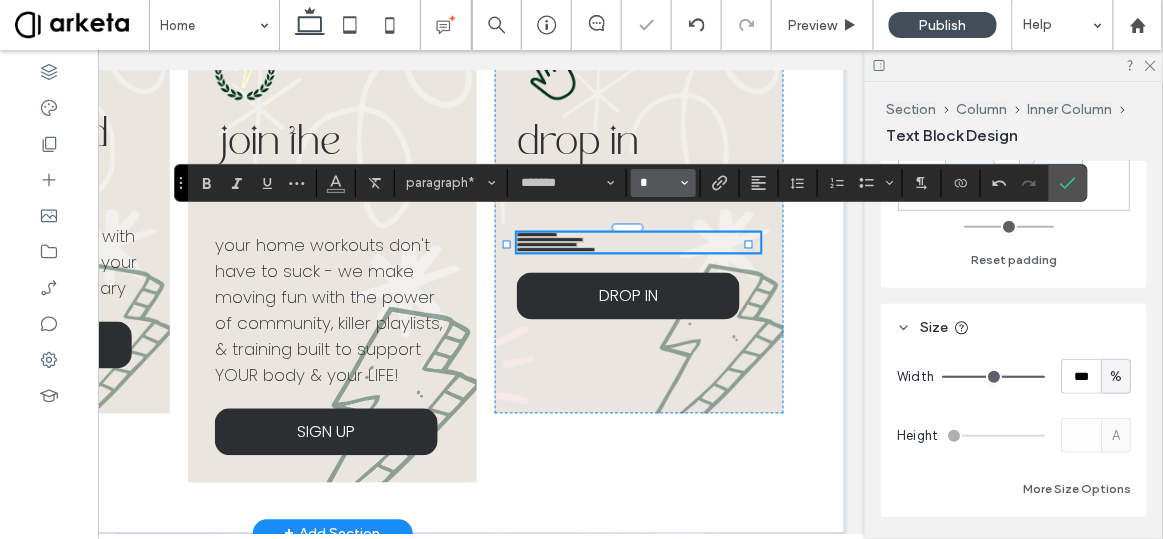 click on "*" at bounding box center [657, 183] 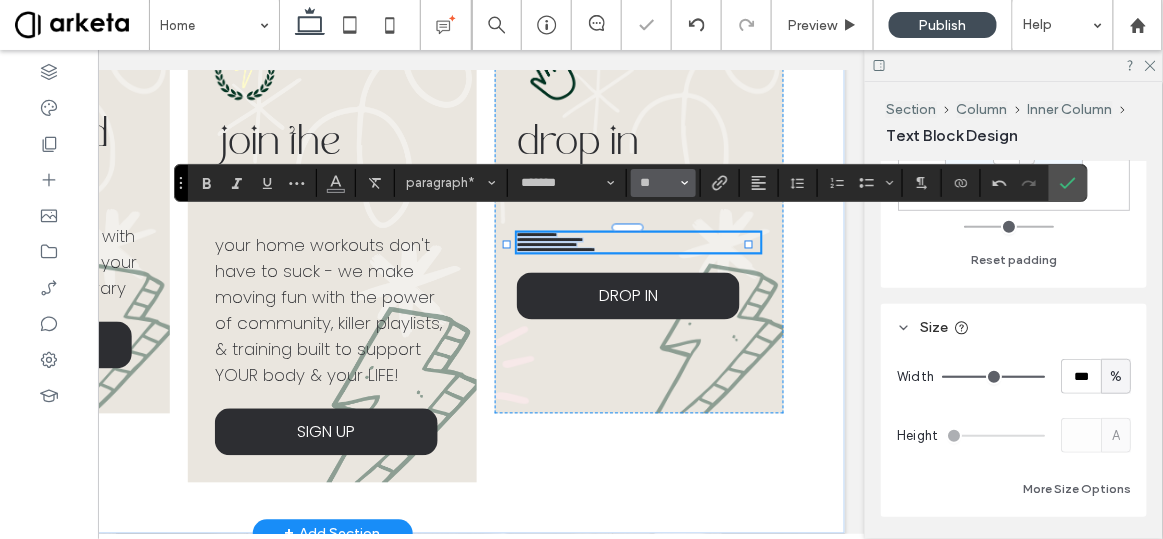 type on "**" 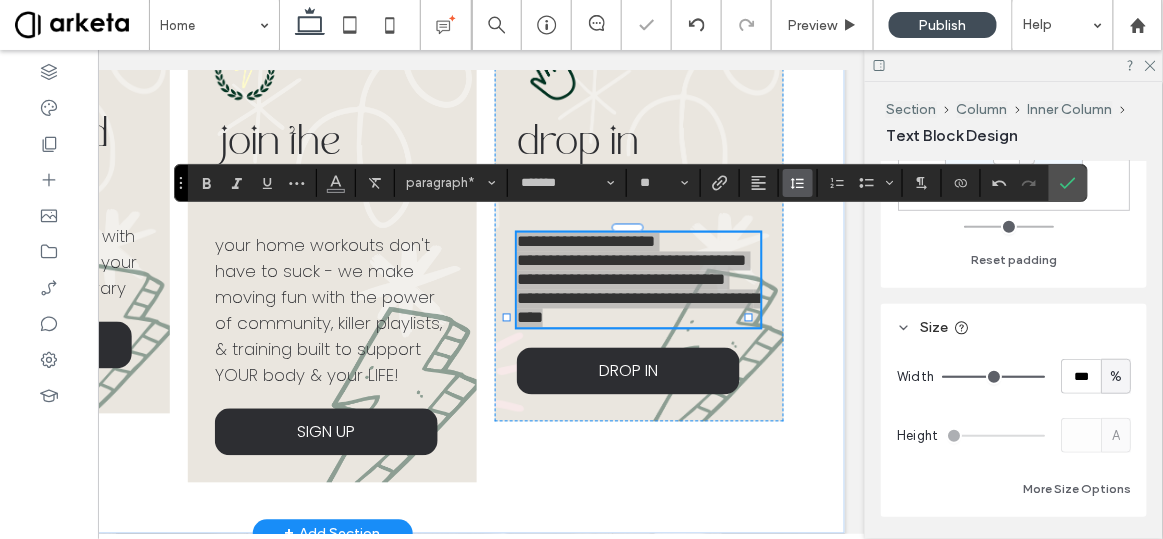 click 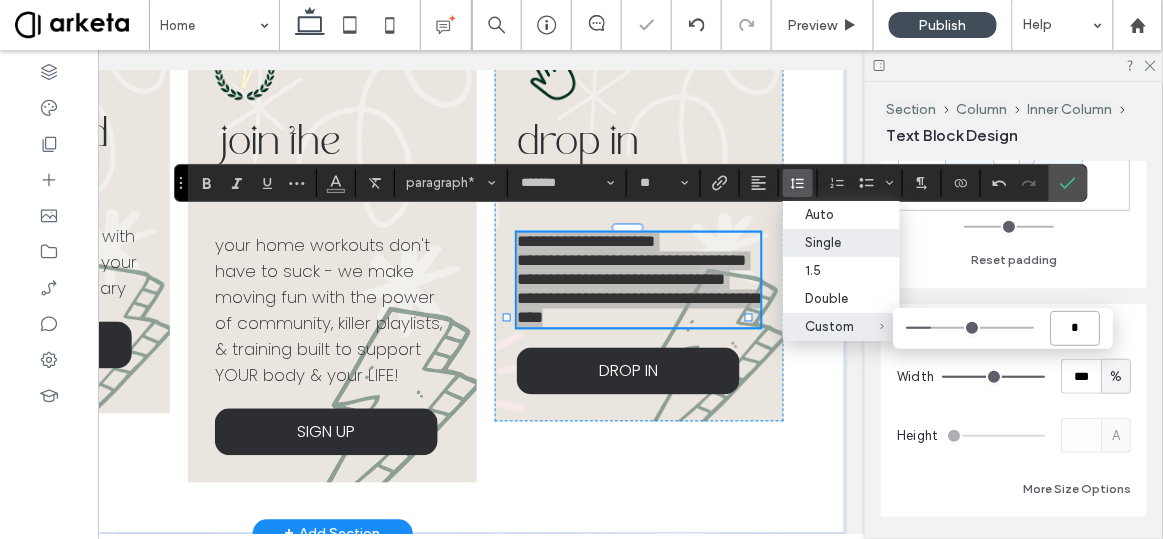 click on "*" at bounding box center (1075, 328) 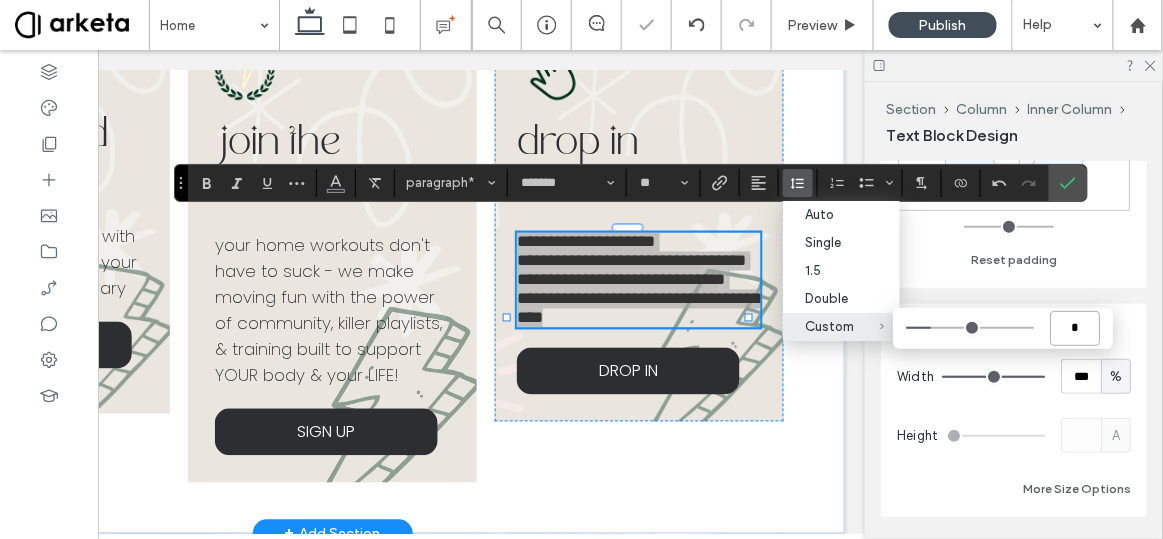 type on "**" 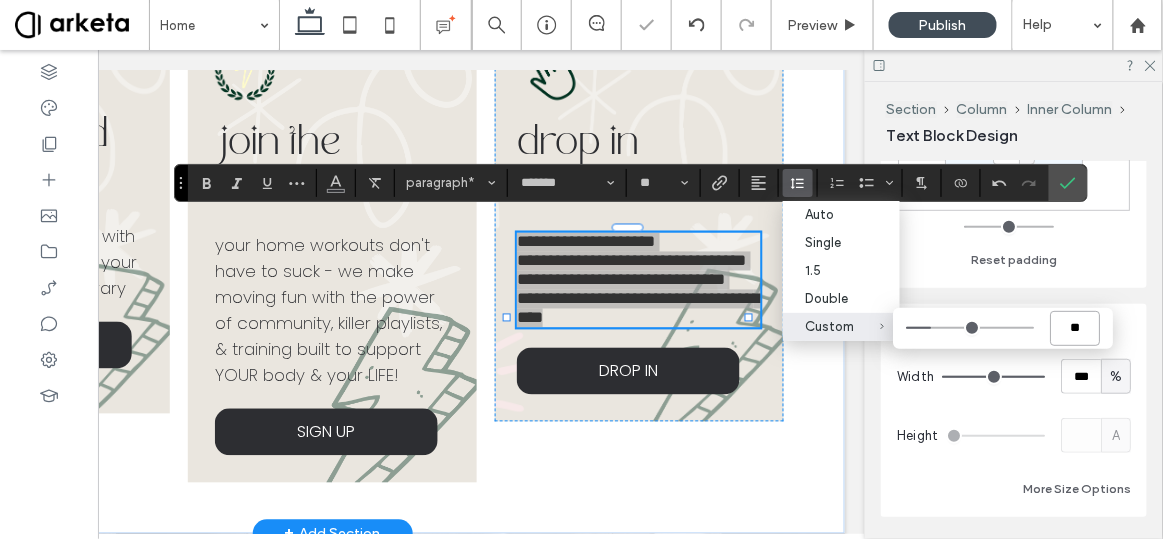 type on "***" 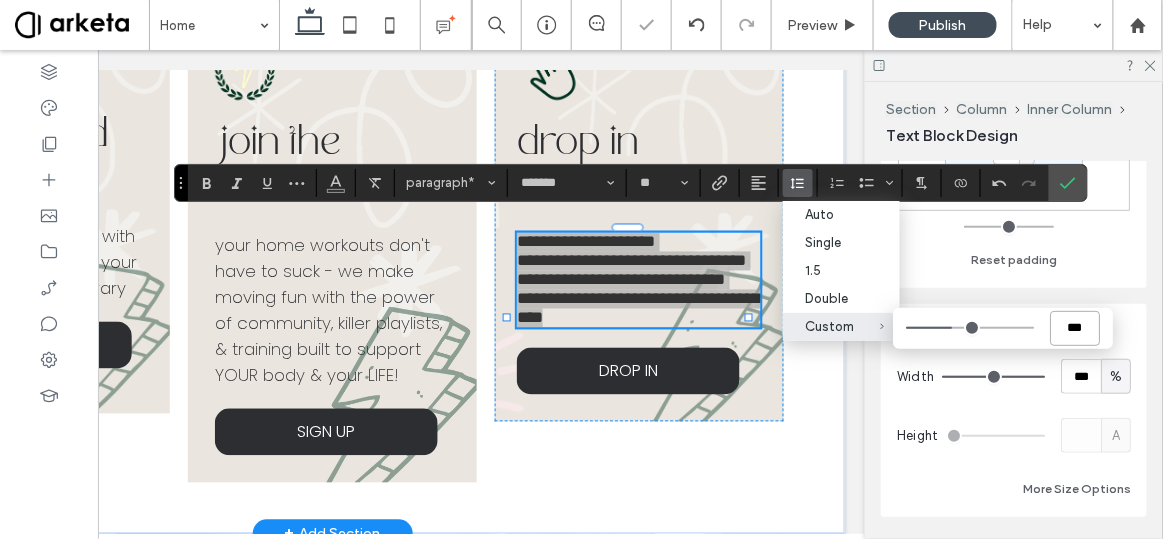 type on "***" 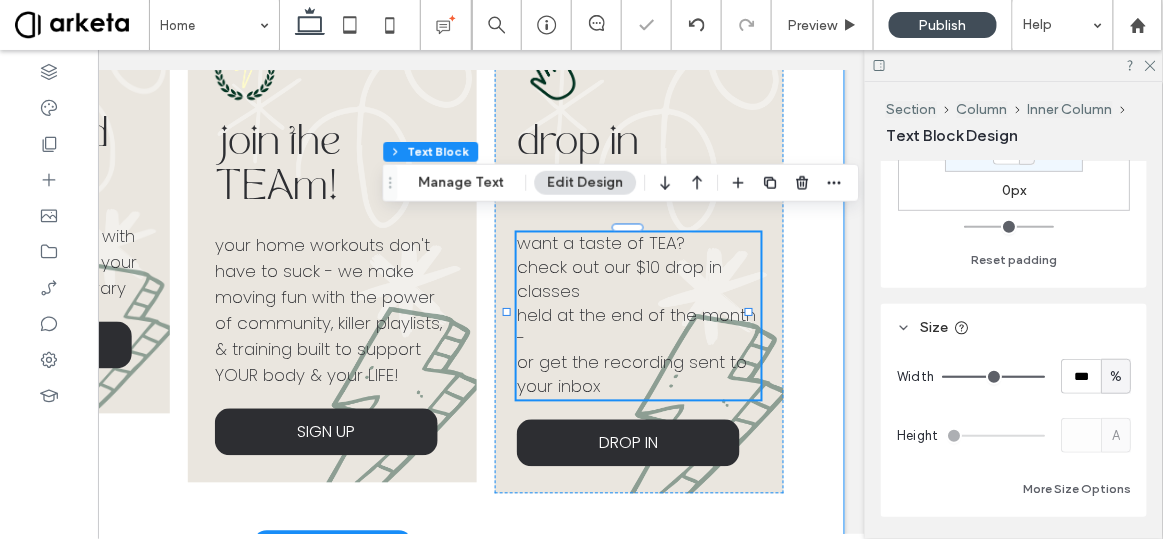 click on "on demand
stream 3 years of live classes, build your own workout with mini sessions, or check your form in the exercise library
WATCH NOW
join the TEAm!
your home workouts don't have to suck - we make moving fun with the power of community, killer playlists, & training built to support YOUR body & your LIFE!
SIGN UP
drop in classes
want a taste of TEA? check out our $10 drop in classes held at the end of the month - or get the recording sent to your inbox
DROP IN" at bounding box center [333, 263] 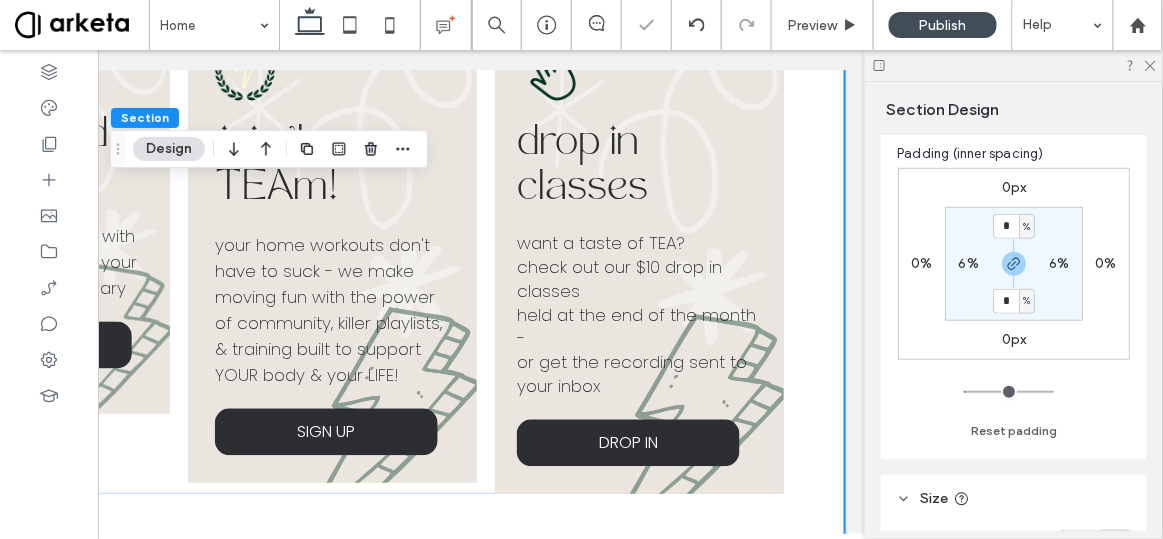 scroll, scrollTop: 348, scrollLeft: 0, axis: vertical 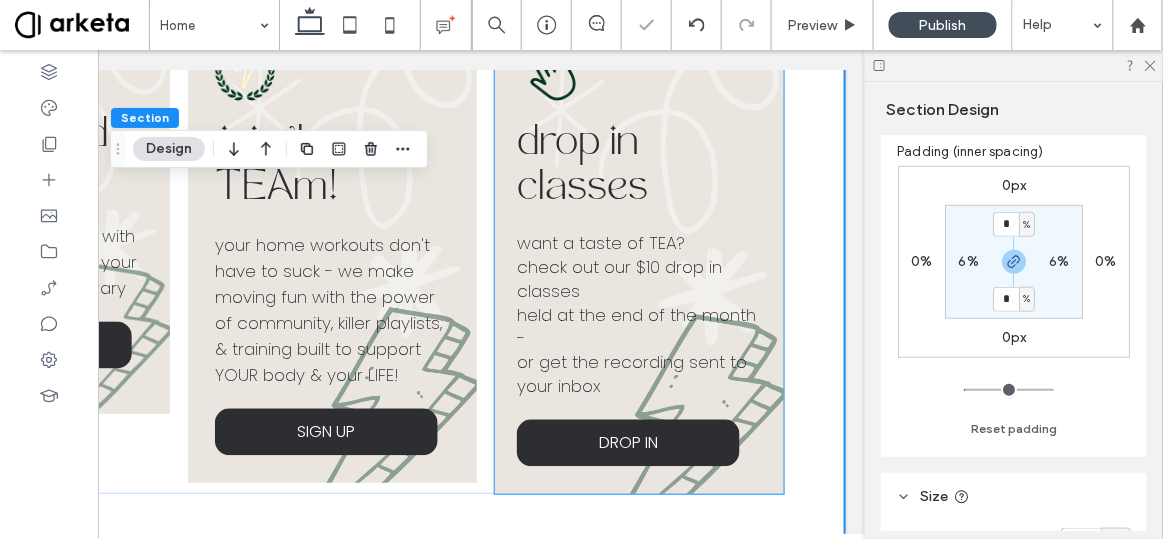 click on "drop in classes
want a taste of TEA? check out our $10 drop in classes held at the end of the month - or get the recording sent to your inbox
DROP IN" at bounding box center [640, 253] 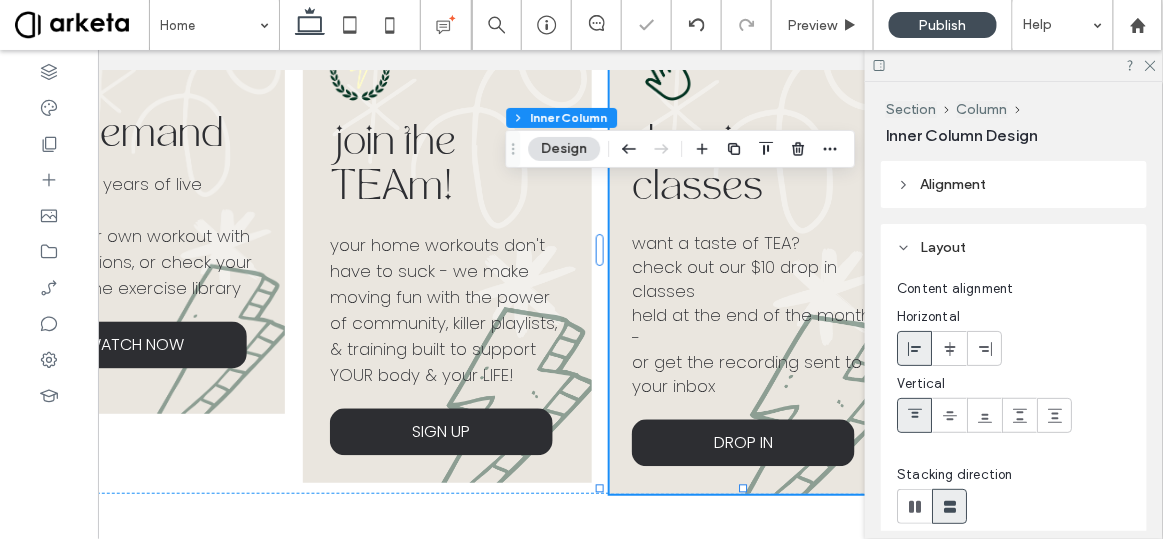 scroll, scrollTop: 0, scrollLeft: 178, axis: horizontal 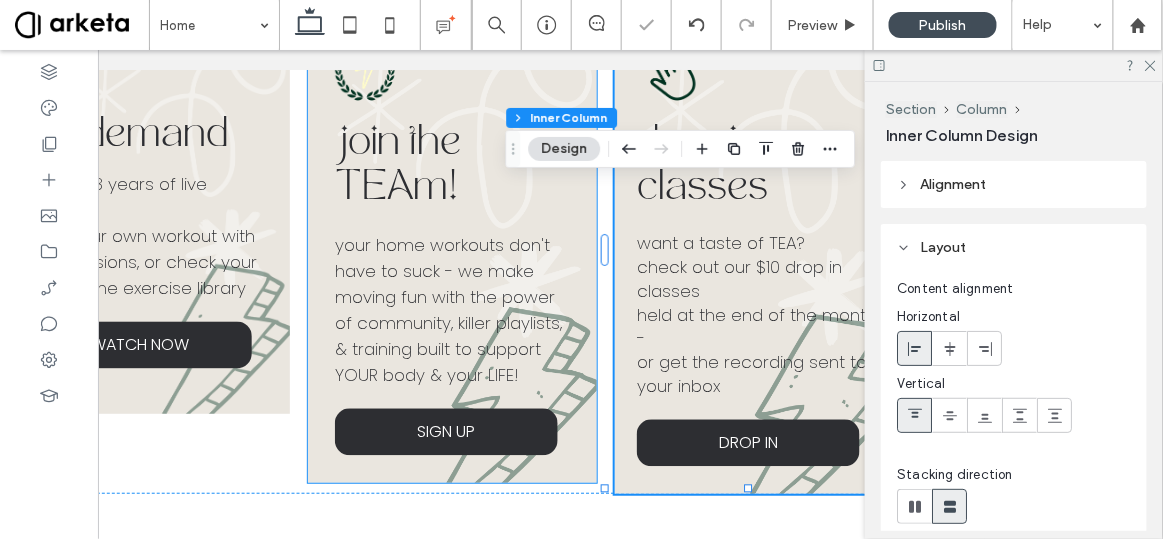 click on "your home workouts don't have to suck - we make moving fun with the power of community, killer playlists, & training built to support YOUR body & your LIFE!" at bounding box center (449, 310) 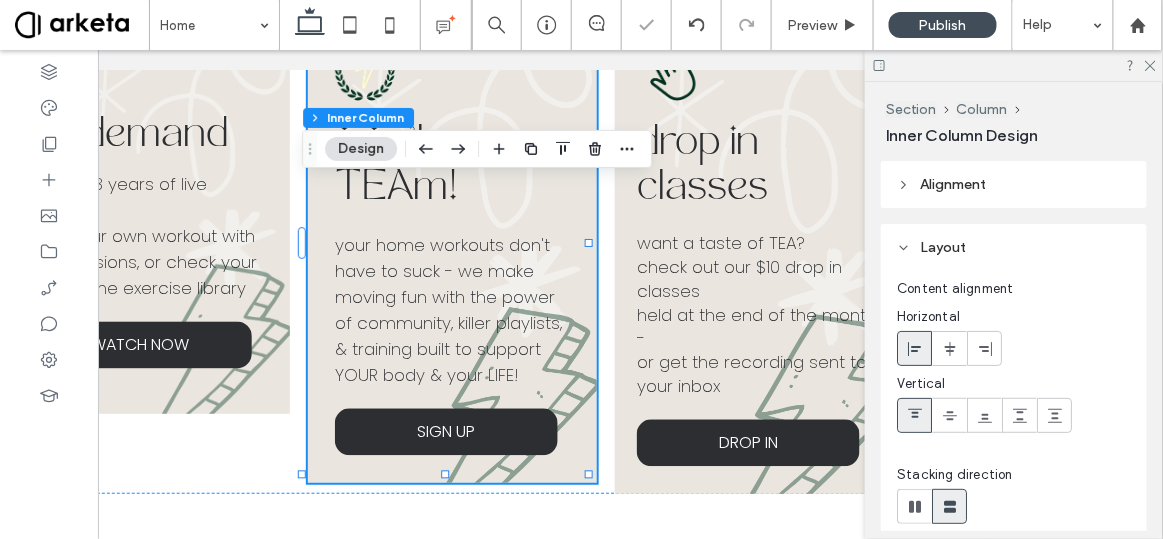 click on "your home workouts don't have to suck - we make moving fun with the power of community, killer playlists, & training built to support YOUR body & your LIFE!" at bounding box center (449, 310) 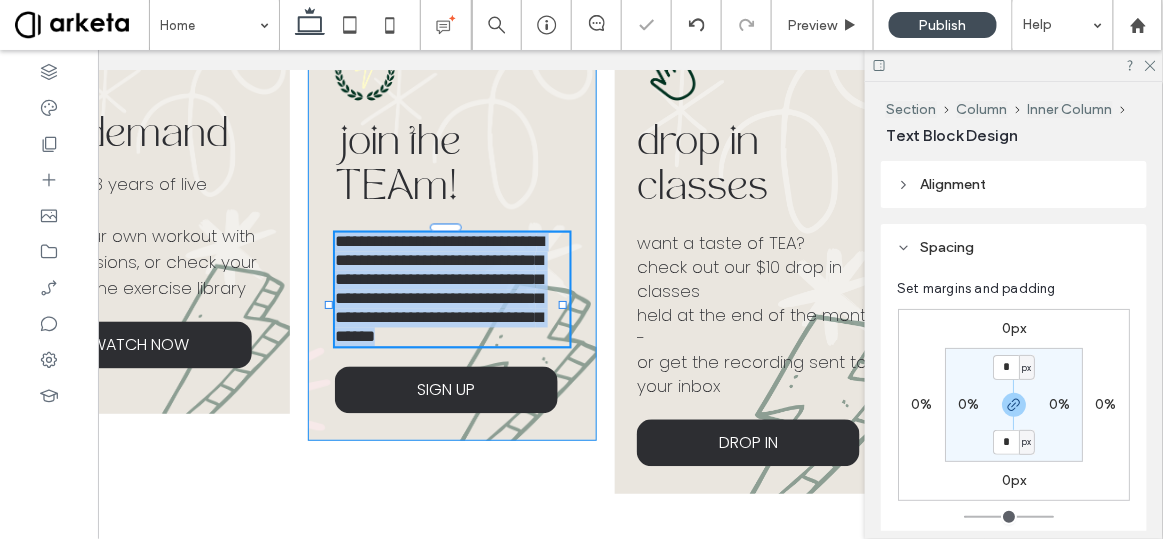 type on "*******" 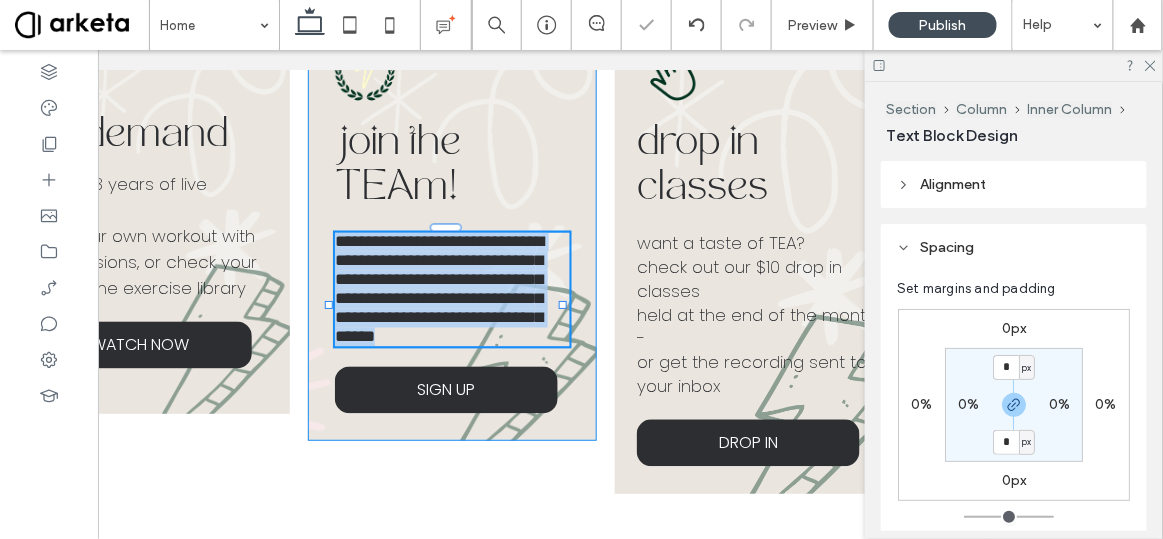 type on "**" 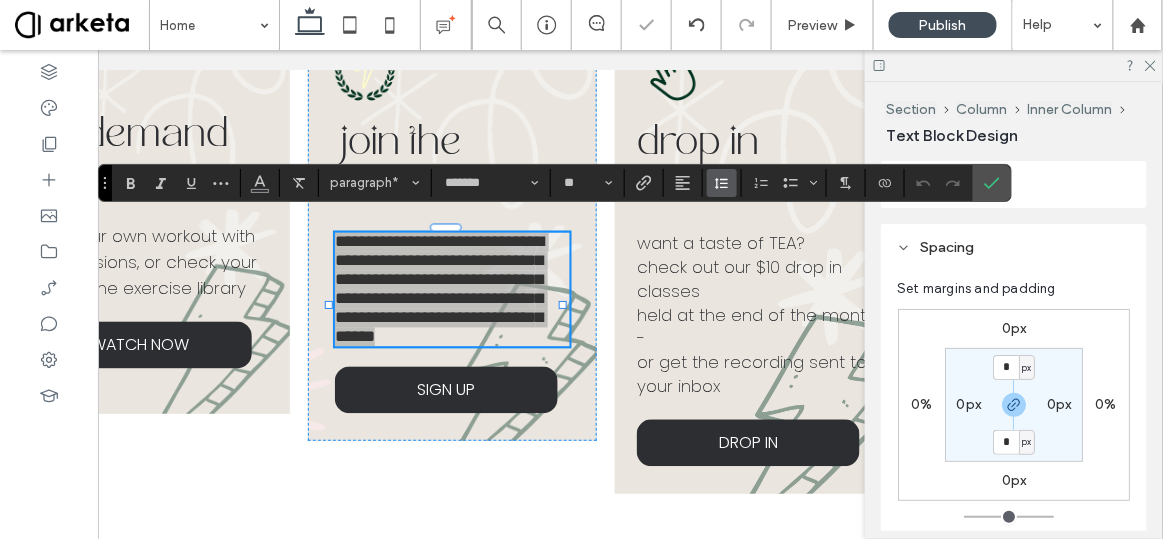 click at bounding box center [722, 183] 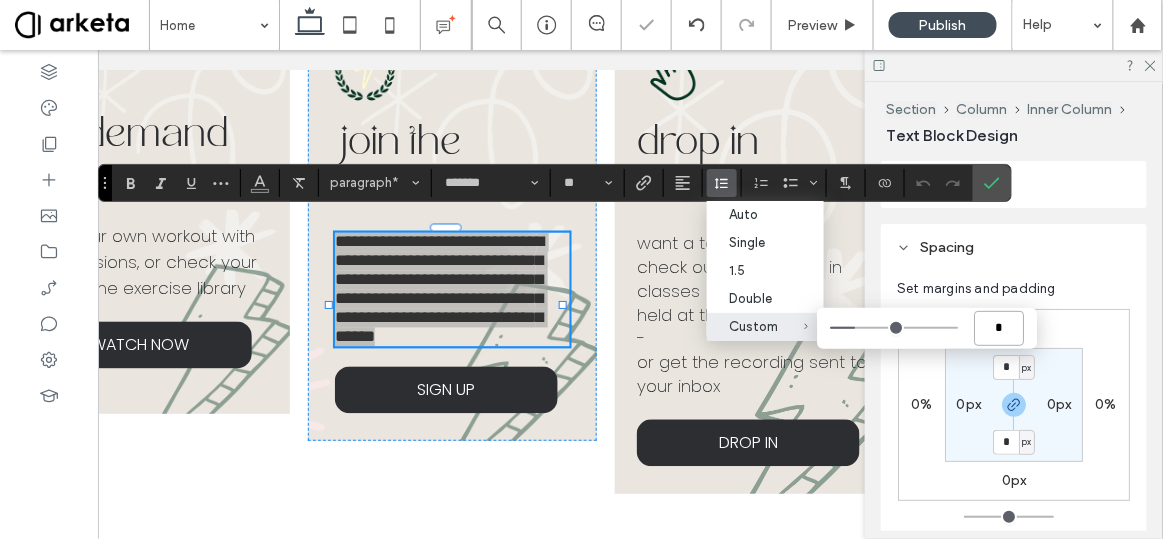click on "*" at bounding box center [999, 328] 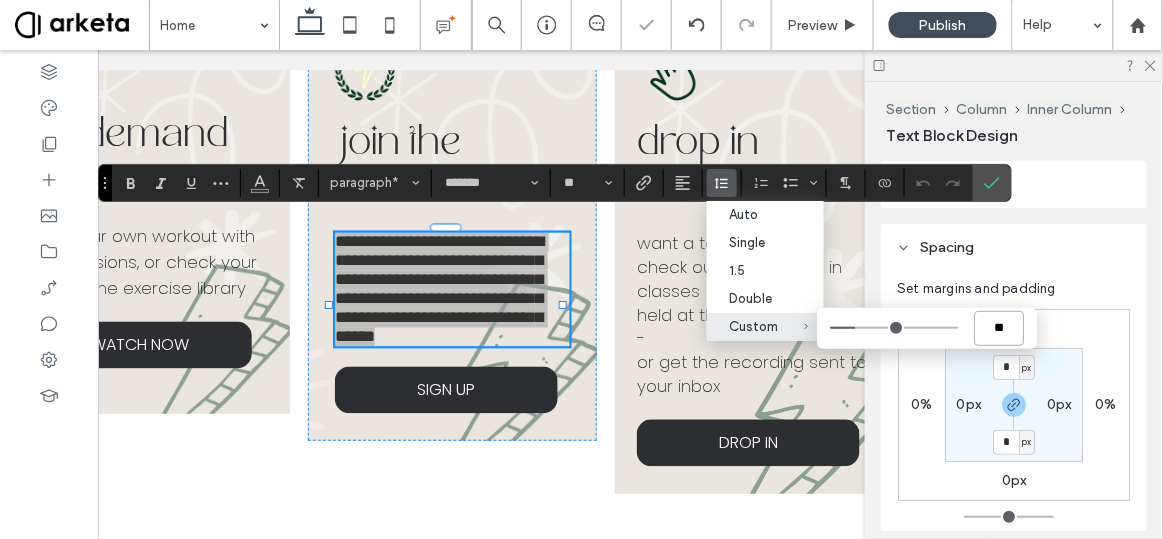 type on "***" 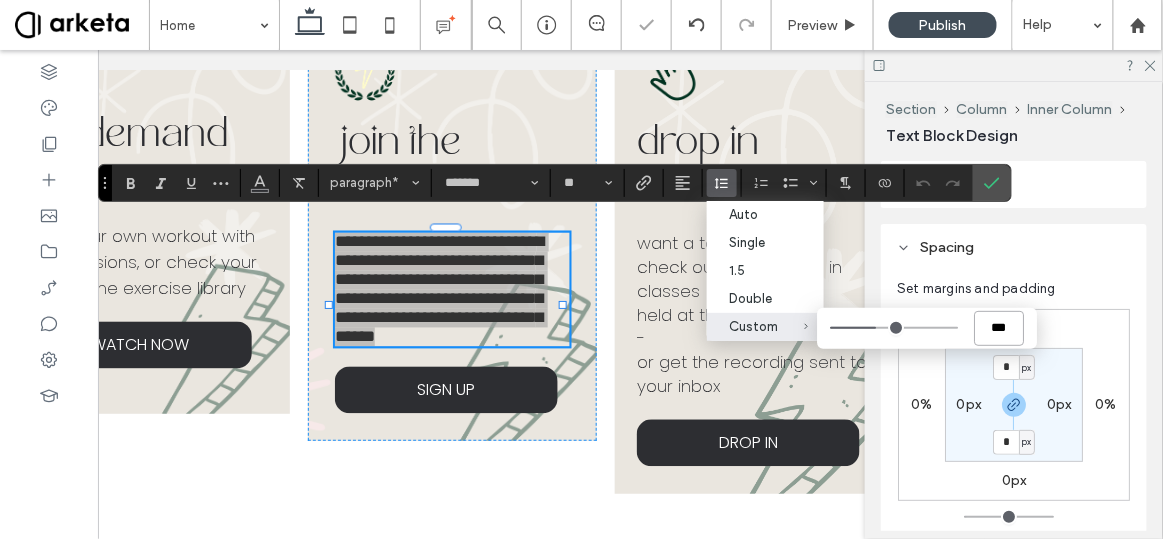 type on "***" 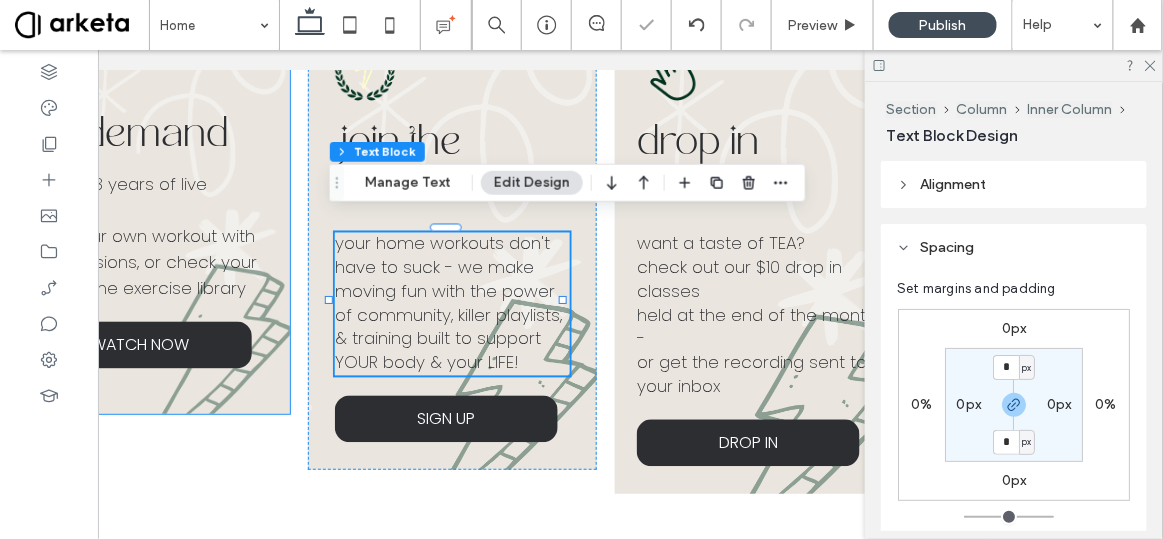click on "build your own workout with mini sessions, or check your form in the exercise library" at bounding box center (144, 262) 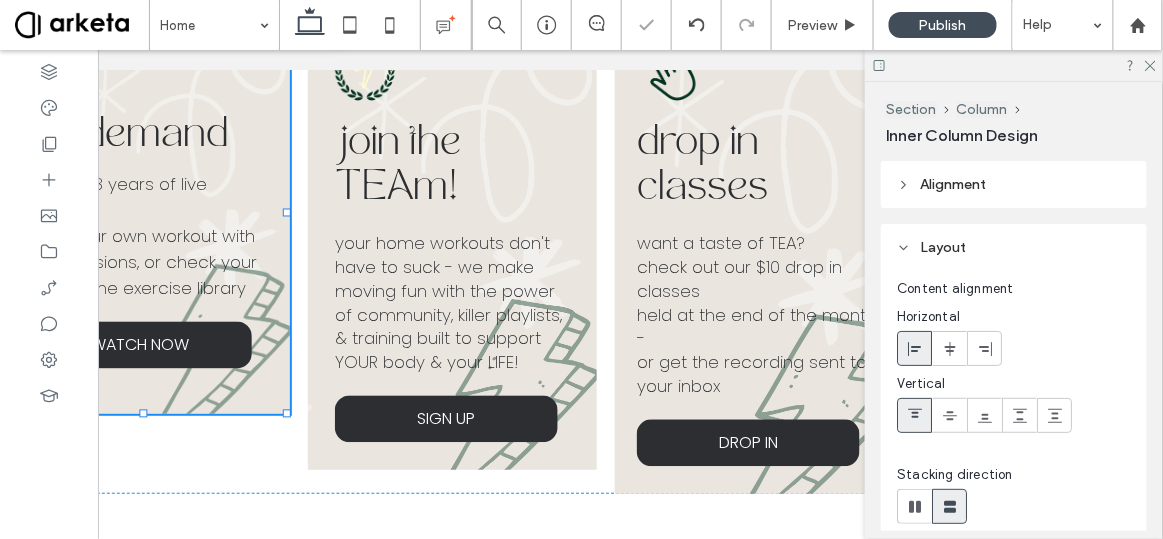 click on "build your own workout with mini sessions, or check your form in the exercise library" at bounding box center (144, 262) 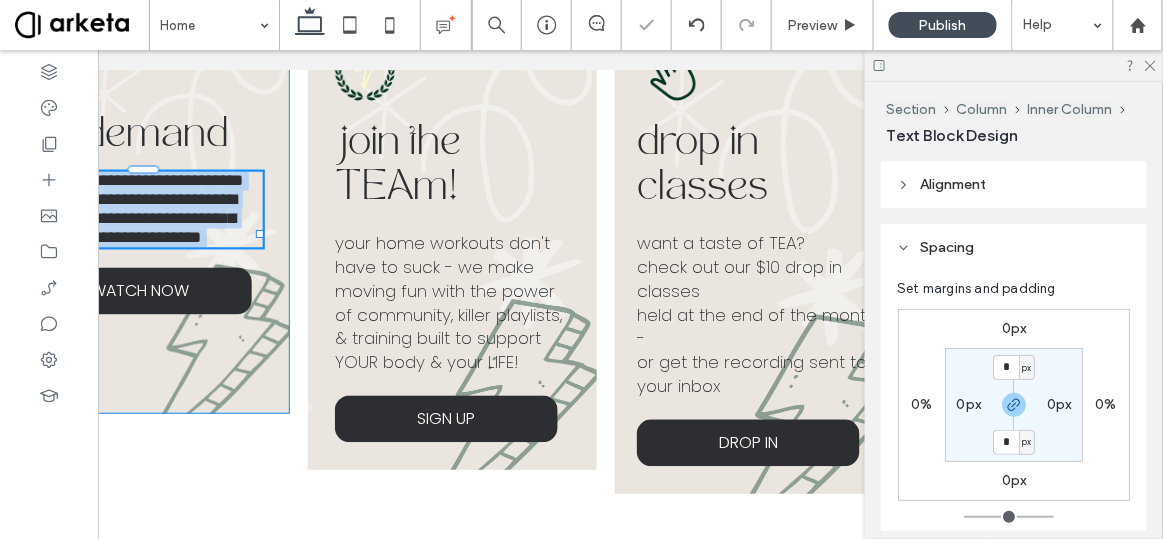 scroll, scrollTop: 0, scrollLeft: 0, axis: both 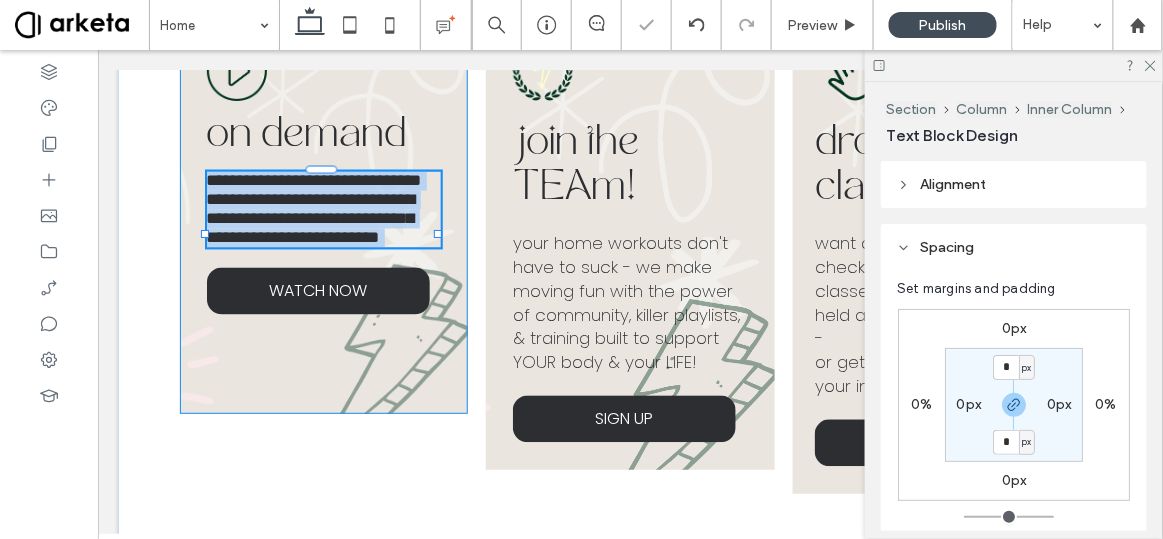 type on "*******" 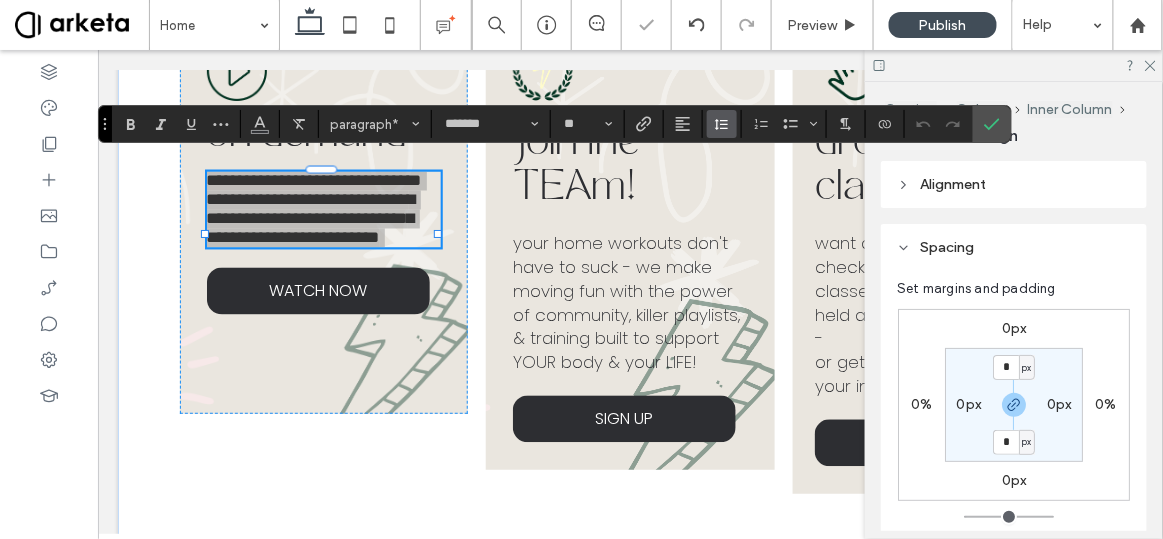 click at bounding box center [722, 124] 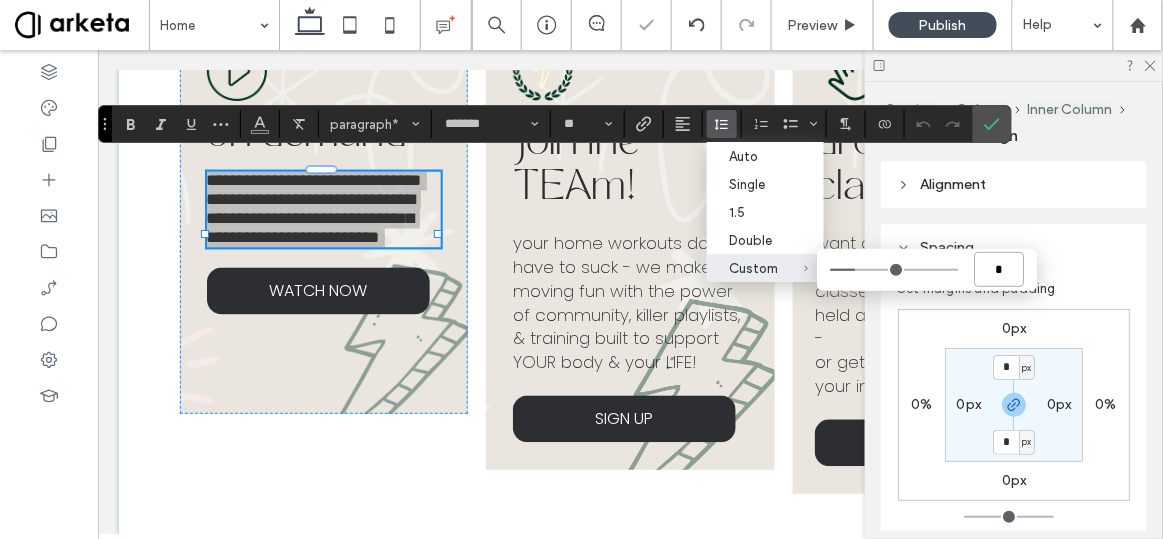 click on "*" at bounding box center [999, 269] 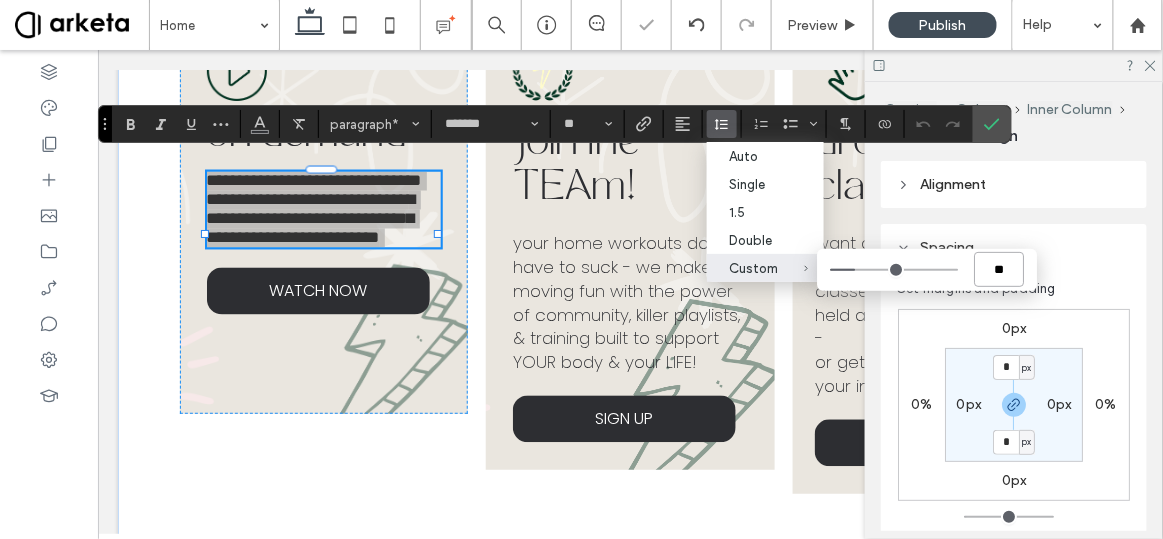 type on "***" 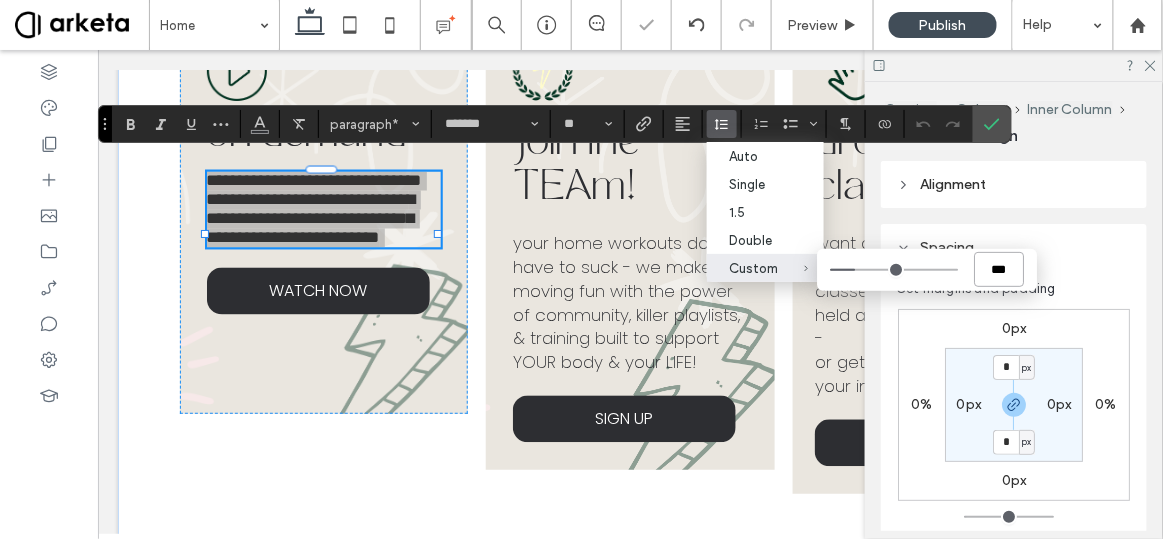 type on "***" 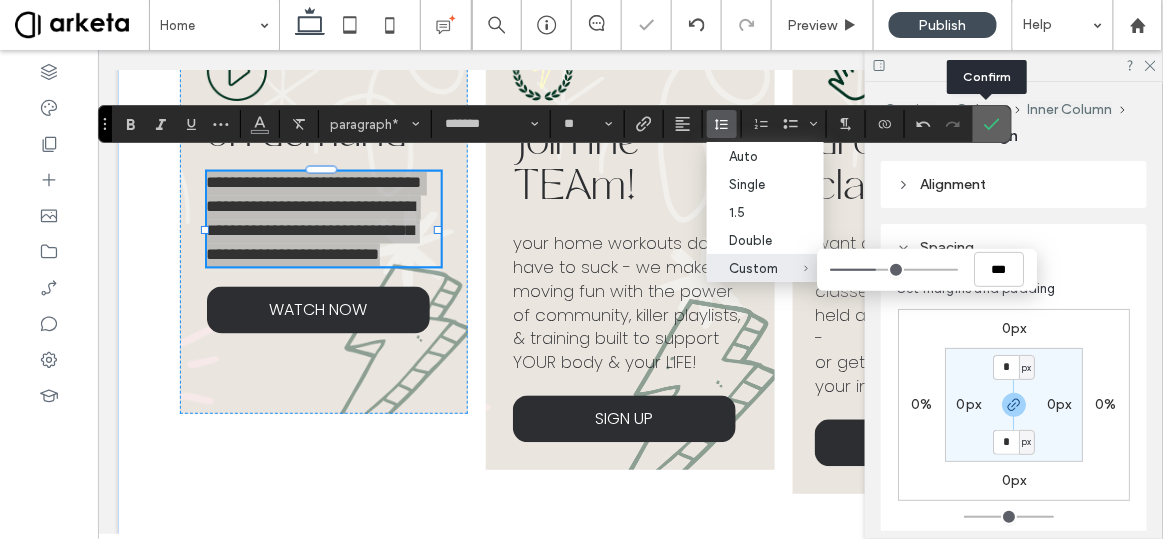 click at bounding box center (992, 124) 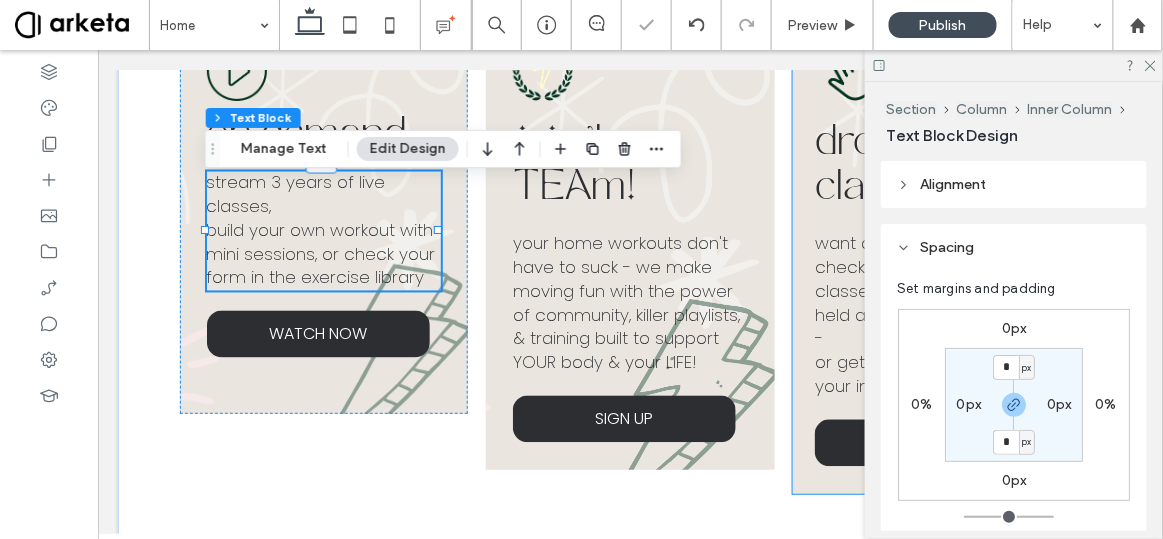 click on "drop in classes
want a taste of TEA? check out our $10 drop in classes held at the end of the month - or get the recording sent to your inbox
DROP IN" at bounding box center [936, 253] 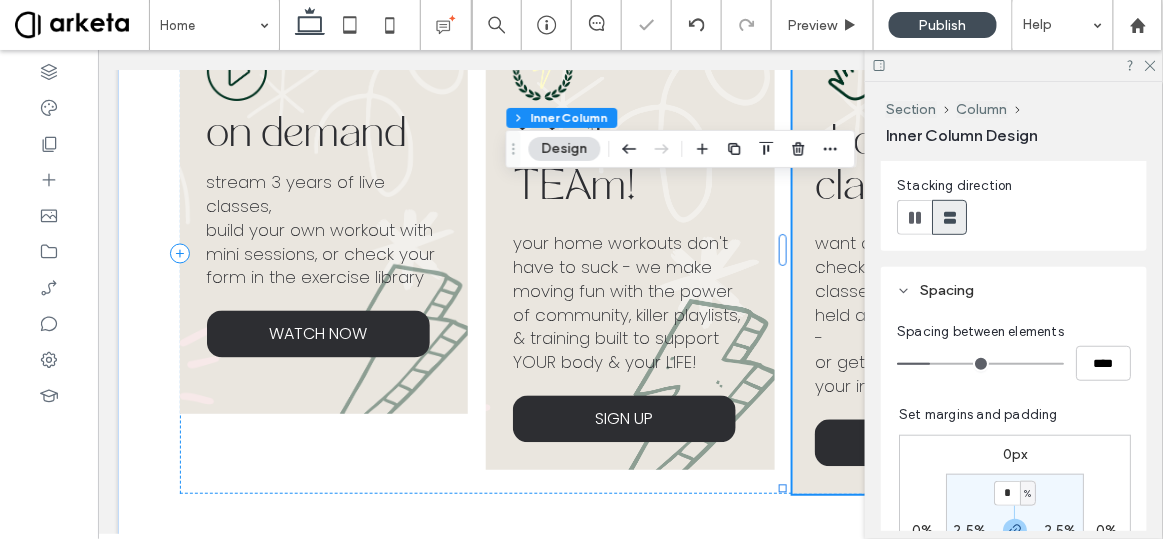 scroll, scrollTop: 404, scrollLeft: 0, axis: vertical 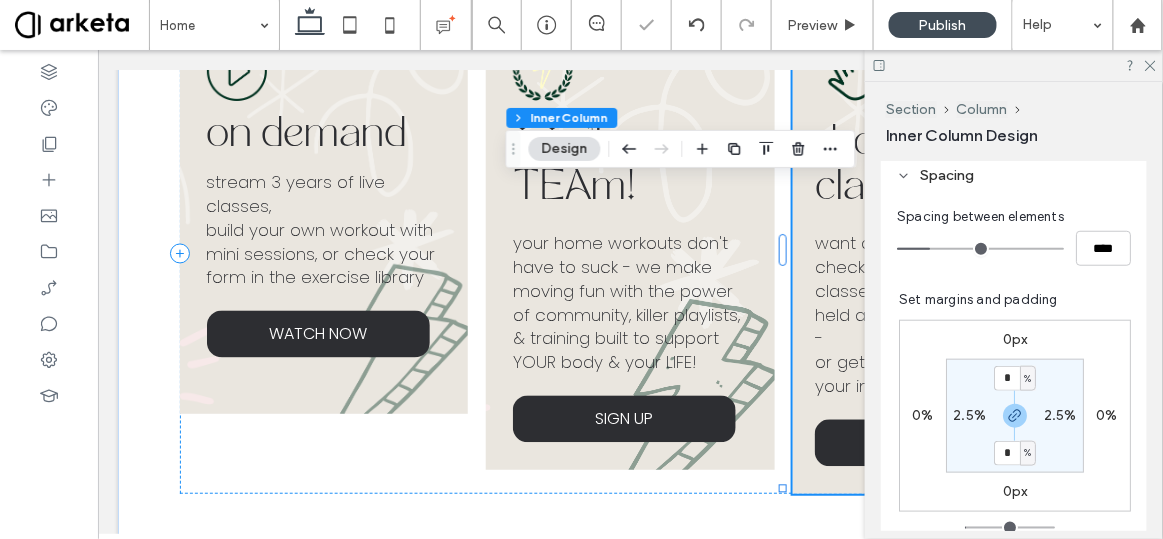 click on "2.5%" at bounding box center [969, 415] 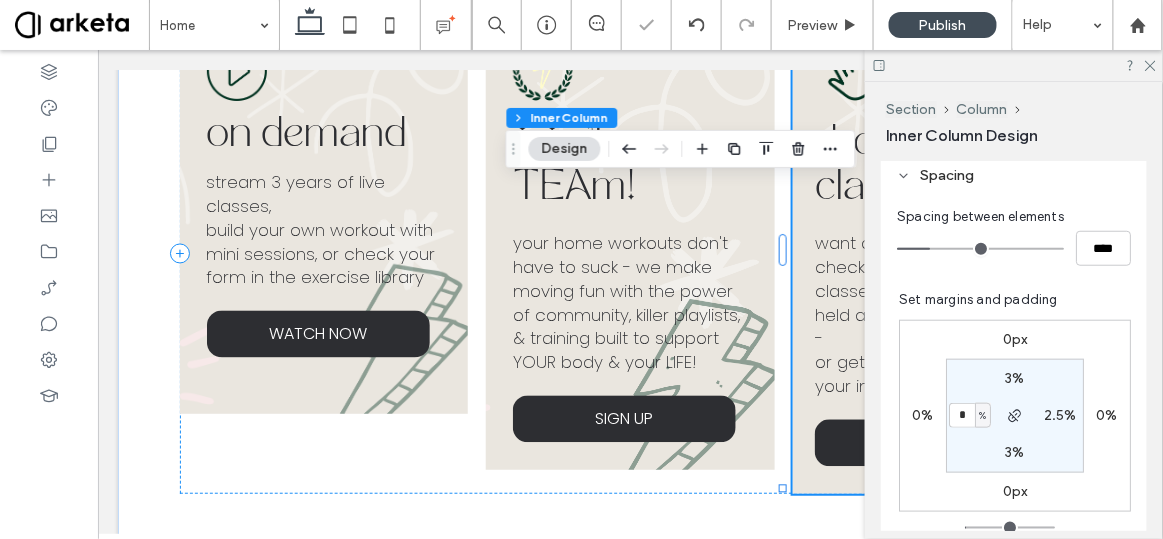 type on "*" 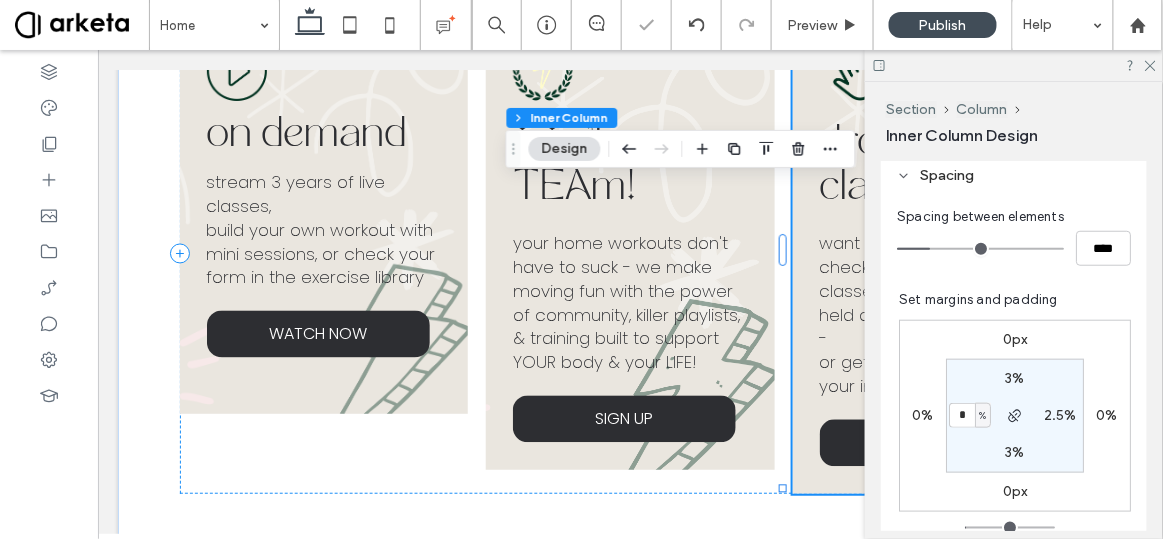 click on "2.5%" at bounding box center (1060, 415) 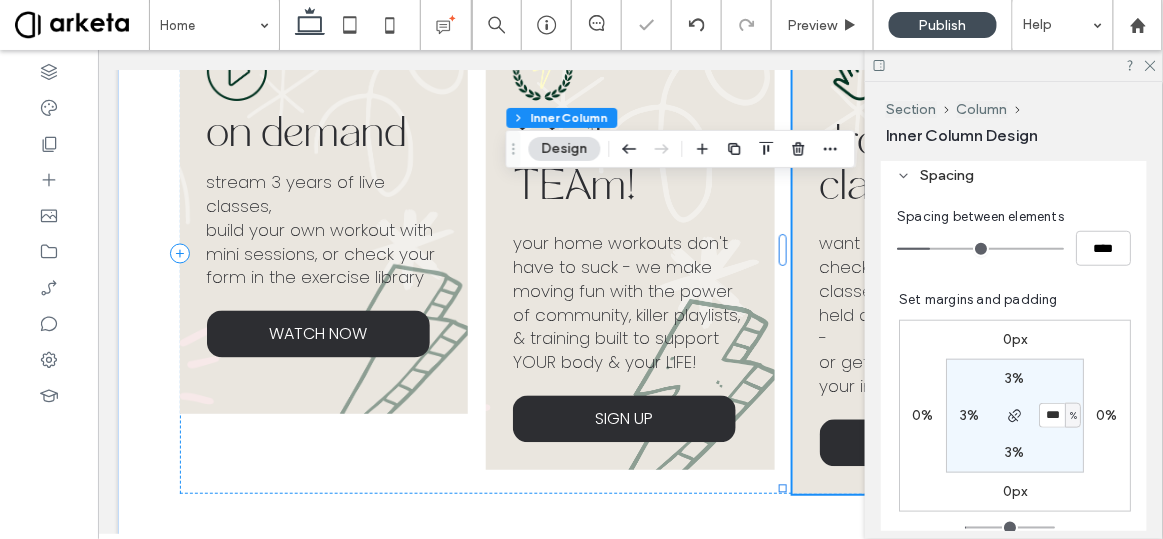 type on "*" 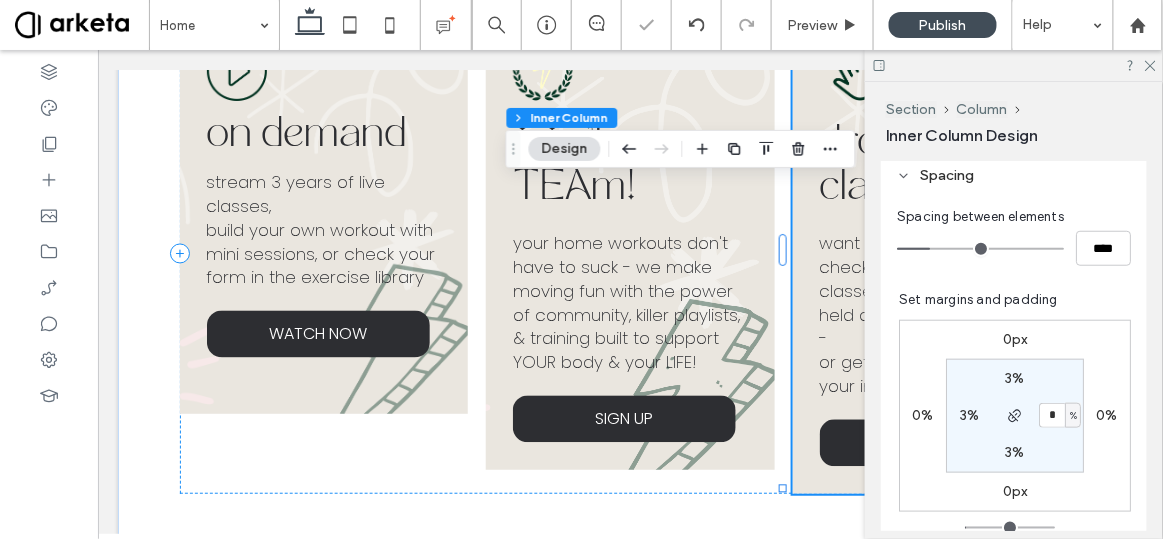 type on "*" 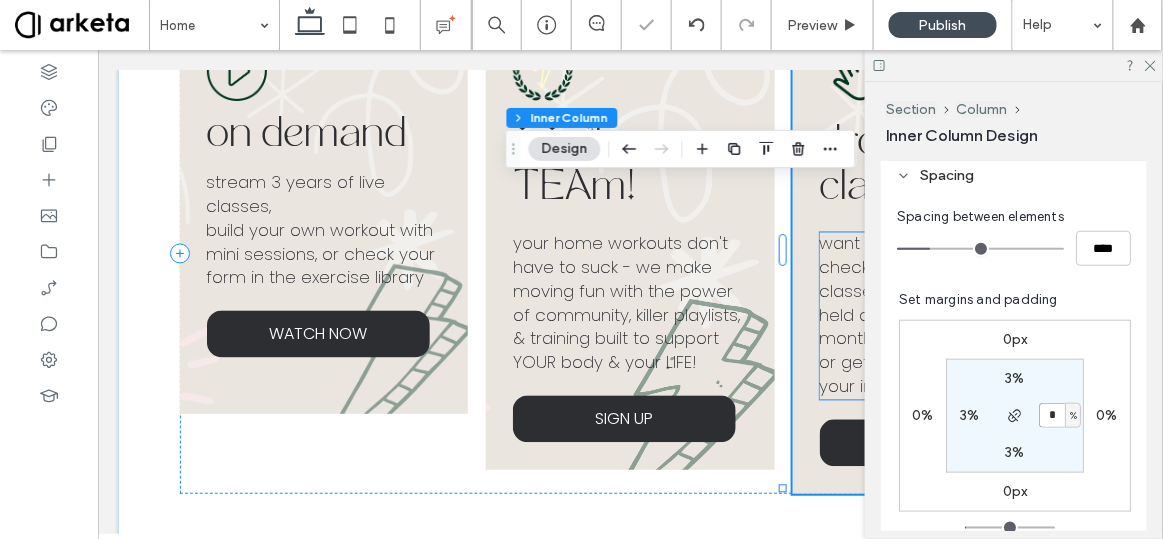 click on "check out our $10 drop in classes" at bounding box center [921, 279] 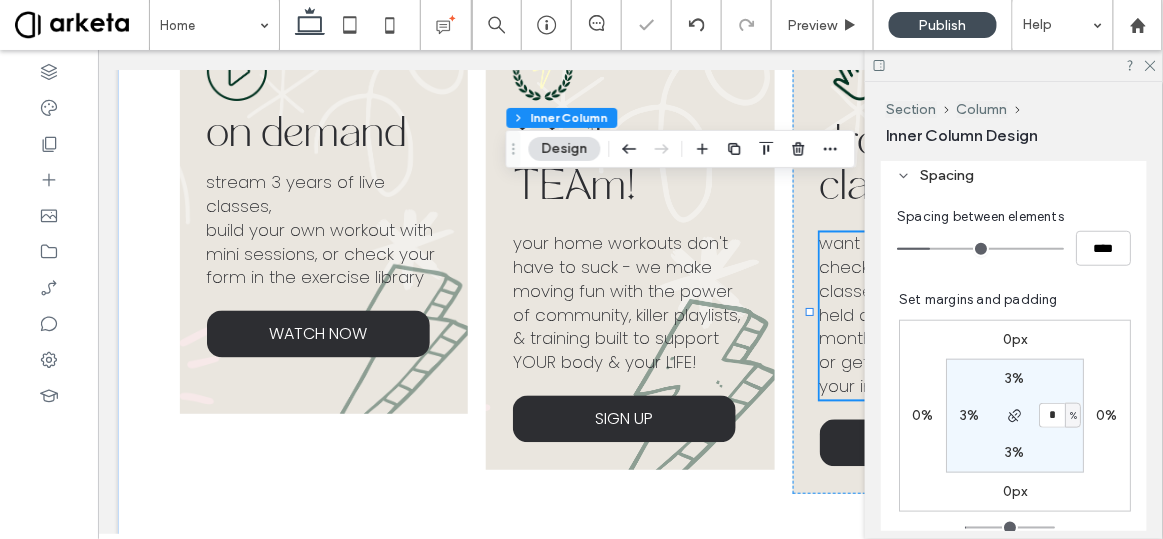 click on "check out our $10 drop in classes" at bounding box center (921, 279) 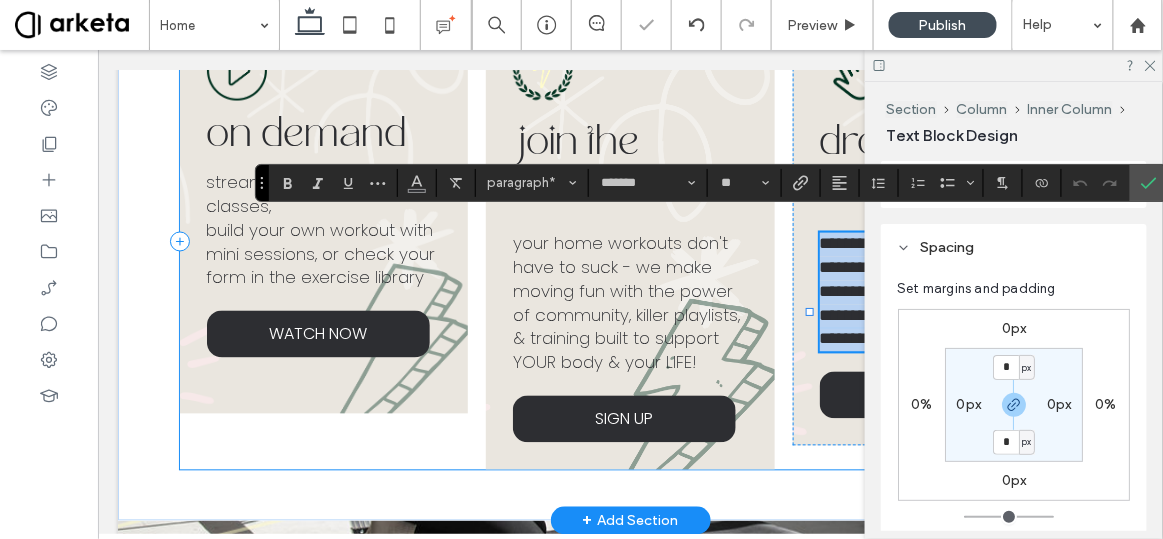 scroll, scrollTop: 0, scrollLeft: 298, axis: horizontal 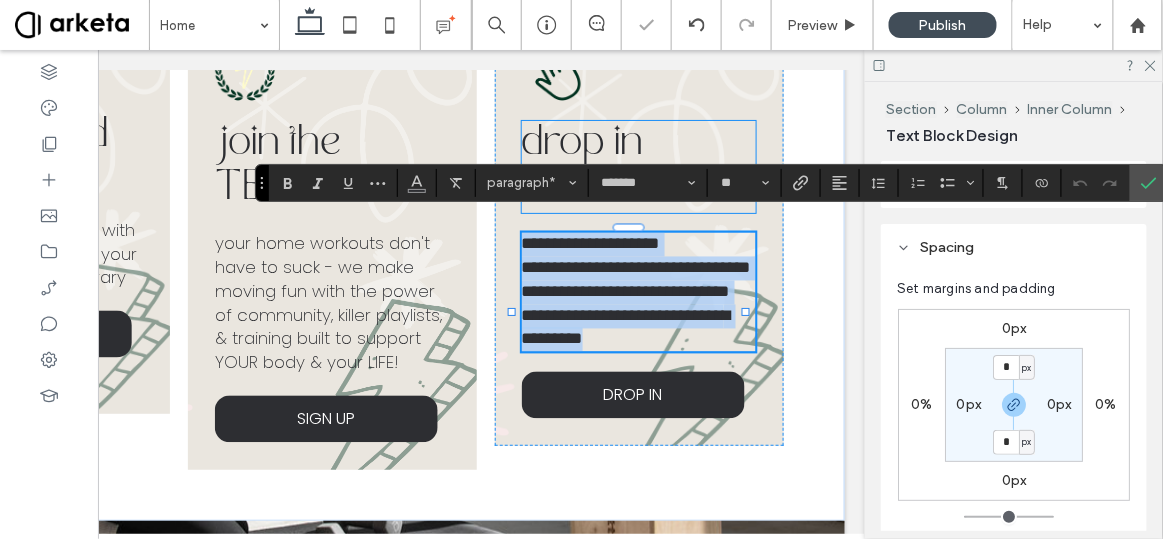 click on "drop in classes" at bounding box center (640, 166) 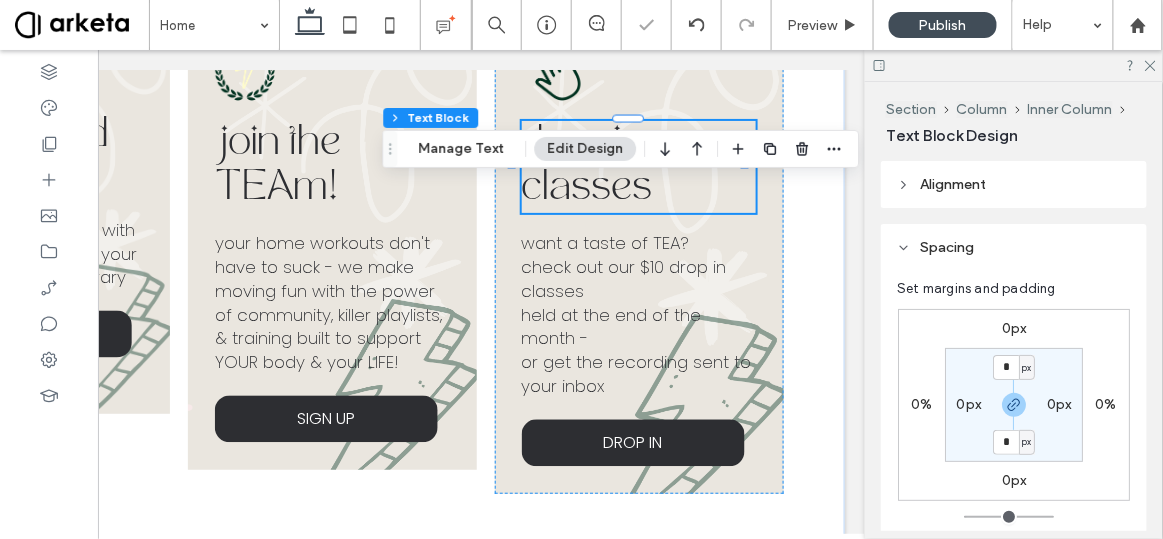 click on "drop in classes" at bounding box center [640, 166] 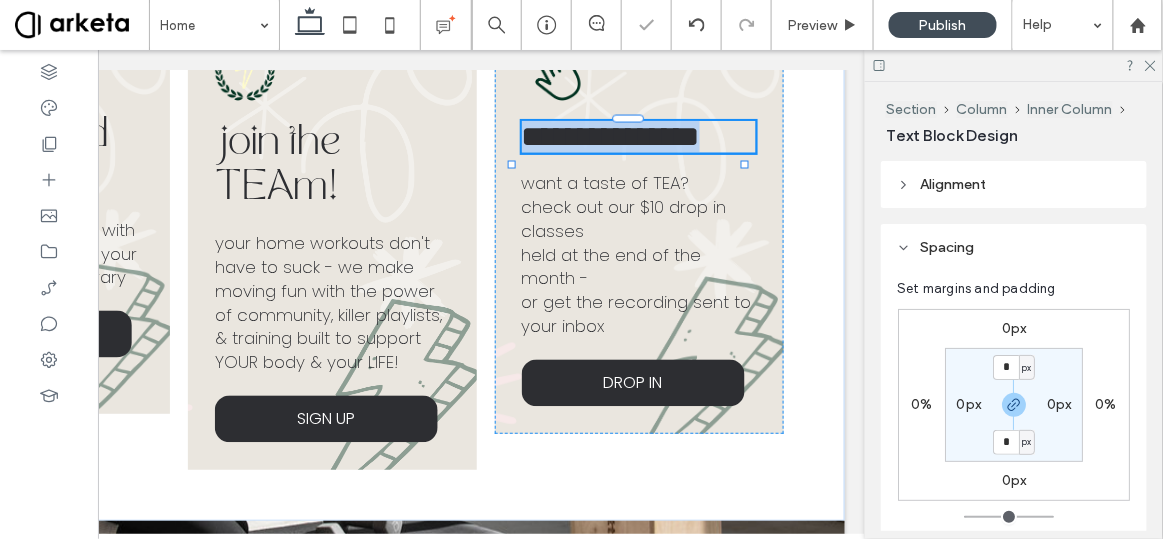 type on "**********" 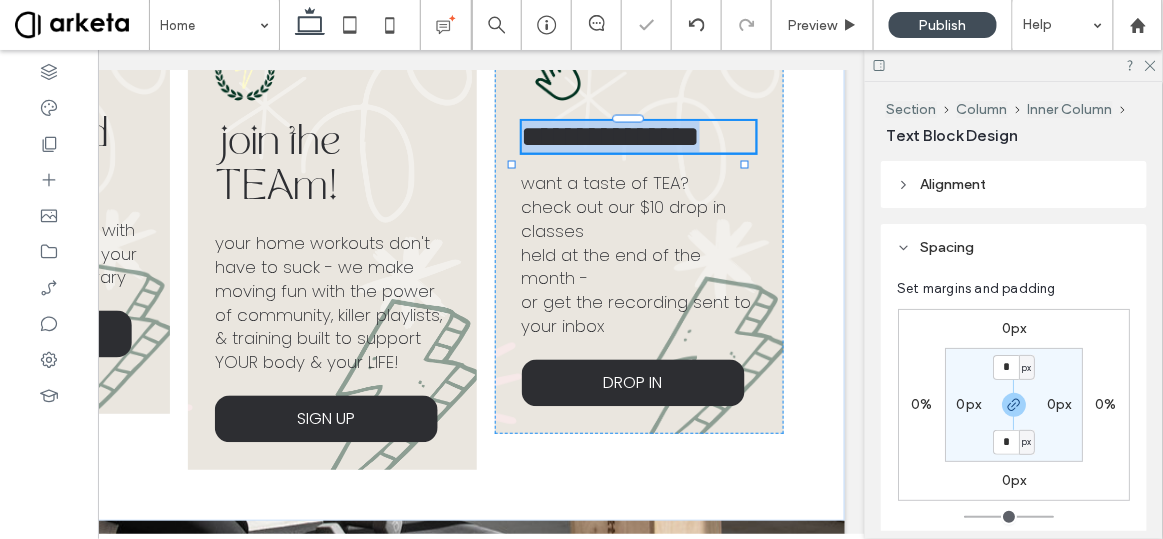 type on "**" 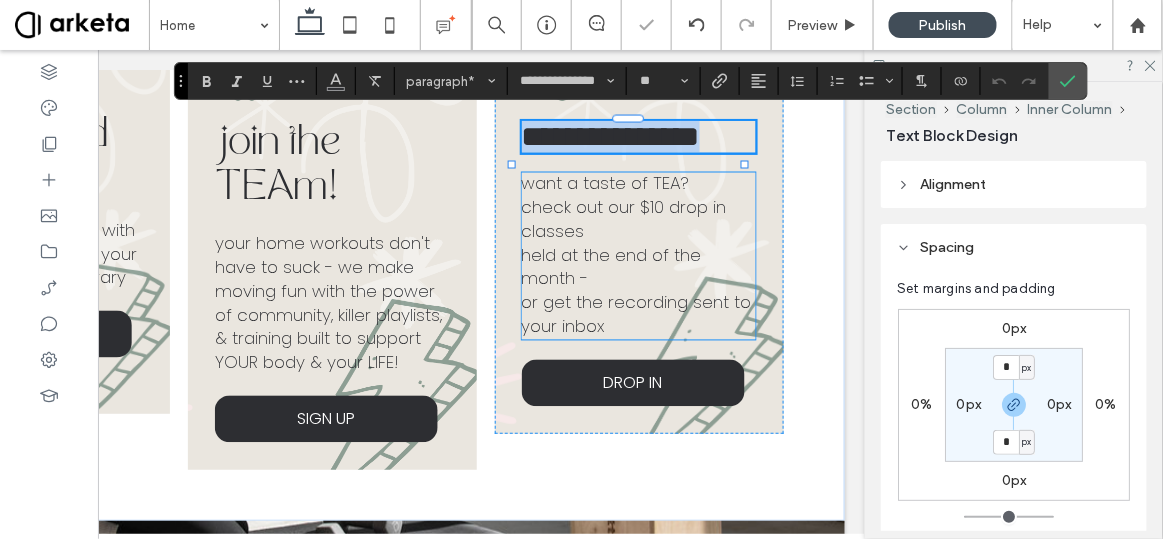 click on "held at the end of the month -" at bounding box center (613, 267) 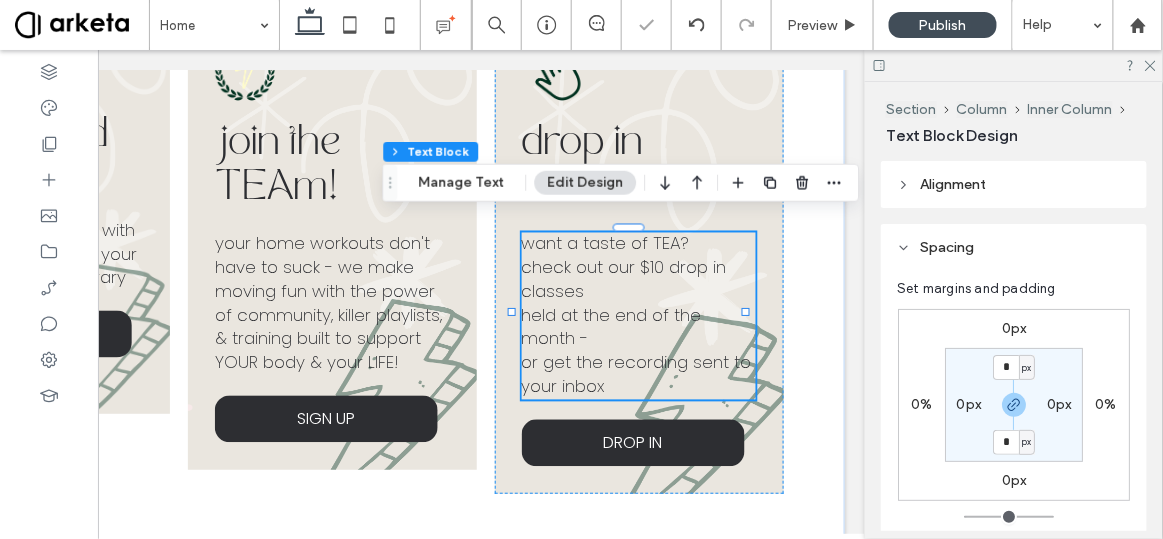 click on "held at the end of the month -" at bounding box center (613, 327) 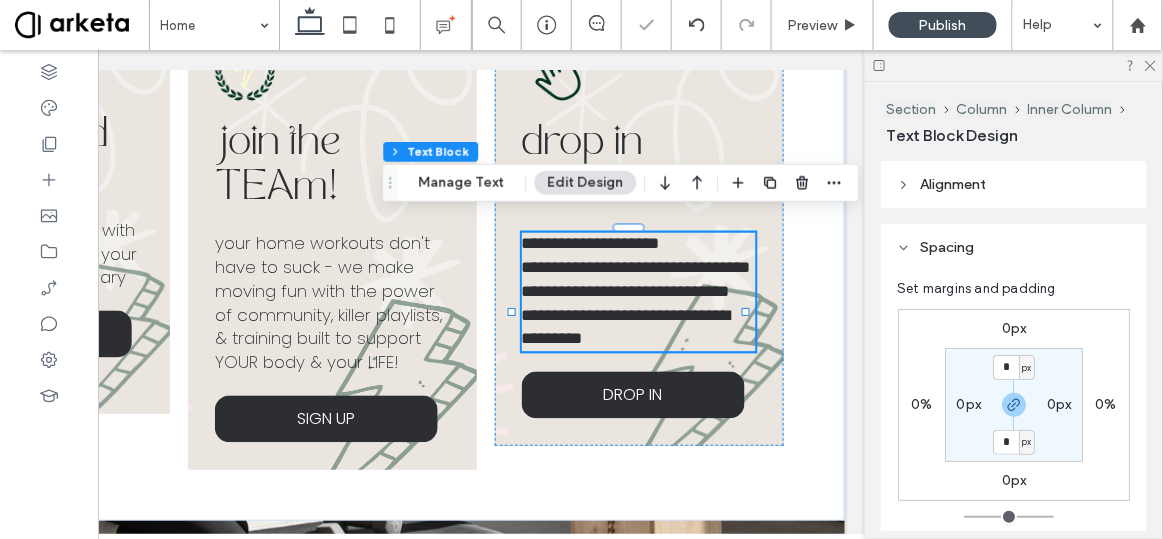 click on "**********" at bounding box center (627, 291) 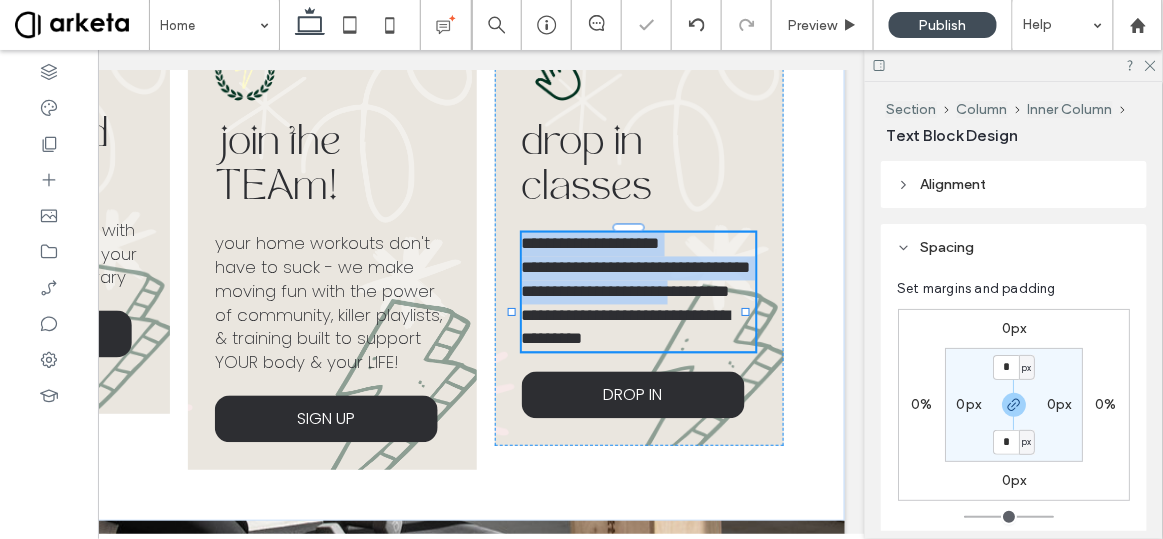 type on "*******" 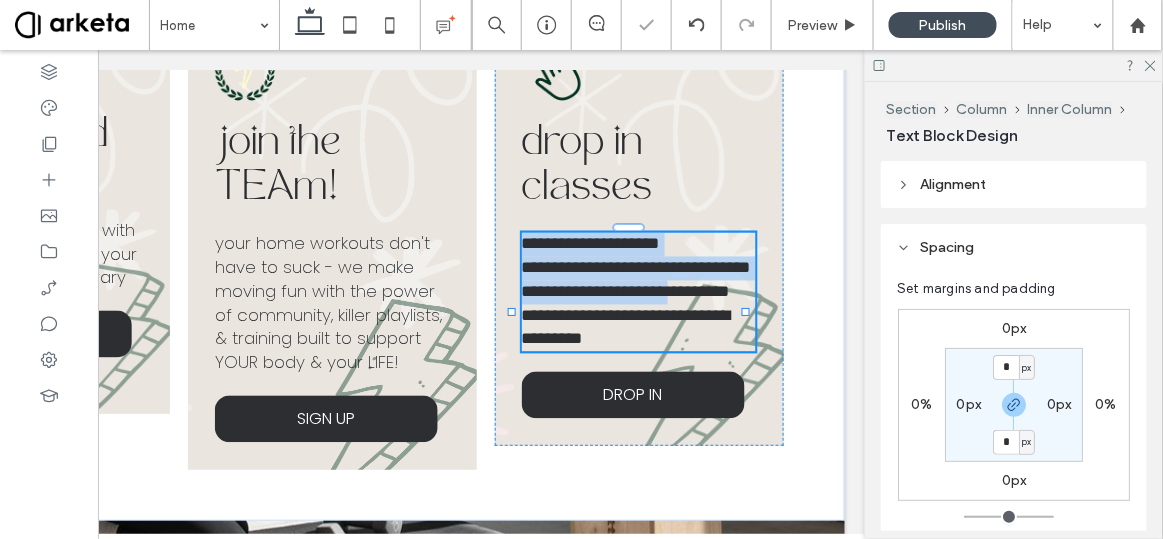 type on "**" 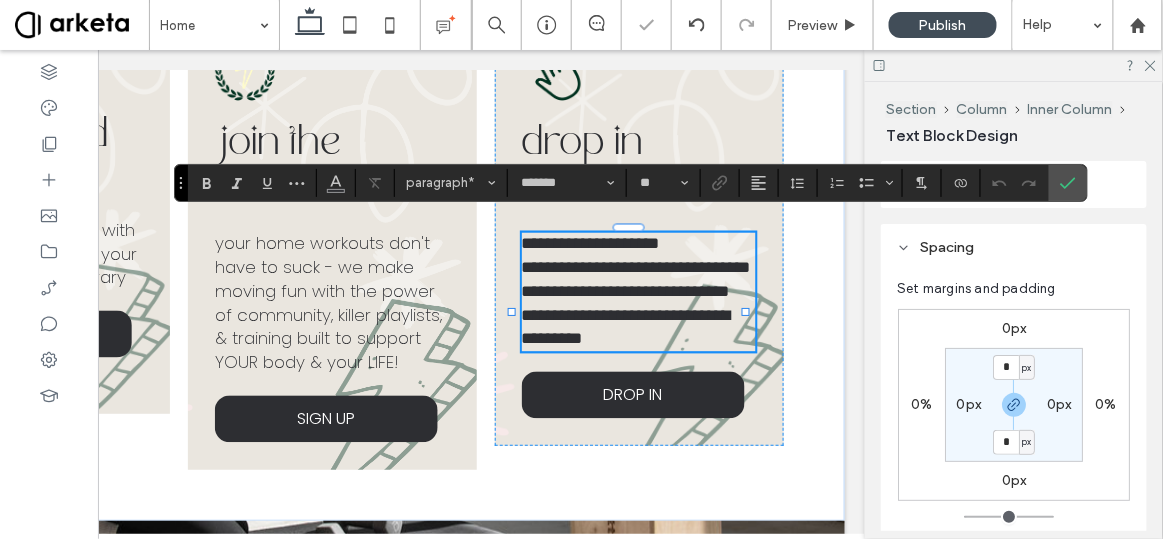 click on "**********" at bounding box center (640, 328) 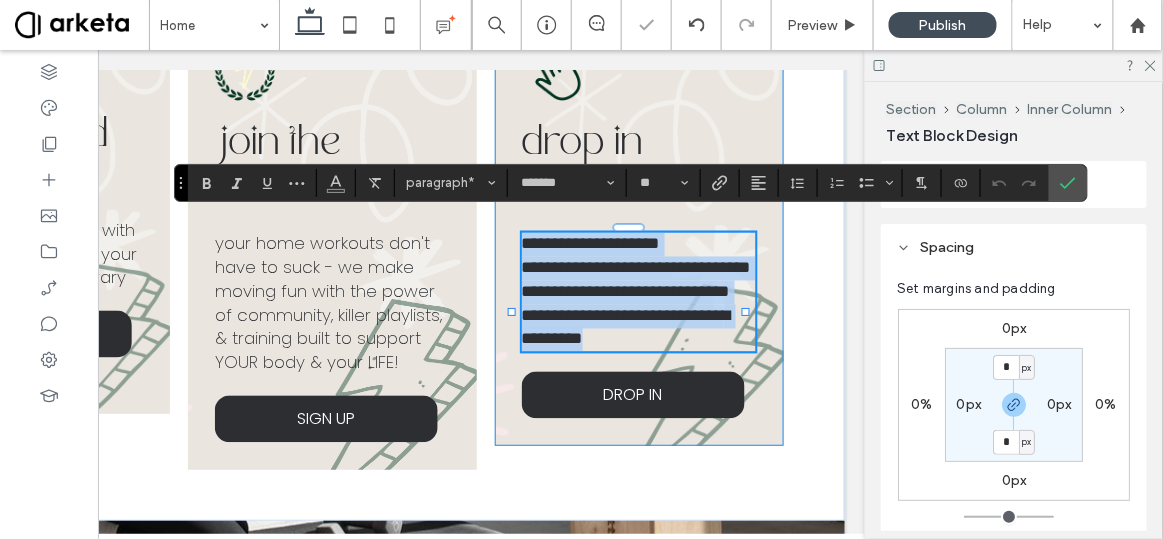 drag, startPoint x: 629, startPoint y: 363, endPoint x: 501, endPoint y: 219, distance: 192.66551 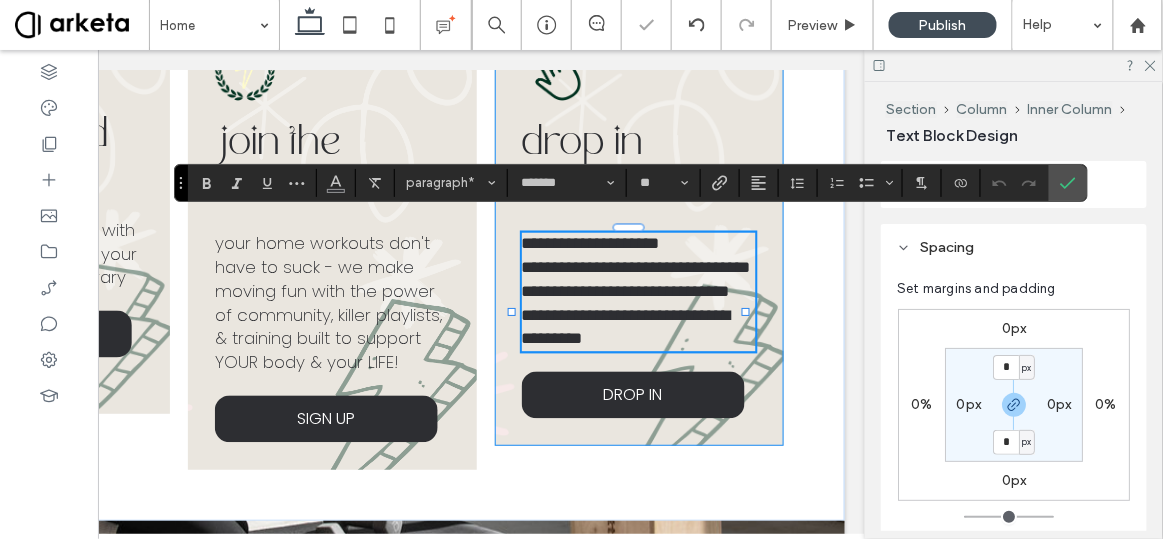 click on "**********" at bounding box center (640, 229) 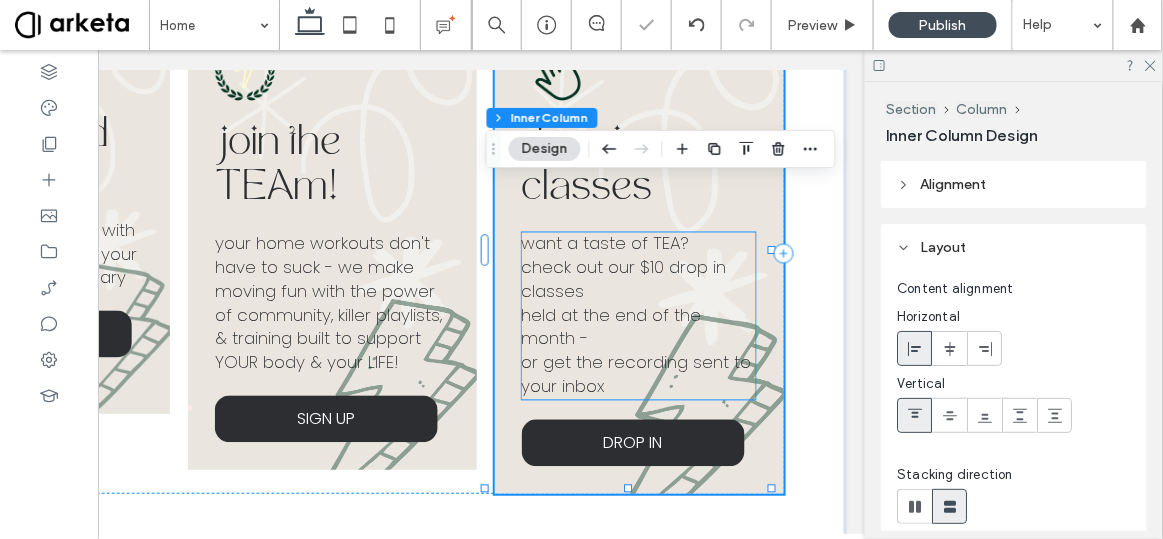 click on "or get the recording sent to your inbox" at bounding box center [638, 374] 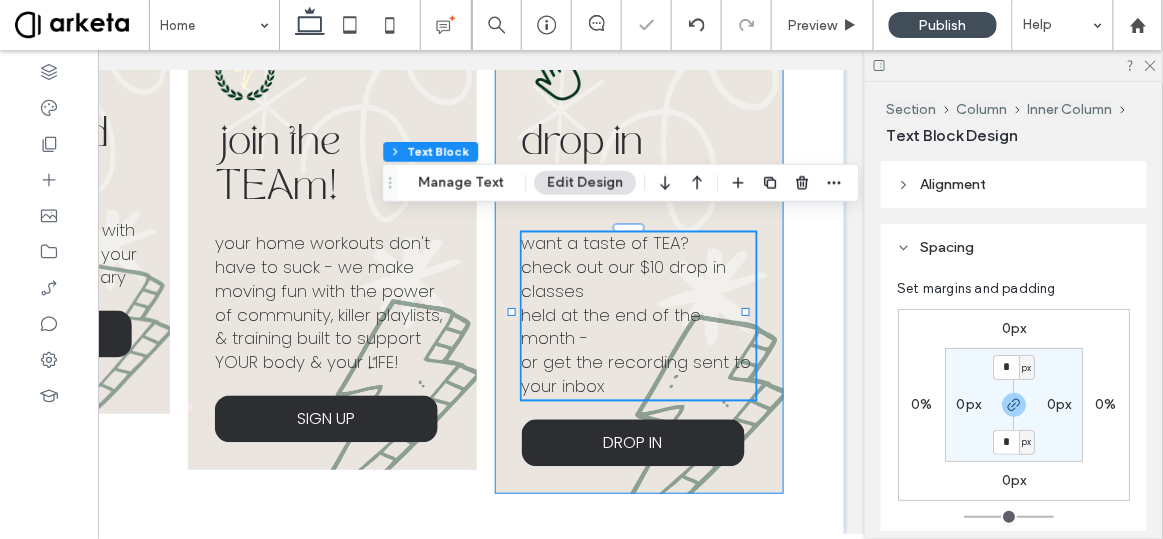 click on "drop in classes
want a taste of TEA? check out our $10 drop in classes held at the end of the month - or get the recording sent to your inbox
DROP IN" at bounding box center [640, 253] 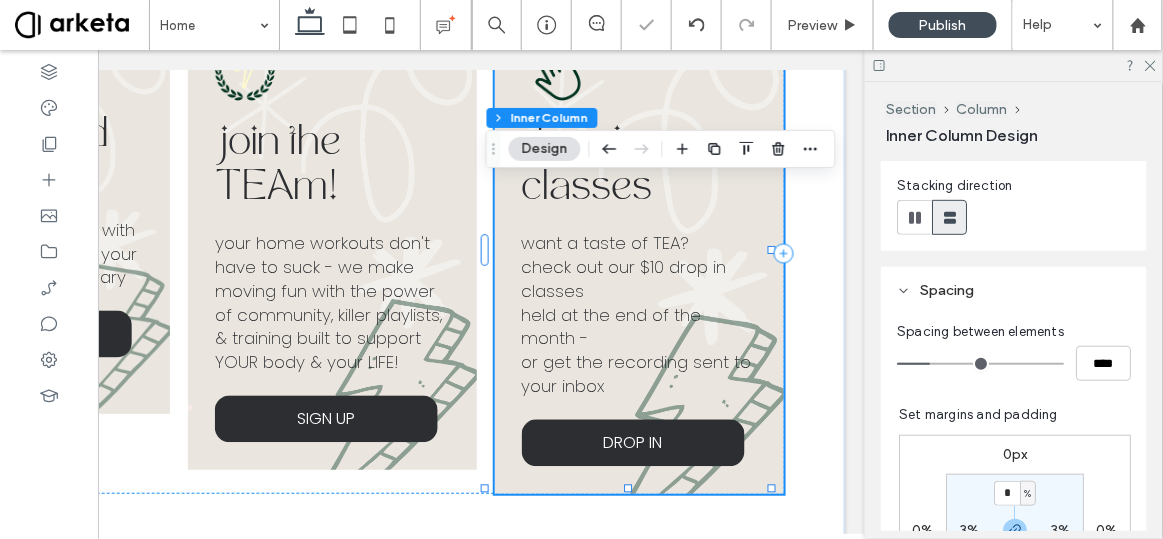scroll, scrollTop: 439, scrollLeft: 0, axis: vertical 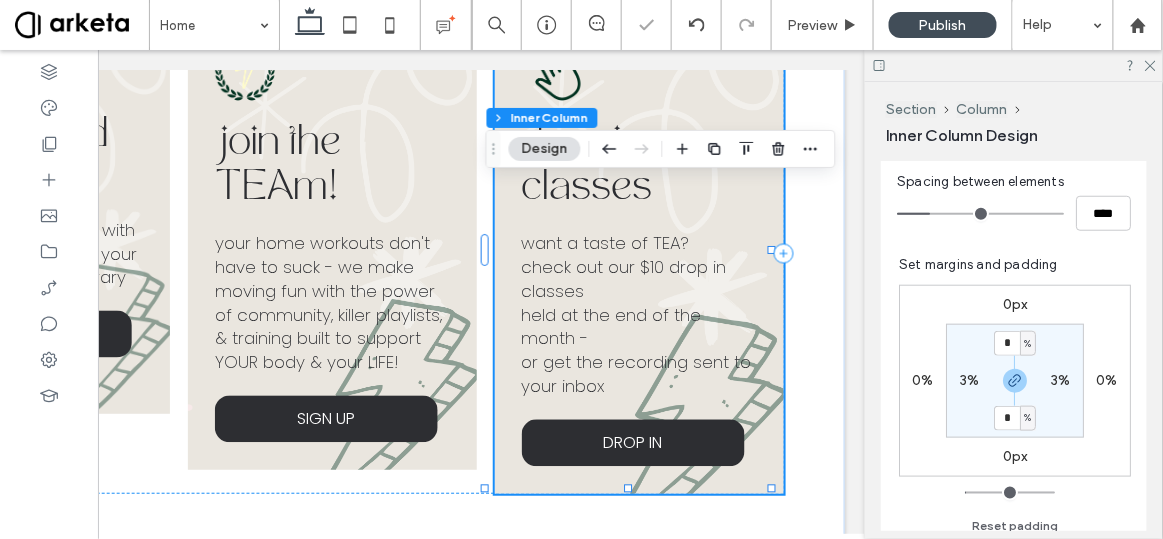 click on "3%" at bounding box center (1060, 380) 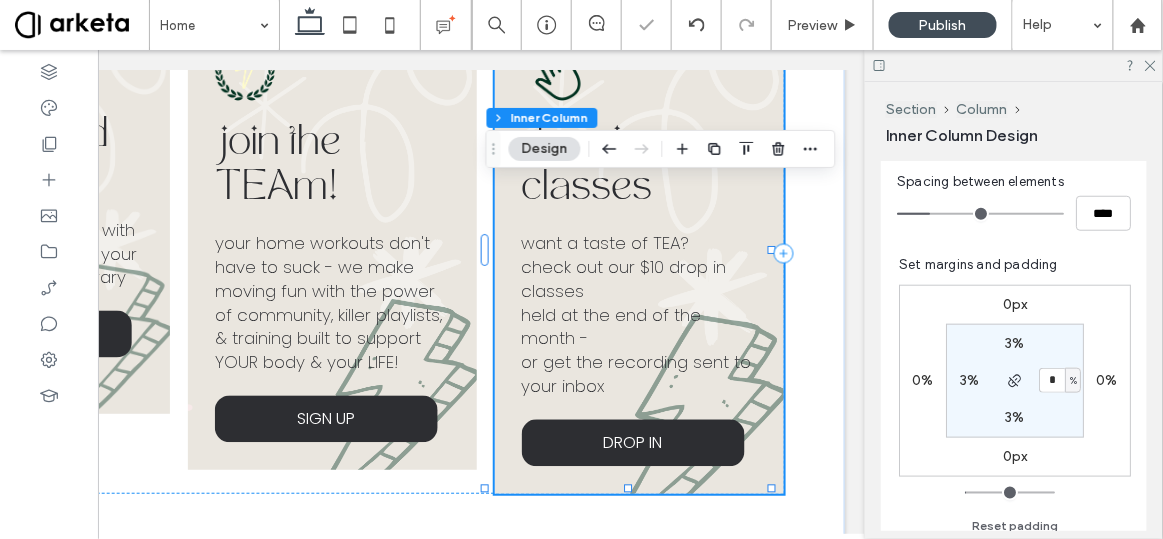 type on "*" 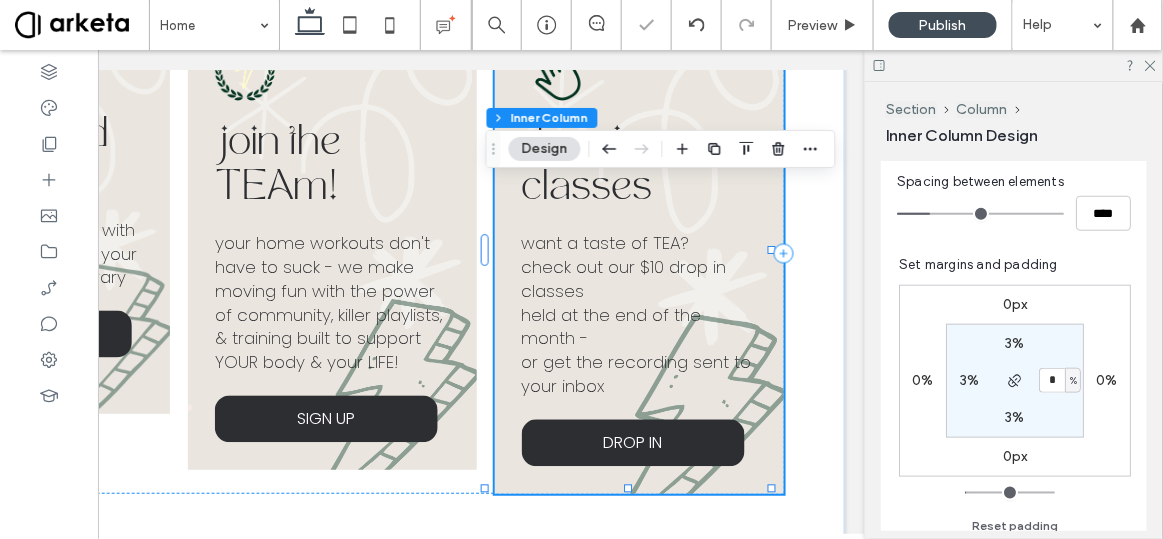 type on "*" 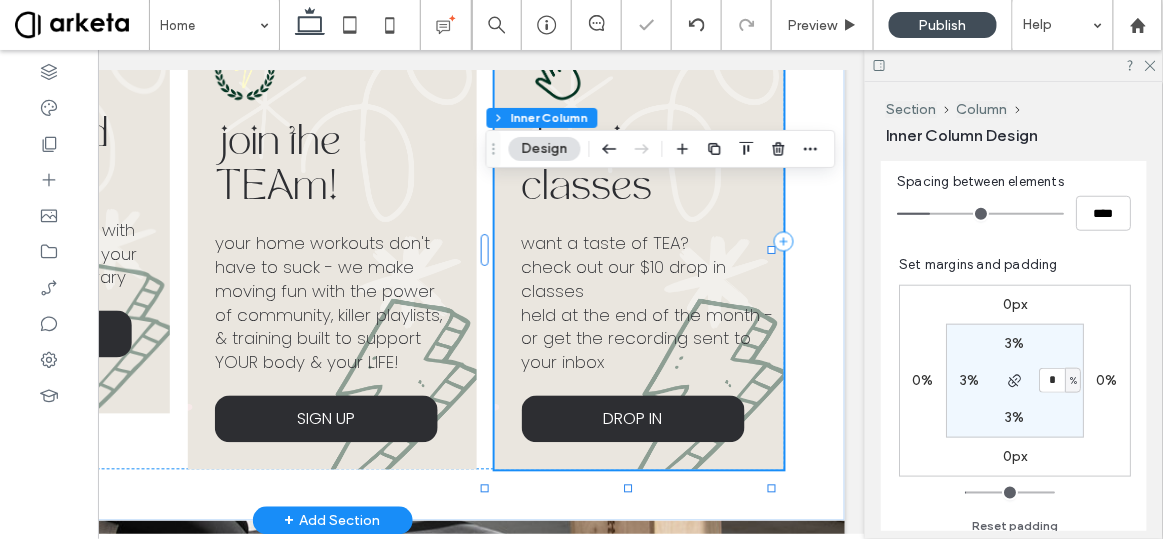 click on "drop in classes
want a taste of TEA? check out our $10 drop in classes held at the end of the month - or get the recording sent to your inbox
DROP IN" at bounding box center [640, 241] 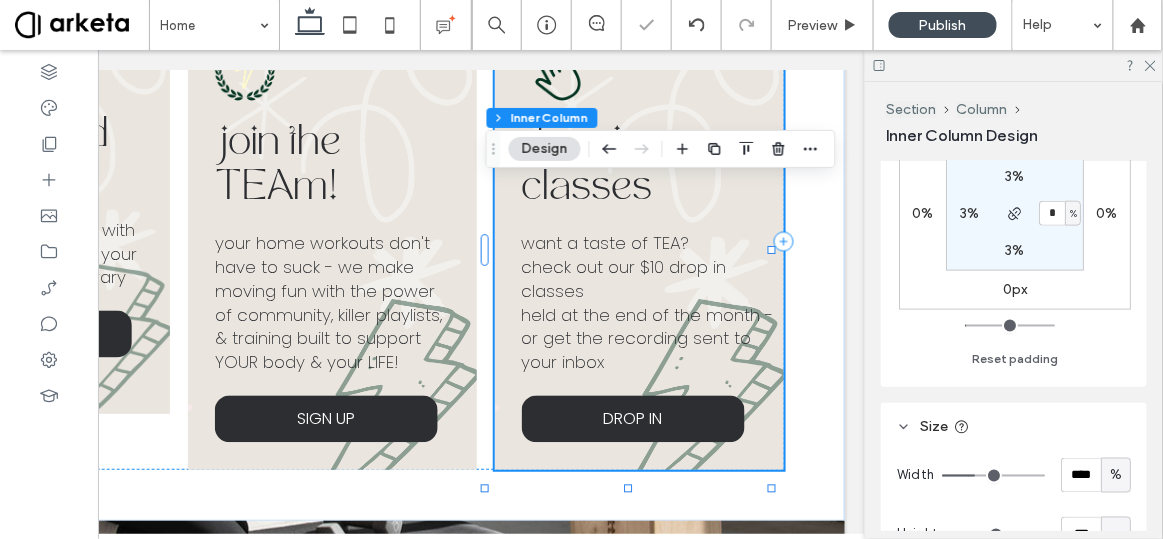 scroll, scrollTop: 687, scrollLeft: 0, axis: vertical 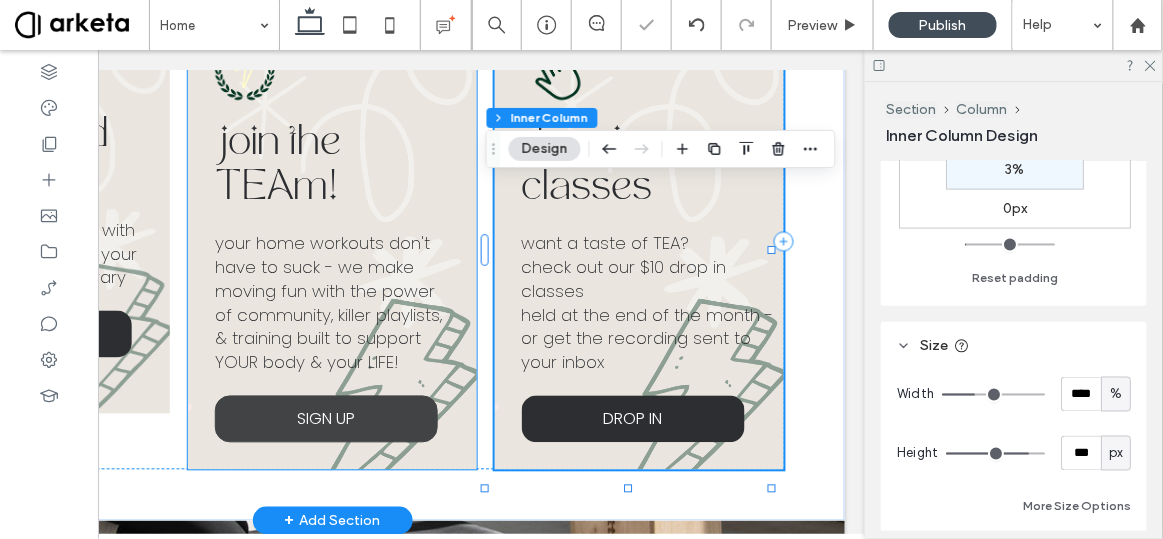 click on "SIGN UP" at bounding box center (327, 418) 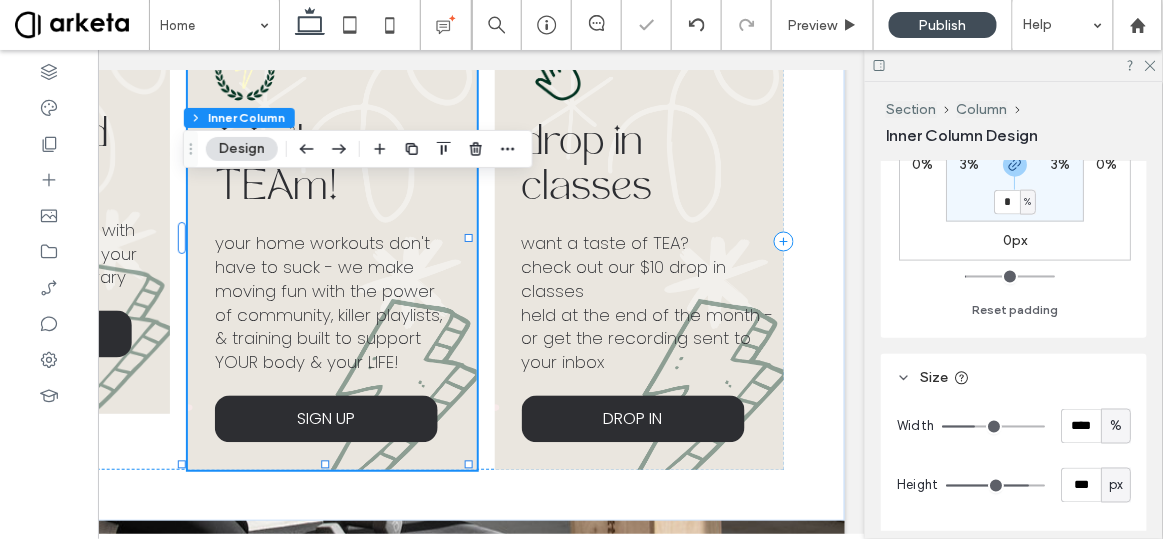 scroll, scrollTop: 683, scrollLeft: 0, axis: vertical 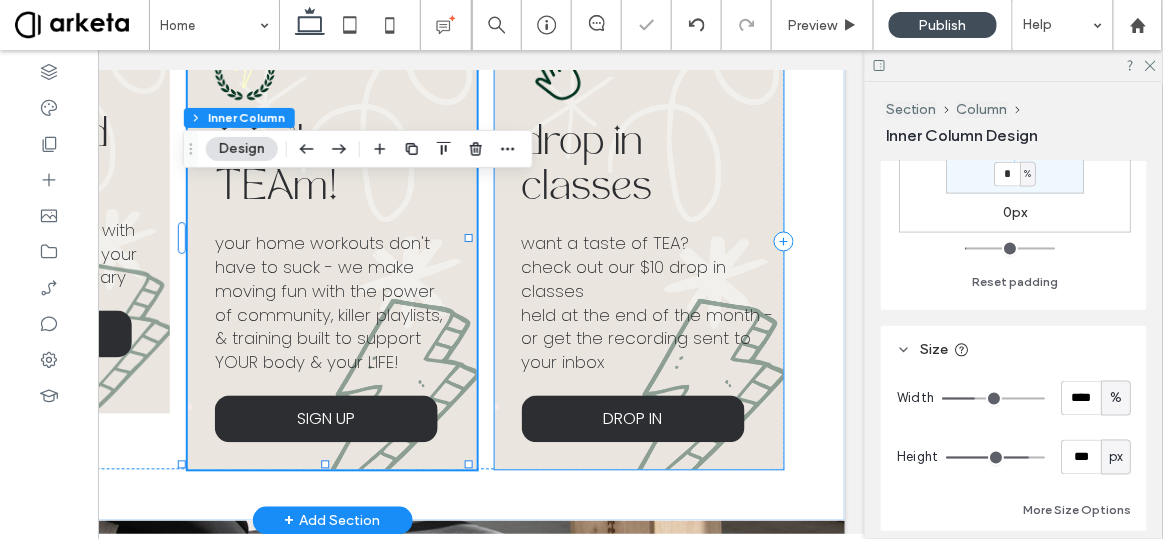 click on "or get the recording sent to your inbox" at bounding box center (638, 350) 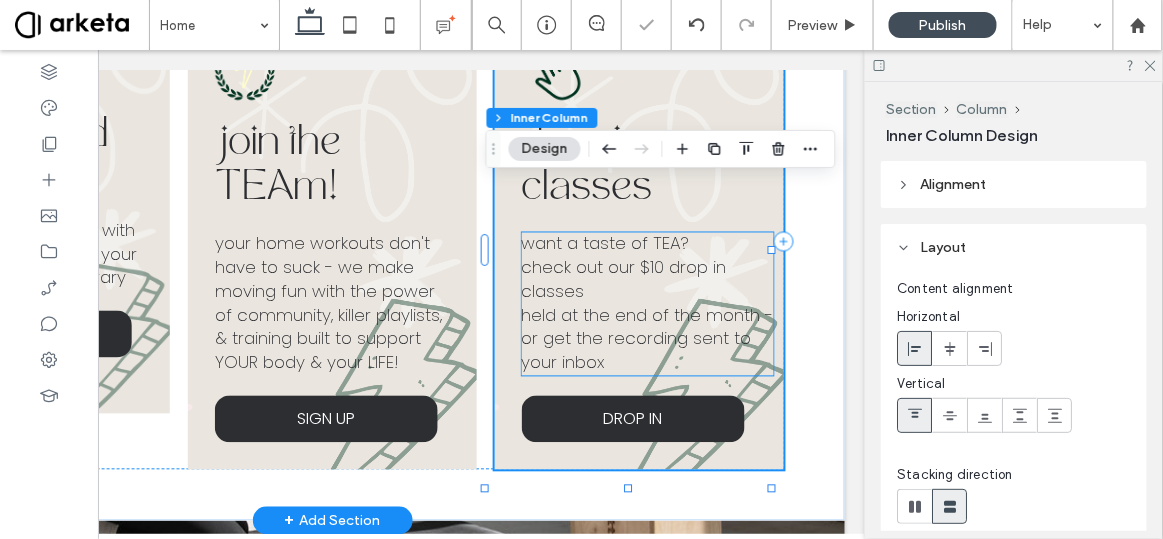 click on "check out our $10 drop in classes" at bounding box center (625, 279) 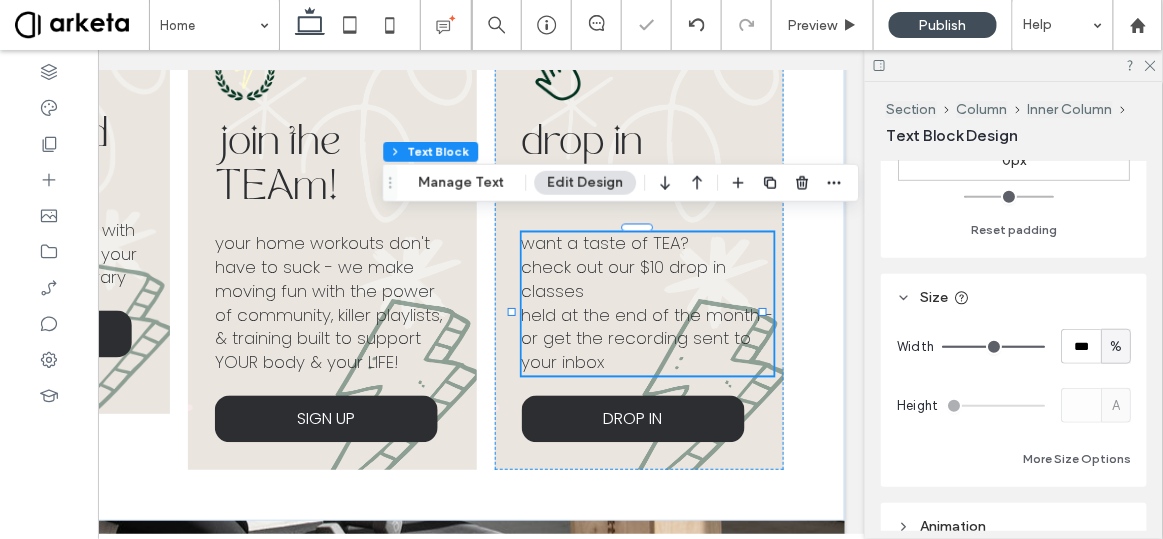 scroll, scrollTop: 376, scrollLeft: 0, axis: vertical 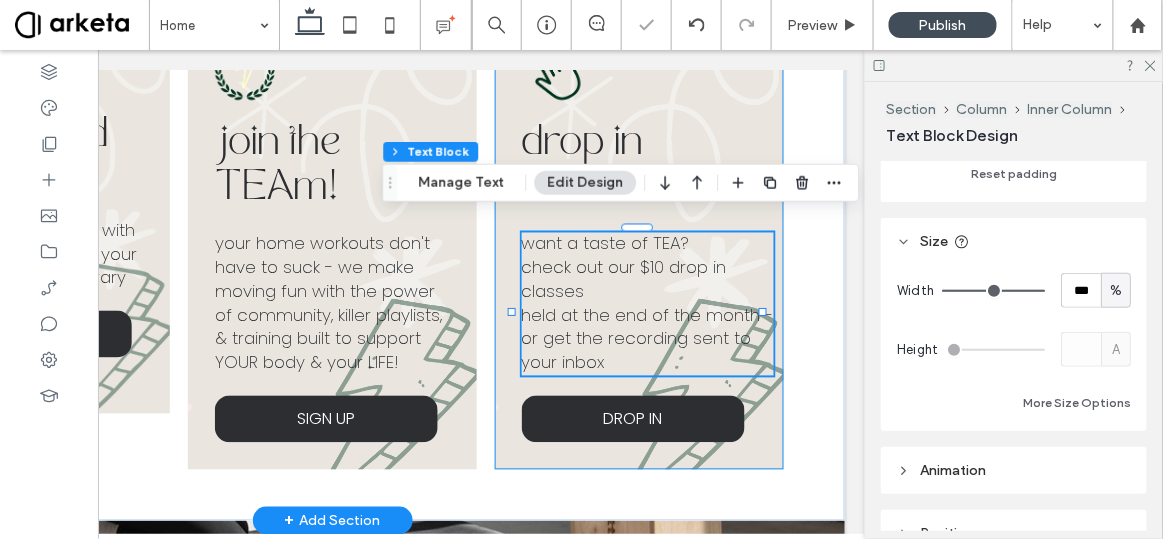 click on "drop in classes
want a taste of TEA? check out our $10 drop in classes held at the end of the month - or get the recording sent to your inbox
DROP IN" at bounding box center (640, 241) 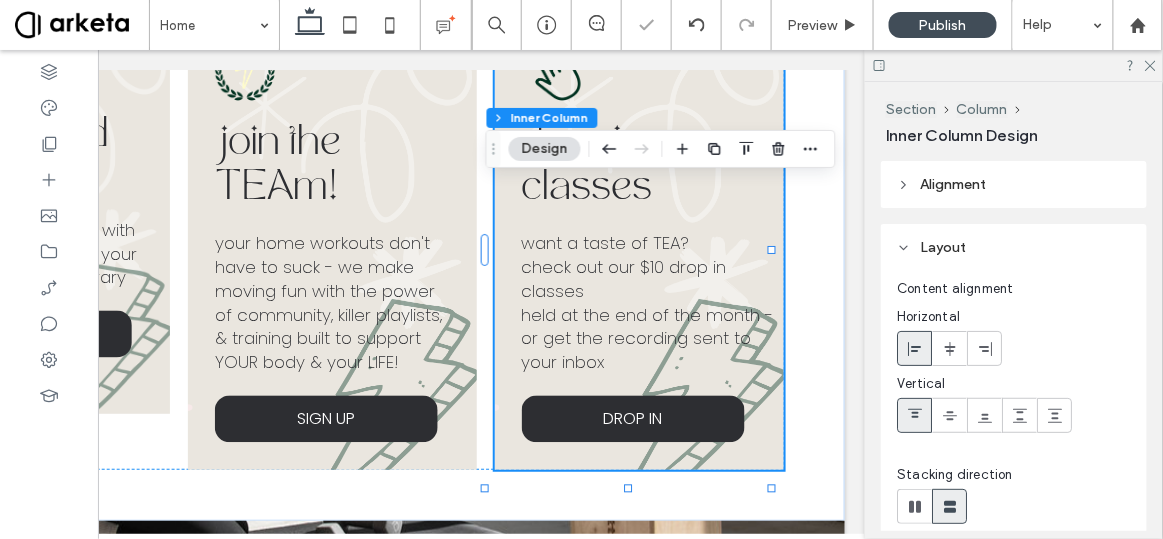 scroll, scrollTop: 326, scrollLeft: 0, axis: vertical 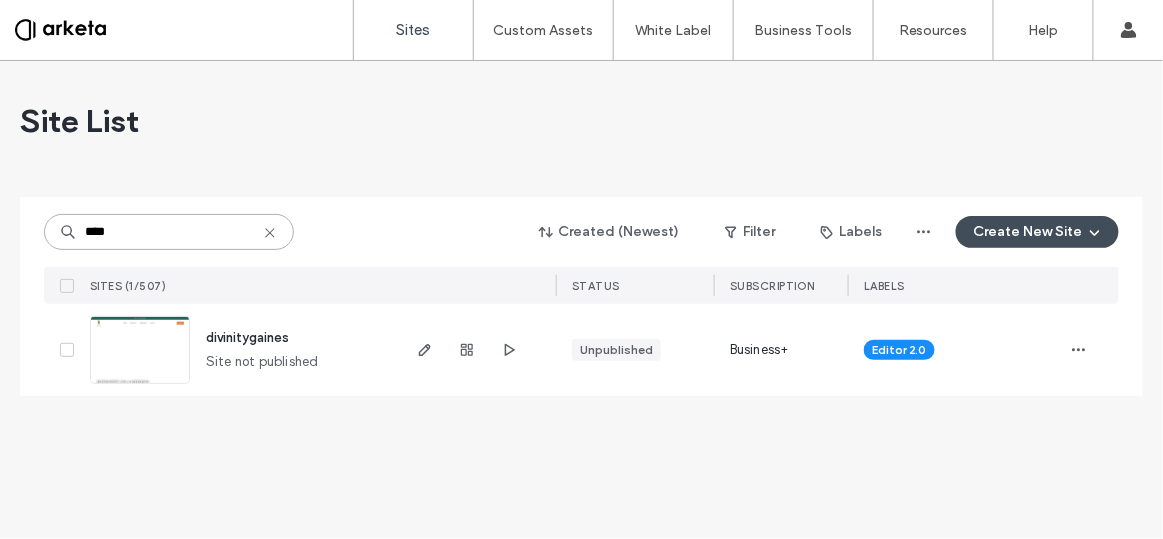 click on "****" at bounding box center [169, 232] 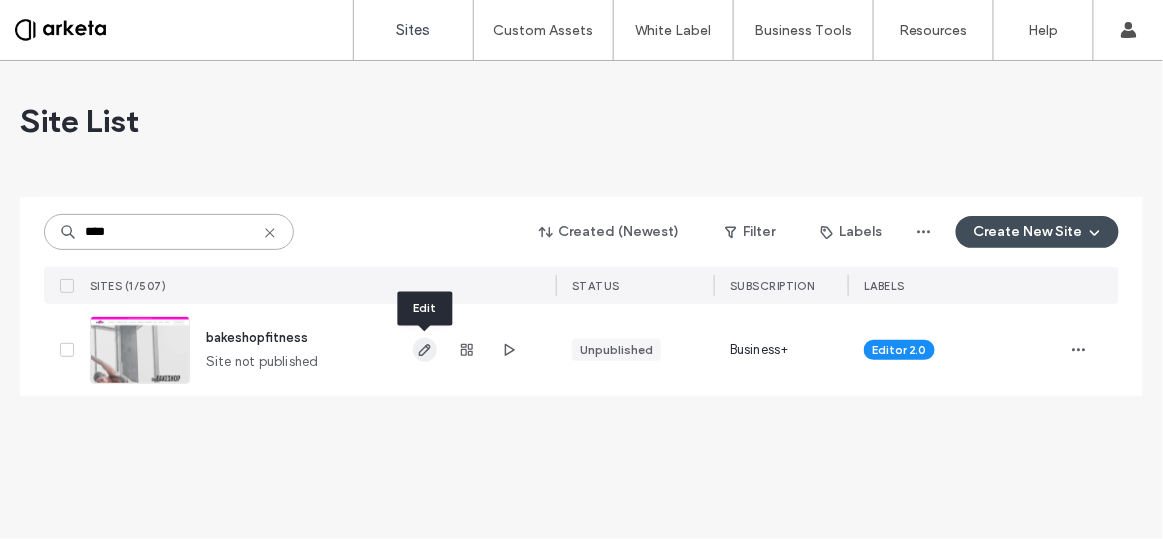 type on "****" 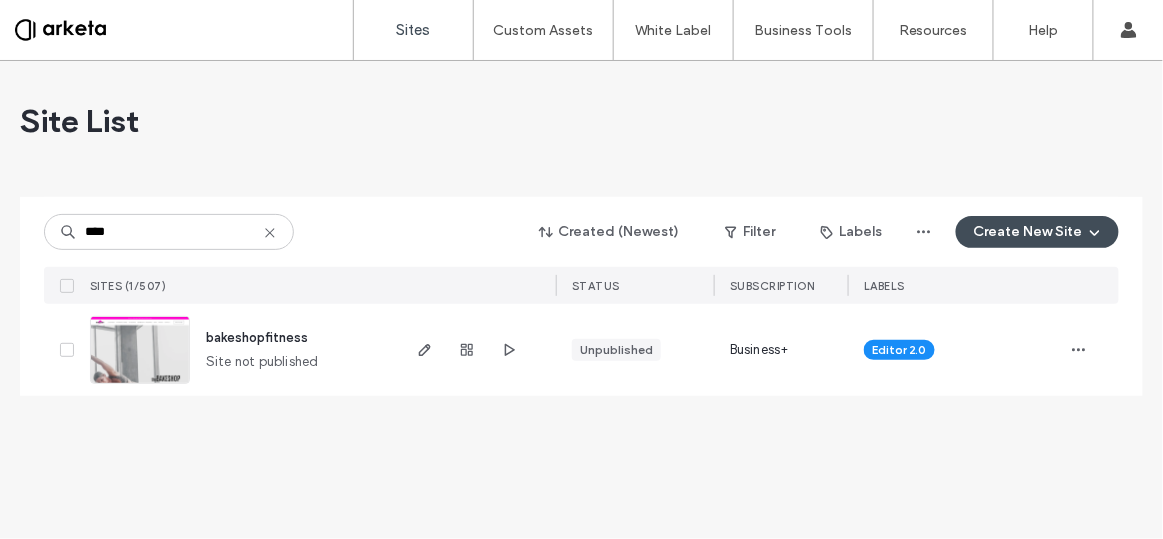 type 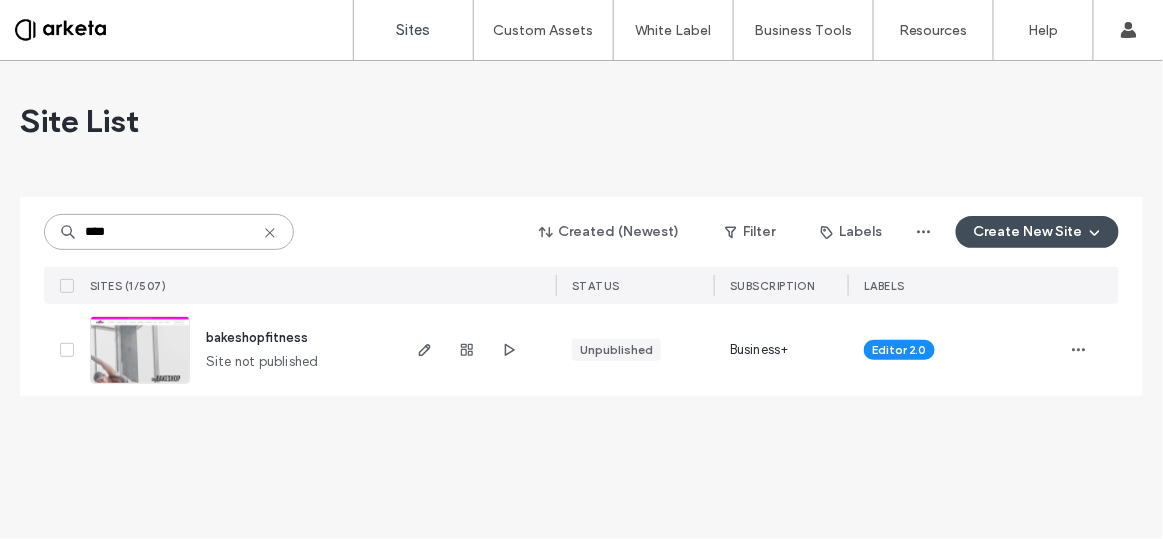 click on "****" at bounding box center (169, 232) 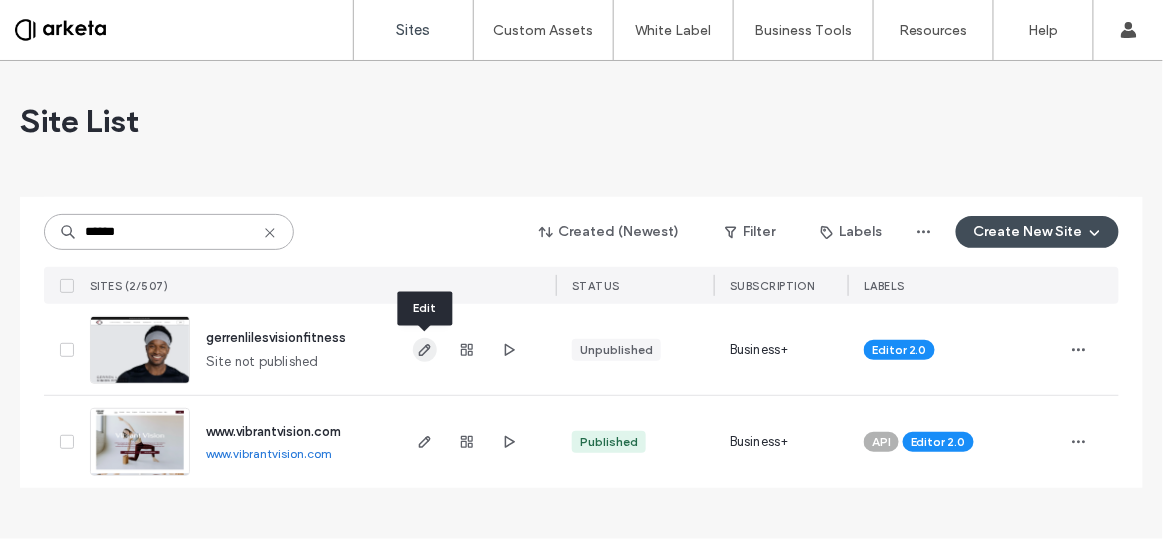 type on "******" 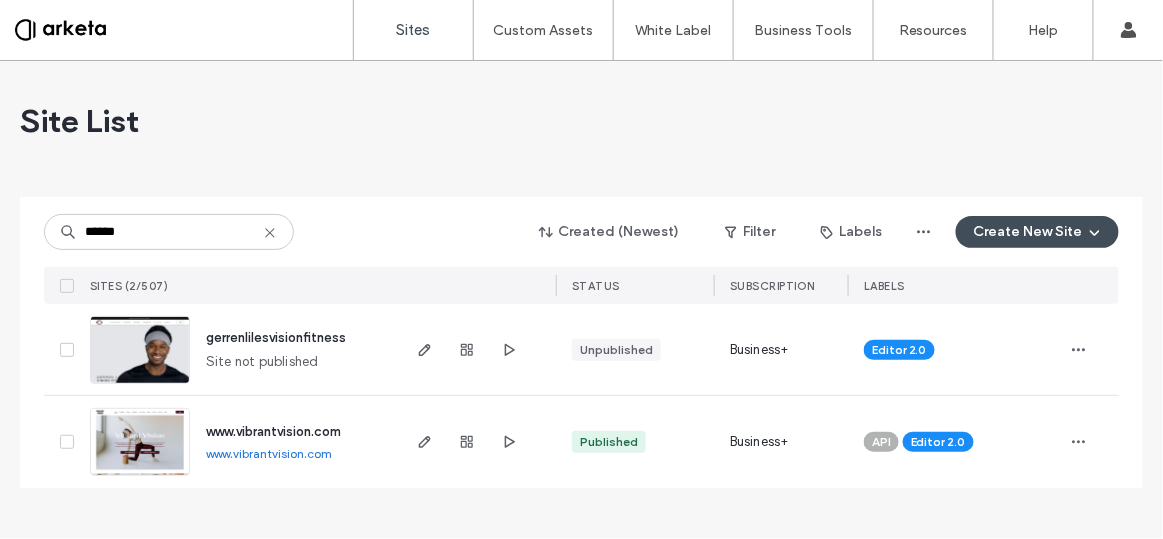 type 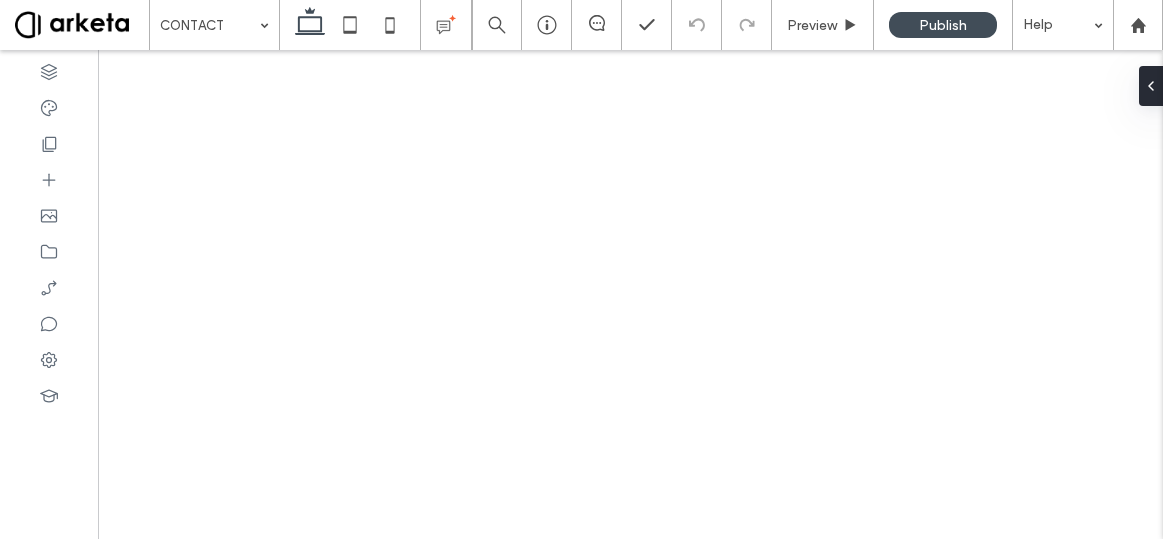 scroll, scrollTop: 0, scrollLeft: 0, axis: both 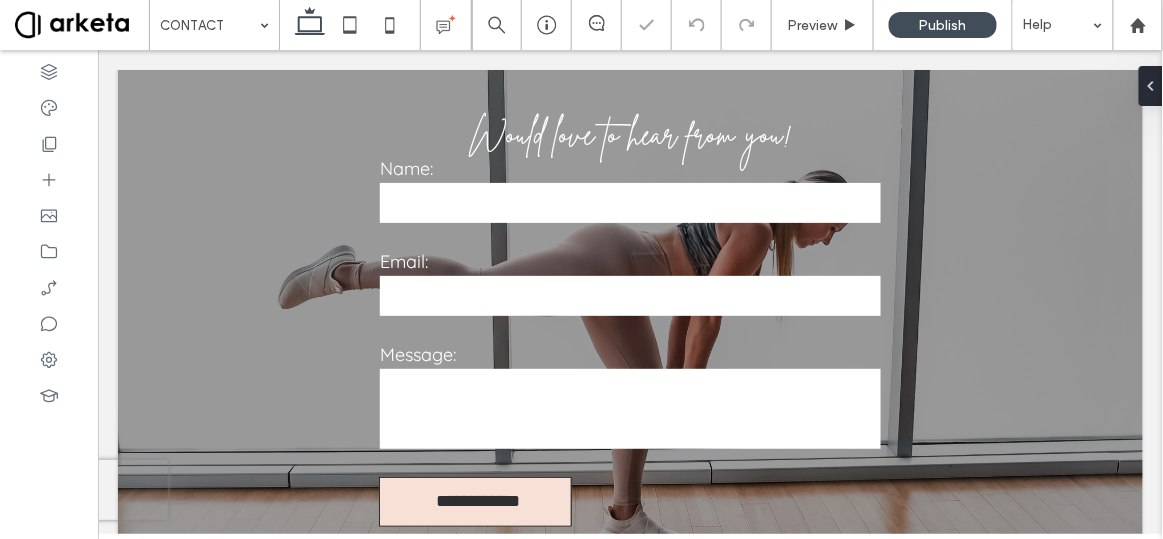 click at bounding box center [629, 408] 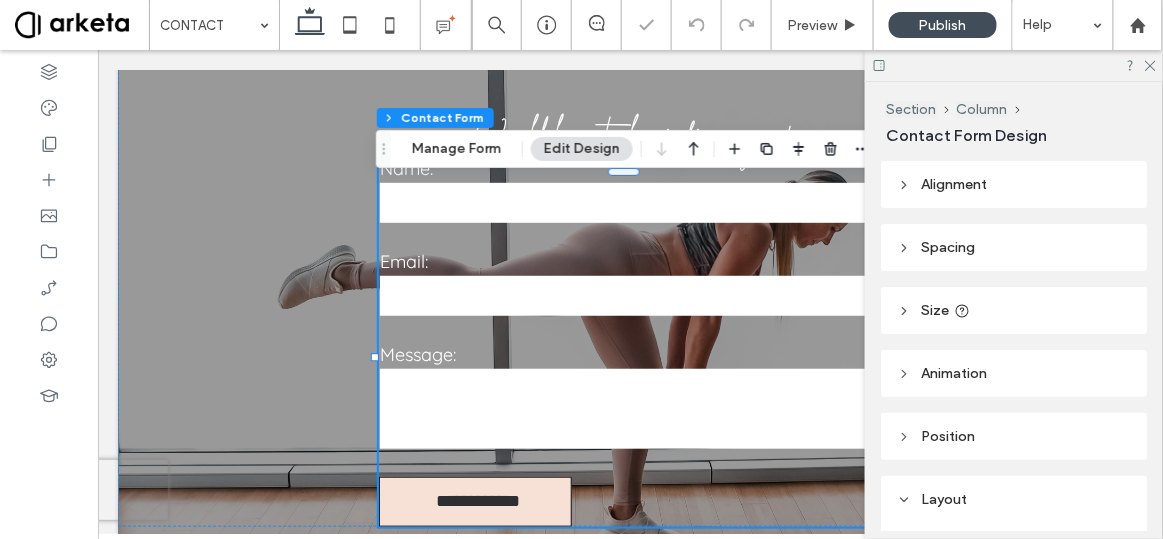 type on "***" 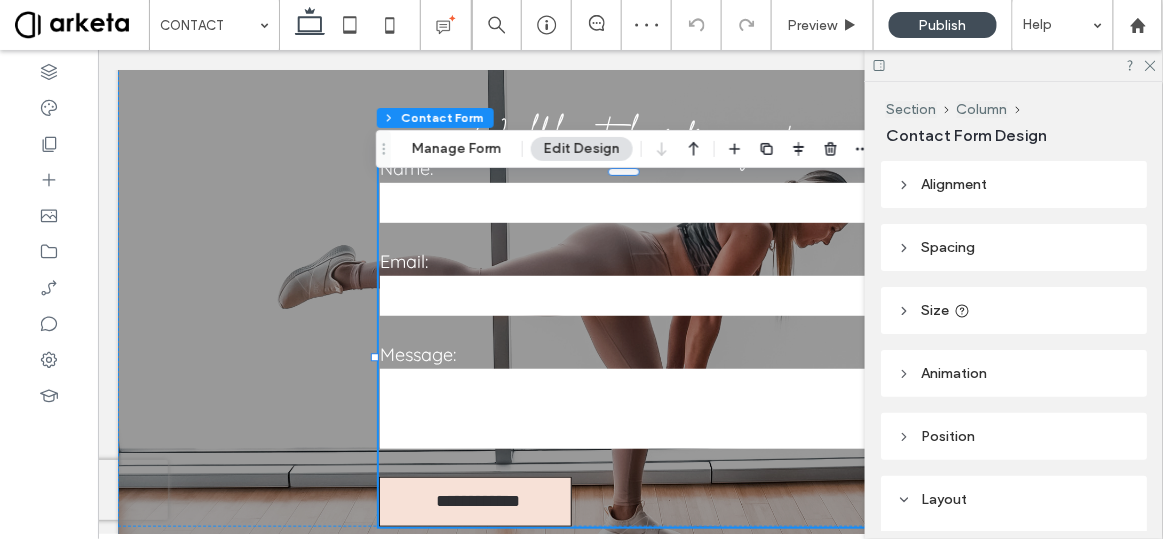 click on "Email:" at bounding box center [629, 283] 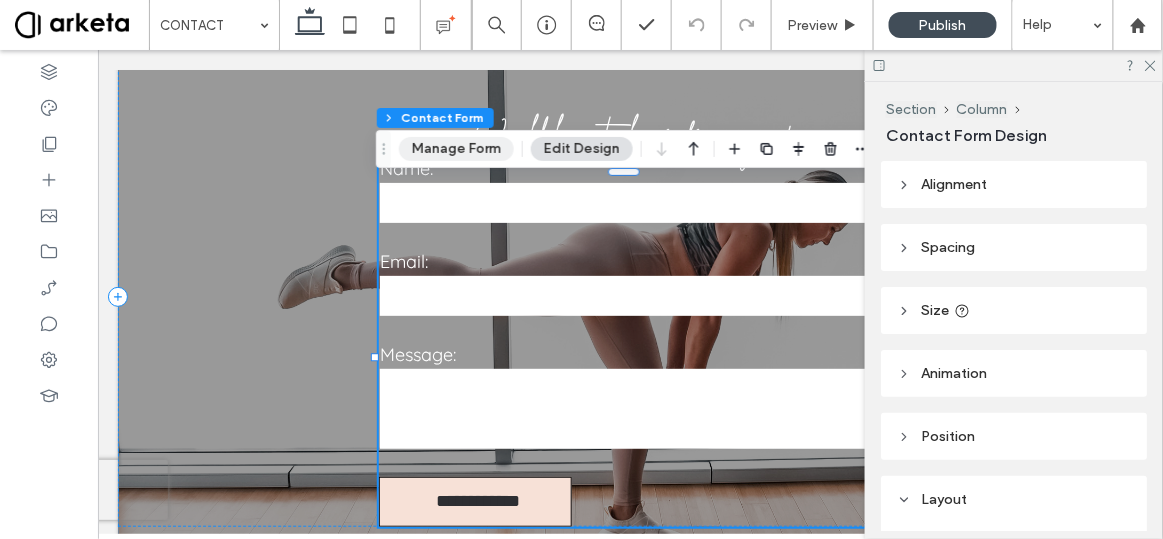 drag, startPoint x: 465, startPoint y: 143, endPoint x: 492, endPoint y: 135, distance: 28.160255 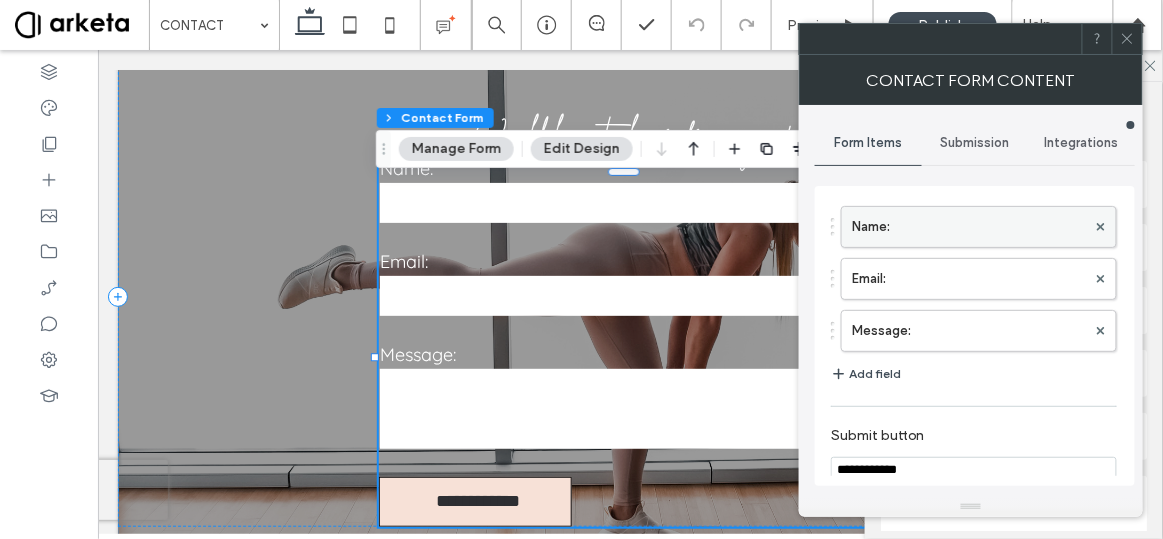 click on "Name:" at bounding box center (969, 227) 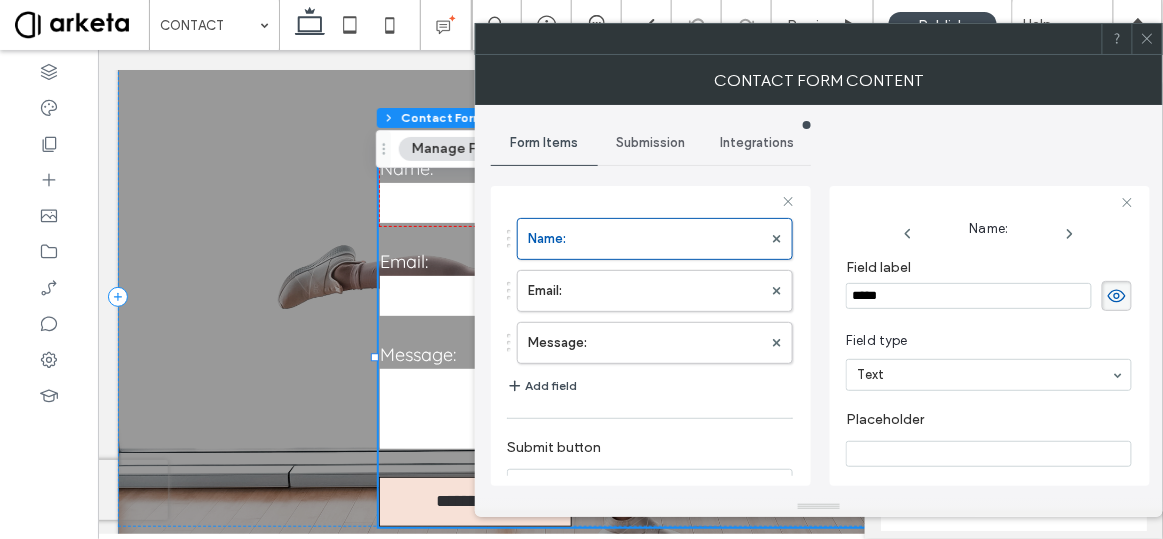 scroll, scrollTop: 183, scrollLeft: 0, axis: vertical 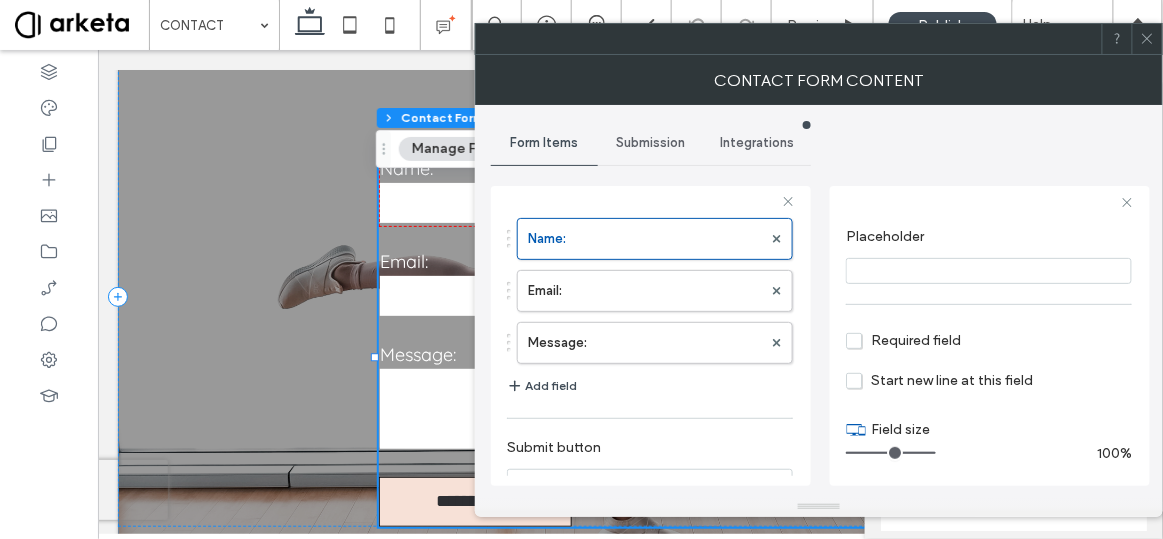 click on "Required field" at bounding box center (903, 340) 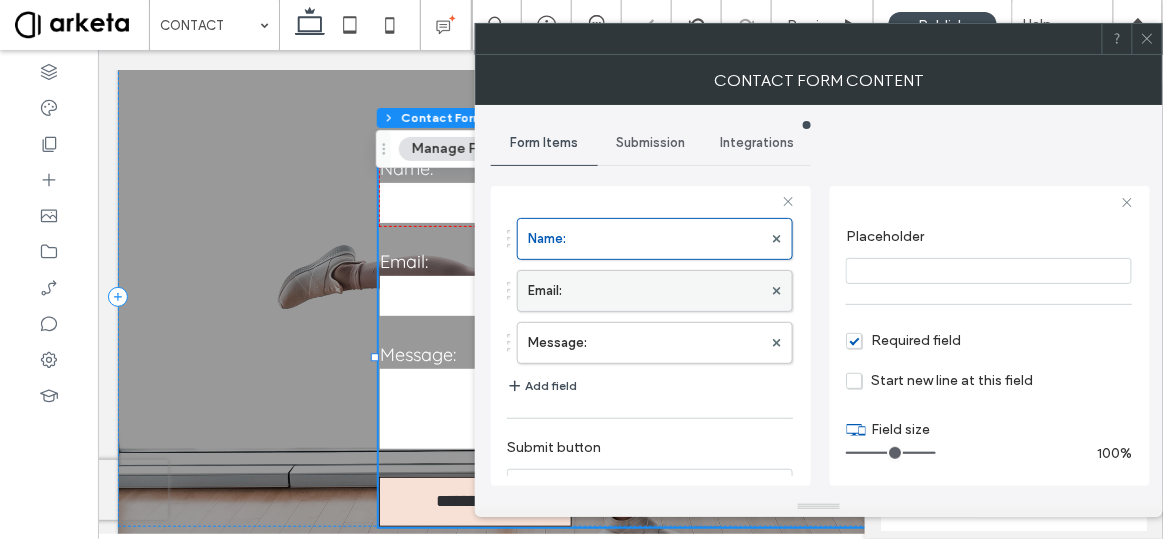 click on "Email:" at bounding box center [645, 291] 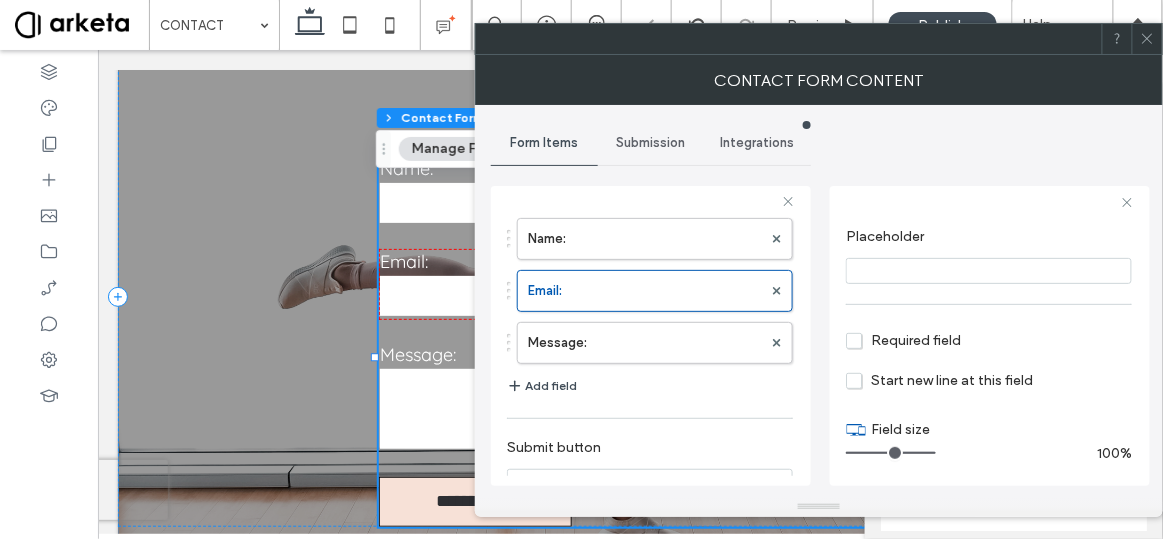 click on "Start new line at this field" at bounding box center [939, 379] 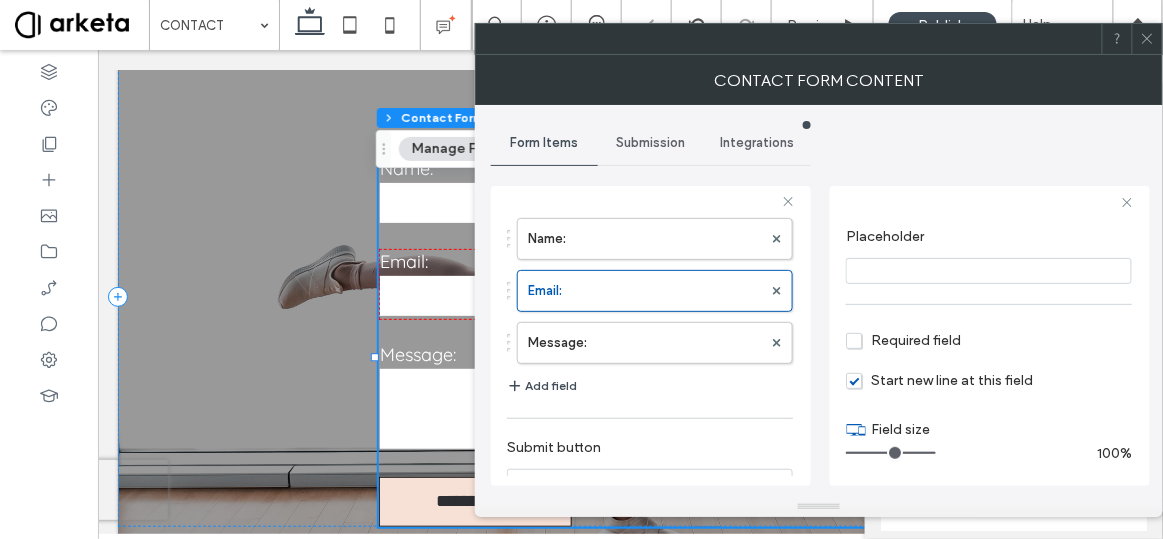 click on "Required field" at bounding box center (903, 340) 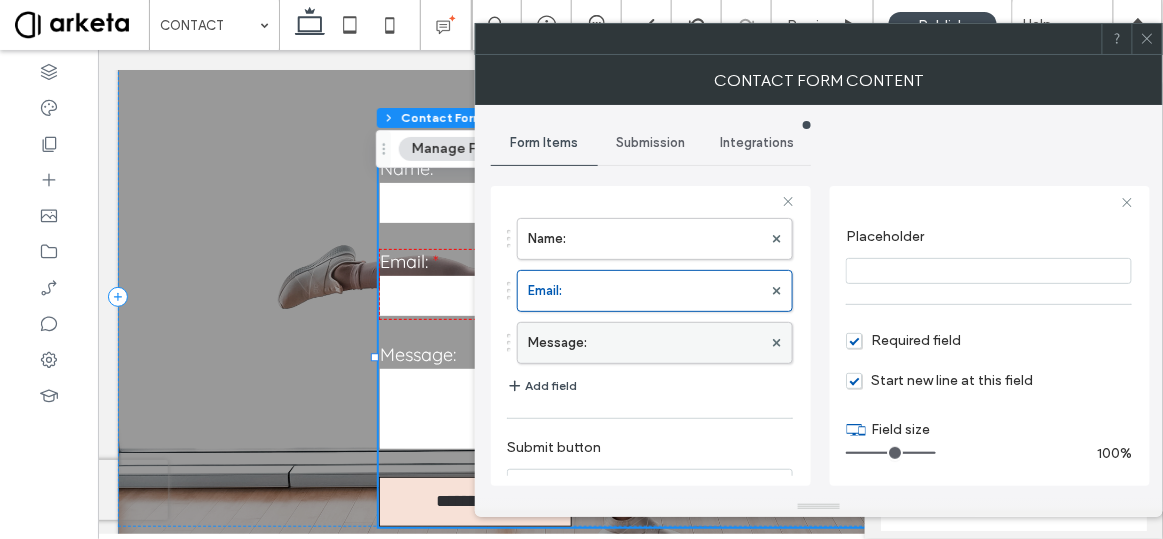 click on "Message:" at bounding box center [645, 343] 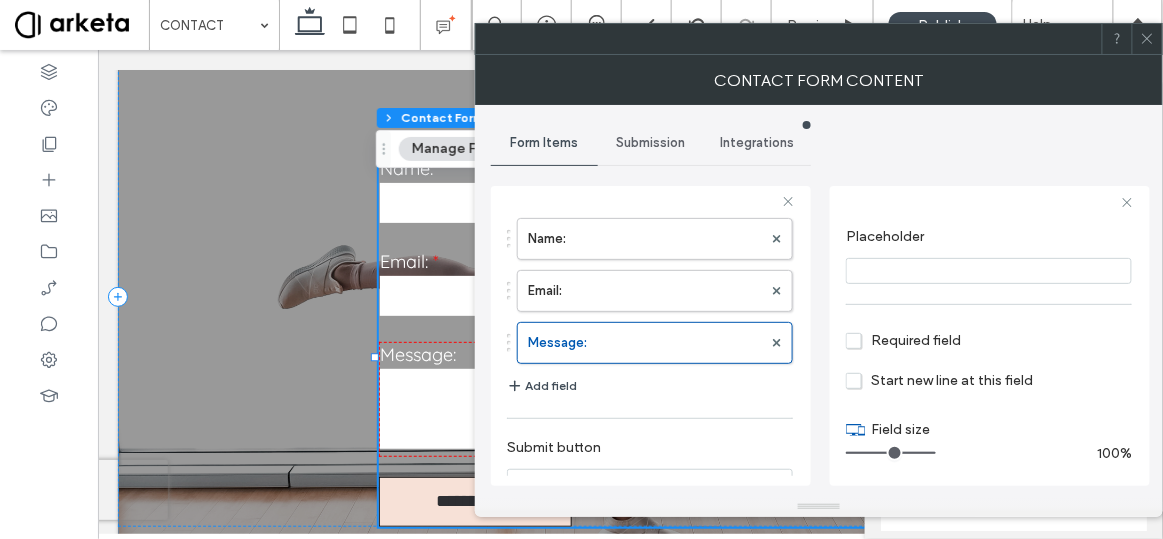 click on "Required field" at bounding box center [903, 340] 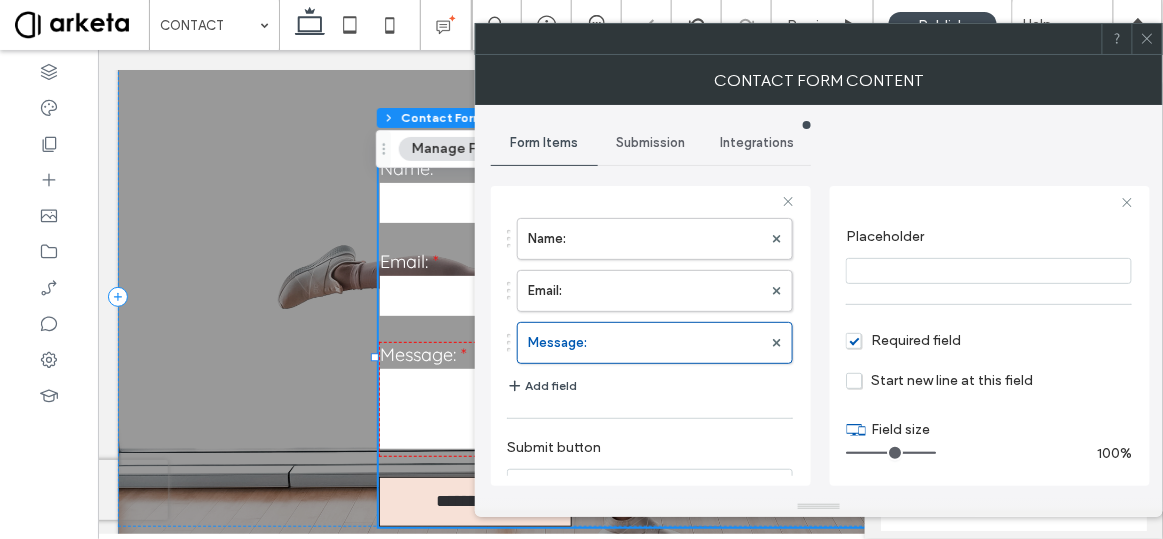 click 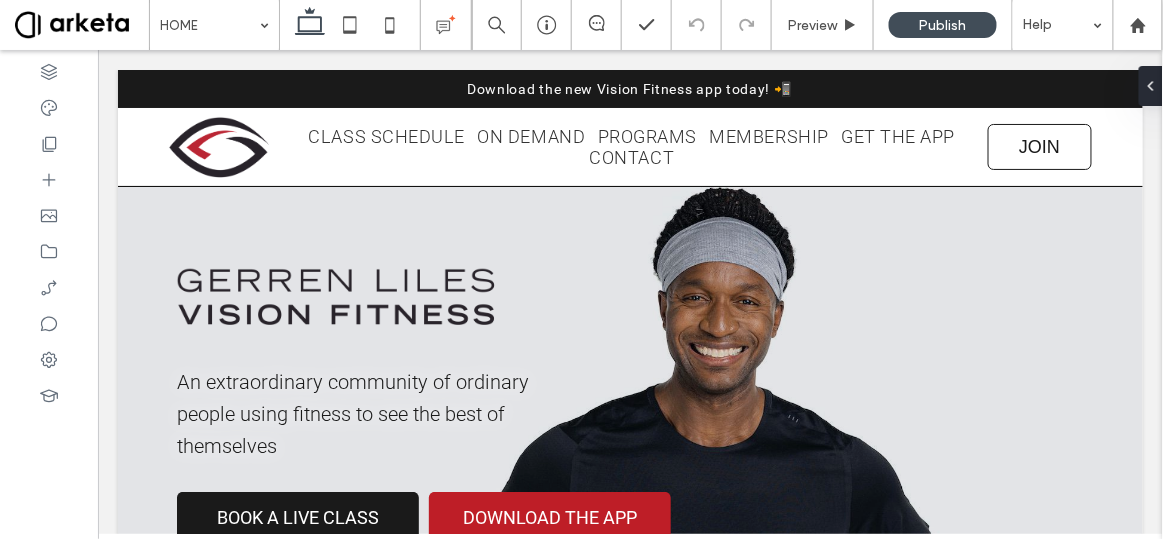 scroll, scrollTop: 758, scrollLeft: 0, axis: vertical 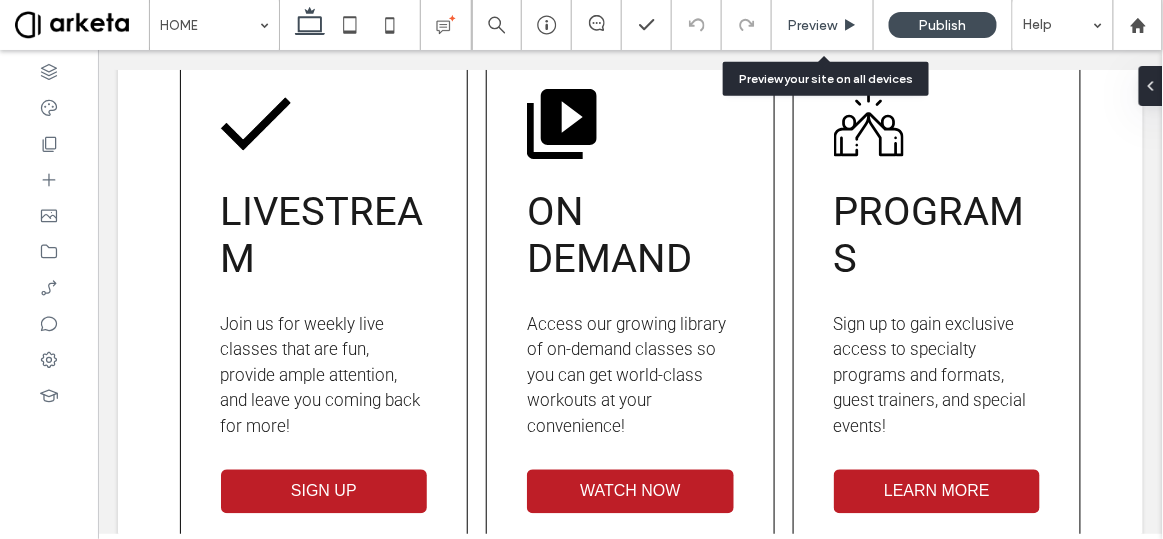 click on "Preview" at bounding box center (812, 25) 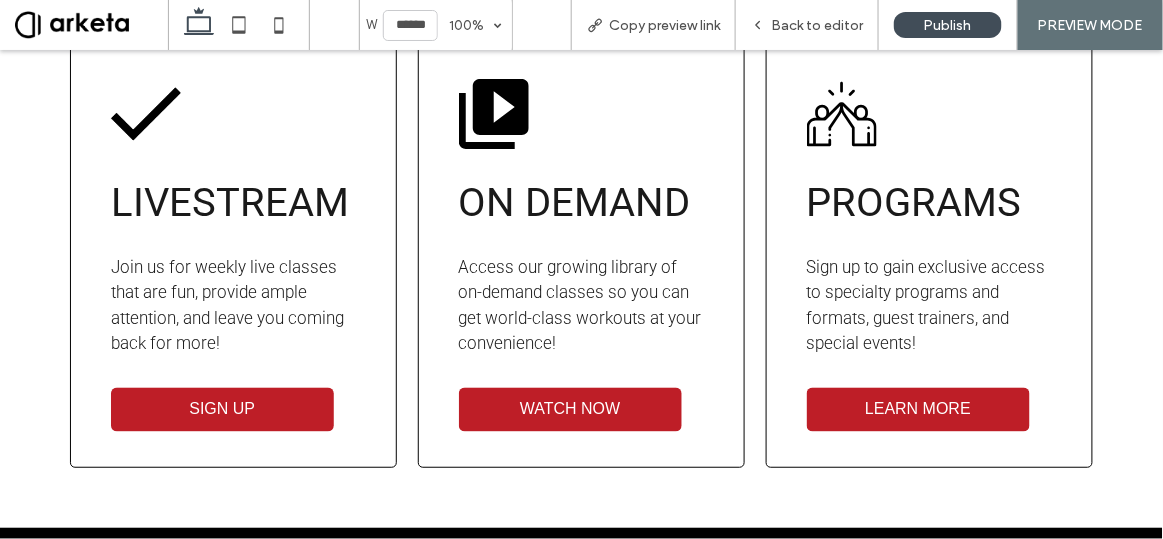 scroll, scrollTop: 733, scrollLeft: 0, axis: vertical 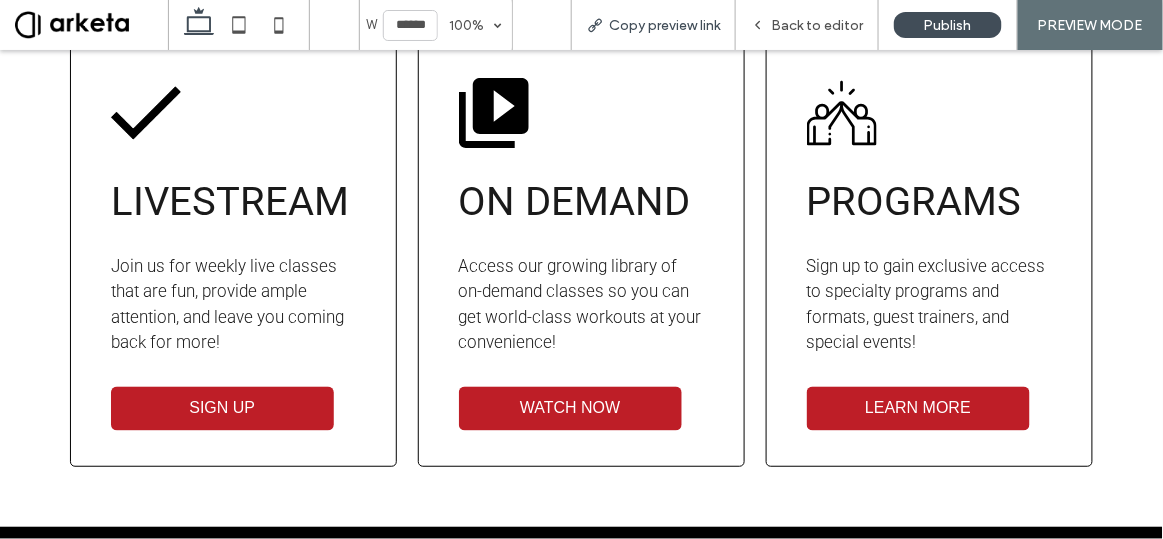 click on "Copy preview link" at bounding box center (664, 25) 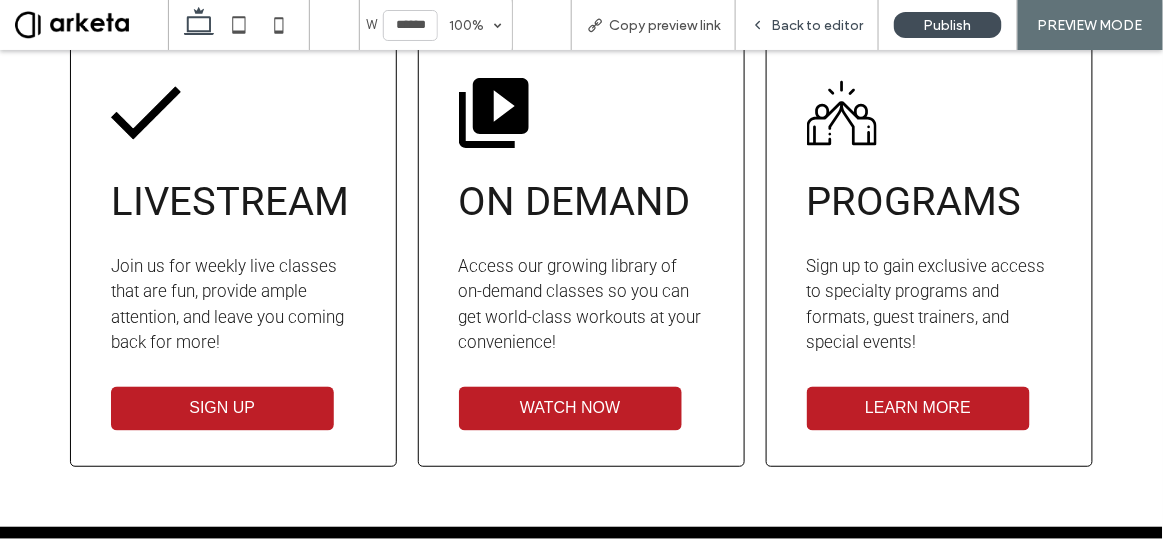click on "Back to editor" at bounding box center [817, 25] 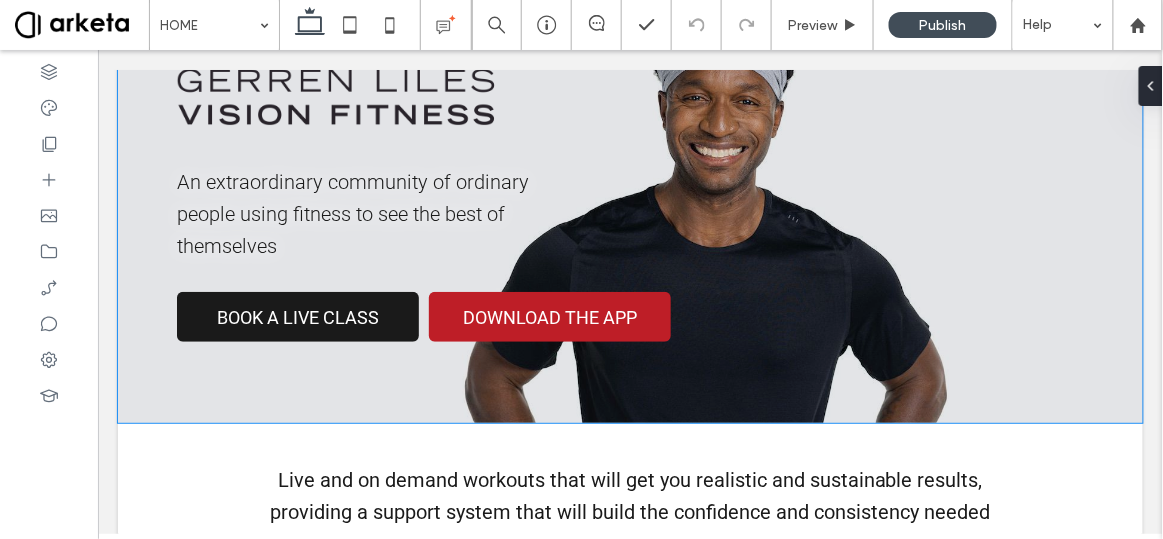 scroll, scrollTop: 0, scrollLeft: 0, axis: both 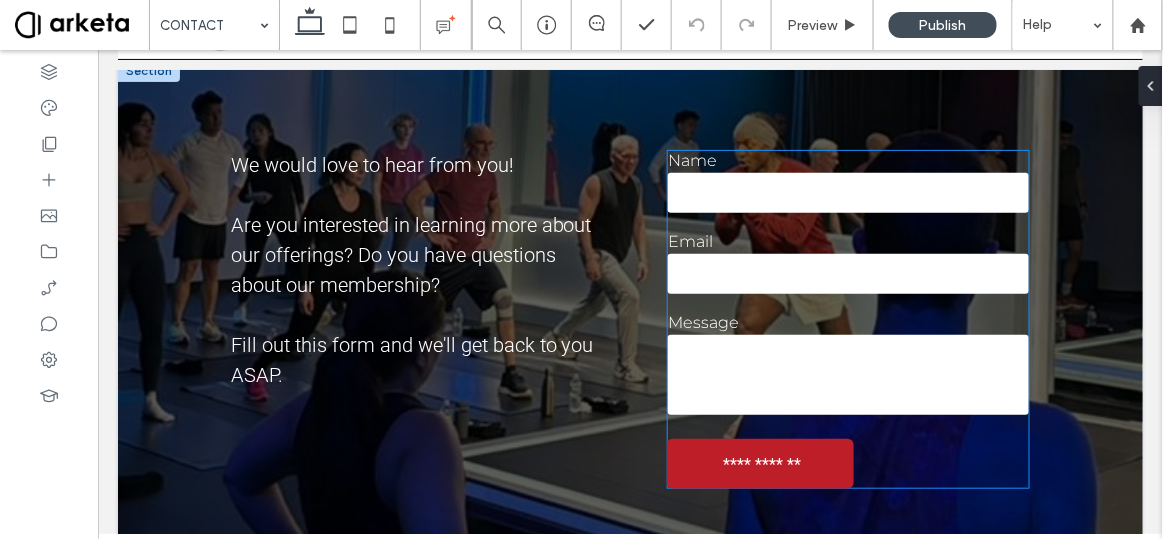 click at bounding box center (847, 374) 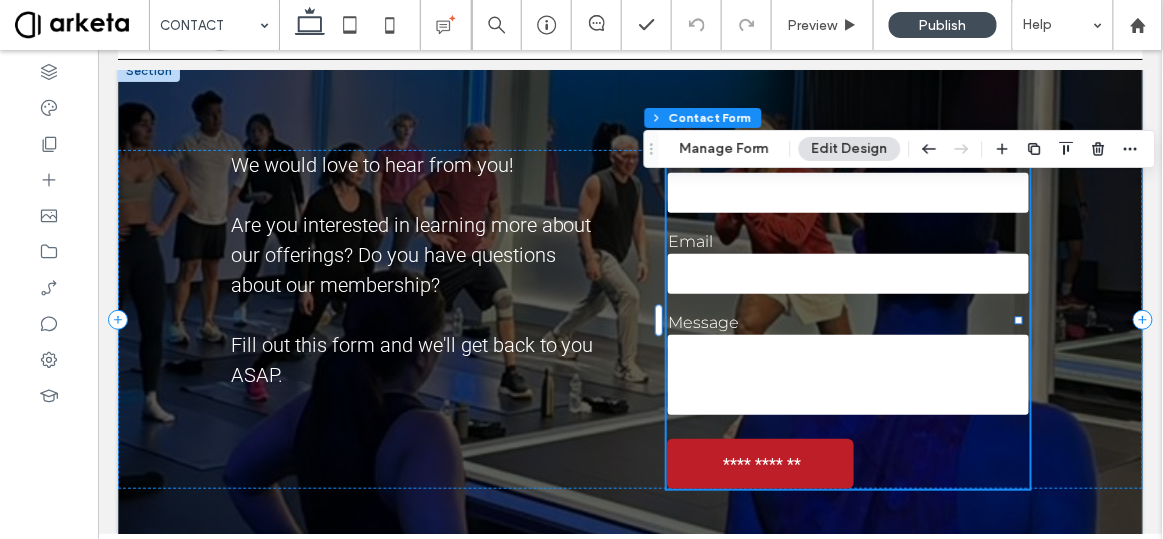 type on "*" 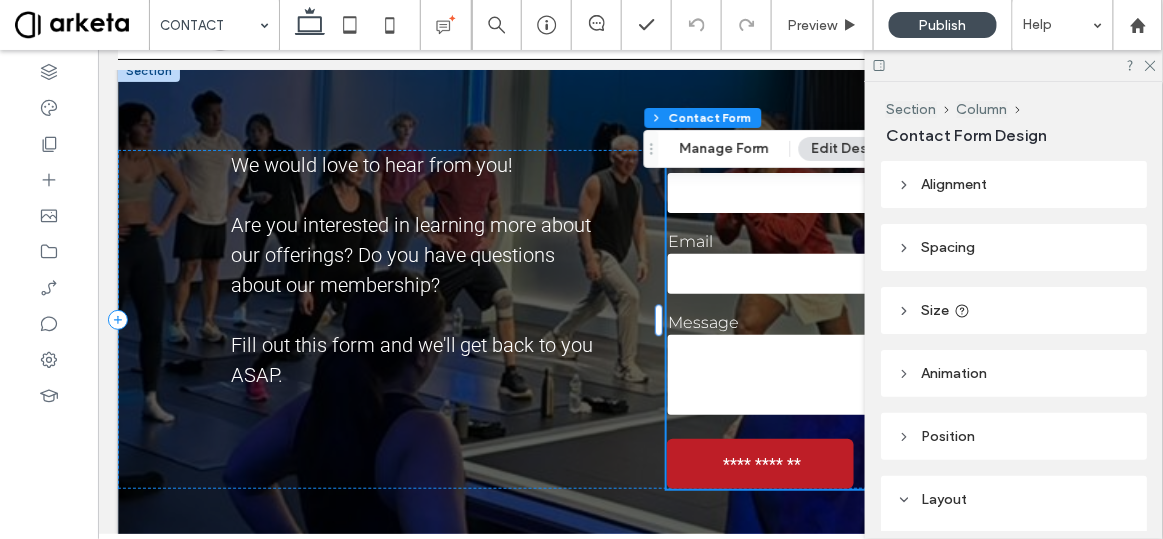 scroll, scrollTop: 1890, scrollLeft: 0, axis: vertical 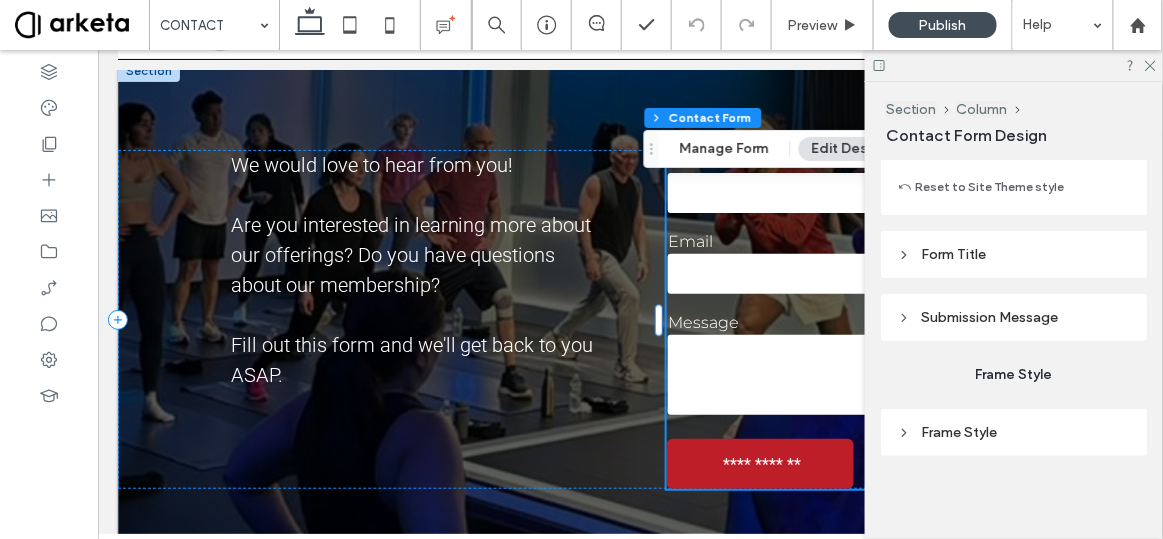 click on "Submission Message" at bounding box center [989, 317] 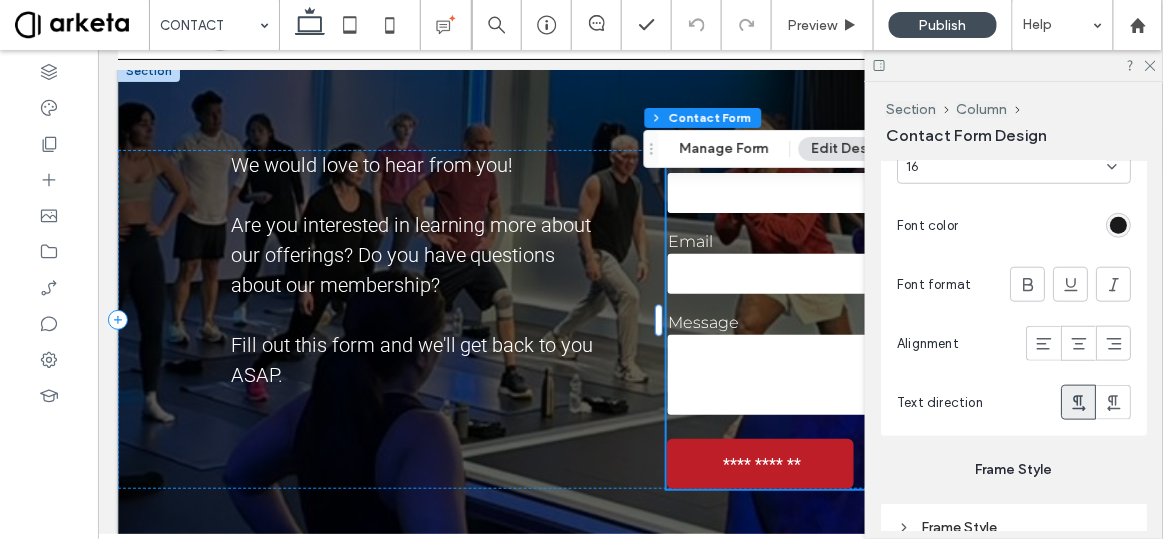 scroll, scrollTop: 2312, scrollLeft: 0, axis: vertical 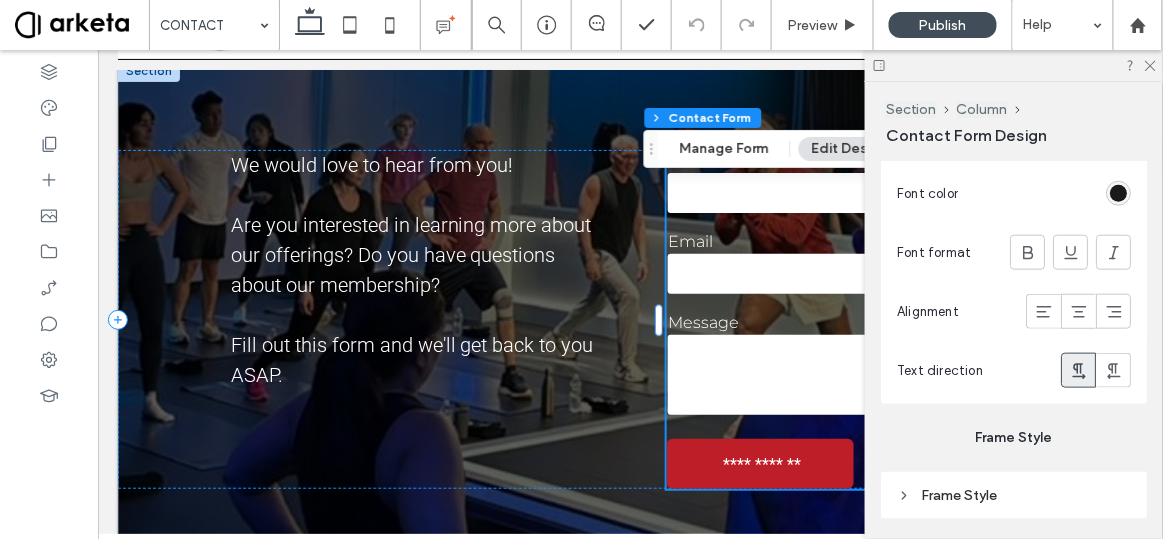 click at bounding box center [1118, 193] 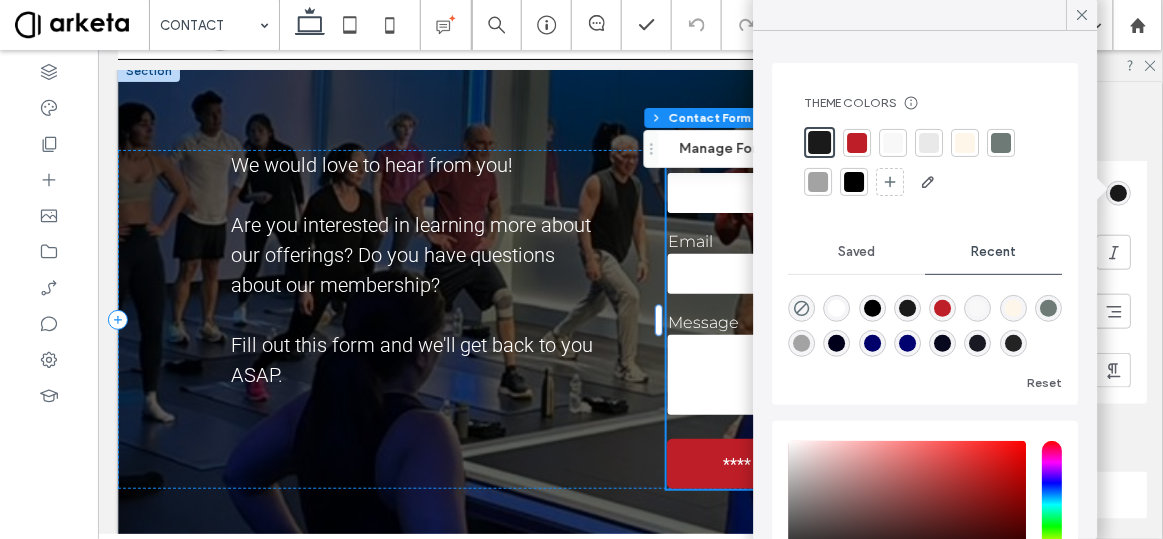 click at bounding box center (837, 308) 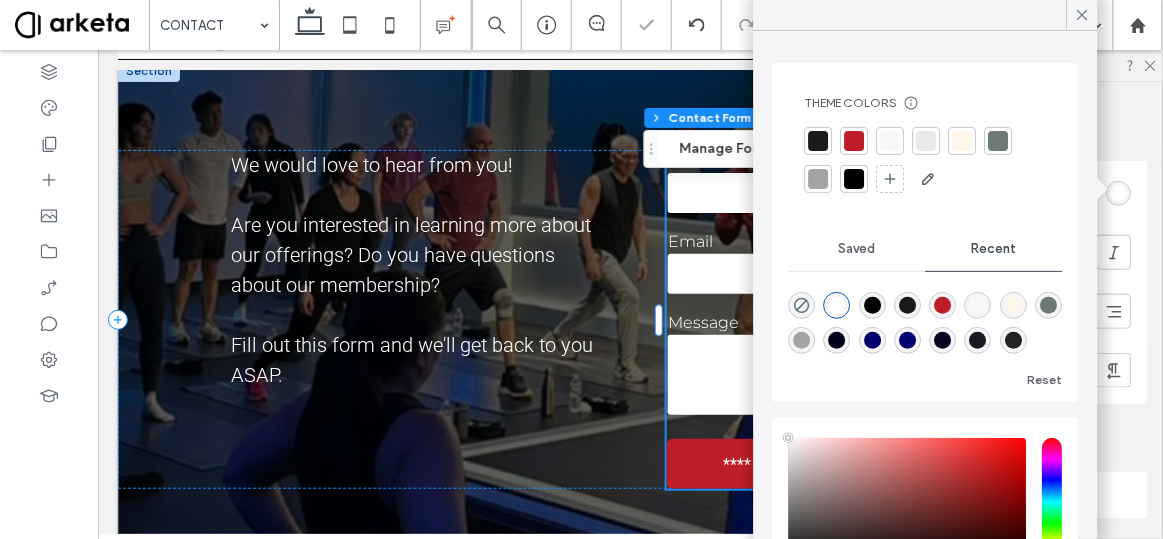 type on "*" 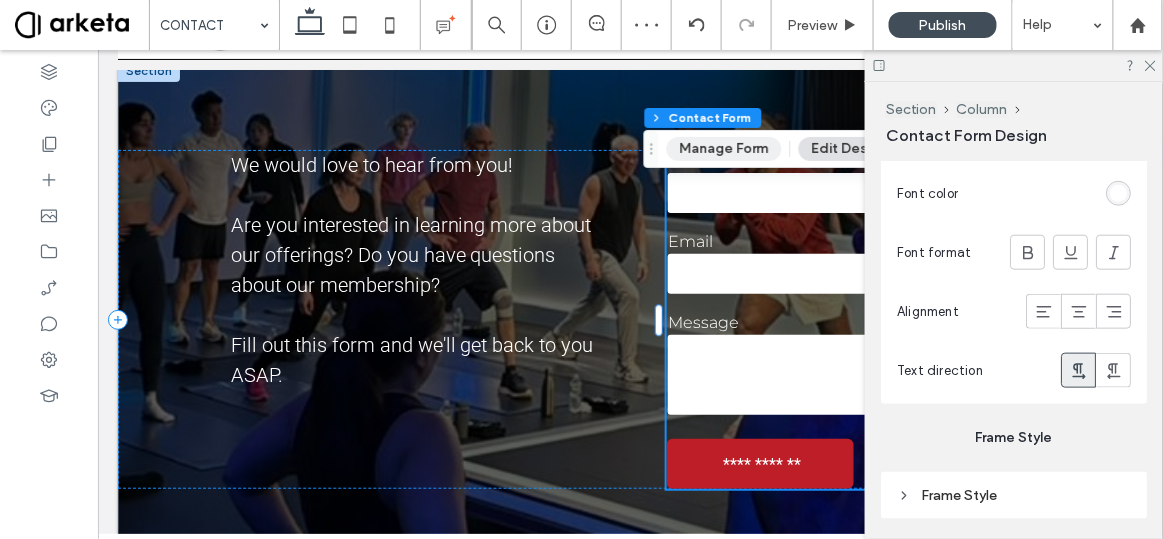 click on "Manage Form" at bounding box center (724, 149) 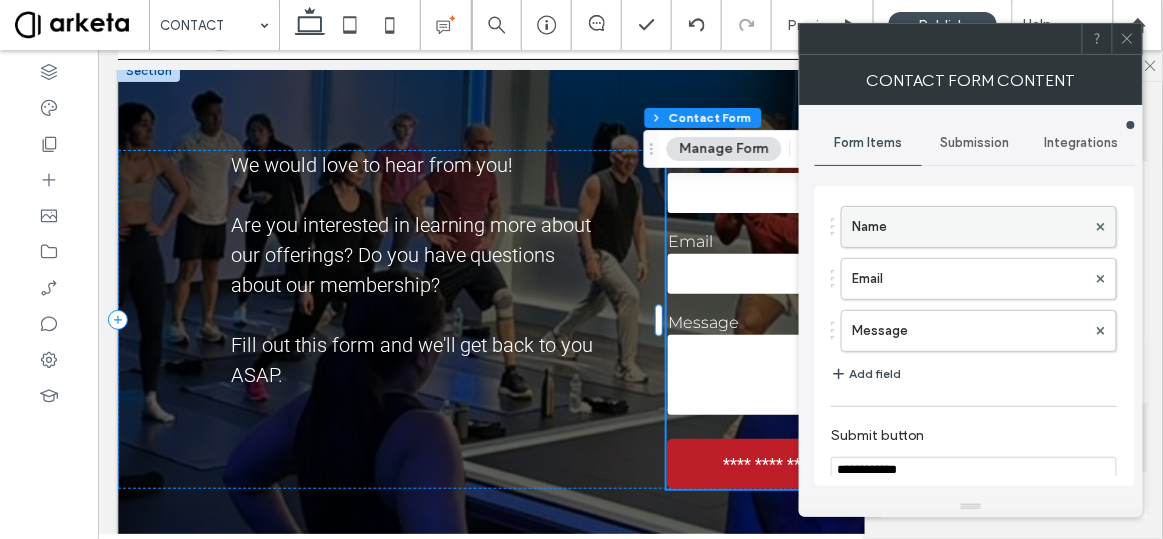 click on "Name" at bounding box center (969, 227) 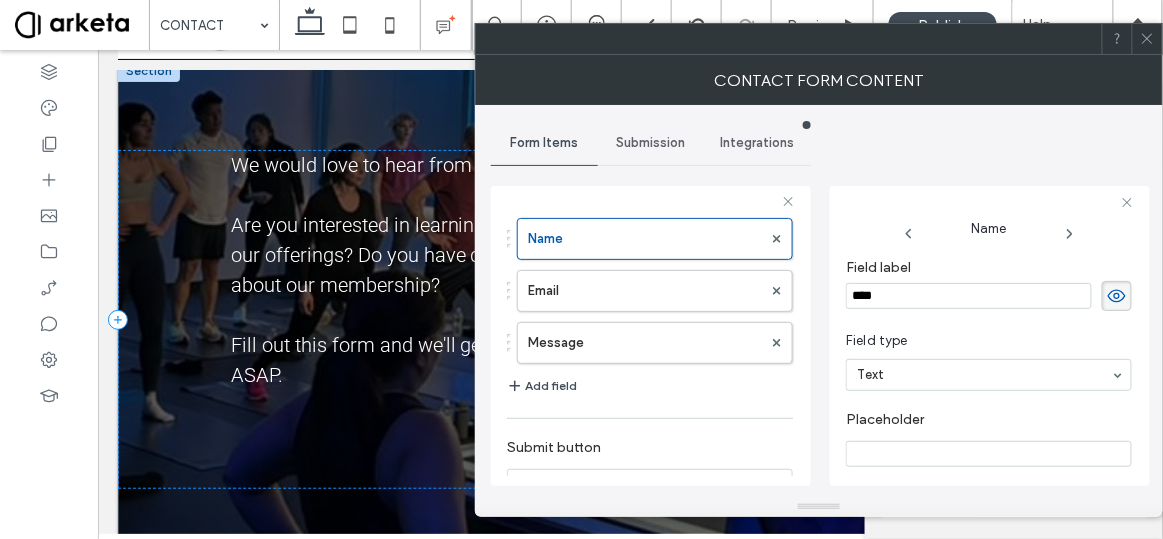 scroll, scrollTop: 183, scrollLeft: 0, axis: vertical 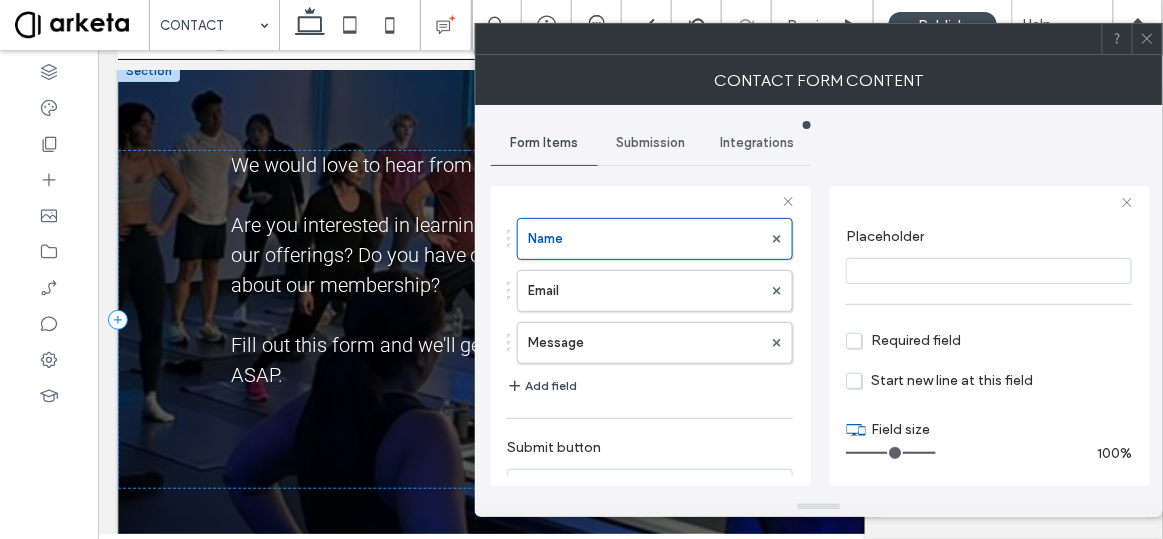 click on "Required field" at bounding box center (903, 340) 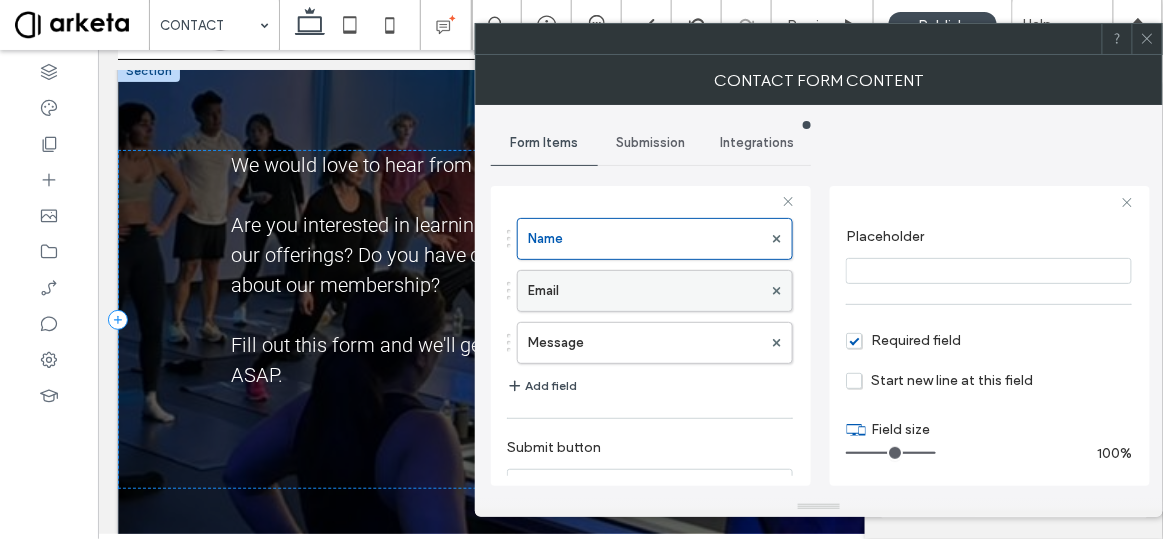 click on "Email" at bounding box center [645, 291] 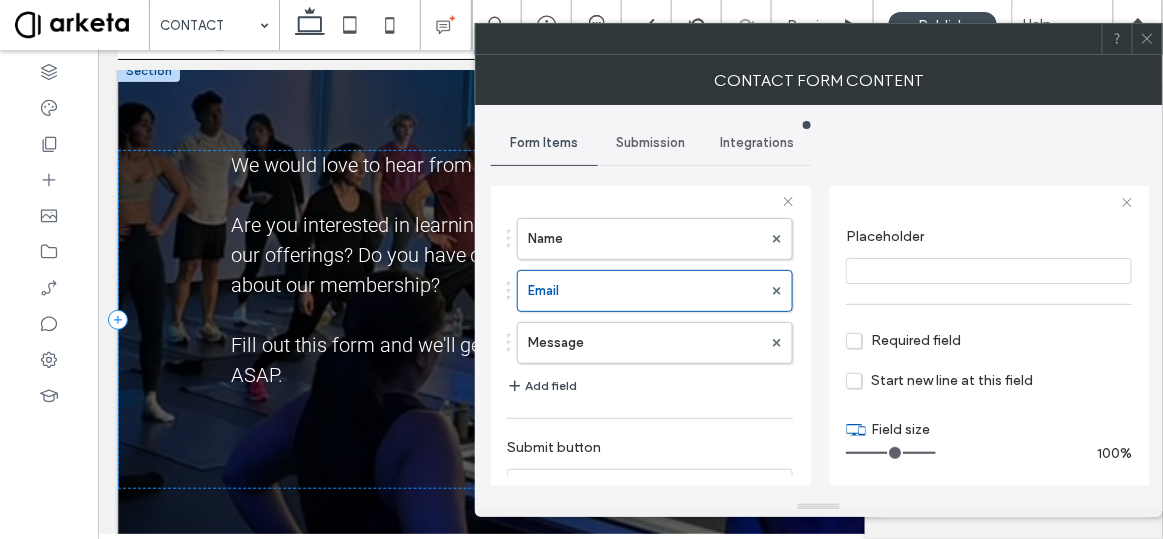 click on "Required field" at bounding box center [903, 340] 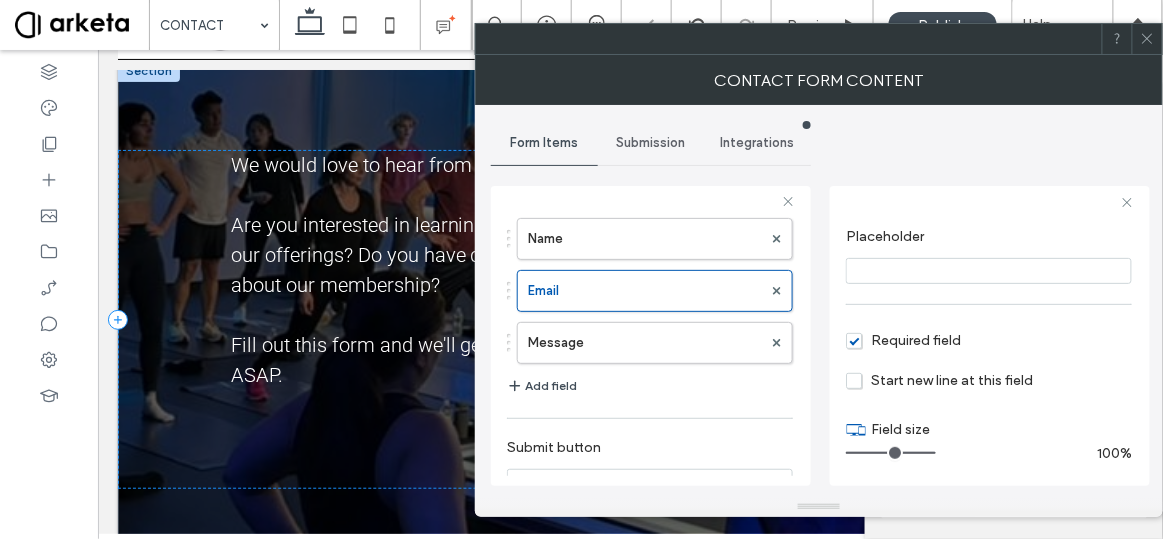 click on "Name Email Message" at bounding box center (650, 286) 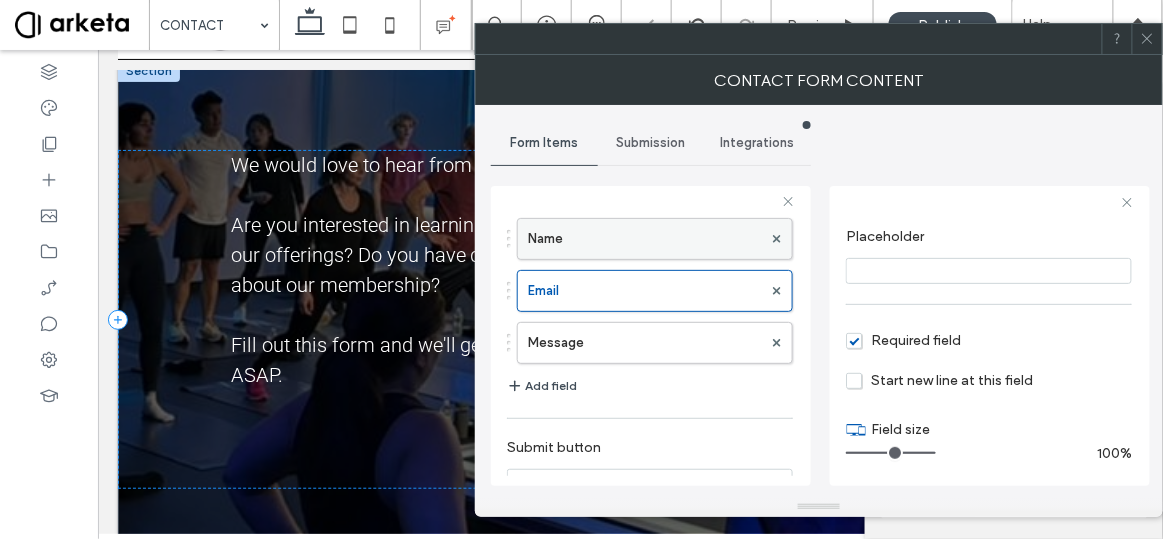 click on "Name" at bounding box center (645, 239) 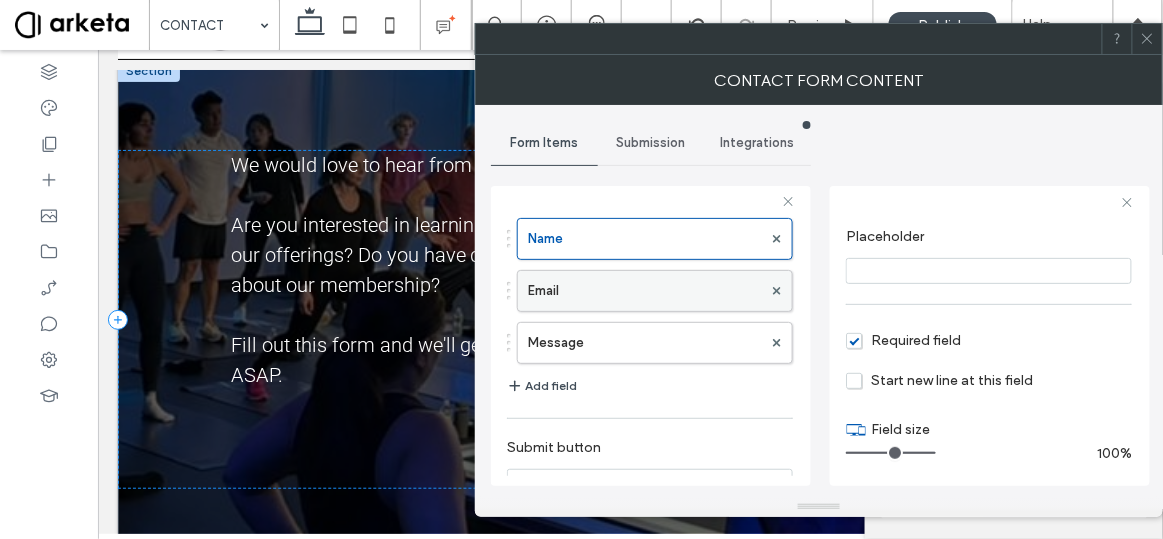 click on "Email" at bounding box center (645, 291) 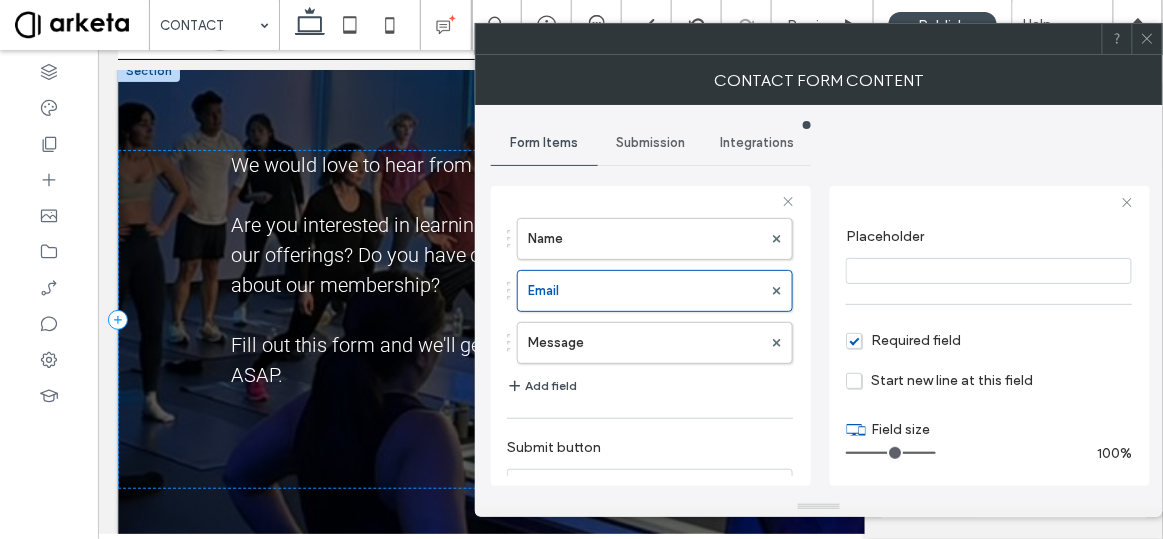 click 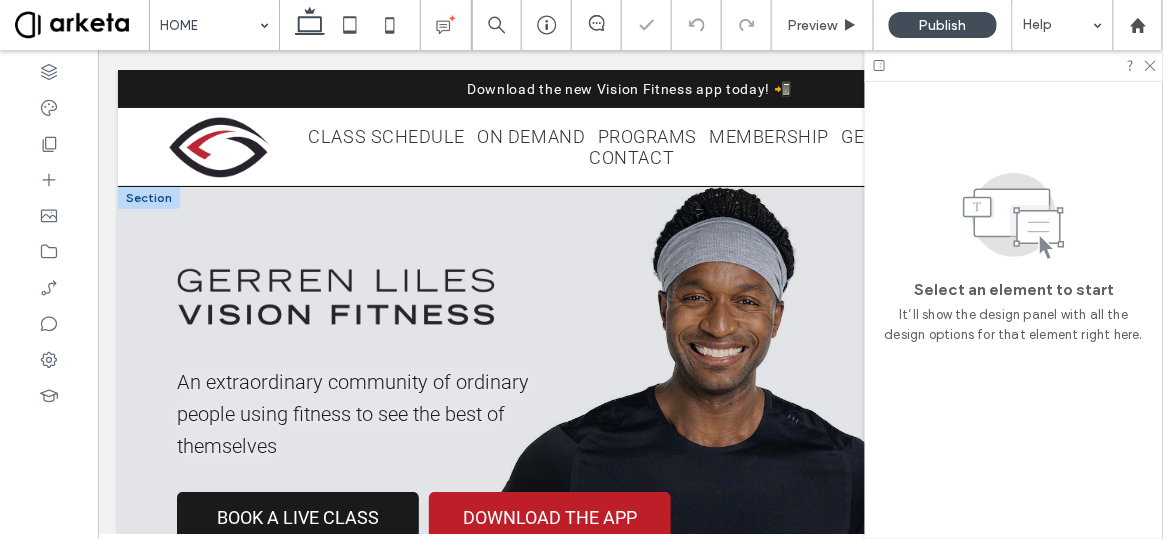 scroll, scrollTop: 282, scrollLeft: 0, axis: vertical 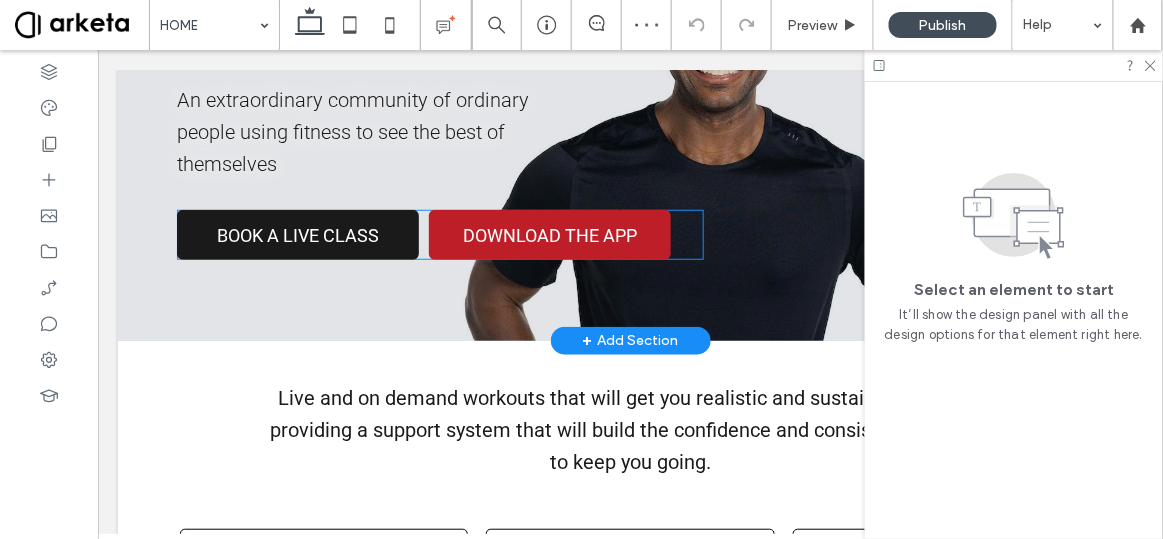 click on "BOOK A LIVE CLASS" at bounding box center [297, 234] 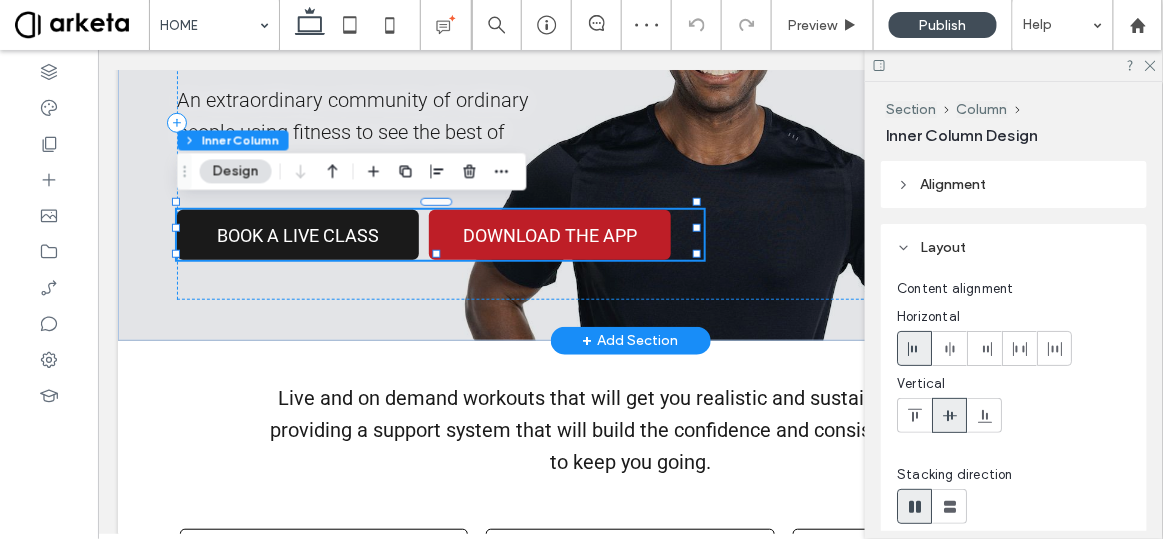 click on "BOOK A LIVE CLASS" at bounding box center (297, 234) 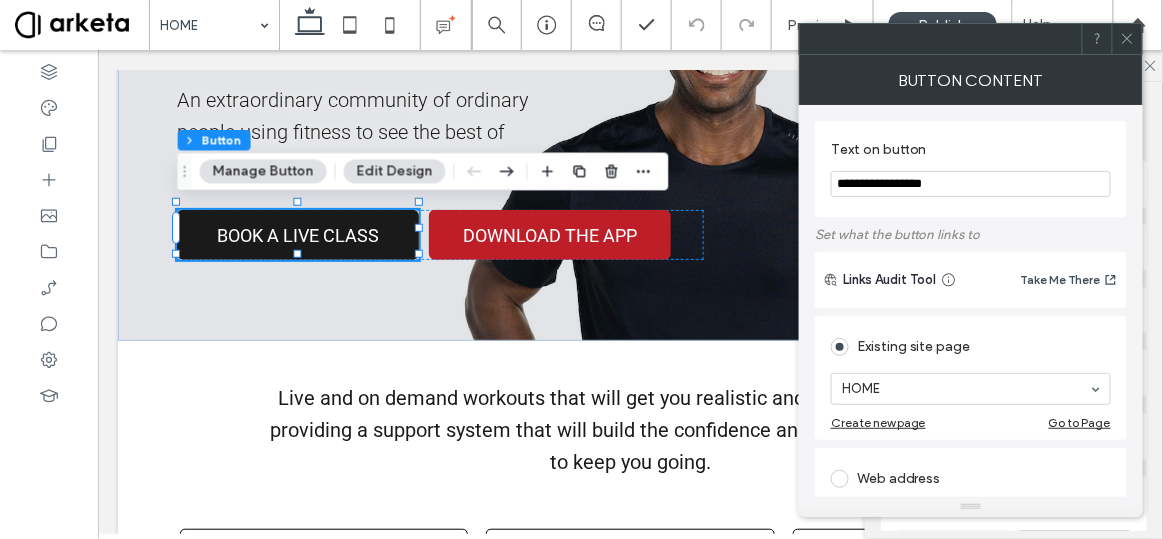 scroll, scrollTop: 150, scrollLeft: 0, axis: vertical 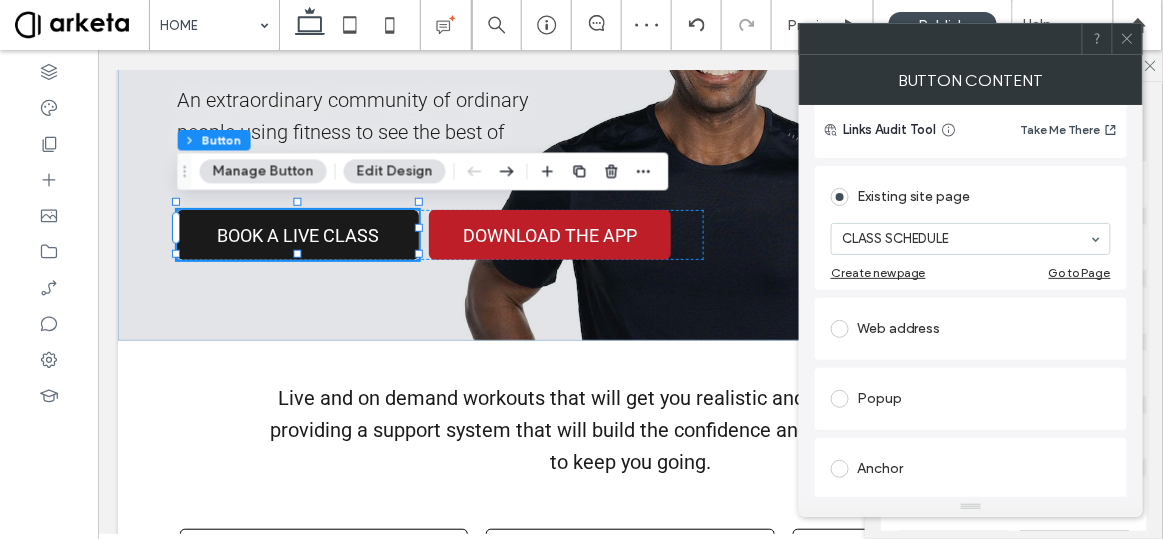 click 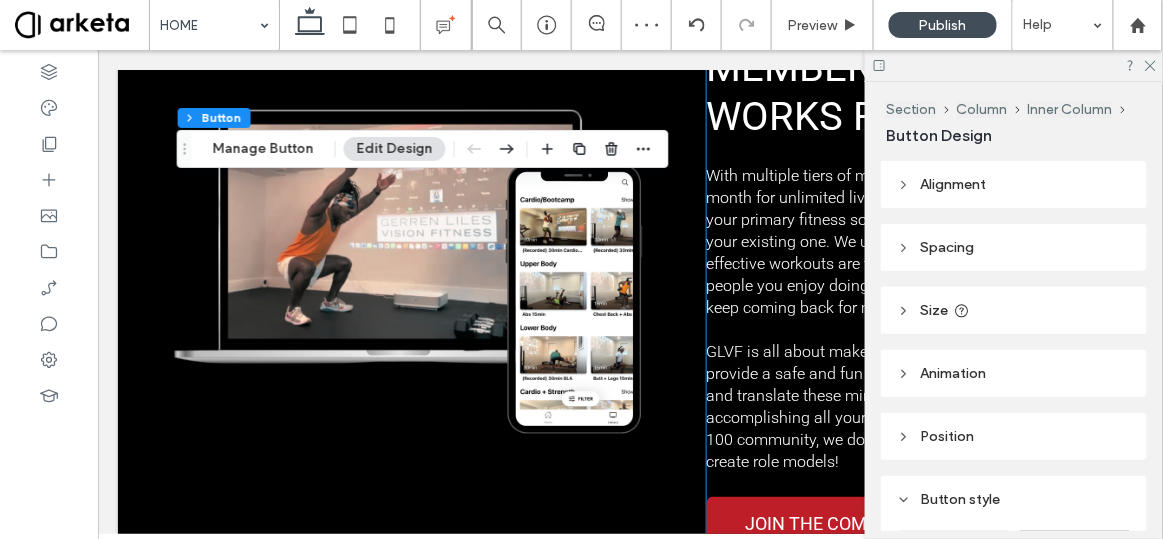 scroll, scrollTop: 1439, scrollLeft: 0, axis: vertical 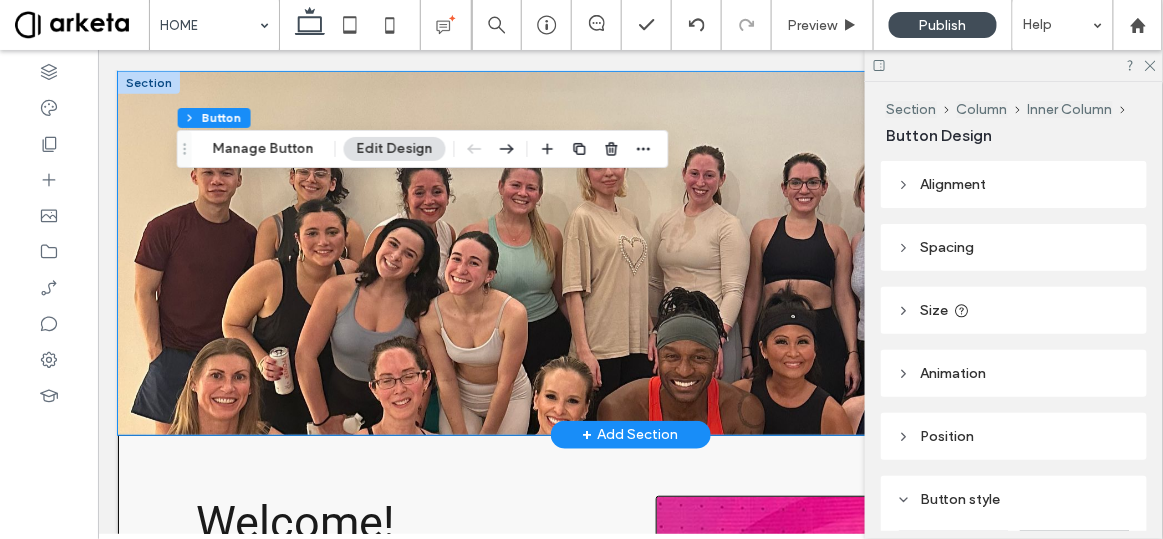 click at bounding box center [629, 252] 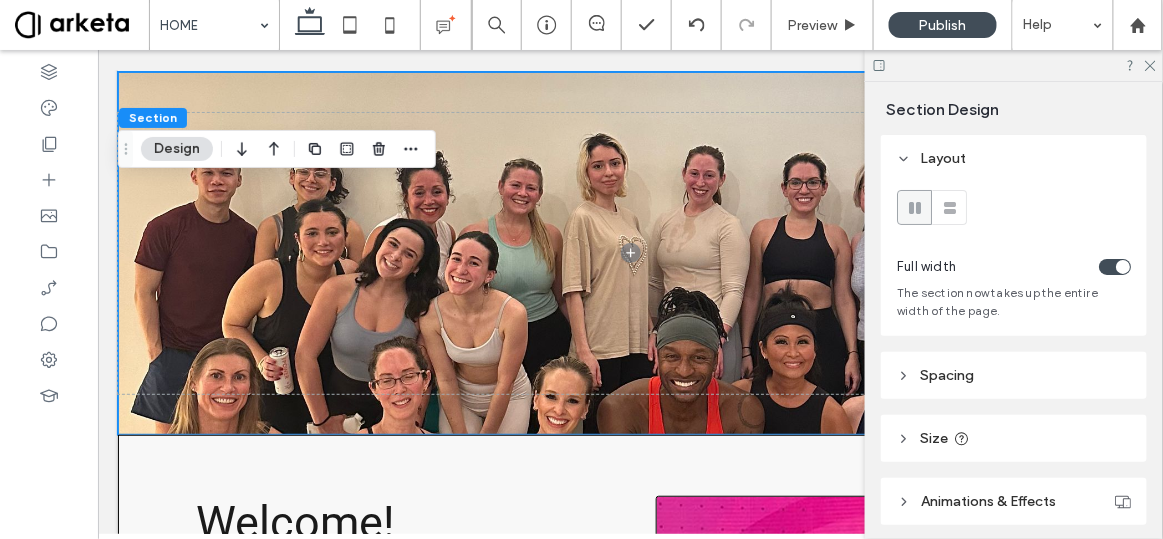 scroll, scrollTop: 137, scrollLeft: 0, axis: vertical 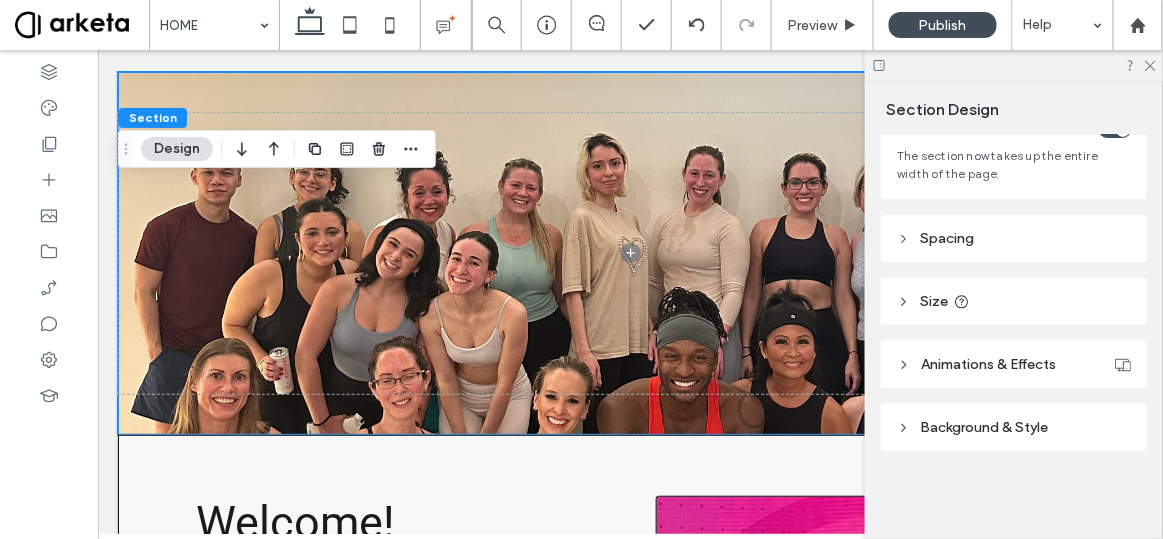 click on "Background & Style" at bounding box center [985, 427] 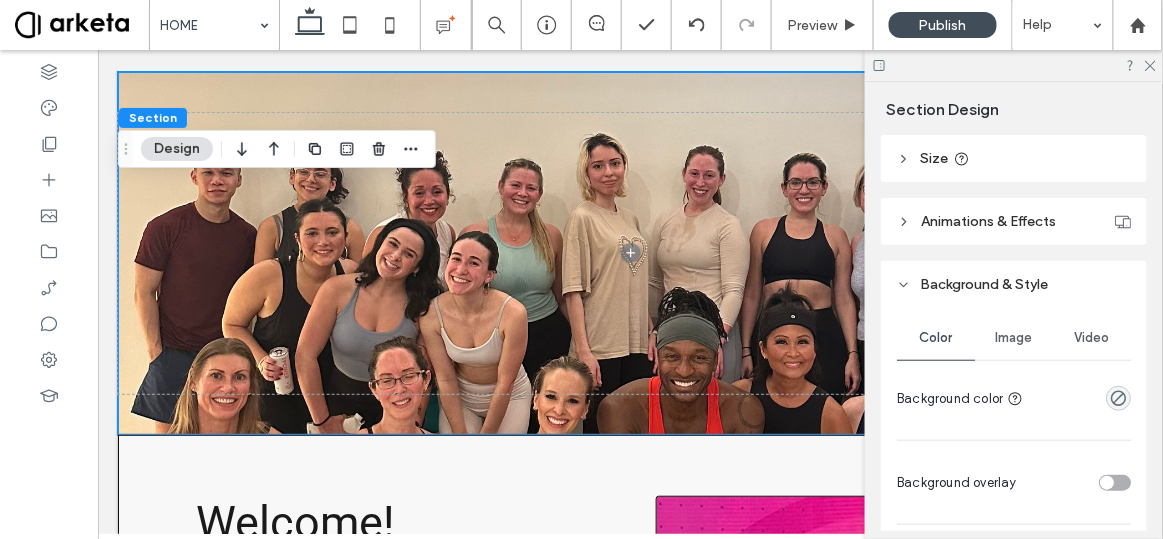scroll, scrollTop: 299, scrollLeft: 0, axis: vertical 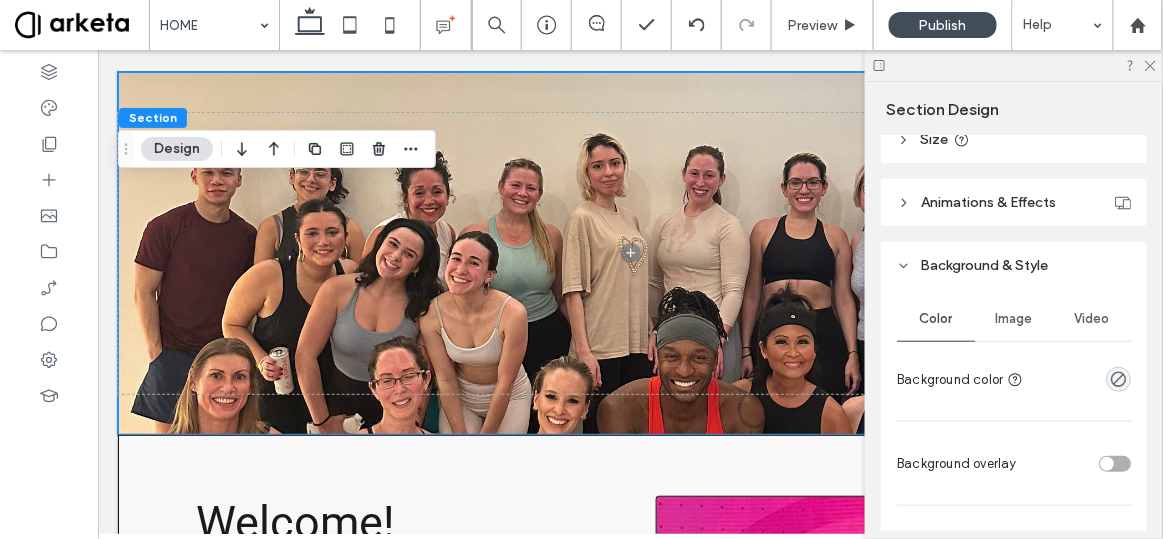 click on "Image" at bounding box center (1014, 319) 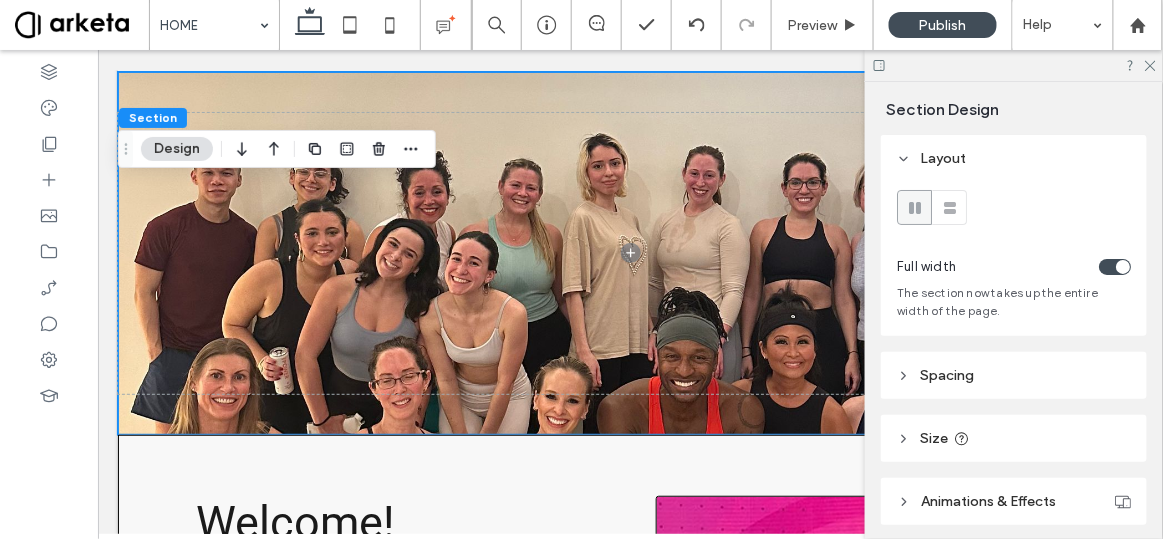 scroll, scrollTop: 256, scrollLeft: 0, axis: vertical 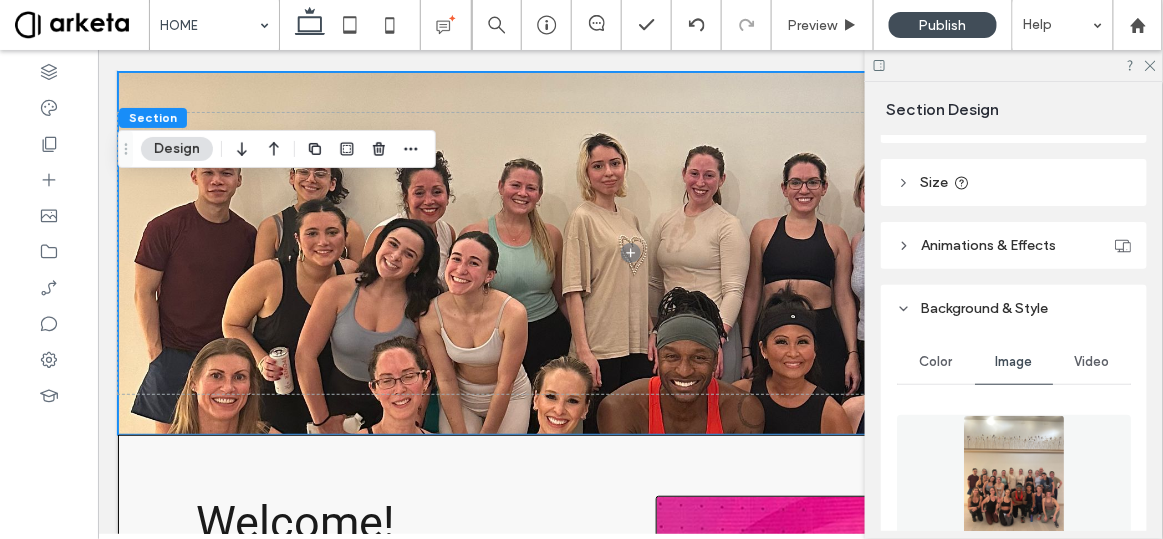 click on "Video" at bounding box center [1092, 362] 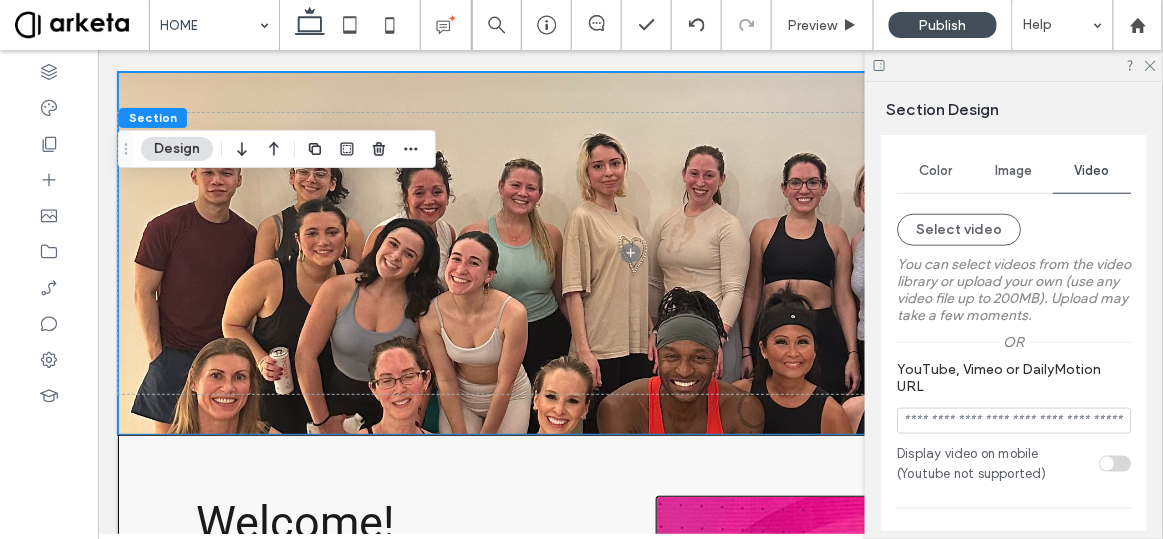 scroll, scrollTop: 451, scrollLeft: 0, axis: vertical 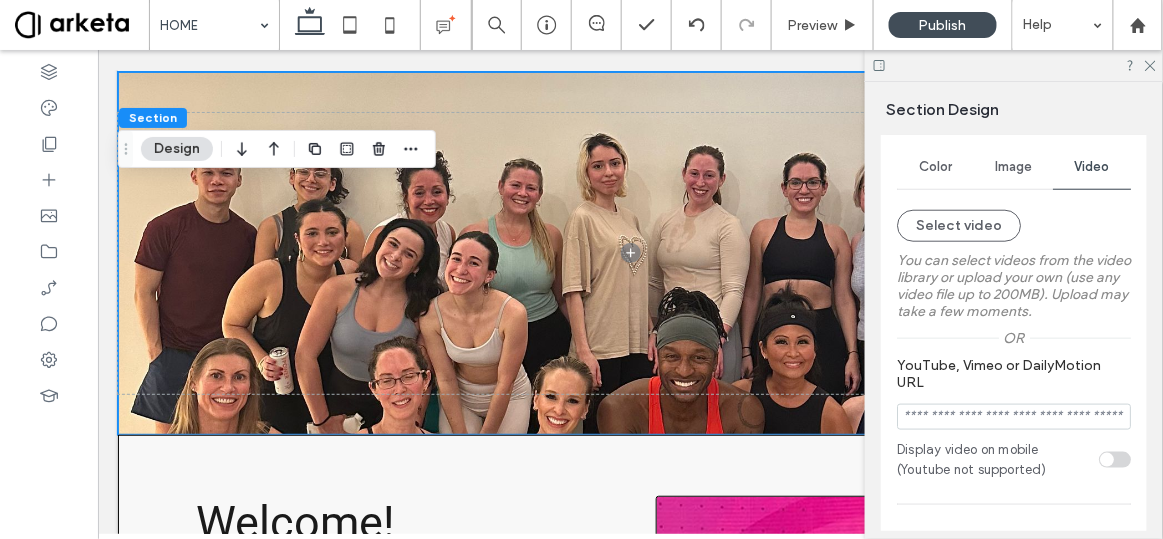 click on "Image" at bounding box center (1014, 167) 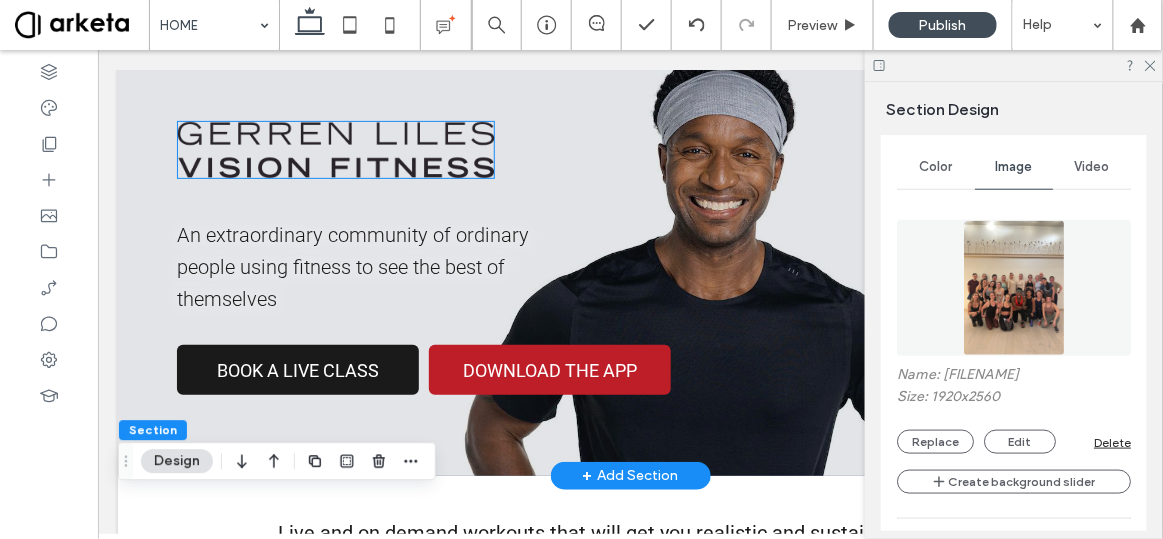 scroll, scrollTop: 147, scrollLeft: 0, axis: vertical 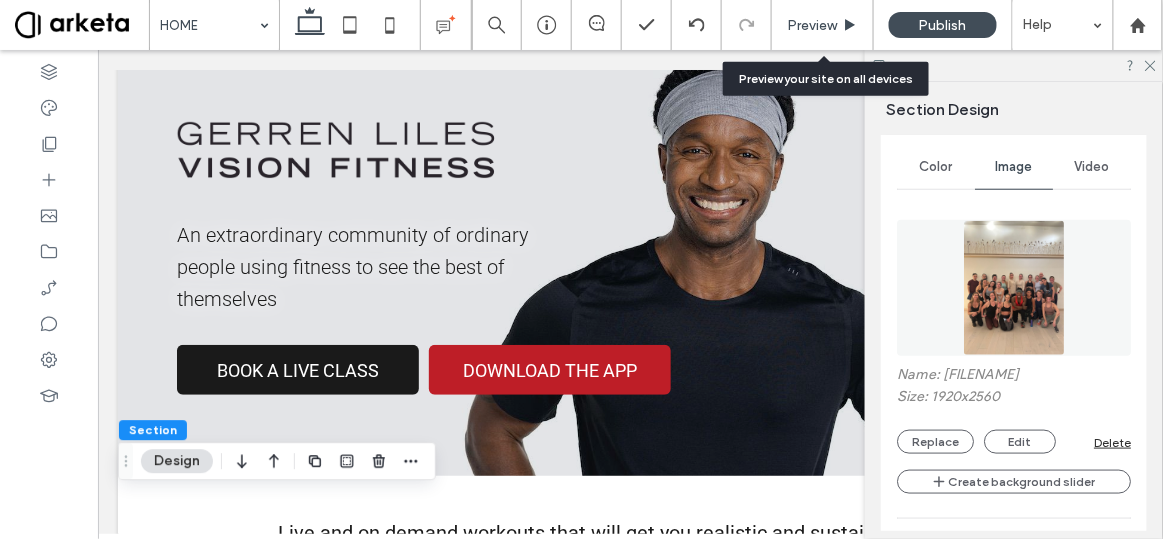 click on "Preview" at bounding box center (823, 25) 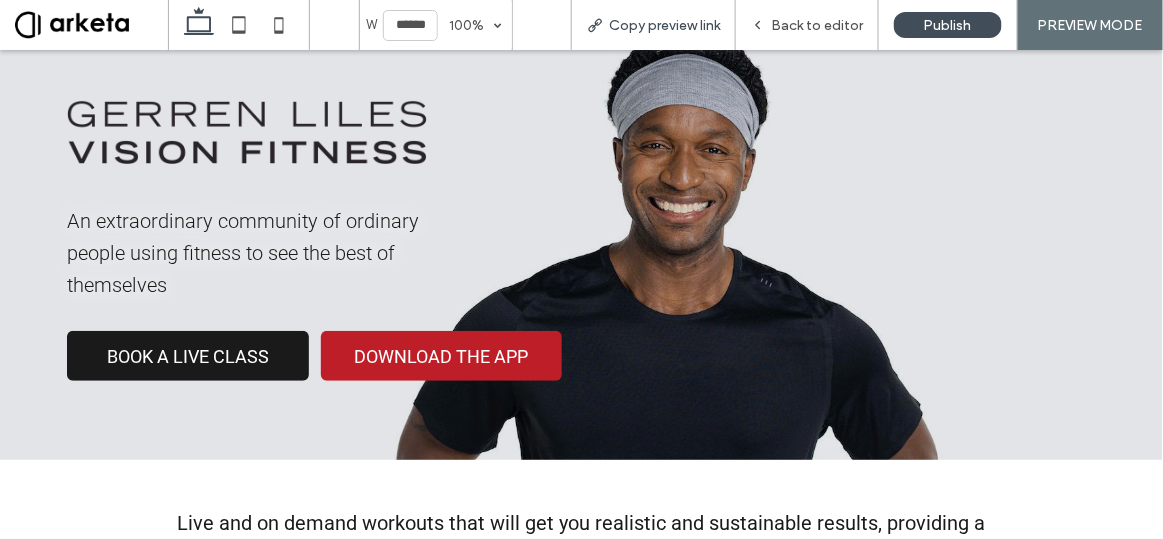 click on "Copy preview link" at bounding box center (664, 25) 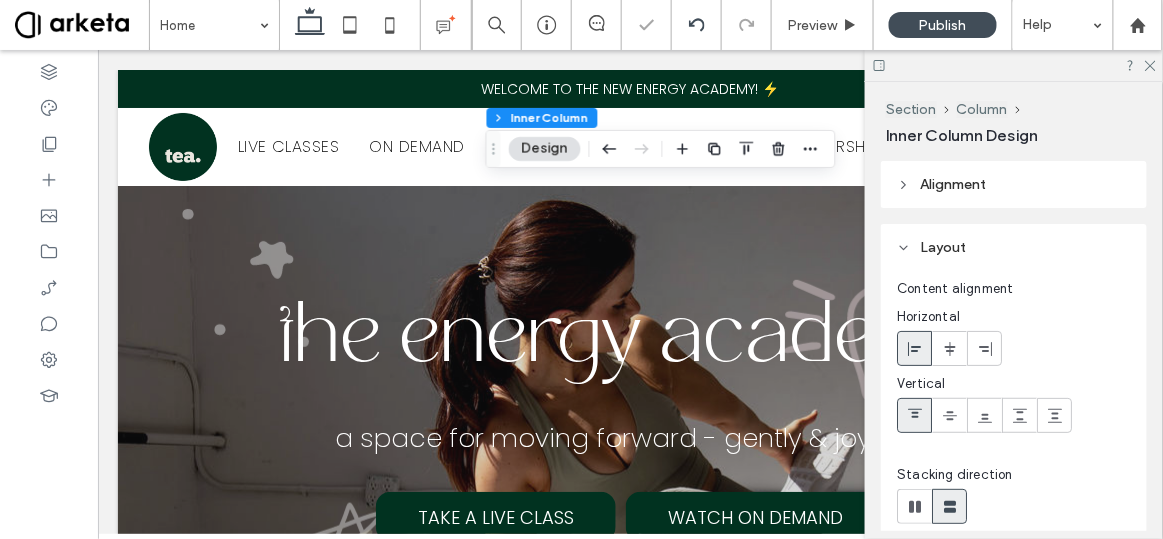 scroll, scrollTop: 787, scrollLeft: 0, axis: vertical 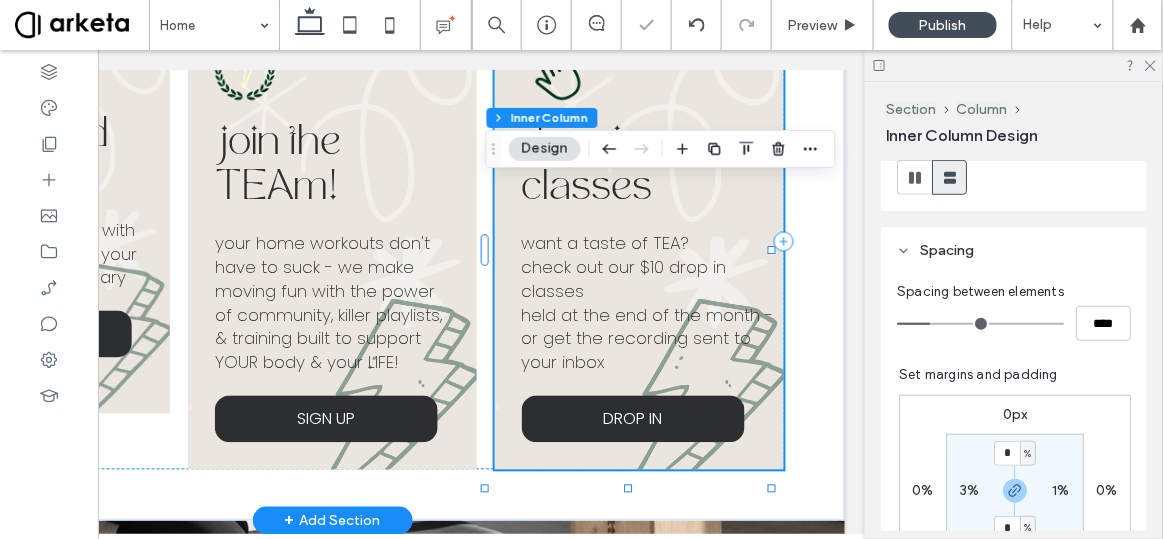 drag, startPoint x: 754, startPoint y: 408, endPoint x: 819, endPoint y: 534, distance: 141.778 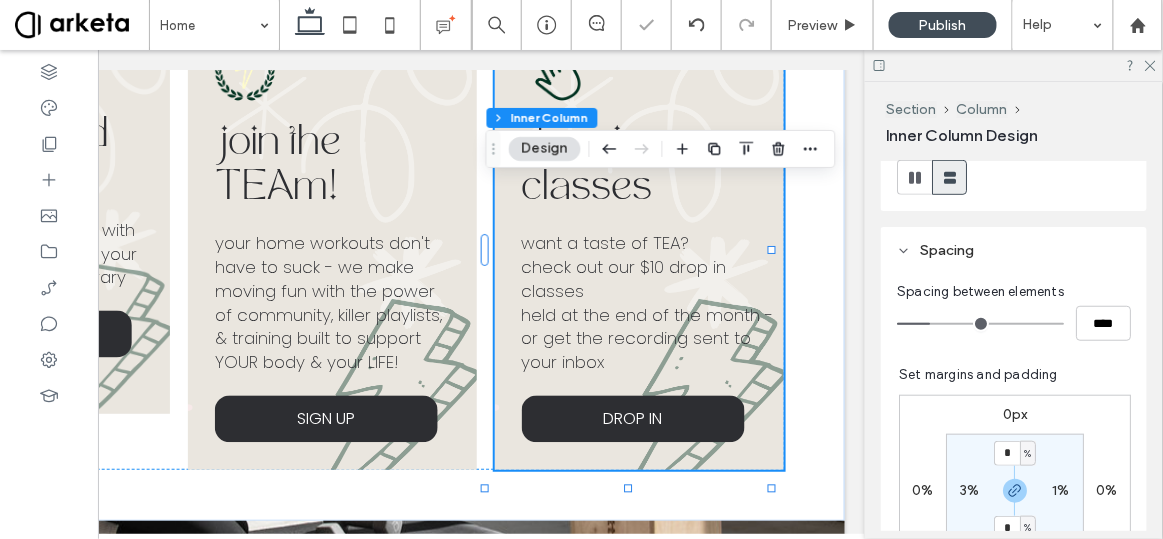 click on "1%" at bounding box center (1060, 490) 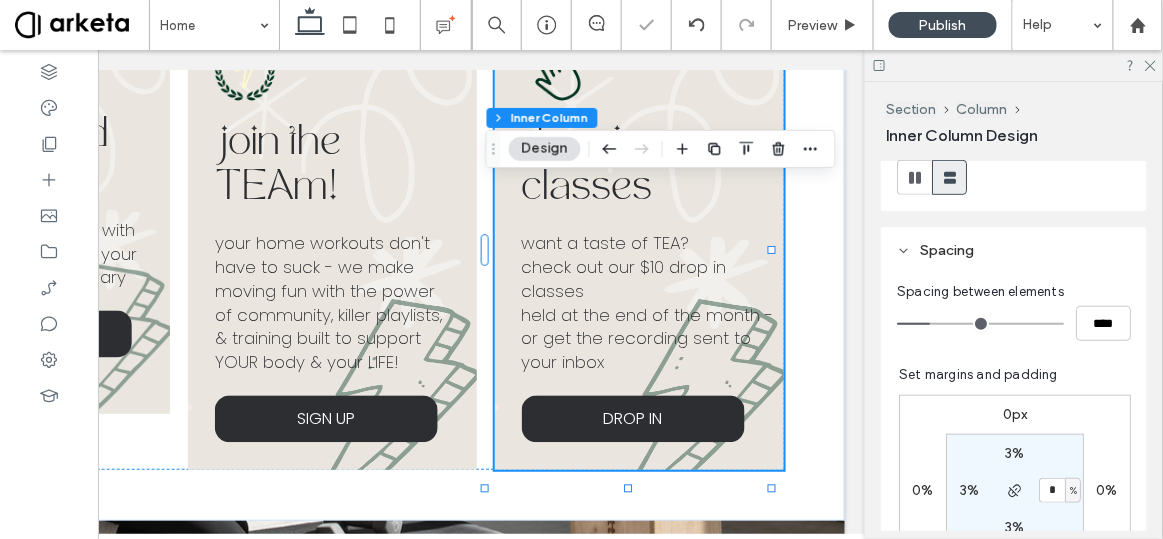 type on "*" 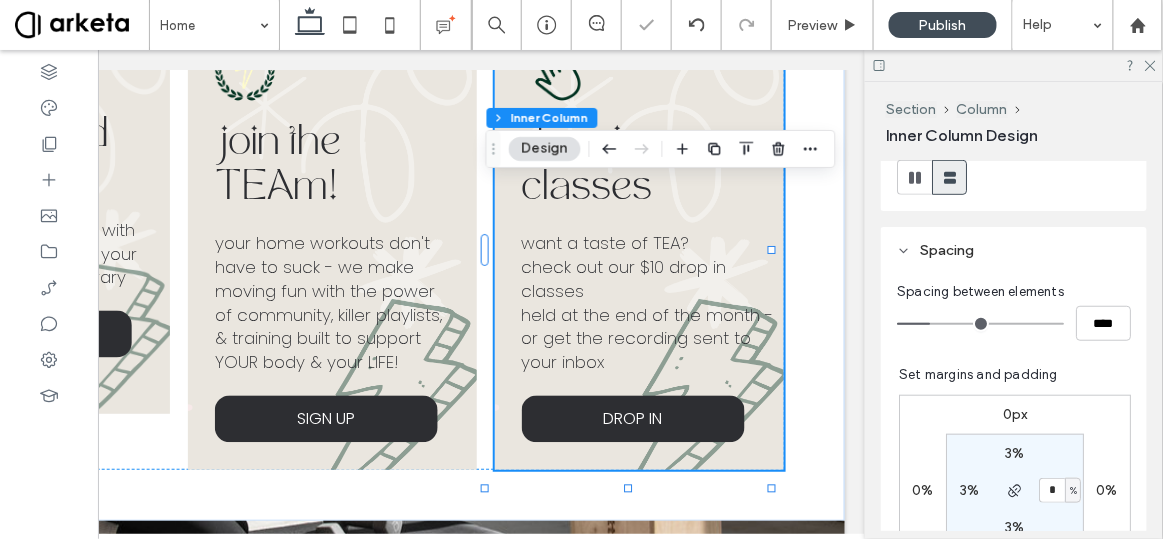type on "*" 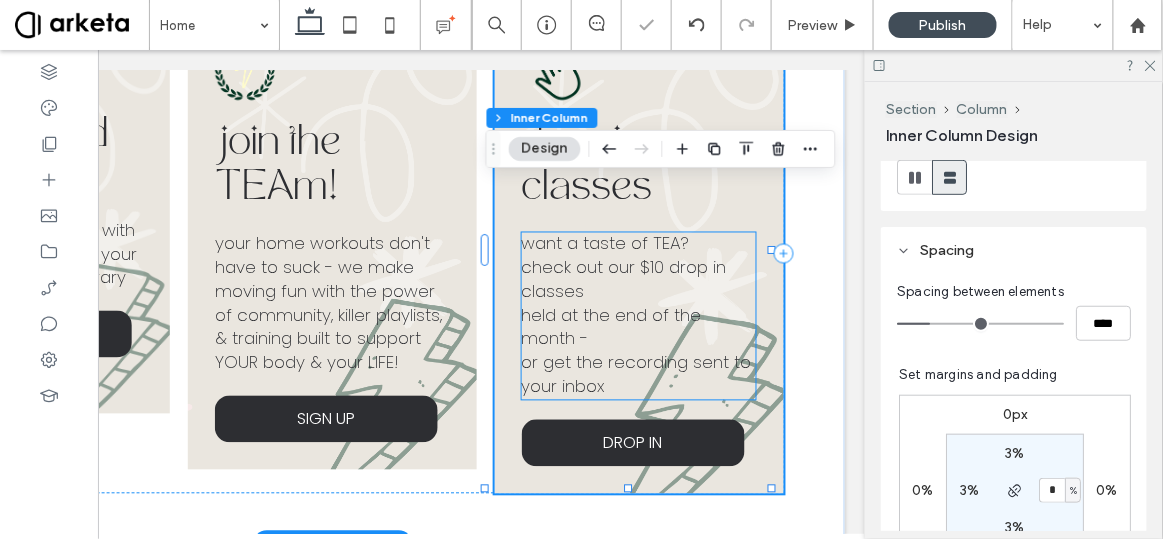 click on "or get the recording sent to your inbox" at bounding box center [638, 374] 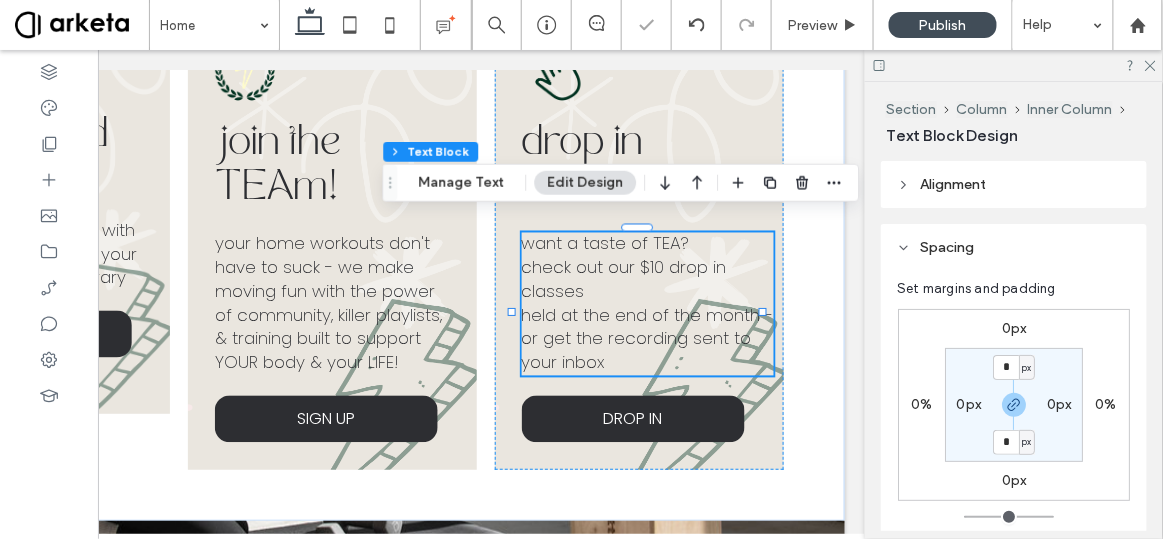 scroll, scrollTop: 366, scrollLeft: 0, axis: vertical 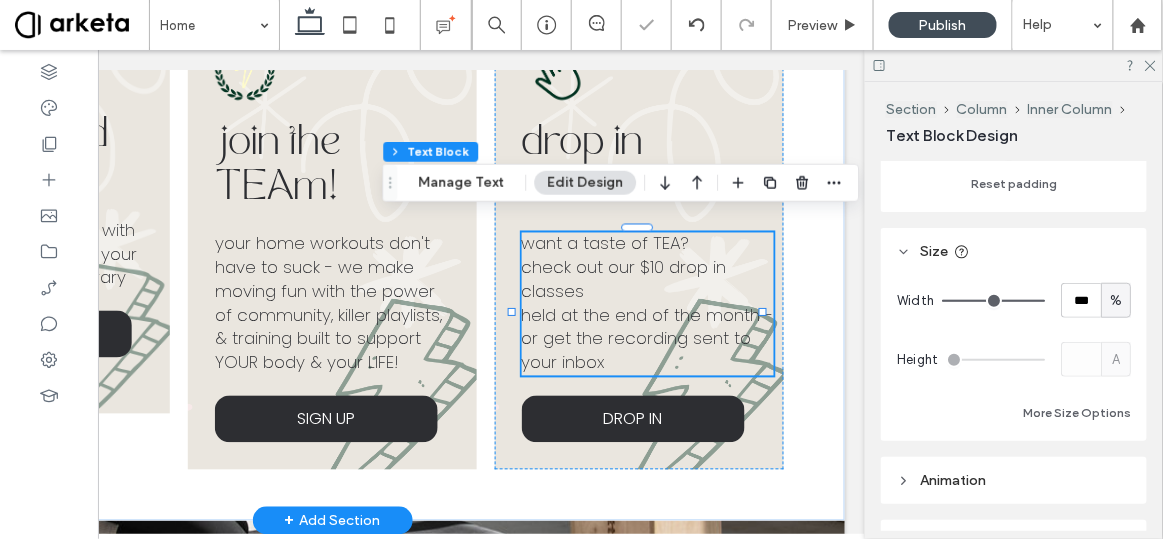 click on "or get the recording sent to your inbox" at bounding box center (638, 350) 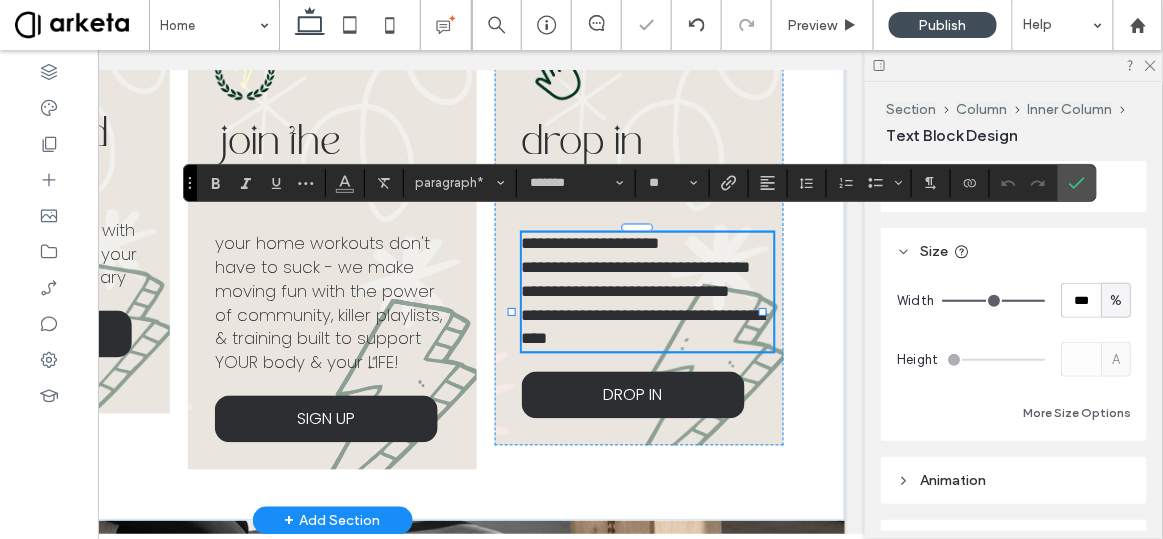 click on "**********" at bounding box center [649, 328] 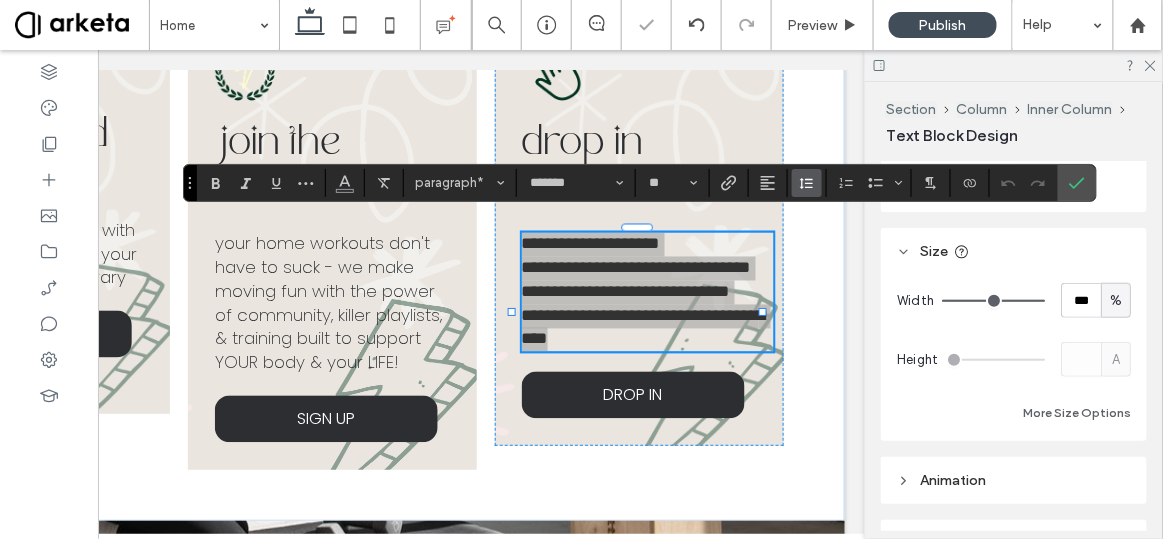 click at bounding box center [807, 183] 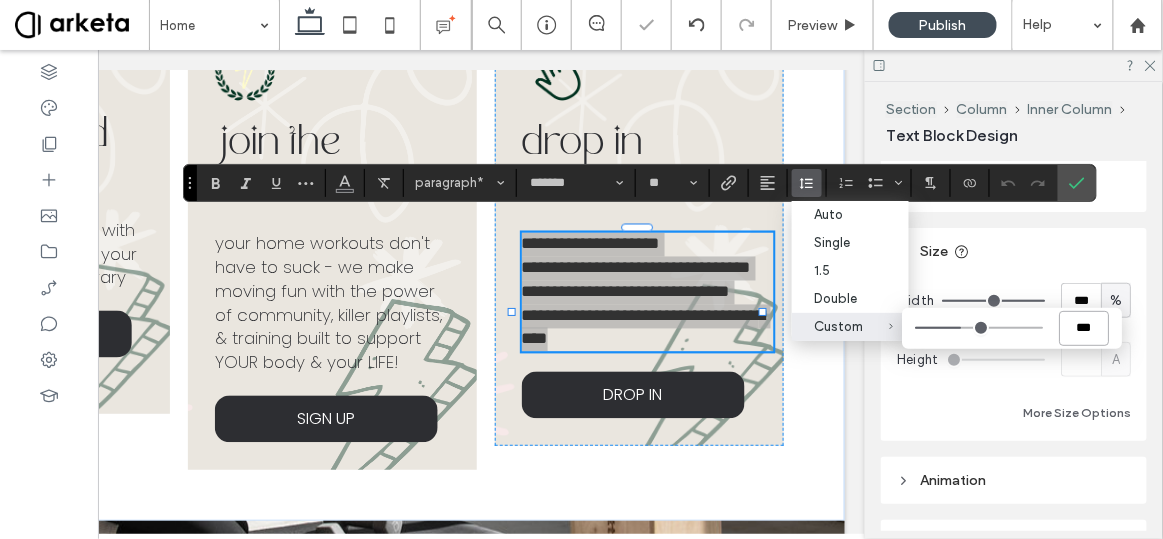 click on "***" at bounding box center [1084, 328] 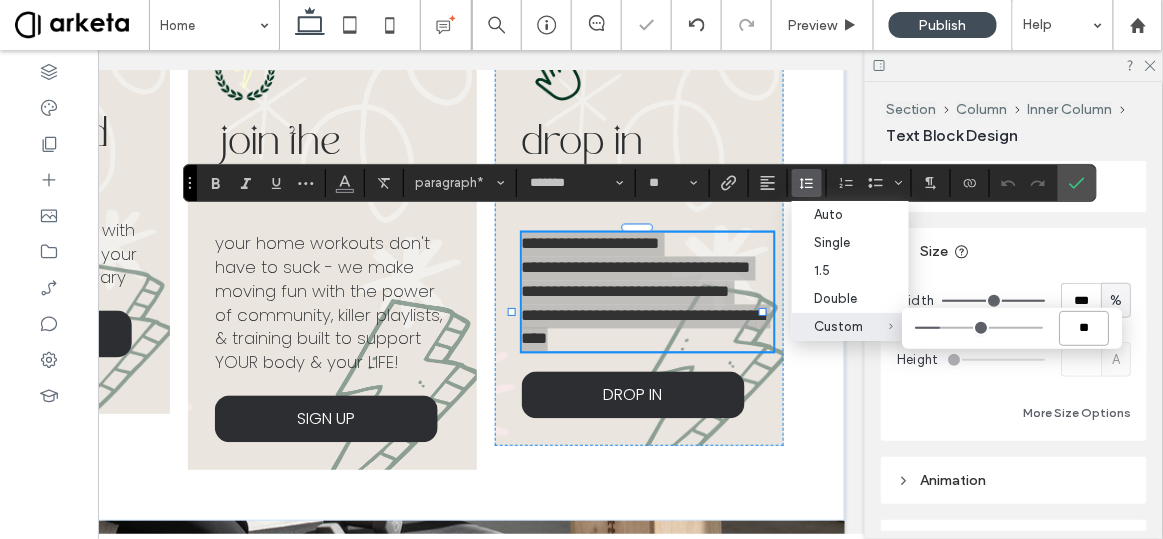 type on "***" 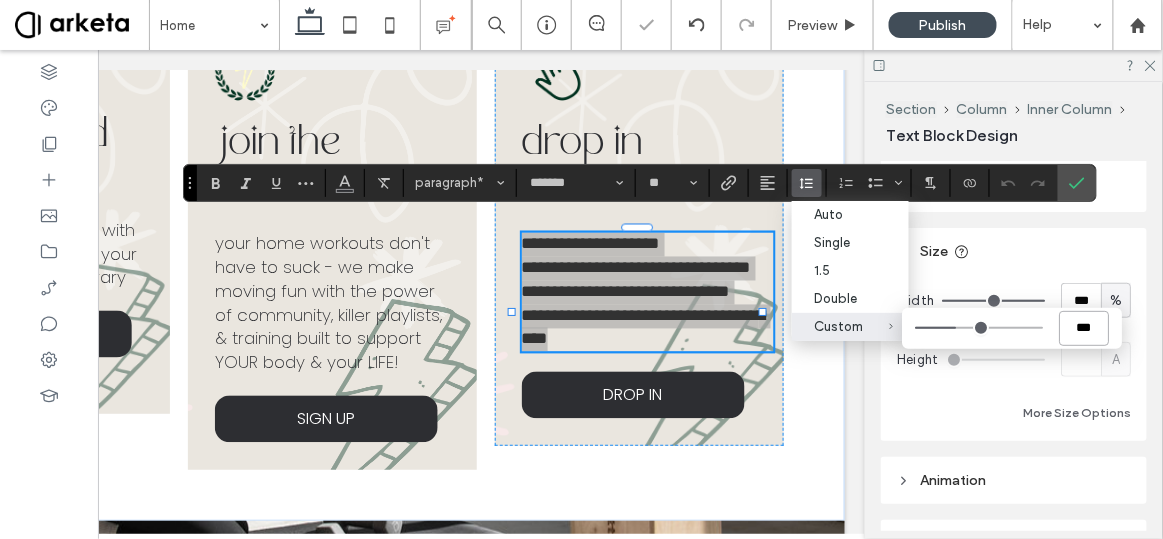 type on "***" 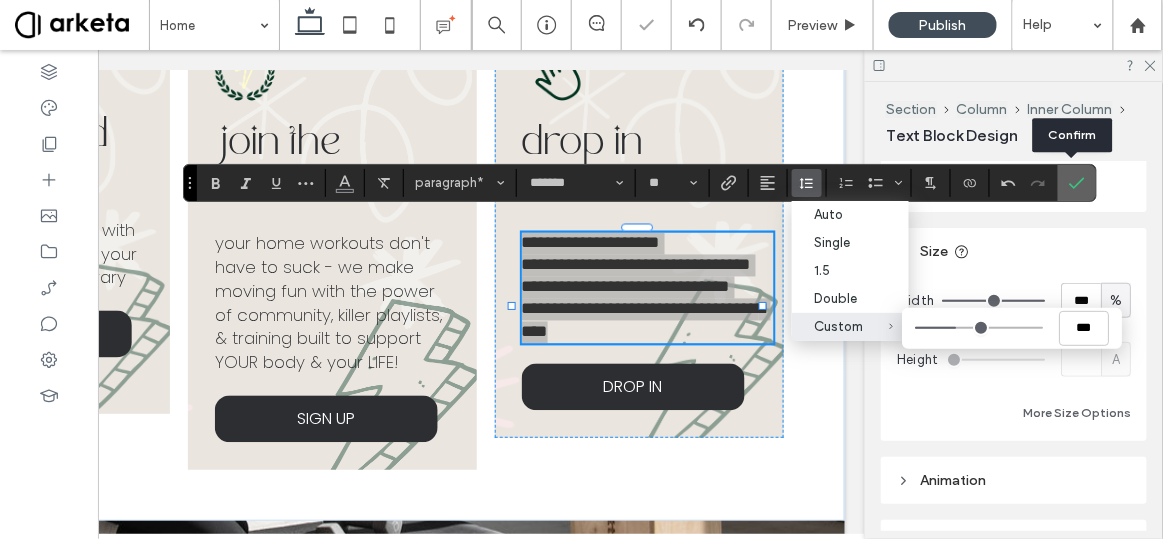 click 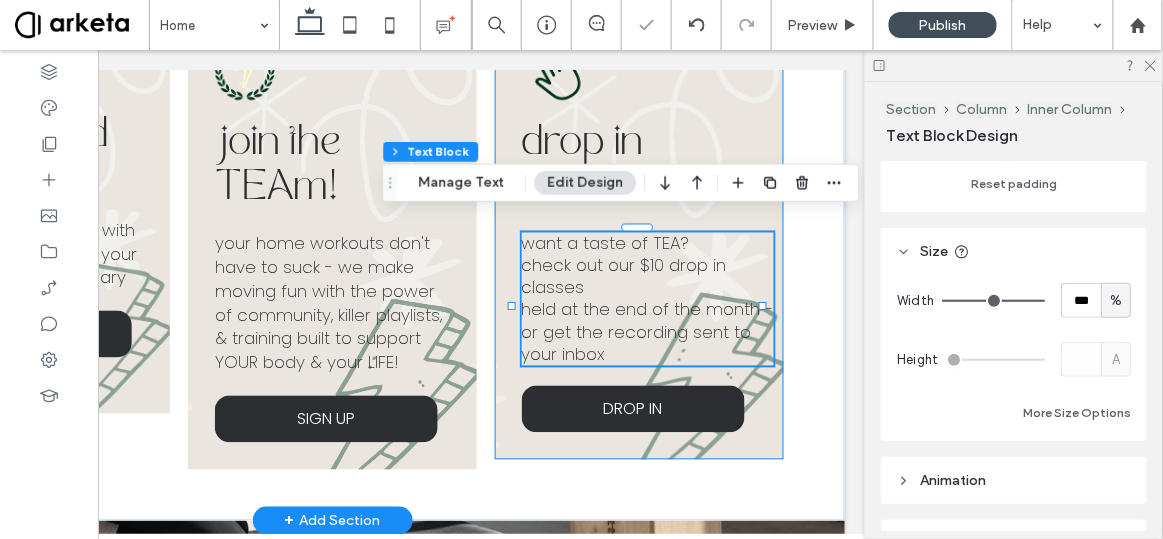click on "drop in classes
want a taste of TEA? check out our $10 drop in classes held at the end of the month - or get the recording sent to your inbox
DROP IN" at bounding box center (640, 236) 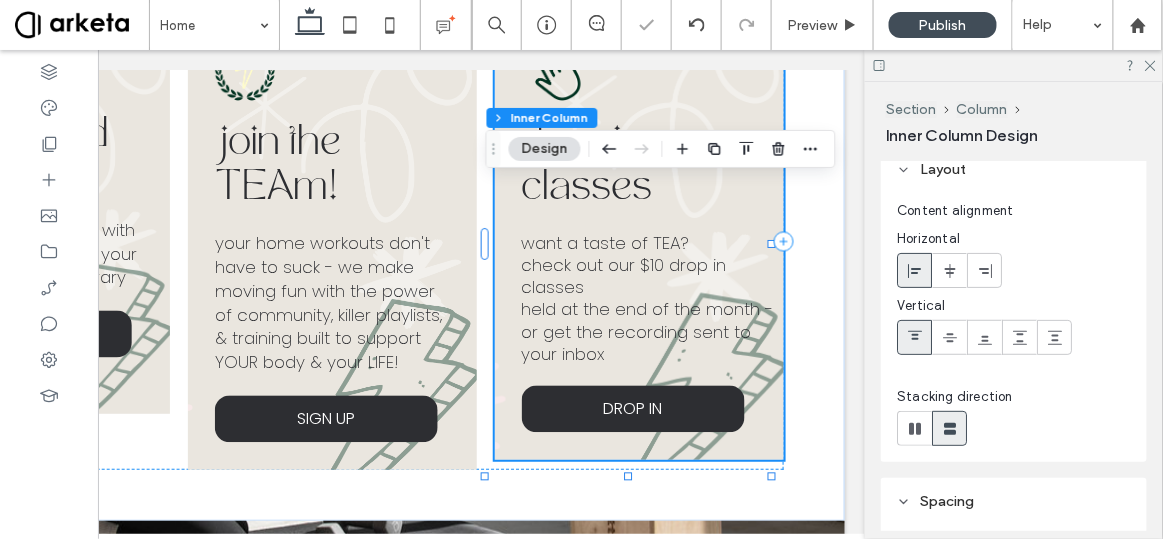 scroll, scrollTop: 0, scrollLeft: 0, axis: both 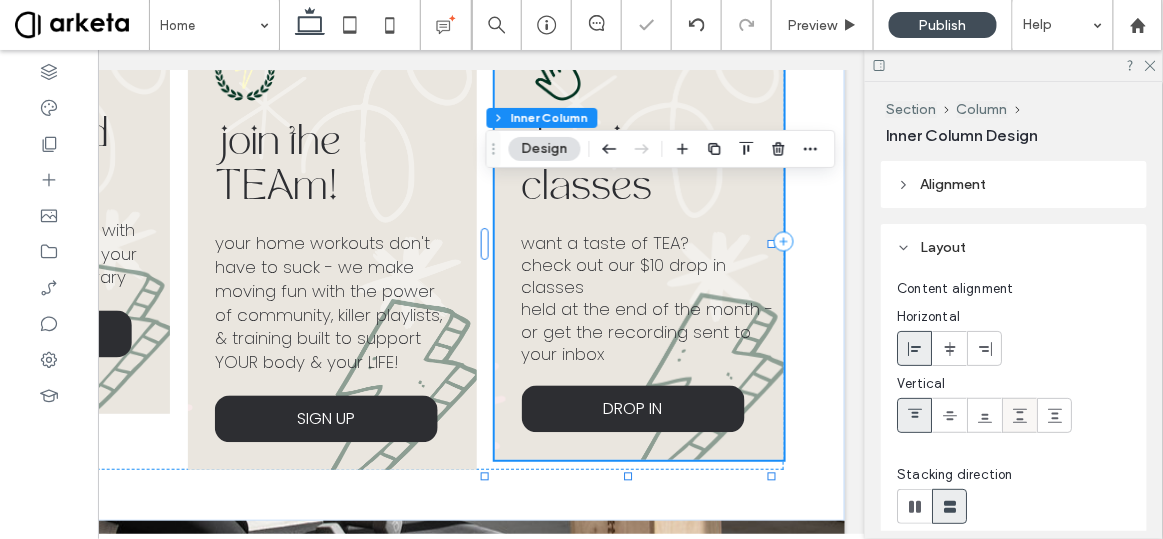 click at bounding box center (1019, 415) 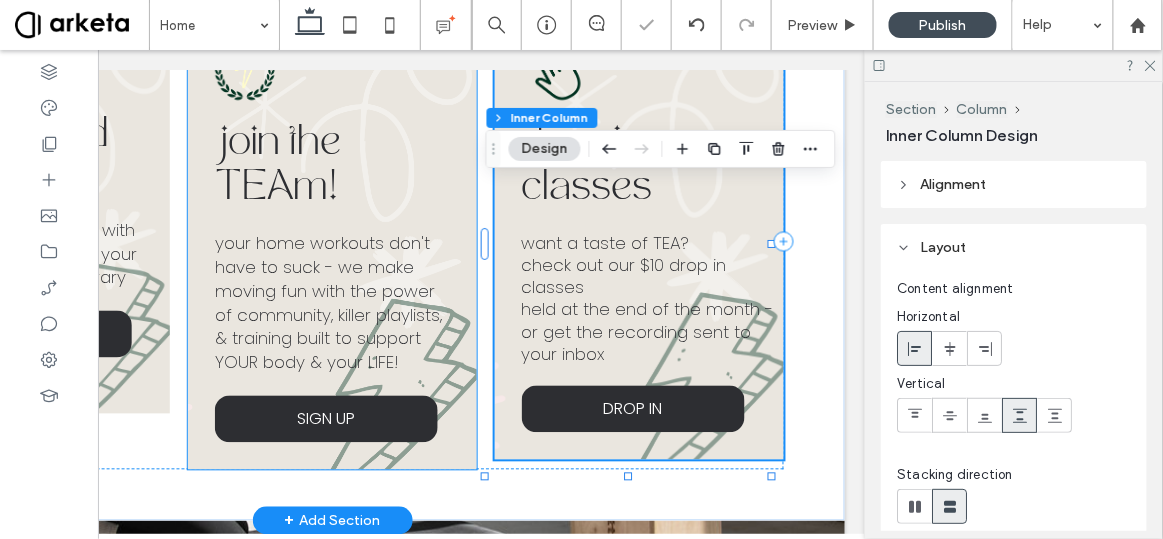 click on "your home workouts don't have to suck - we make moving fun with the power of community, killer playlists, & training built to support YOUR body & your LIFE!" at bounding box center (329, 302) 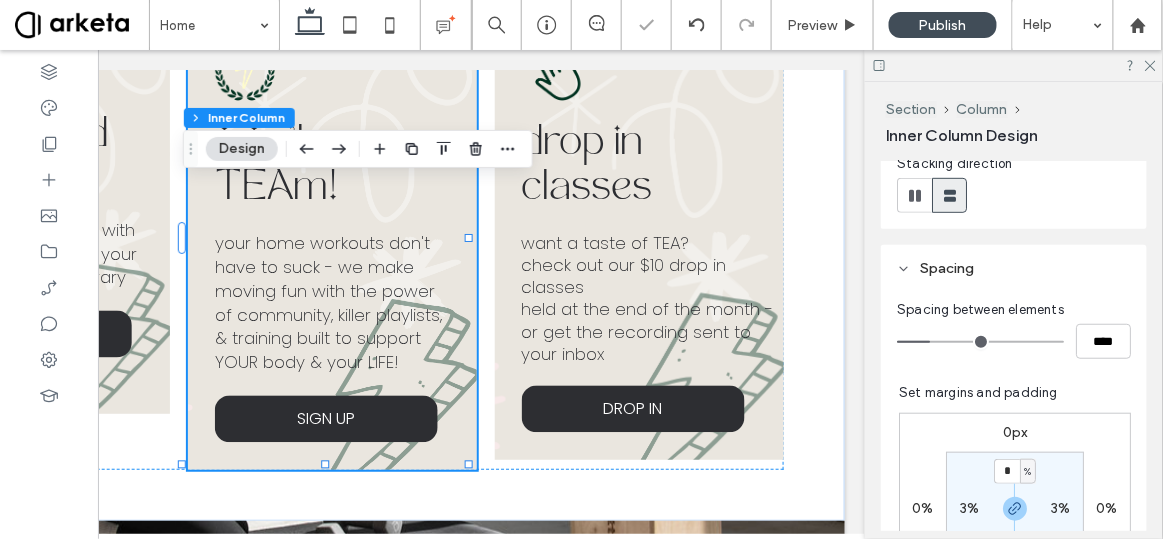 scroll, scrollTop: 74, scrollLeft: 0, axis: vertical 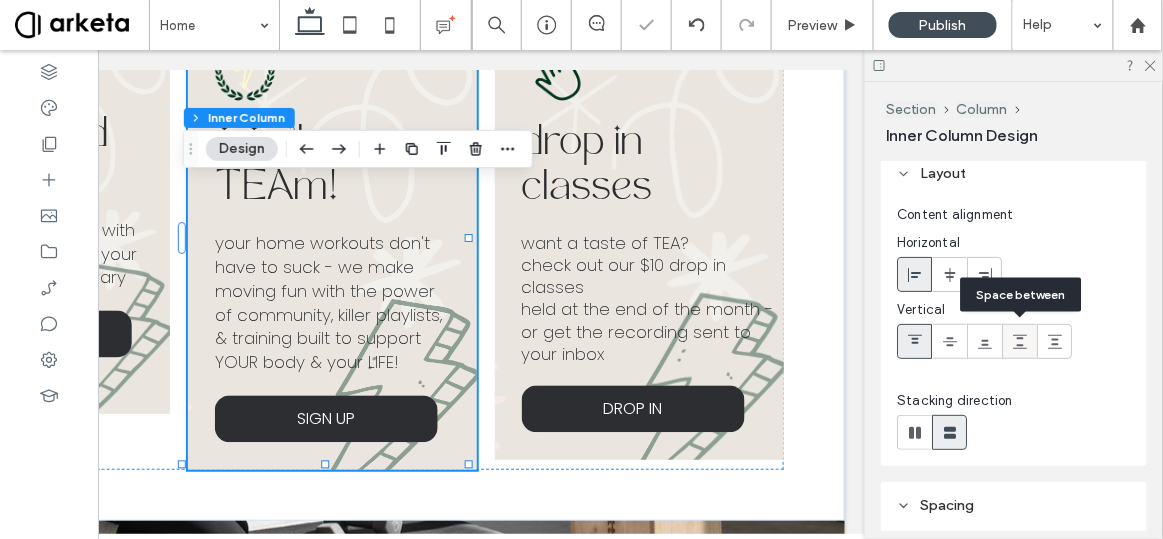 click 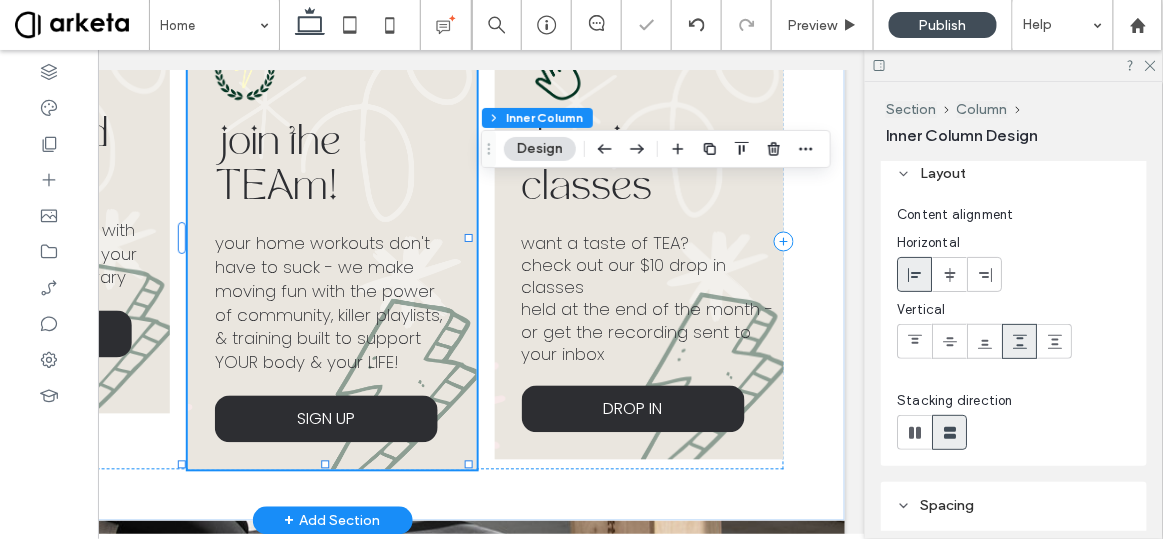 scroll, scrollTop: 0, scrollLeft: 0, axis: both 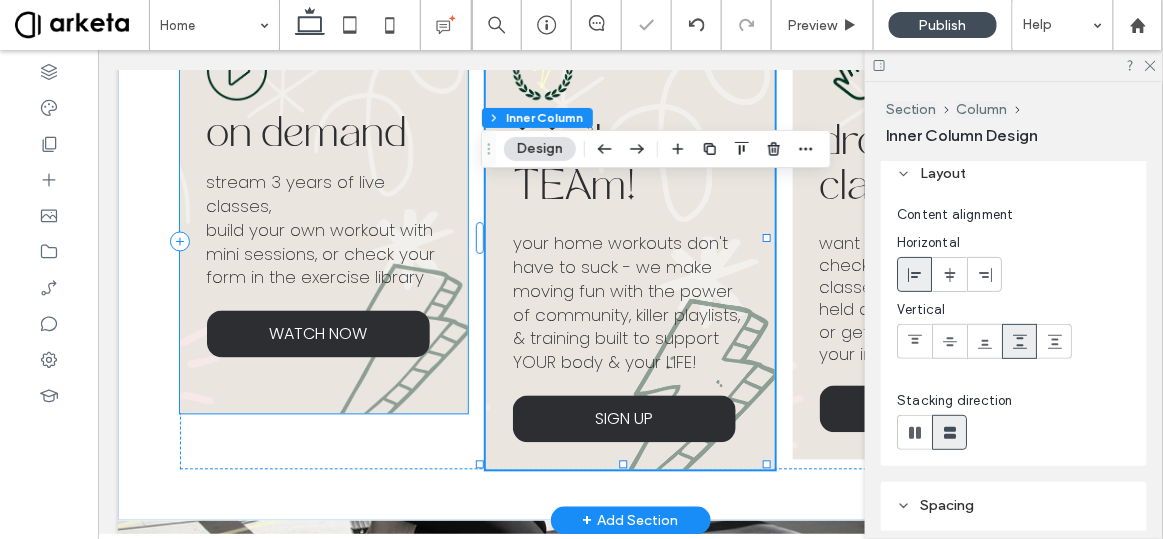 click on "on demand
stream 3 years of live classes, build your own workout with mini sessions, or check your form in the exercise library
WATCH NOW" at bounding box center (323, 213) 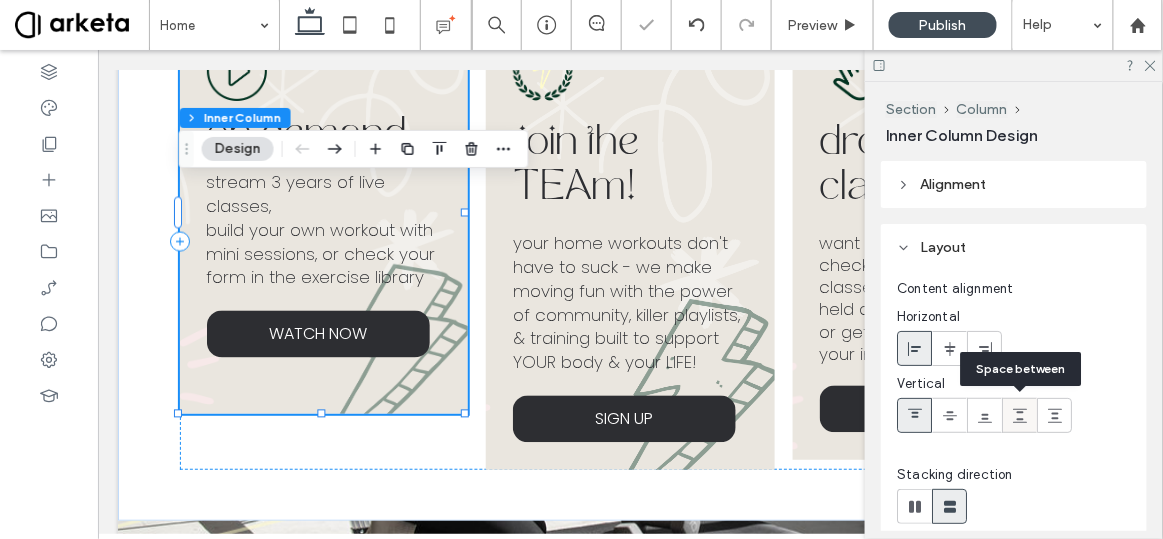 click at bounding box center (1020, 415) 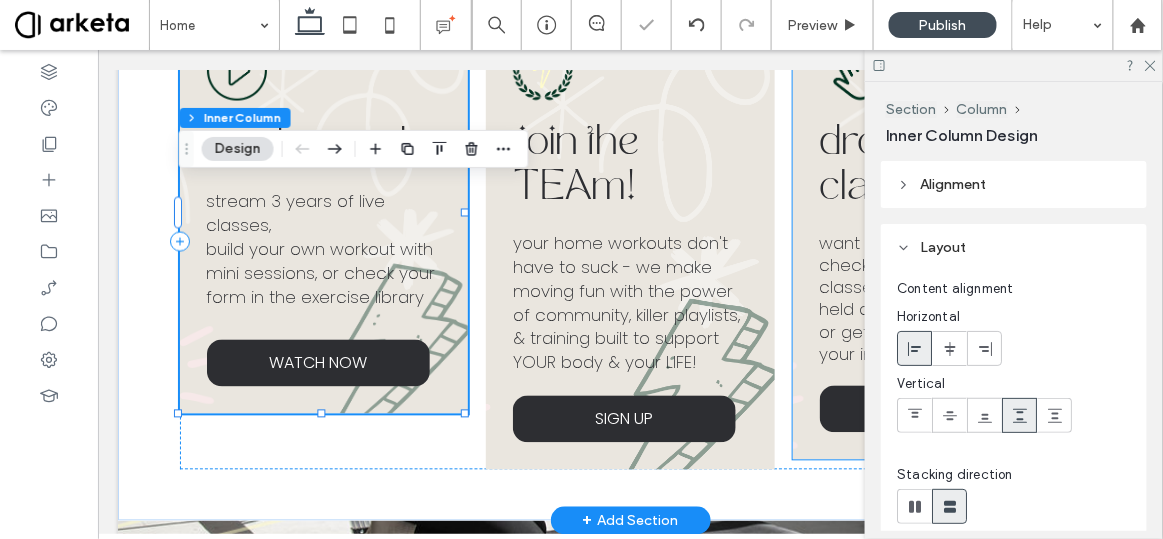 click on "check out our $10 drop in classes" at bounding box center [921, 276] 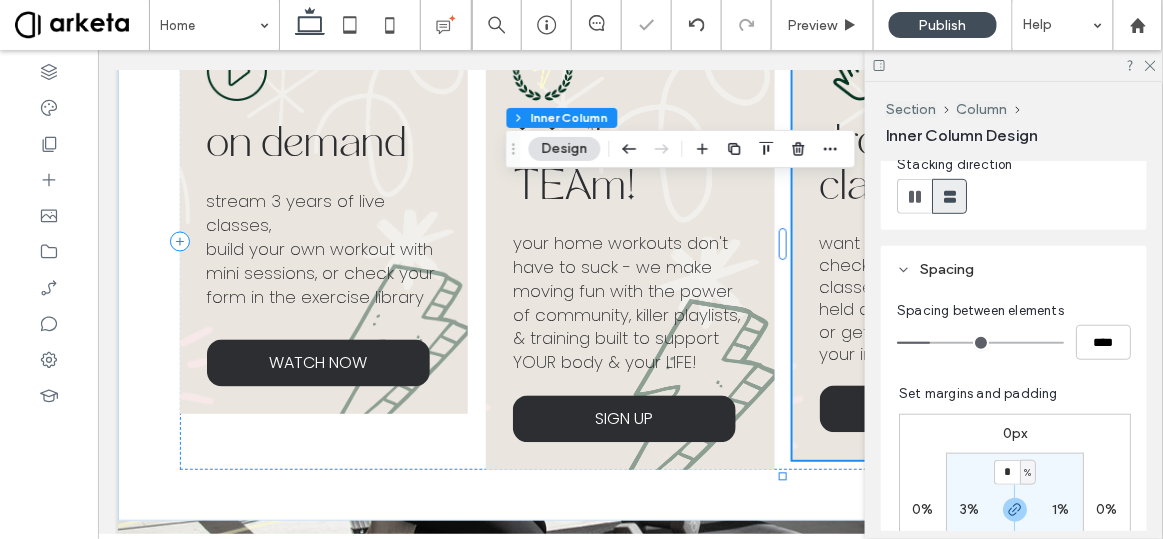 scroll, scrollTop: 409, scrollLeft: 0, axis: vertical 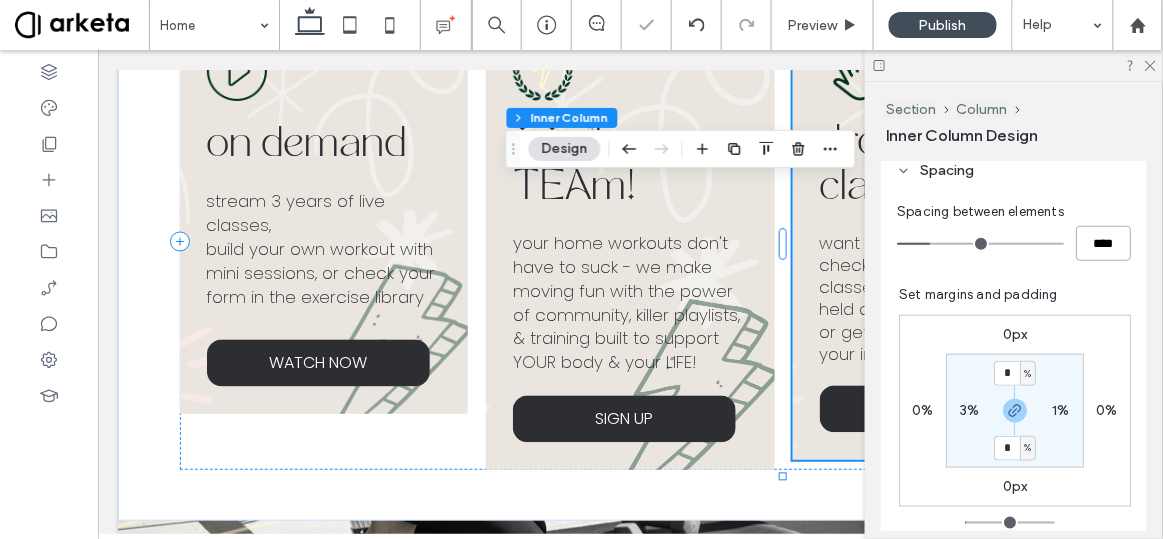 click on "****" at bounding box center [1103, 243] 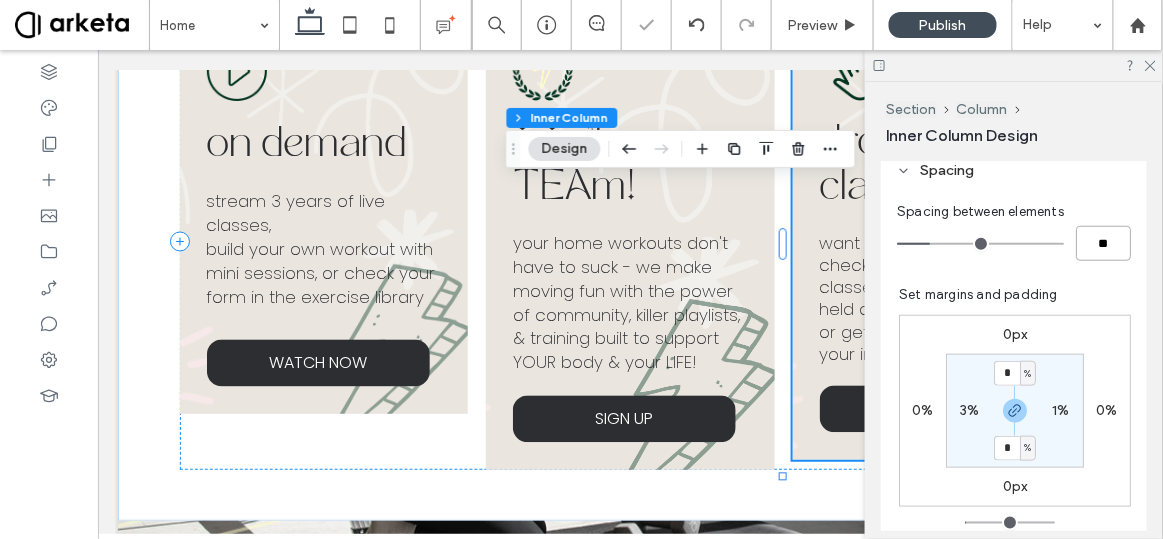 type on "**" 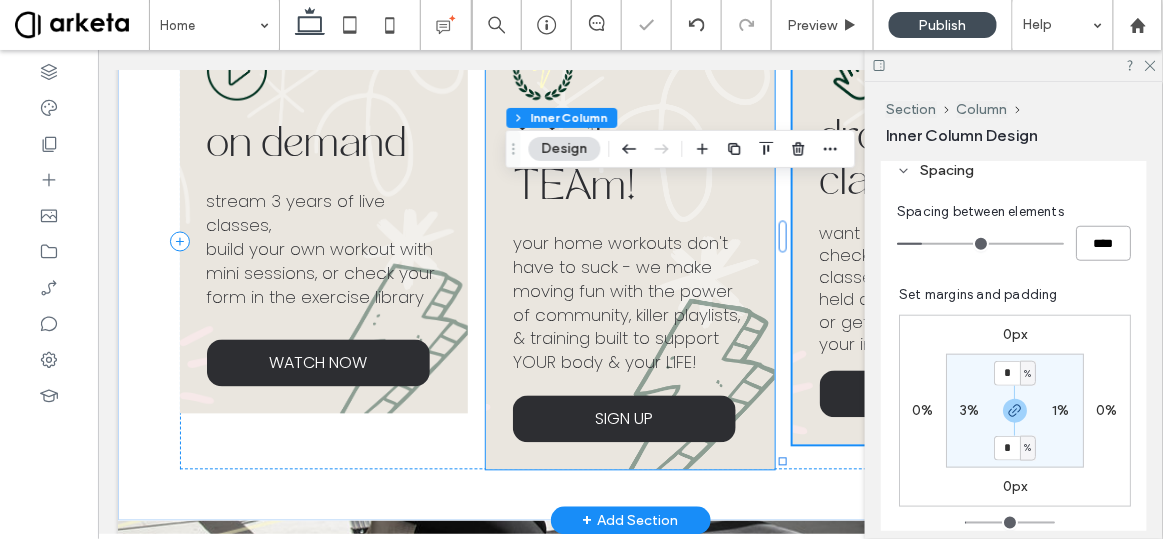 click on "your home workouts don't have to suck - we make moving fun with the power of community, killer playlists, & training built to support YOUR body & your LIFE!" at bounding box center (625, 302) 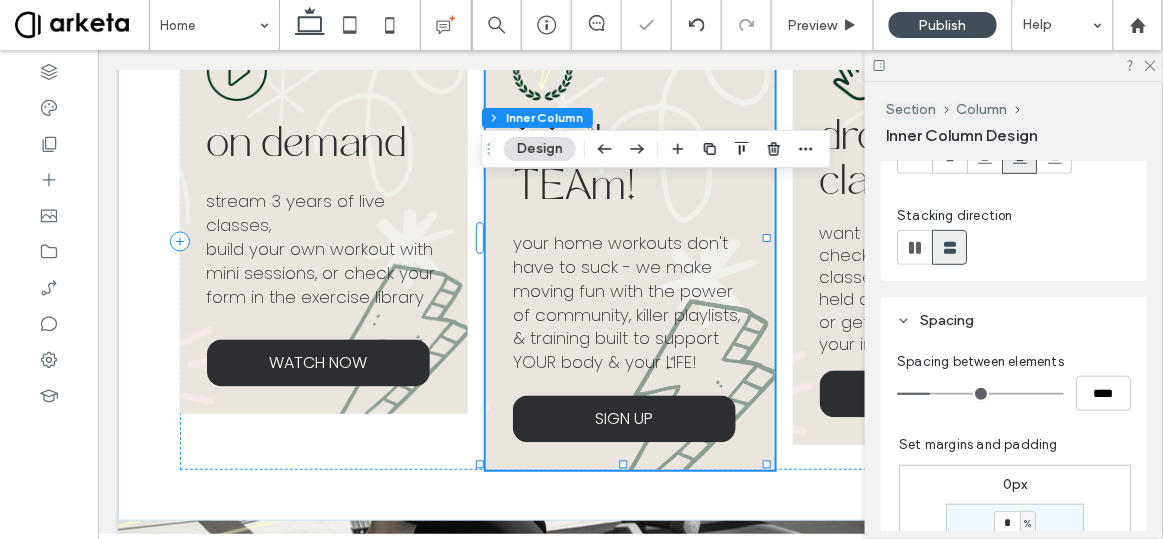 scroll, scrollTop: 318, scrollLeft: 0, axis: vertical 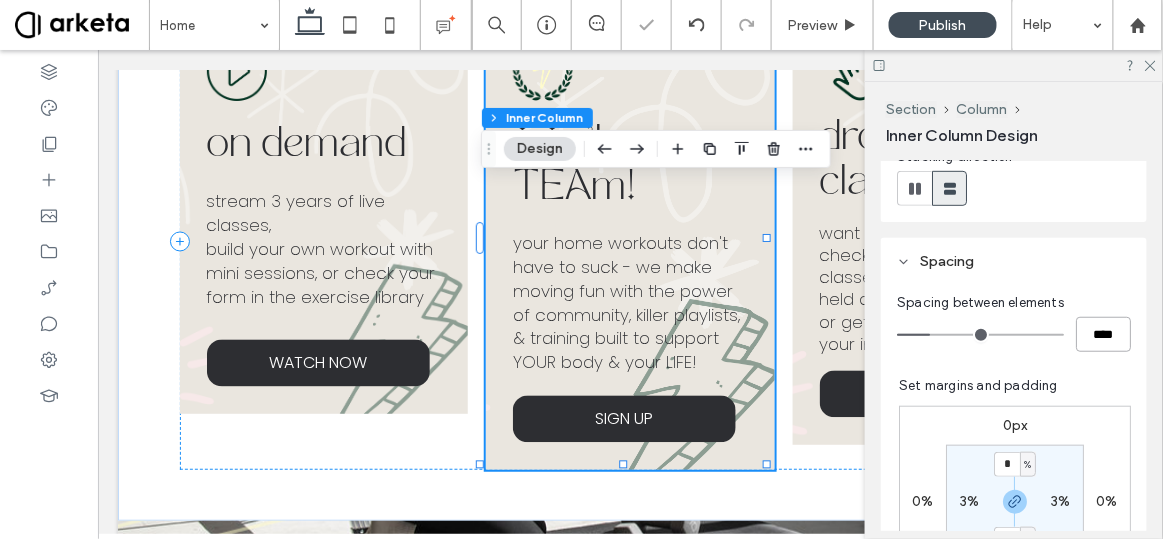 click on "****" at bounding box center [1103, 334] 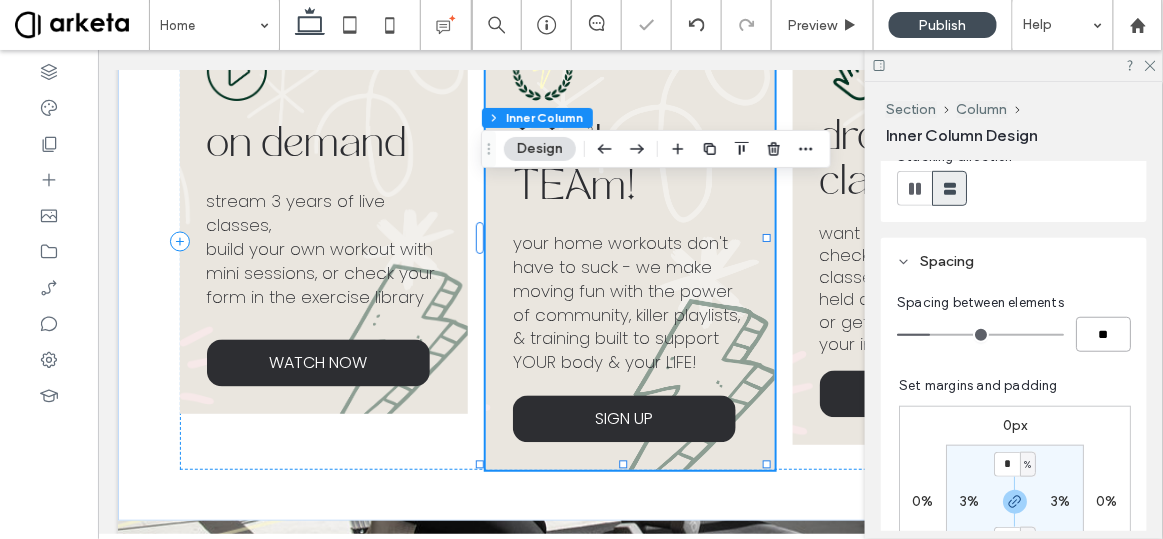 type on "**" 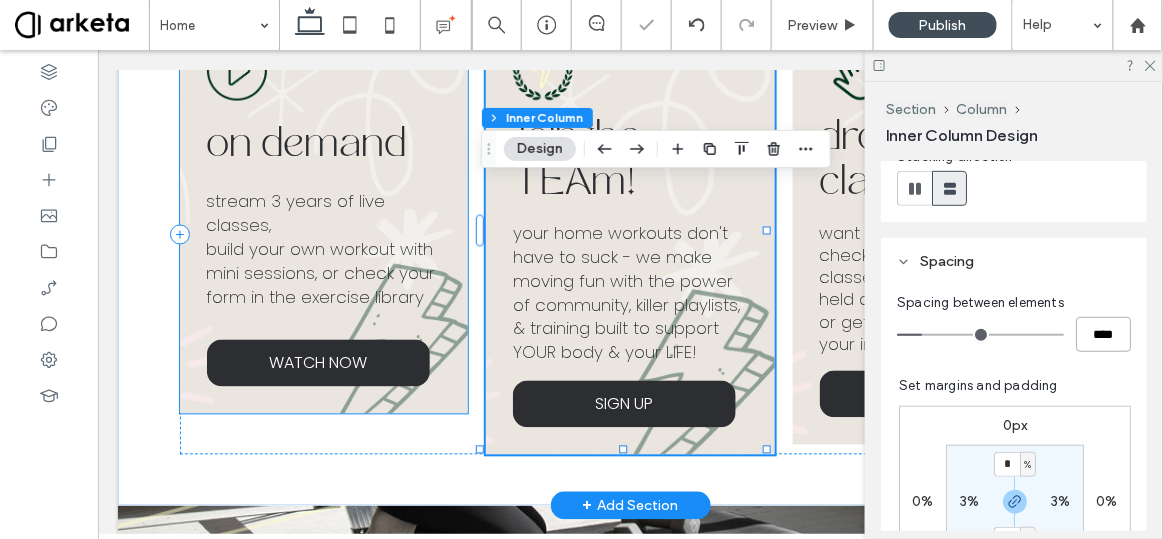 click on "build your own workout with mini sessions, or check your form in the exercise library" at bounding box center [320, 273] 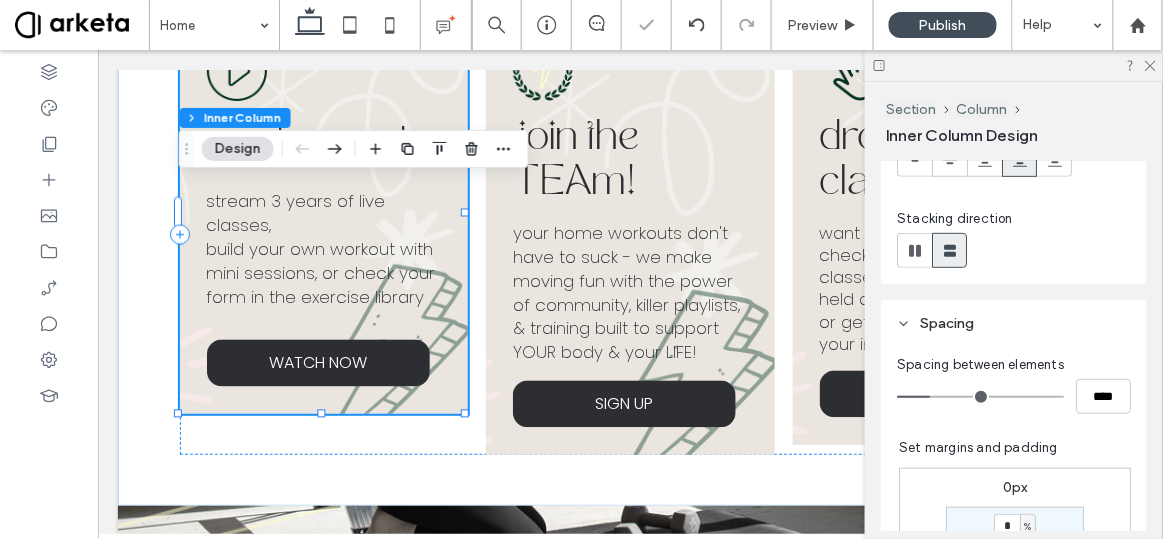 scroll, scrollTop: 410, scrollLeft: 0, axis: vertical 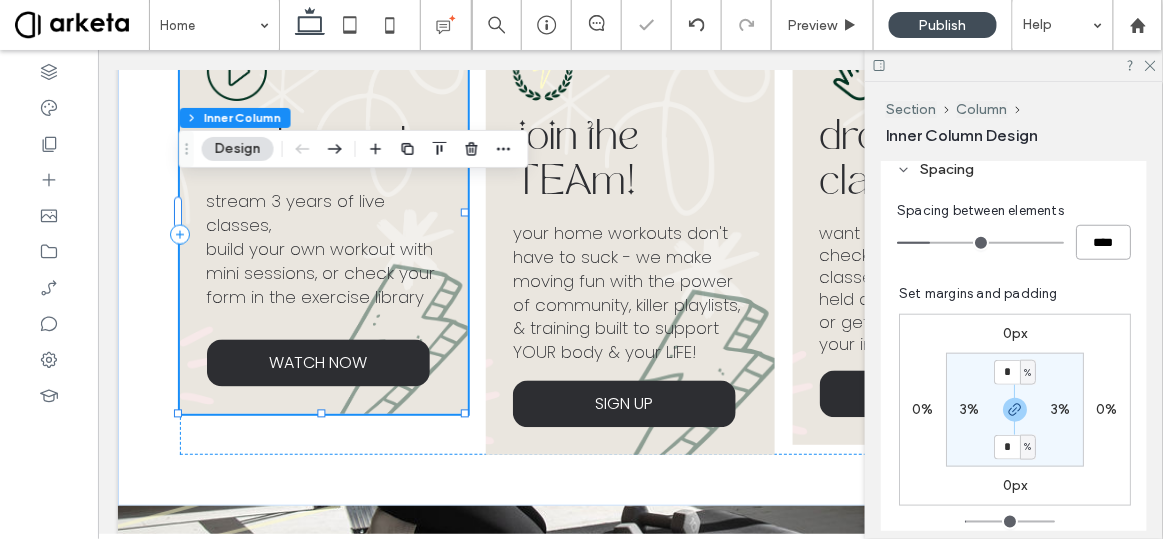 click on "****" at bounding box center [1103, 242] 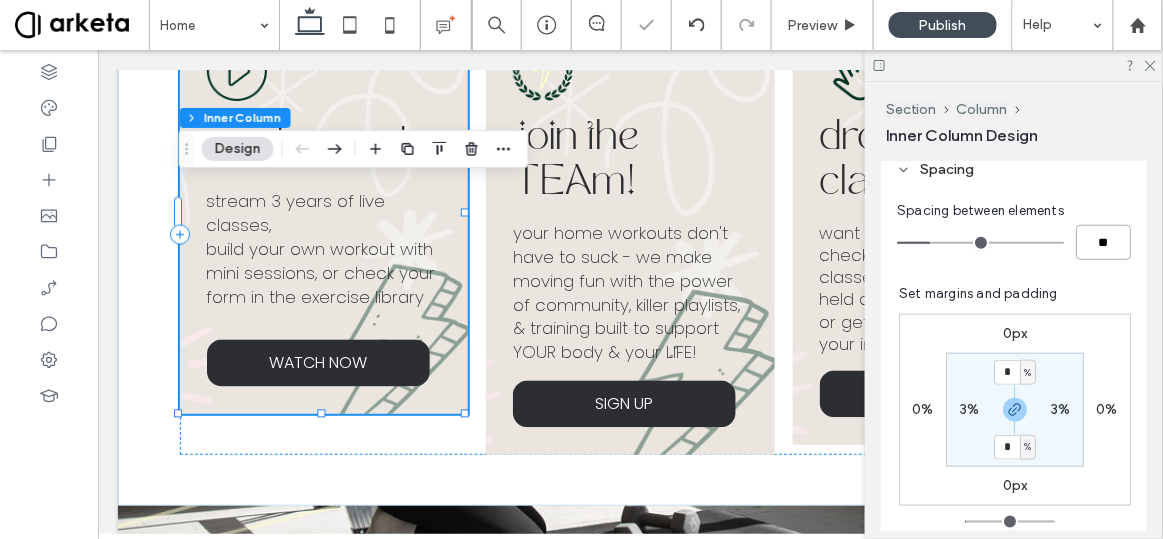 type on "**" 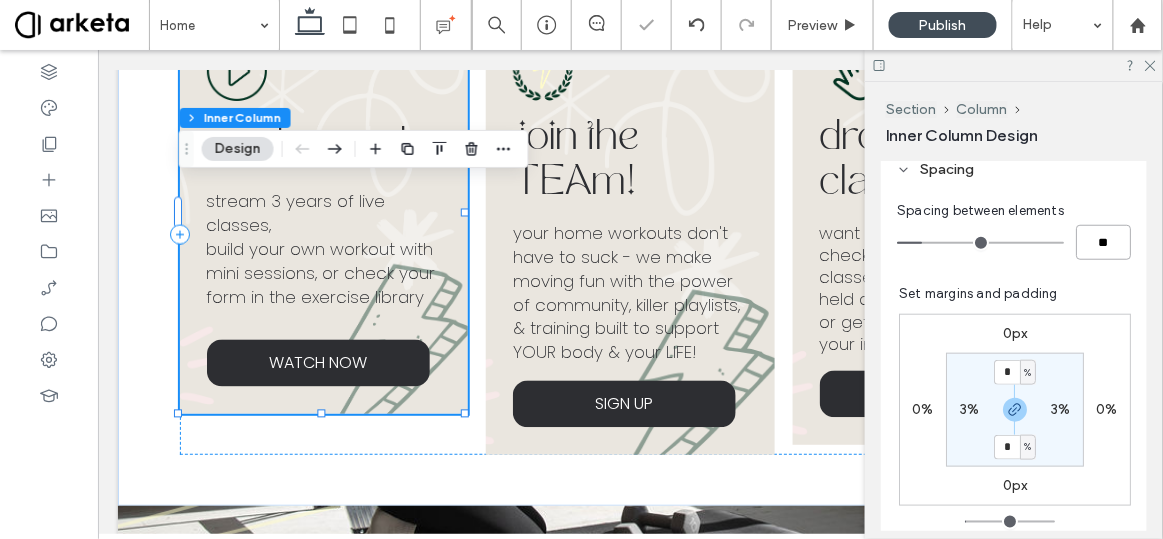 type on "**" 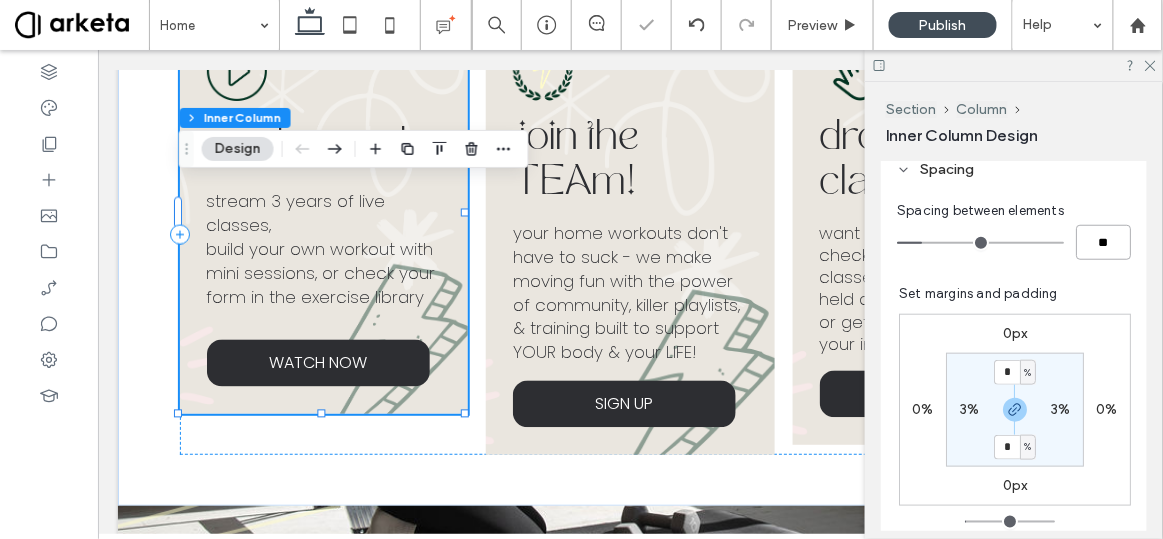type on "****" 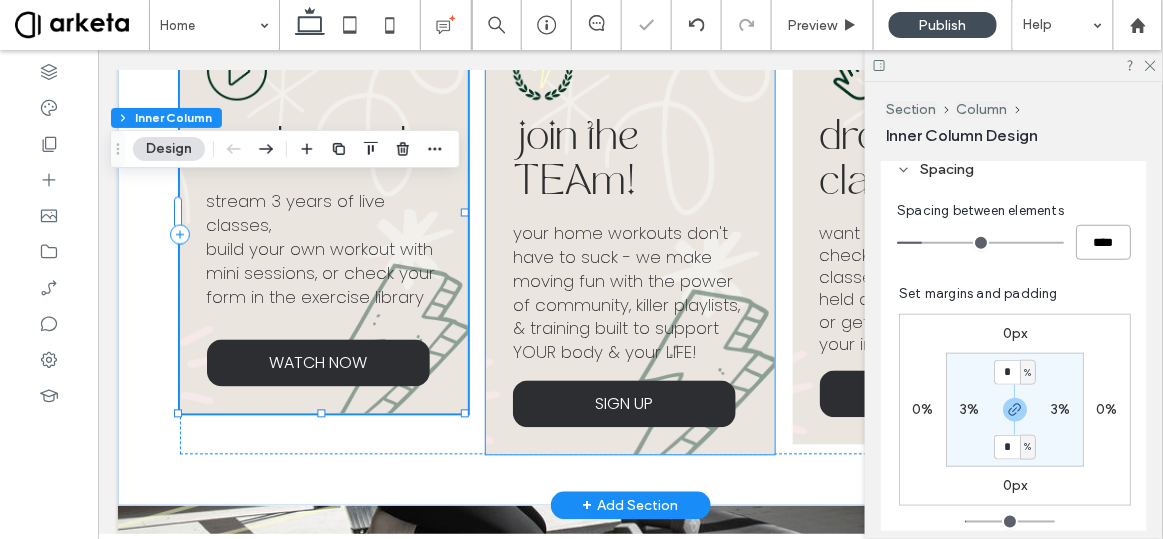 scroll, scrollTop: 0, scrollLeft: 298, axis: horizontal 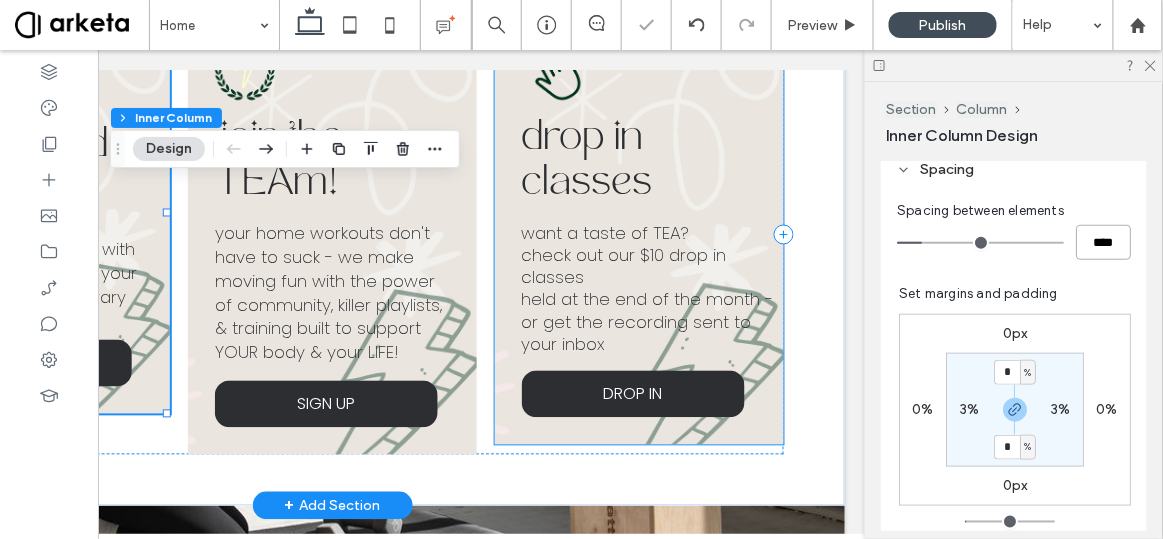 click on "held at the end of the month -" at bounding box center (649, 299) 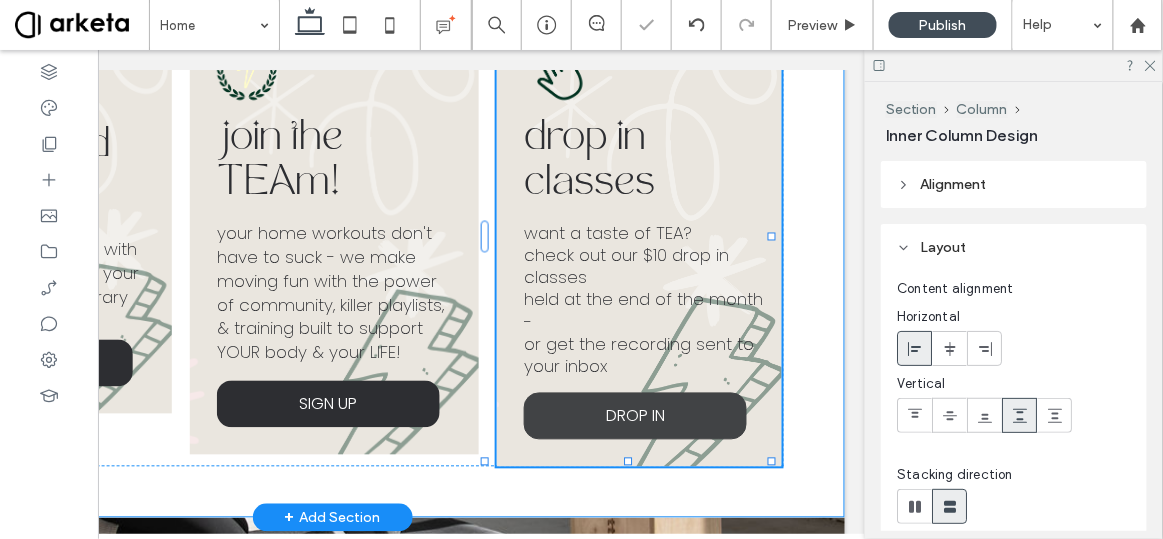 drag, startPoint x: 626, startPoint y: 448, endPoint x: 619, endPoint y: 416, distance: 32.75668 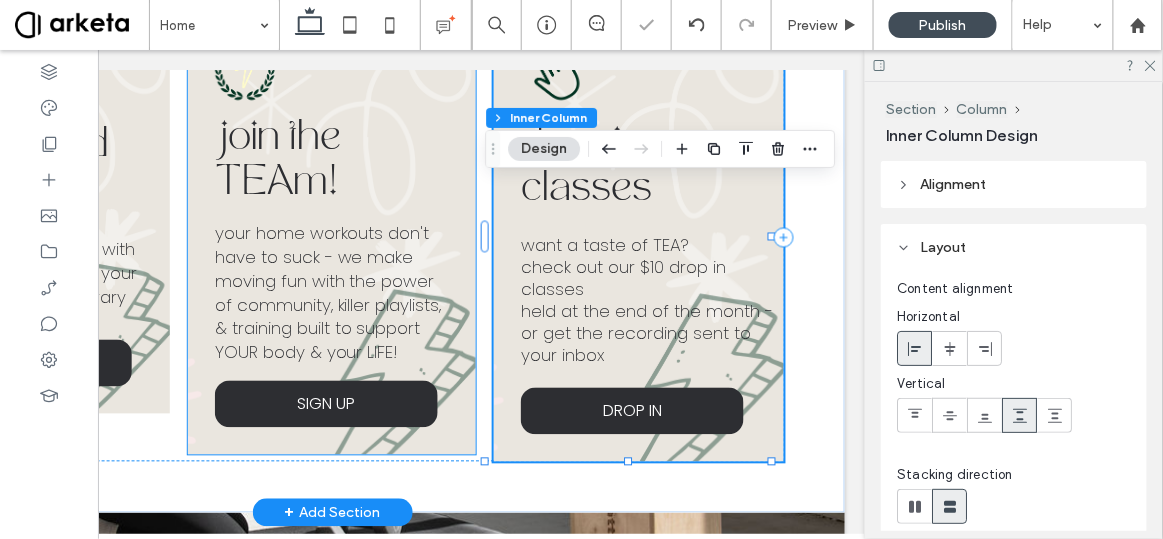 click on "join the TEAm!
your home workouts don't have to suck - we make moving fun with the power of community, killer playlists, & training built to support YOUR body & your LIFE!
SIGN UP" at bounding box center [333, 233] 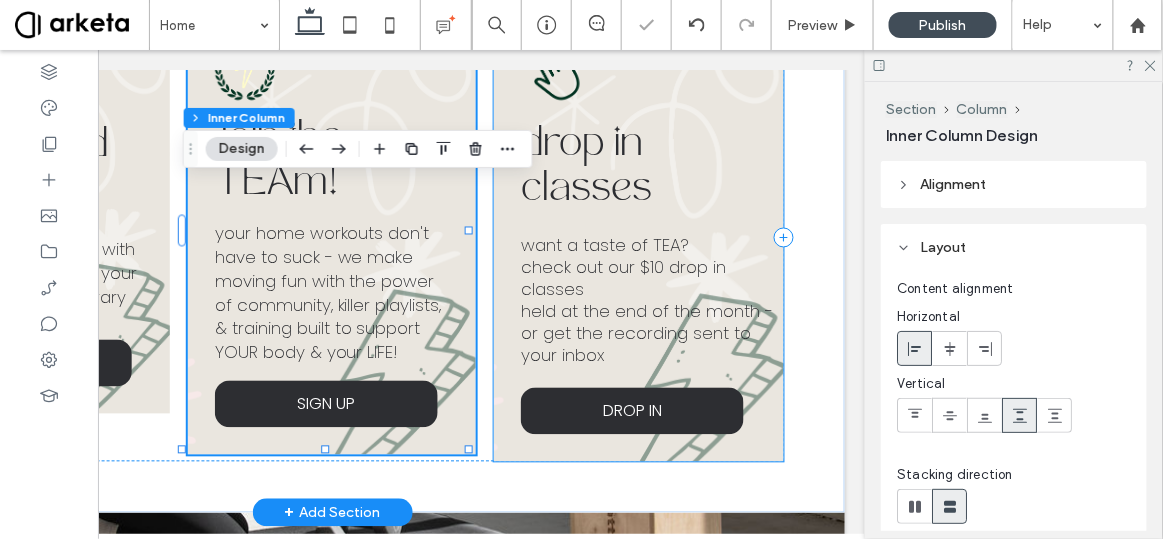 click on "drop in classes
want a taste of TEA? check out our $10 drop in classes held at the end of the month - or get the recording sent to your inbox
DROP IN" at bounding box center [639, 237] 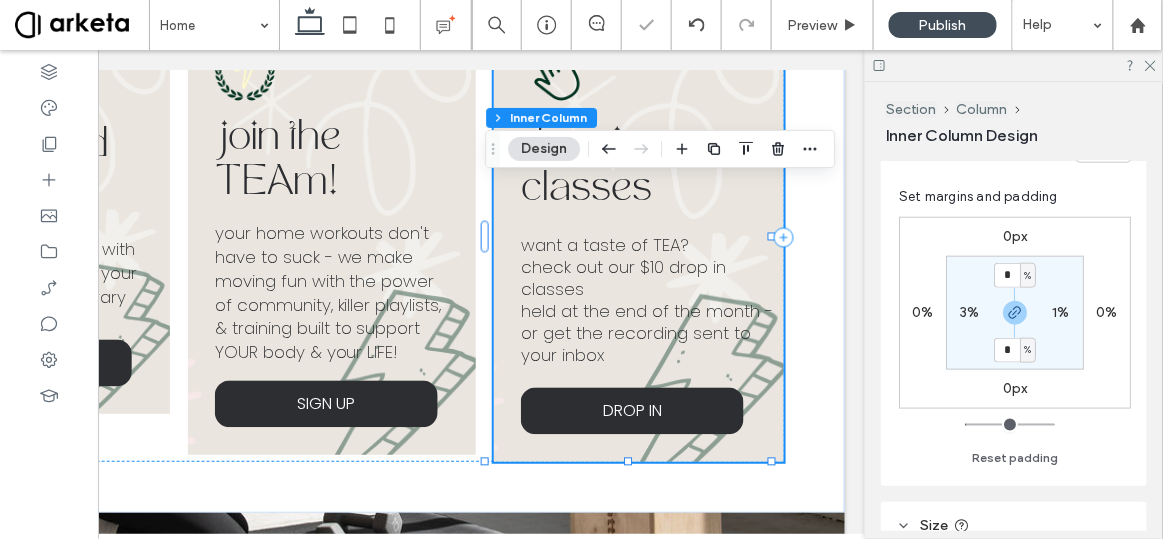 scroll, scrollTop: 718, scrollLeft: 0, axis: vertical 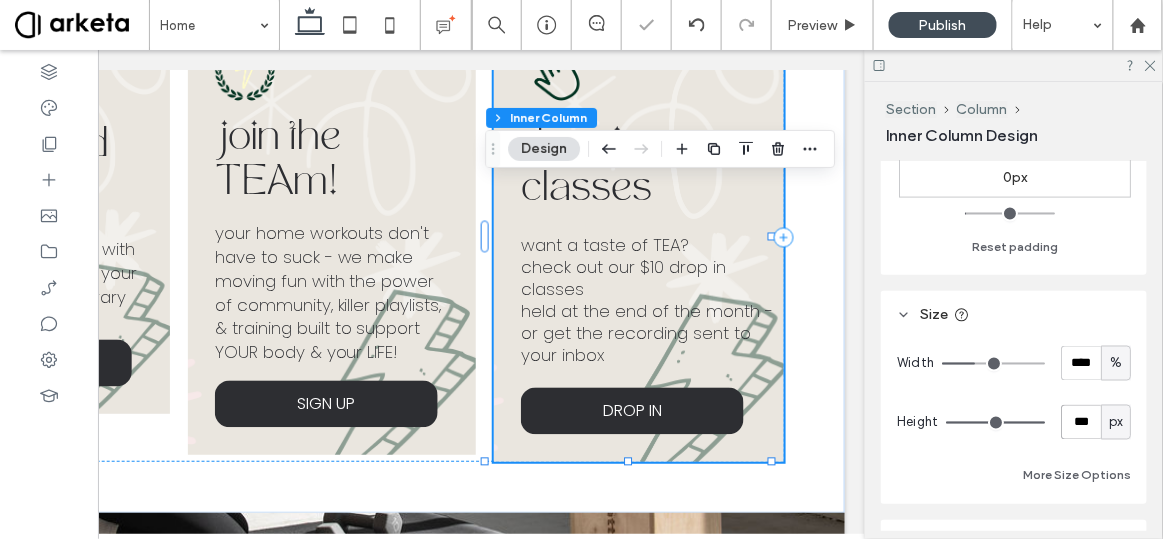 click on "***" at bounding box center (1081, 422) 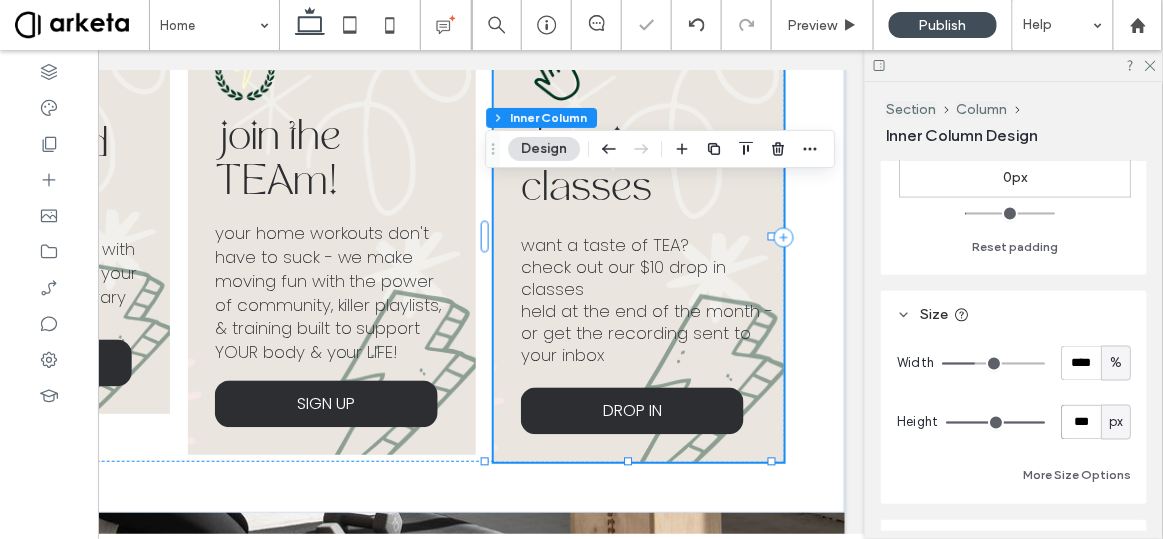 type on "***" 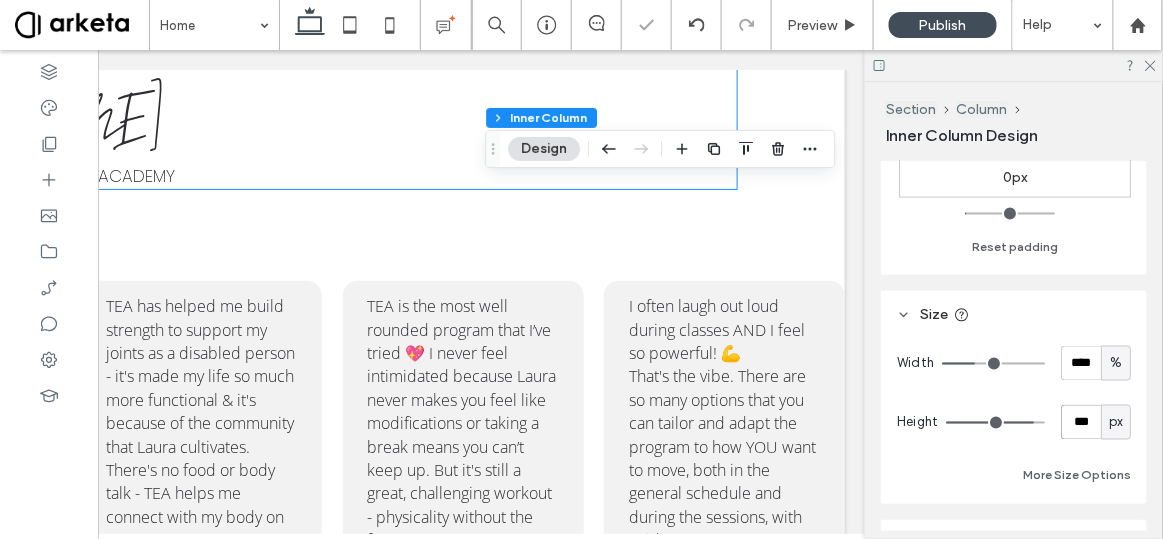scroll, scrollTop: 2701, scrollLeft: 0, axis: vertical 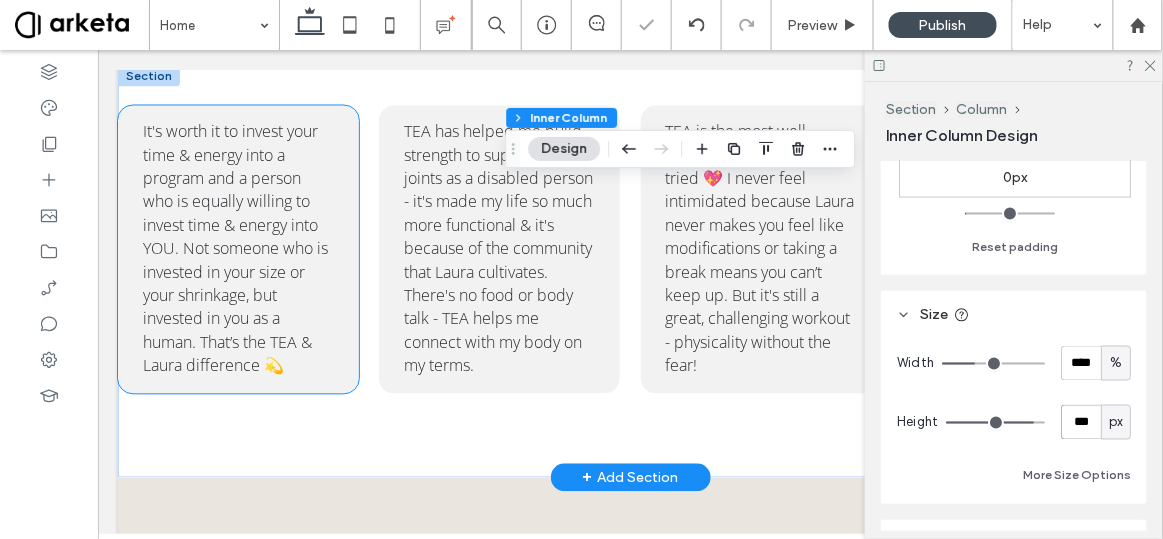 click on "It's worth it to invest your time & energy into a program and a person who is equally willing to invest time & energy into YOU. Not someone who is invested in your size or your shrinkage, but invested in you as a human. That’s the TEA & Laura difference 💫" at bounding box center [237, 248] 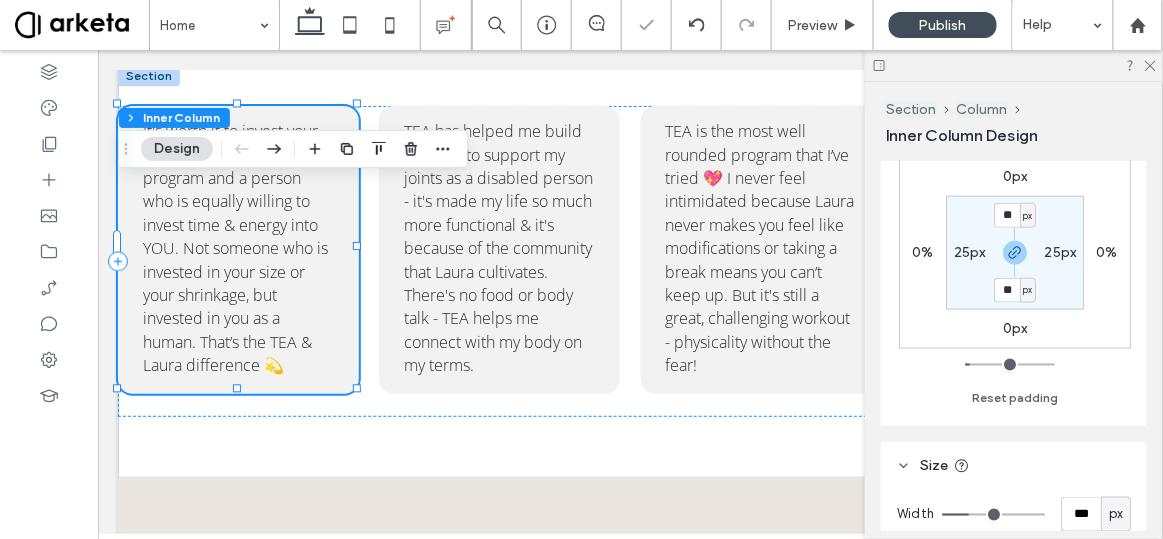 scroll, scrollTop: 686, scrollLeft: 0, axis: vertical 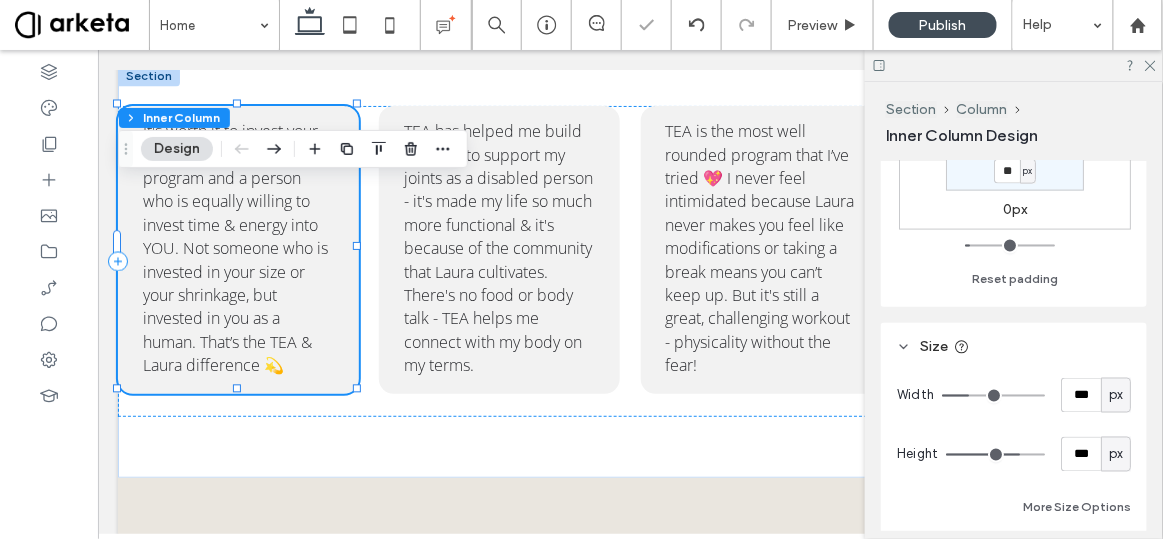 click on "px" at bounding box center [1116, 396] 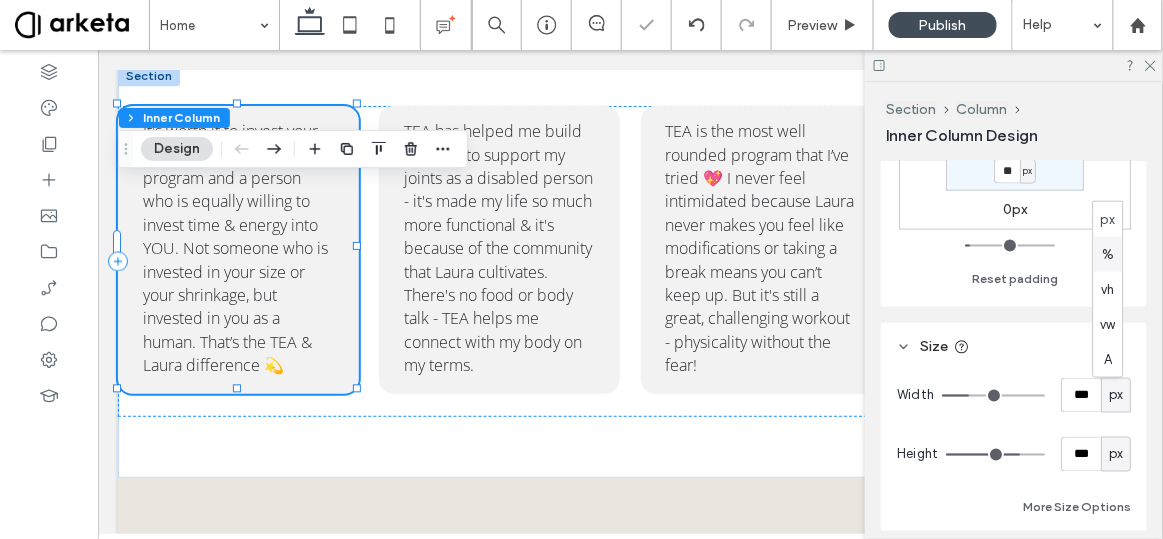 click on "%" at bounding box center (1108, 254) 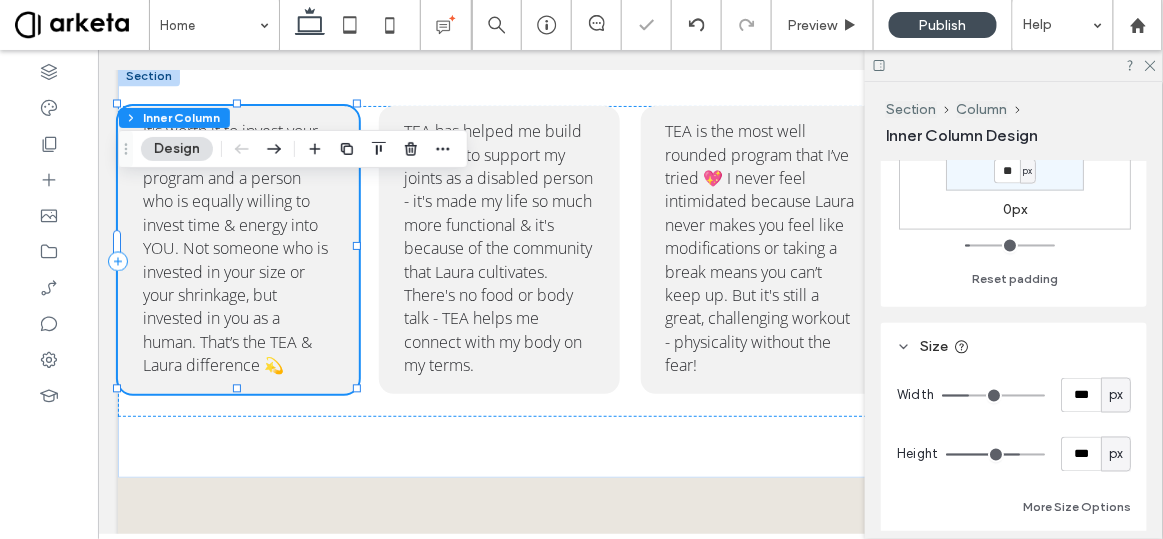 type on "**" 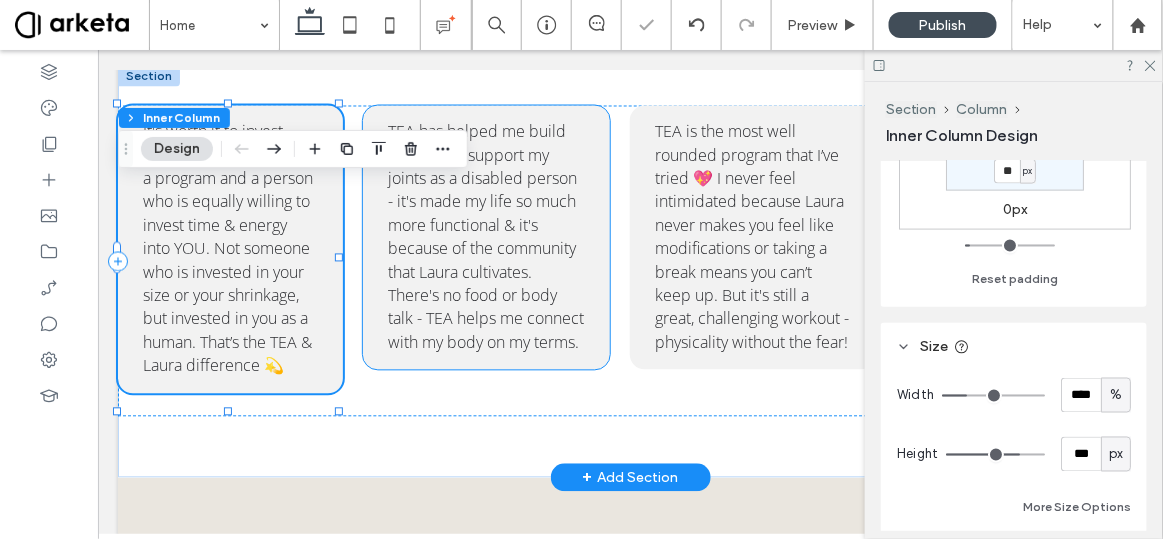 click on "TEA has helped me build strength to support my joints as a disabled person - it's made my life so much more functional & it's because of the community that Laura cultivates. 🫶 There's no food or body talk - TEA helps me connect with my body on my terms." at bounding box center [485, 237] 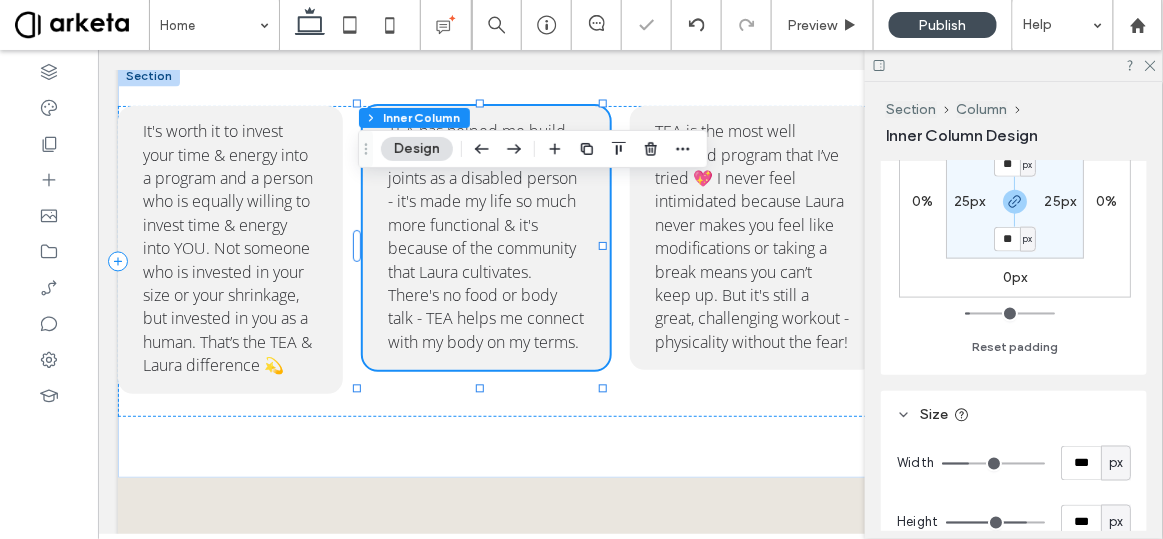 scroll, scrollTop: 681, scrollLeft: 0, axis: vertical 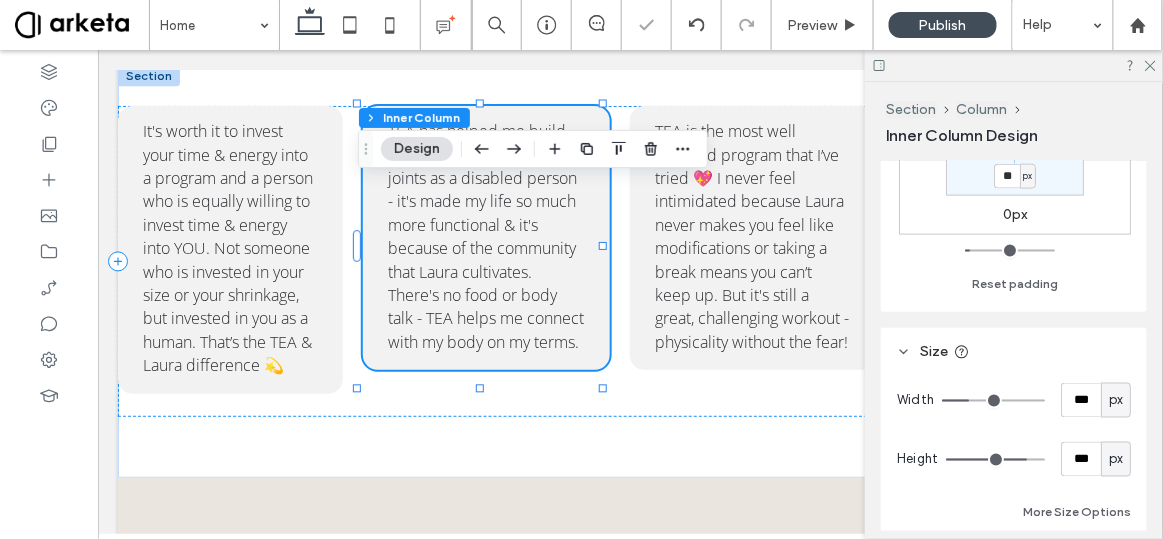 click on "px" at bounding box center [1116, 401] 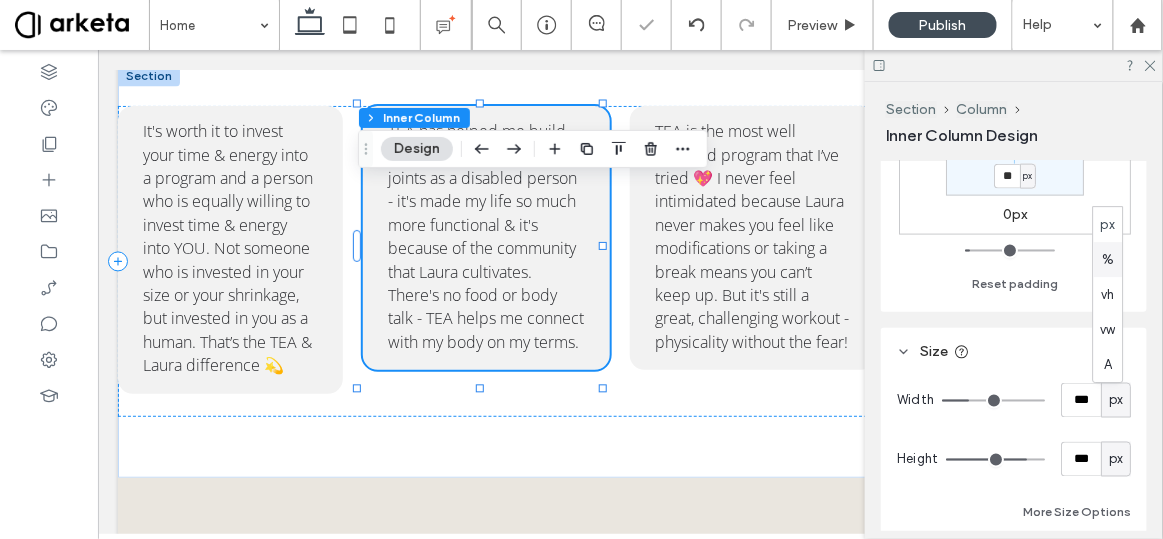 click on "%" at bounding box center (1108, 259) 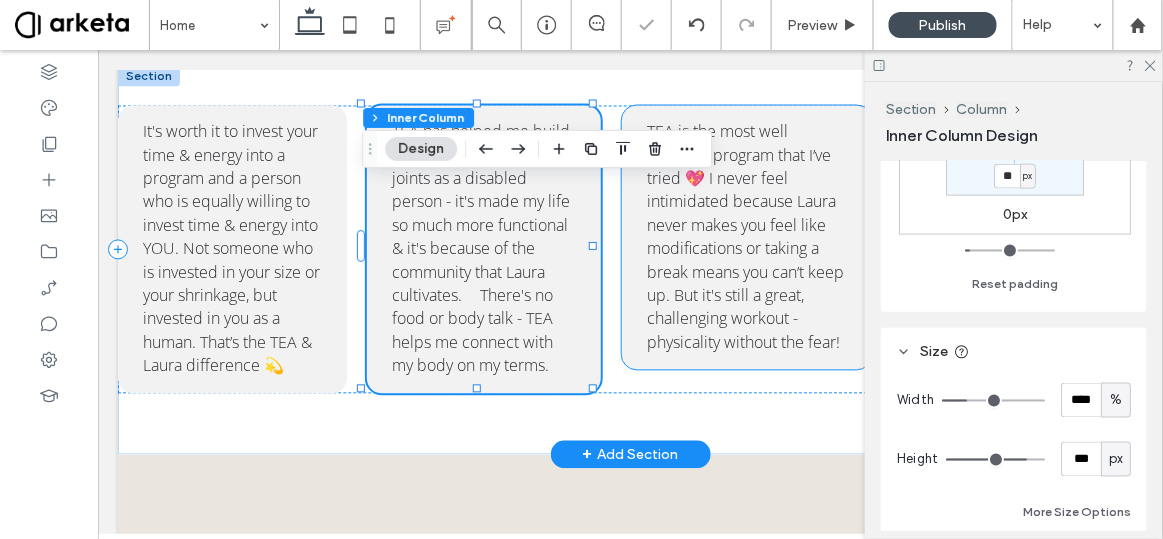 click on "TEA is the most well rounded program that I’ve tried 💖 I never feel intimidated because Laura never makes you feel like modifications or taking a break means you can’t keep up. But it's still a great, challenging workout - physicality without the fear!" at bounding box center (744, 236) 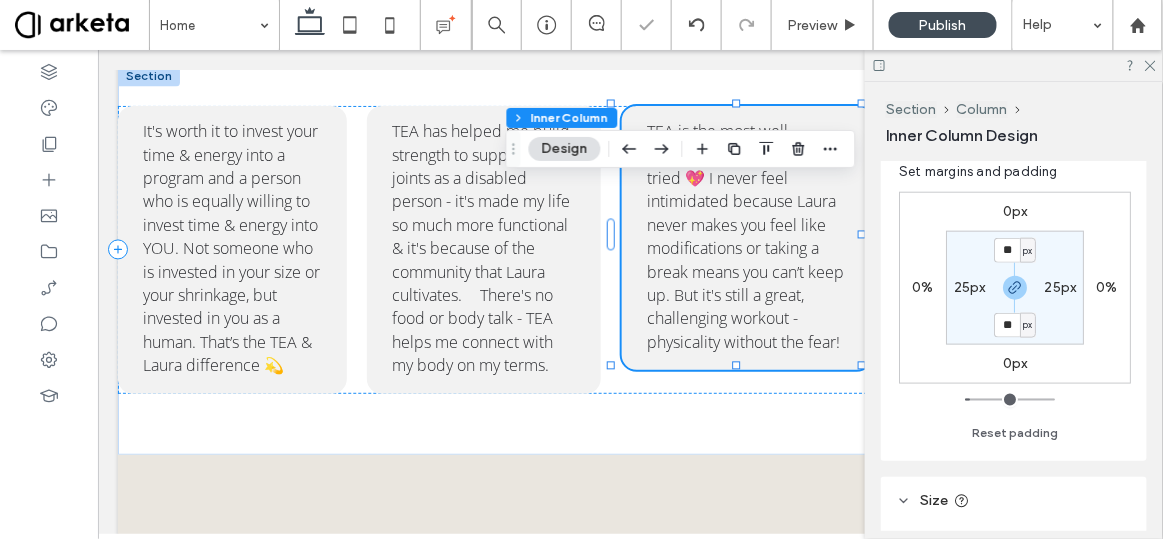 scroll, scrollTop: 719, scrollLeft: 0, axis: vertical 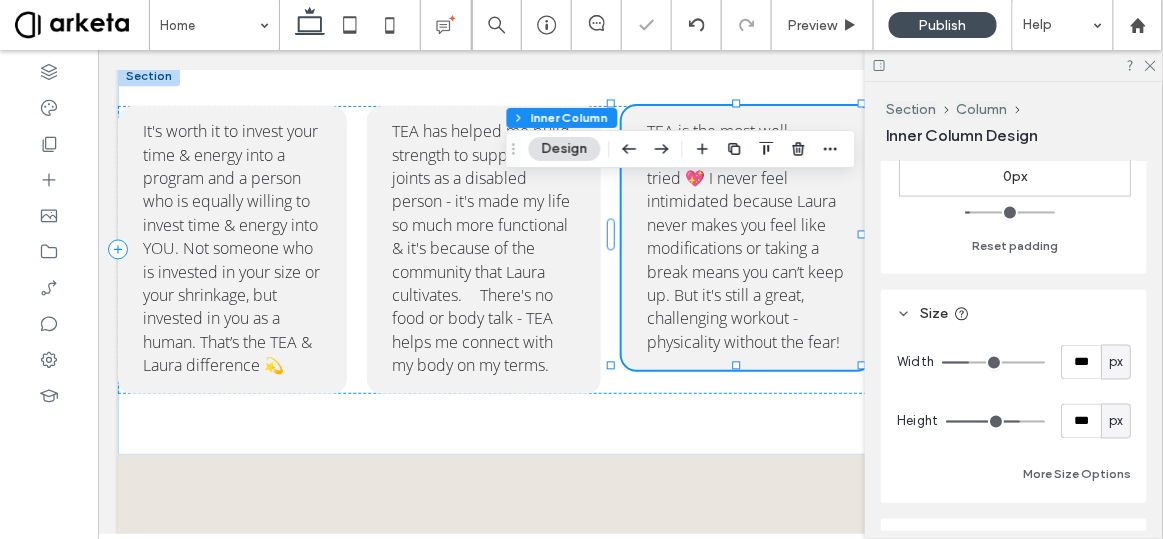 click on "px" at bounding box center (1116, 362) 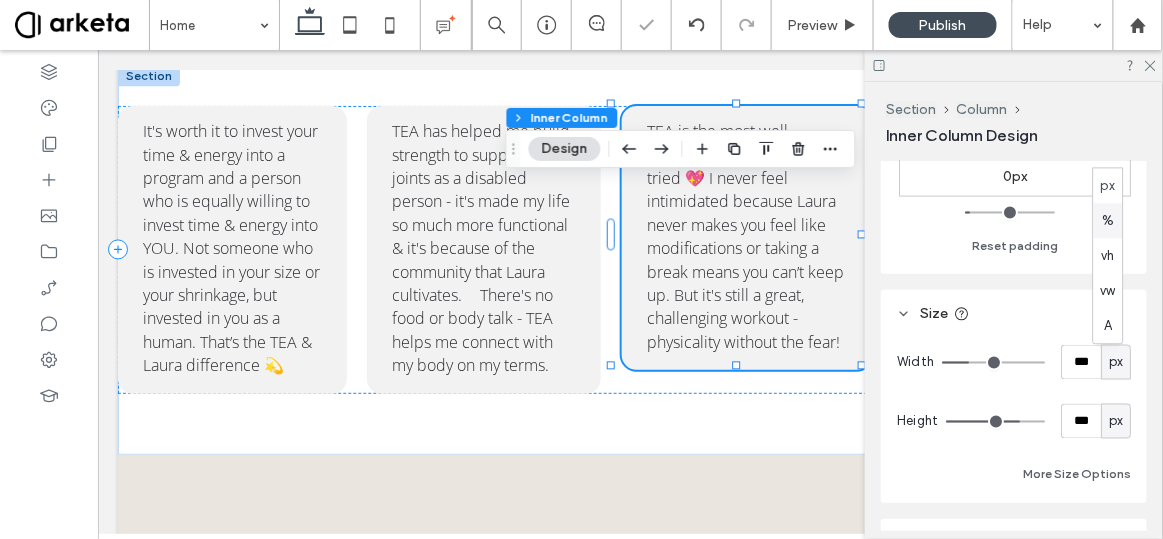 click on "%" at bounding box center [1108, 220] 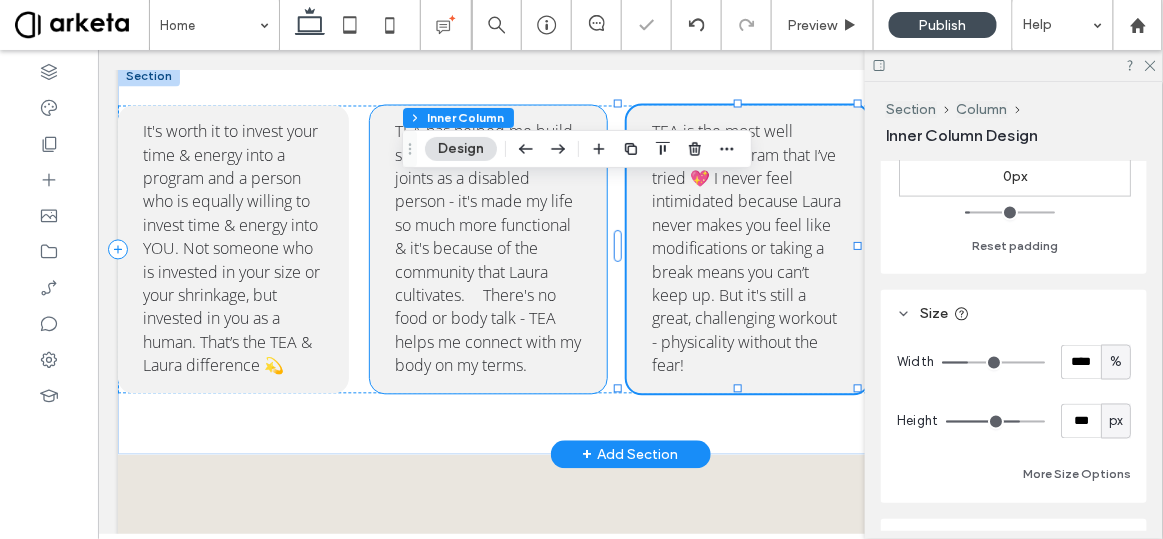 scroll, scrollTop: 0, scrollLeft: 298, axis: horizontal 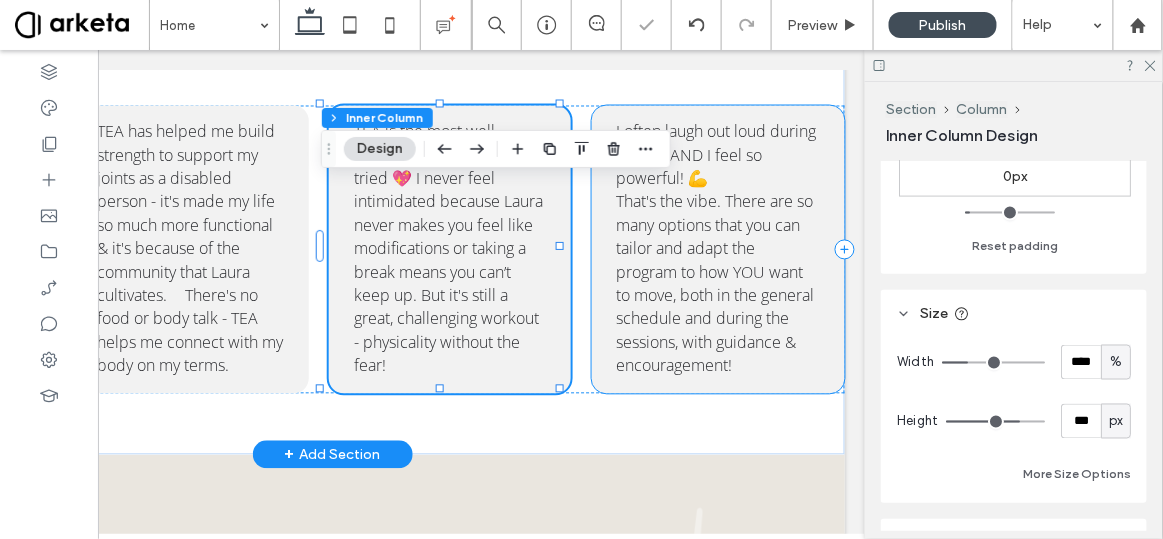 click on "That's the vibe. There are so many options that you can tailor and adapt the program to how YOU want to move, both in the general schedule and during the sessions, with guidance & encouragement!" at bounding box center (719, 283) 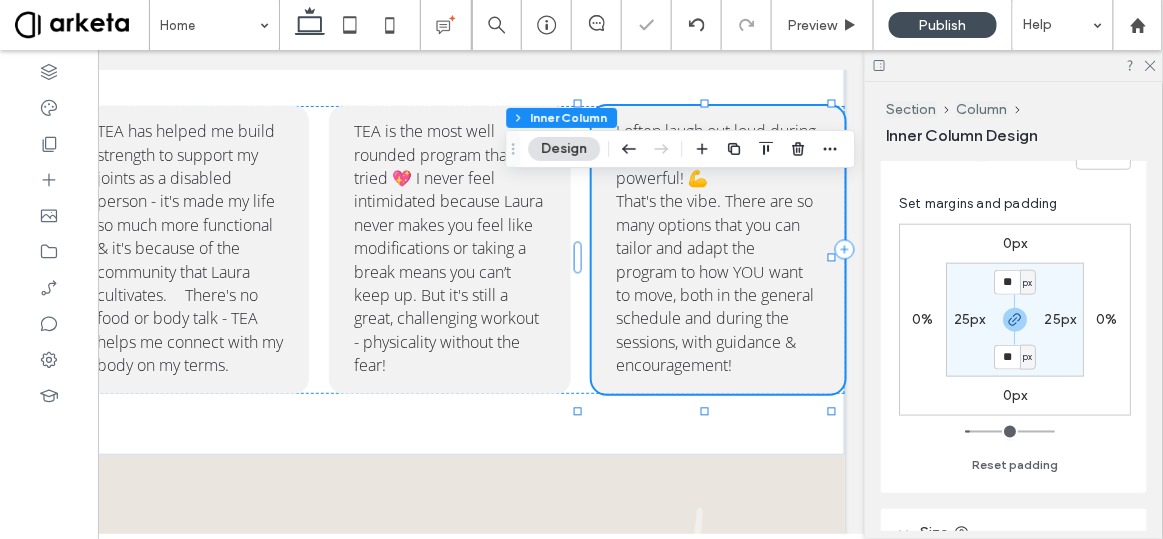 scroll, scrollTop: 717, scrollLeft: 0, axis: vertical 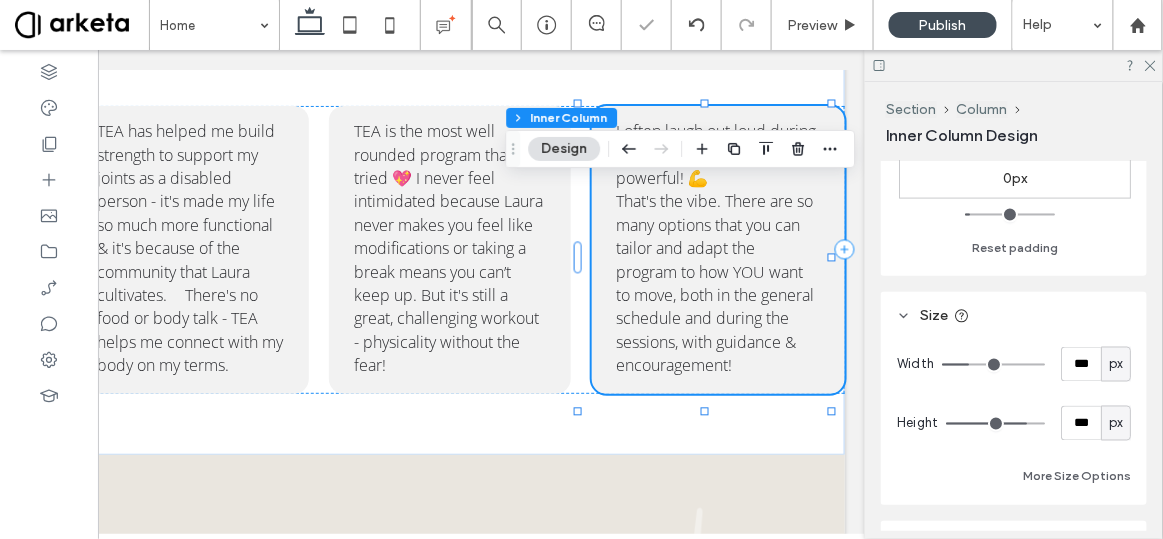 click on "px" at bounding box center (1116, 365) 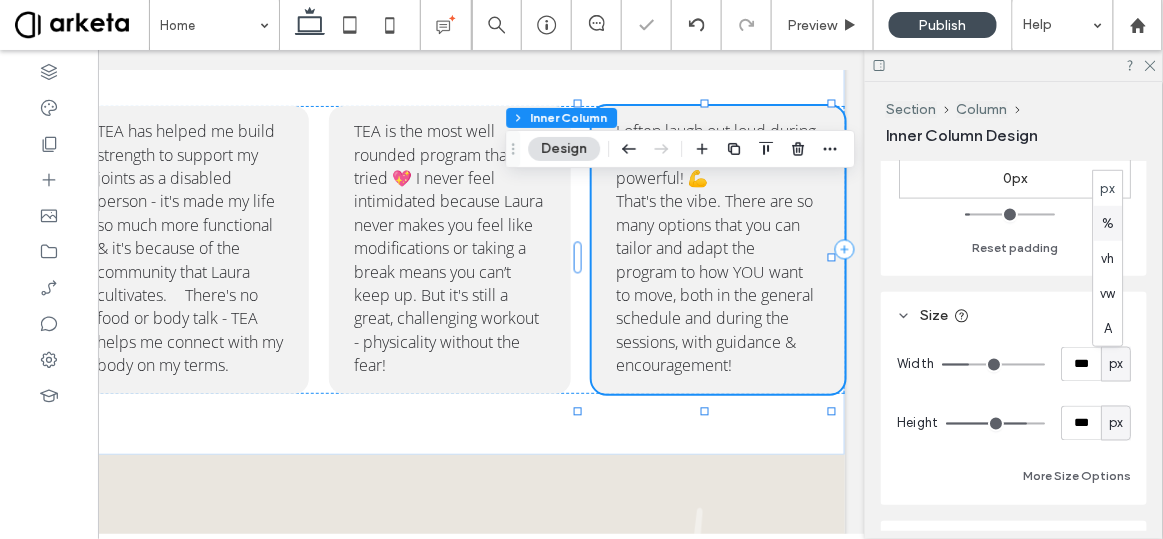 click on "%" at bounding box center (1108, 223) 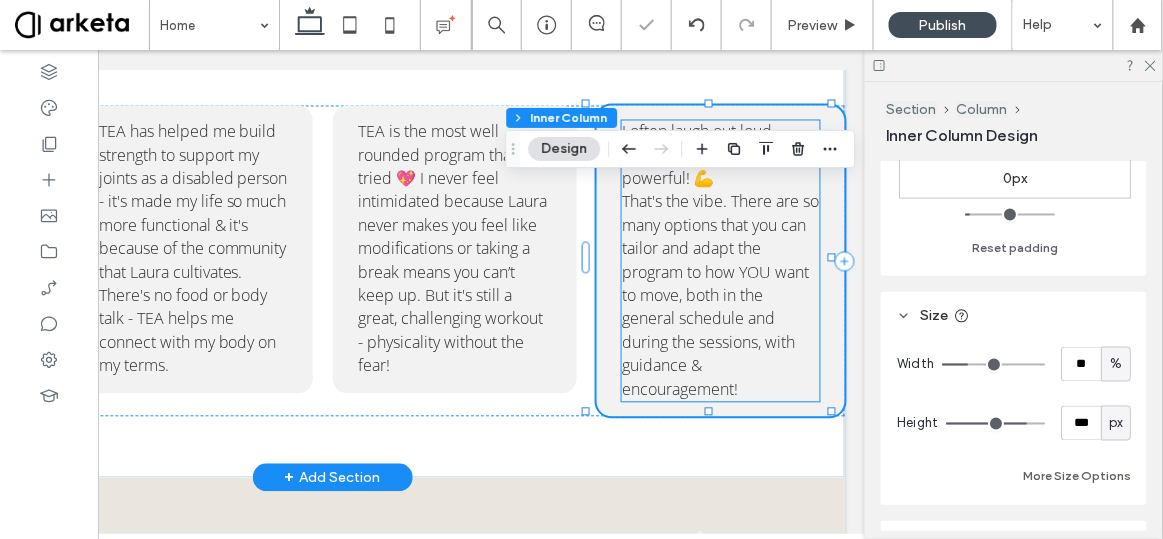 scroll, scrollTop: 0, scrollLeft: 0, axis: both 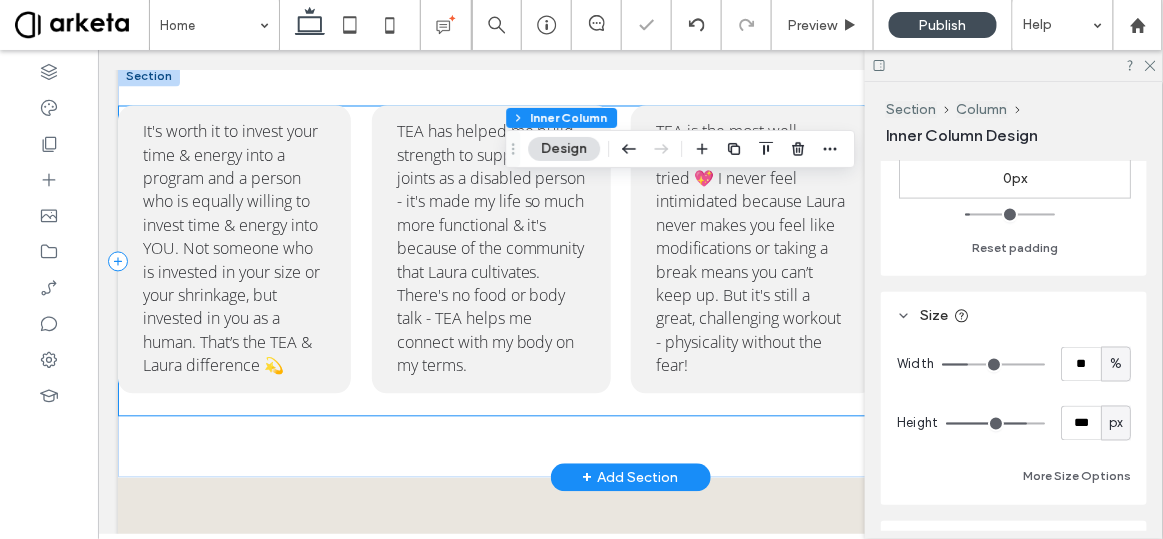 click on "It's worth it to invest your time & energy into a program and a person who is equally willing to invest time & energy into YOU. Not someone who is invested in your size or your shrinkage, but invested in you as a human. That’s the TEA & Laura difference 💫
TEA has helped me build strength to support my joints as a disabled person - it's made my life so much more functional & it's because of the community that Laura cultivates. 🫶 There's no food or body talk - TEA helps me connect with my body on my terms.
TEA is the most well rounded program that I’ve tried 💖 I never feel intimidated because Laura never makes you feel like modifications or taking a break means you can’t keep up. But it's still a great, challenging workout - physicality without the fear!
I often laugh out loud during classes AND I feel so powerful! 💪" at bounding box center [629, 260] 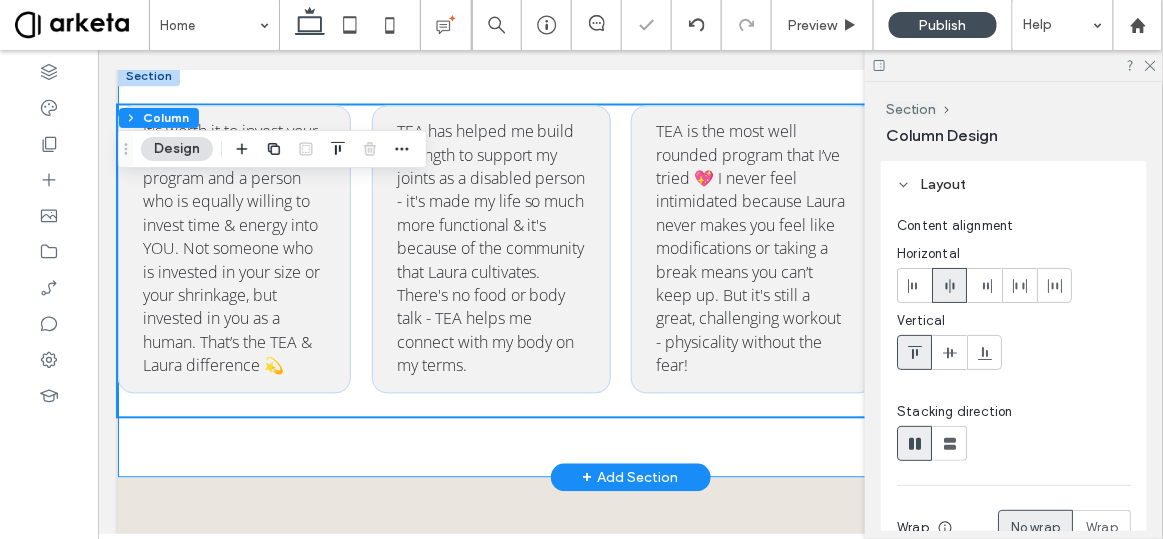 click on "It's worth it to invest your time & energy into a program and a person who is equally willing to invest time & energy into YOU. Not someone who is invested in your size or your shrinkage, but invested in you as a human. That’s the TEA & Laura difference 💫
TEA has helped me build strength to support my joints as a disabled person - it's made my life so much more functional & it's because of the community that Laura cultivates. 🫶 There's no food or body talk - TEA helps me connect with my body on my terms.
TEA is the most well rounded program that I’ve tried 💖 I never feel intimidated because Laura never makes you feel like modifications or taking a break means you can’t keep up. But it's still a great, challenging workout - physicality without the fear!
I often laugh out loud during classes AND I feel so powerful! 💪" at bounding box center (629, 270) 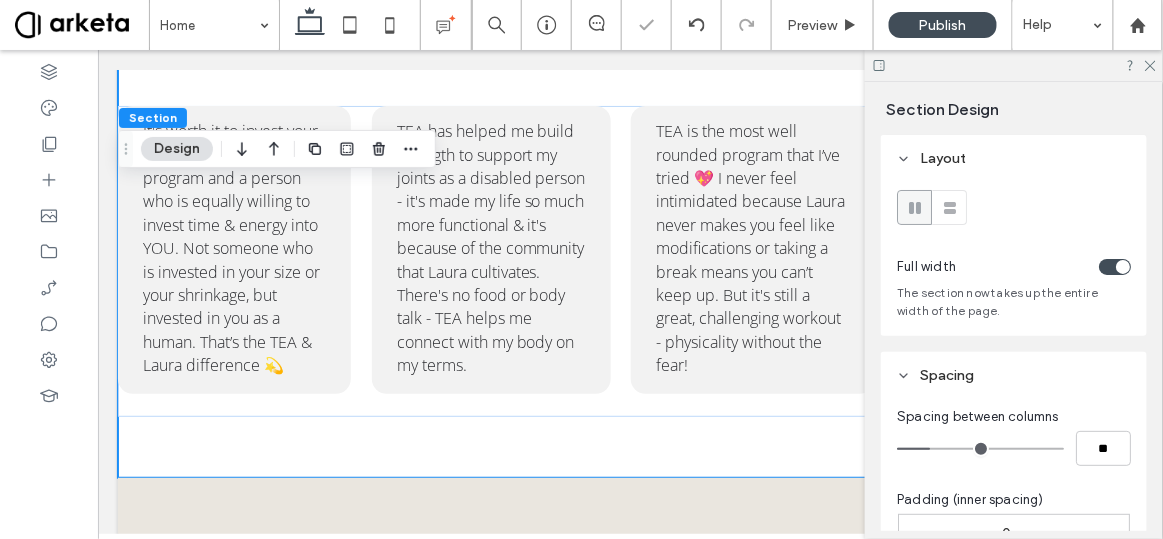 scroll, scrollTop: 197, scrollLeft: 0, axis: vertical 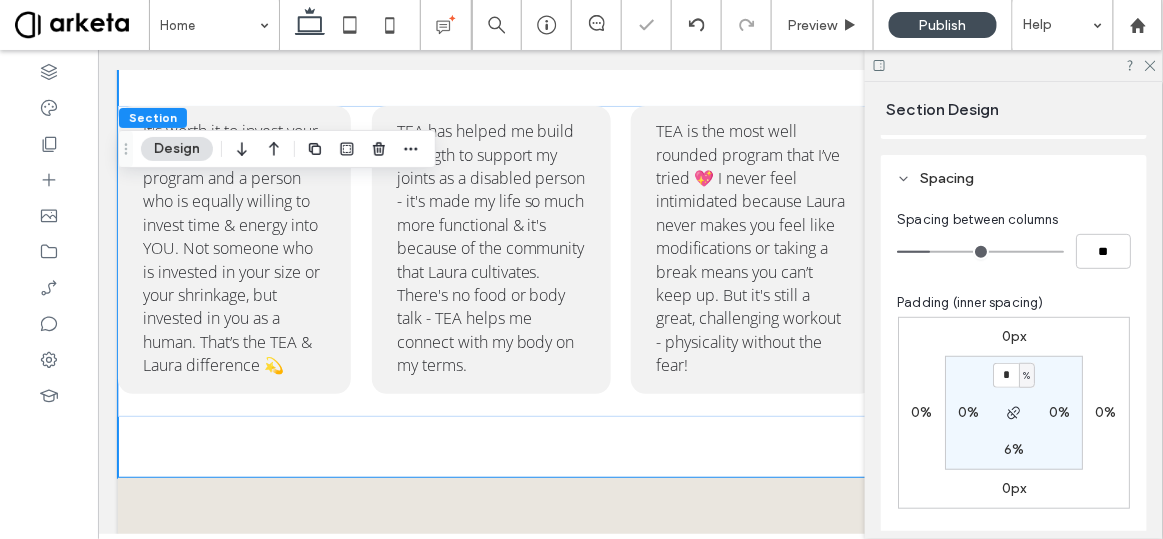 click on "0%" at bounding box center [968, 412] 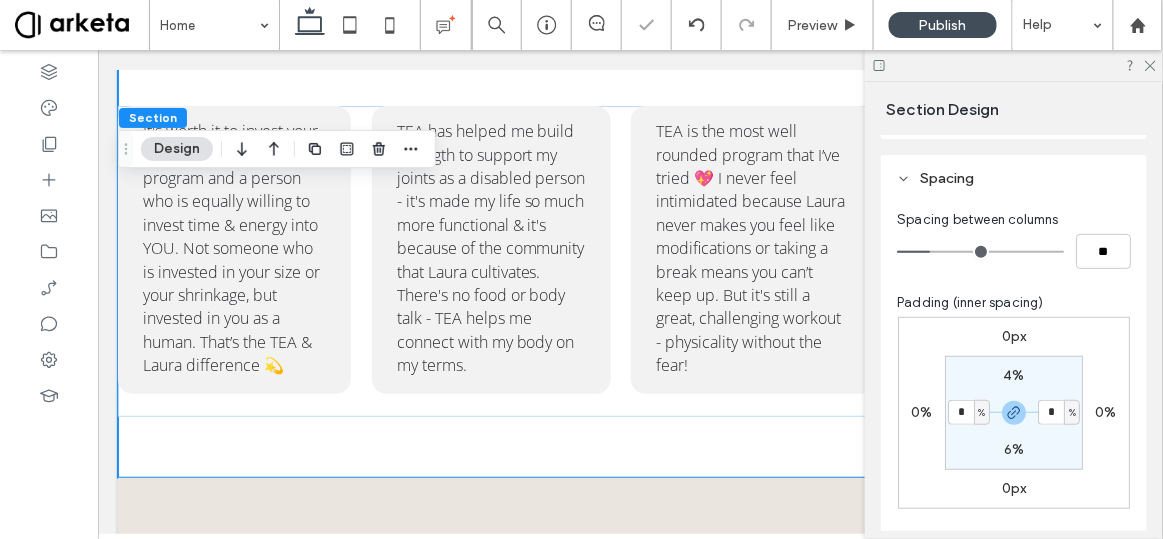type on "*" 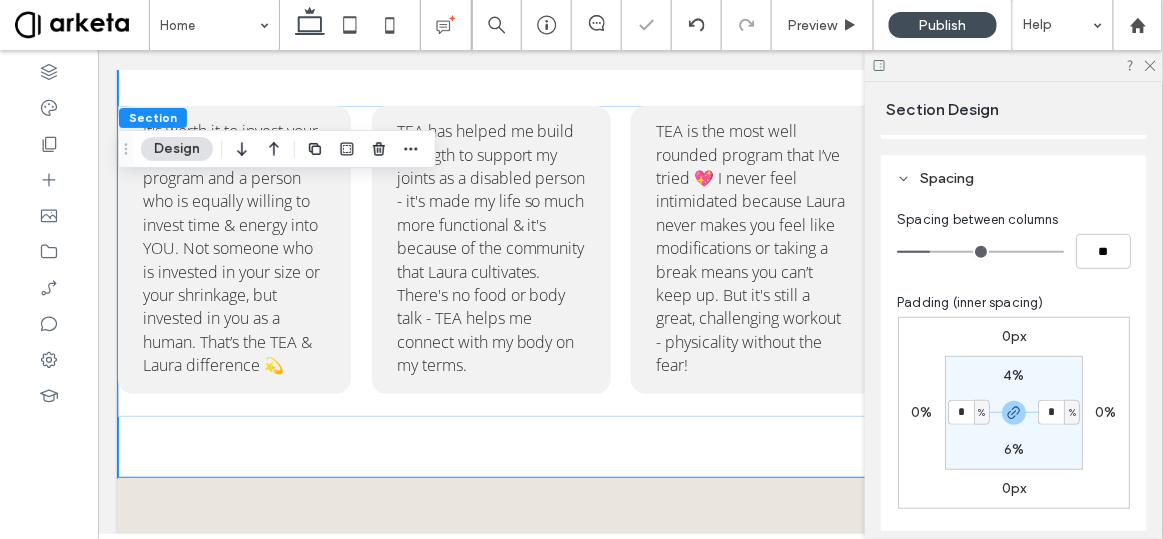 type on "*" 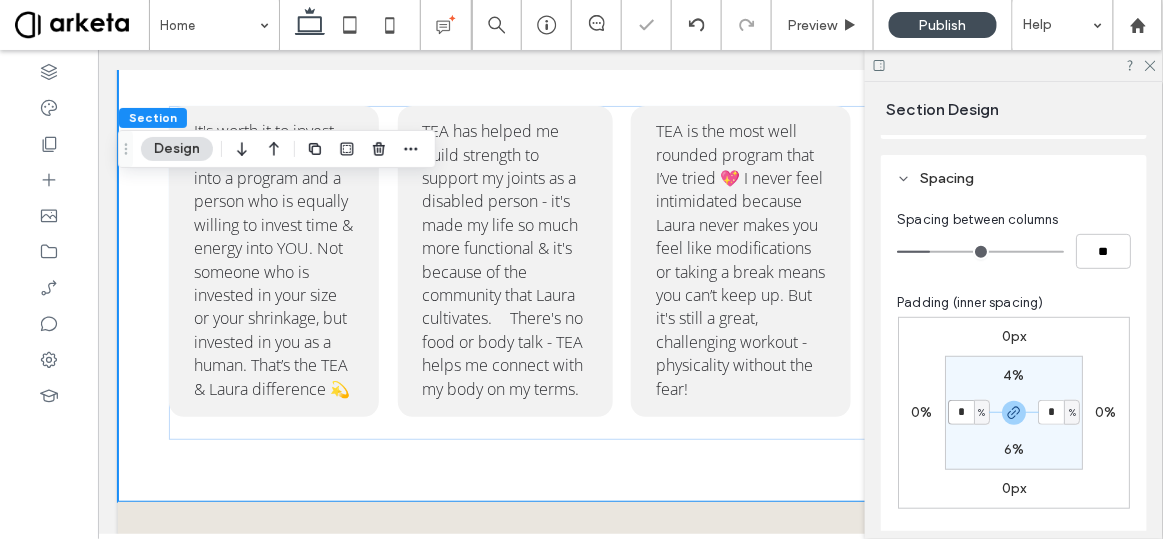 type on "*" 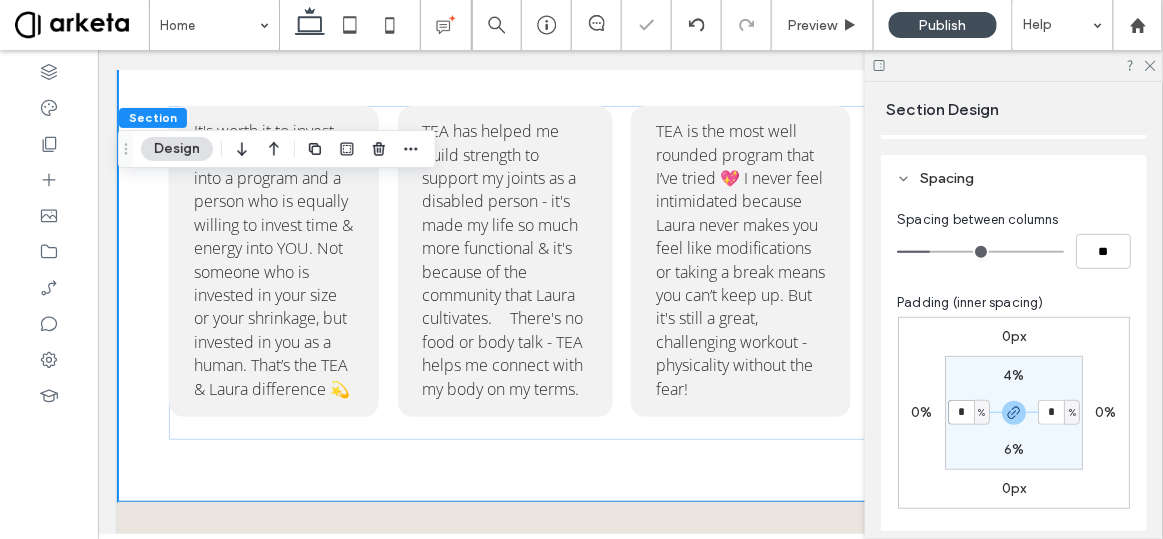 type on "*" 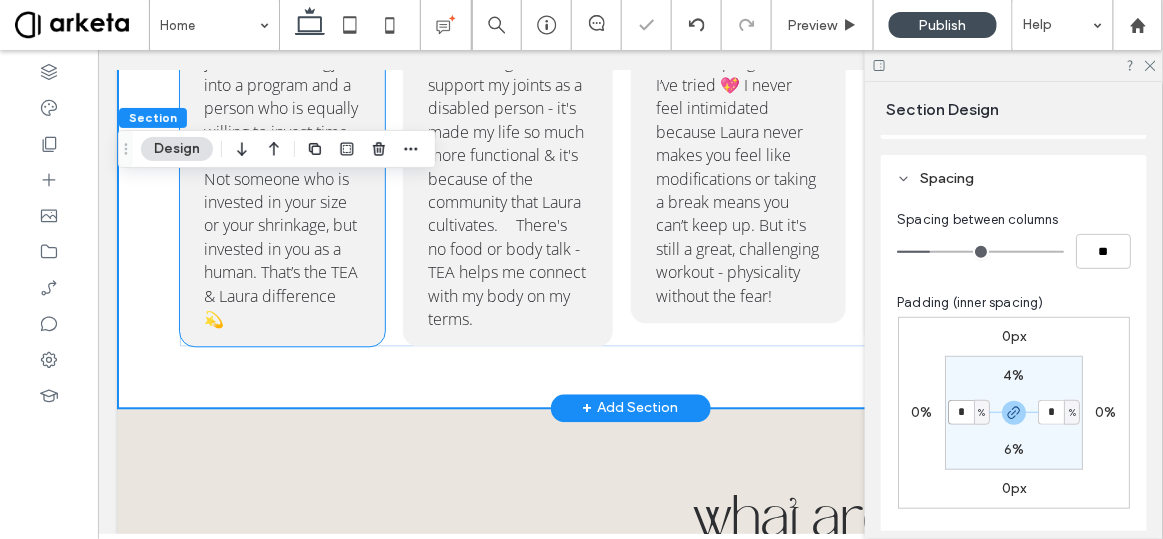 click on "It's worth it to invest your time & energy into a program and a person who is equally willing to invest time & energy into YOU. Not someone who is invested in your size or your shrinkage, but invested in you as a human. That’s the TEA & Laura difference 💫" at bounding box center (281, 178) 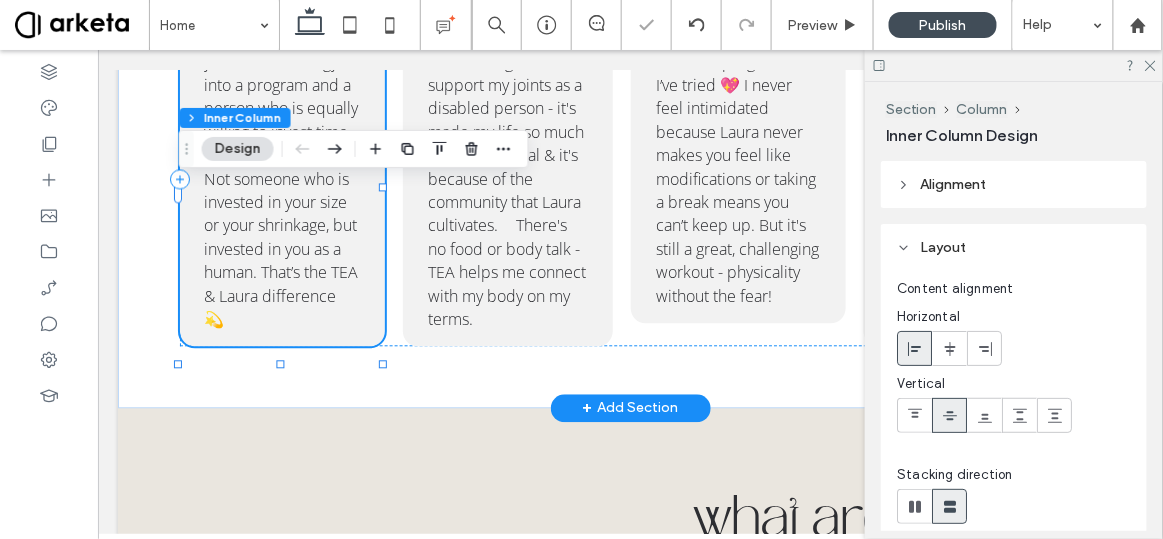 click on "It's worth it to invest your time & energy into a program and a person who is equally willing to invest time & energy into YOU. Not someone who is invested in your size or your shrinkage, but invested in you as a human. That’s the TEA & Laura difference 💫" at bounding box center (281, 178) 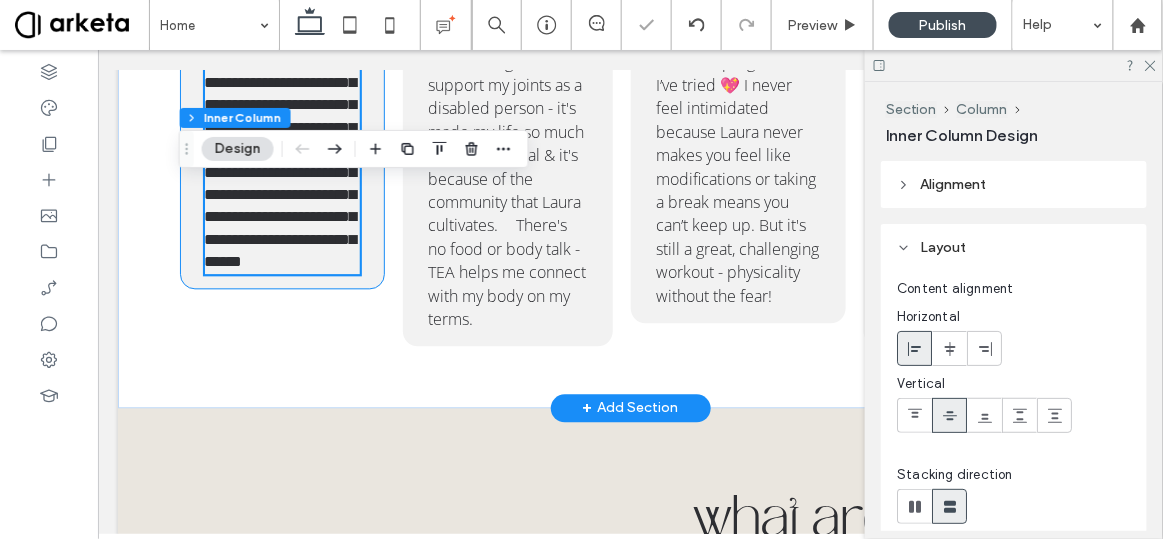 scroll, scrollTop: 2677, scrollLeft: 0, axis: vertical 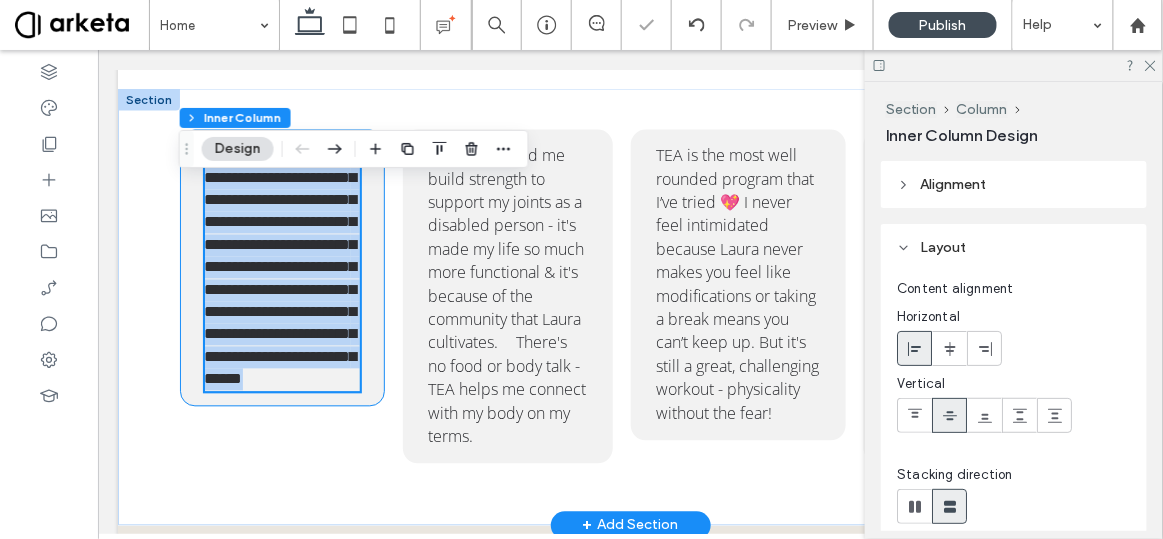 type on "*********" 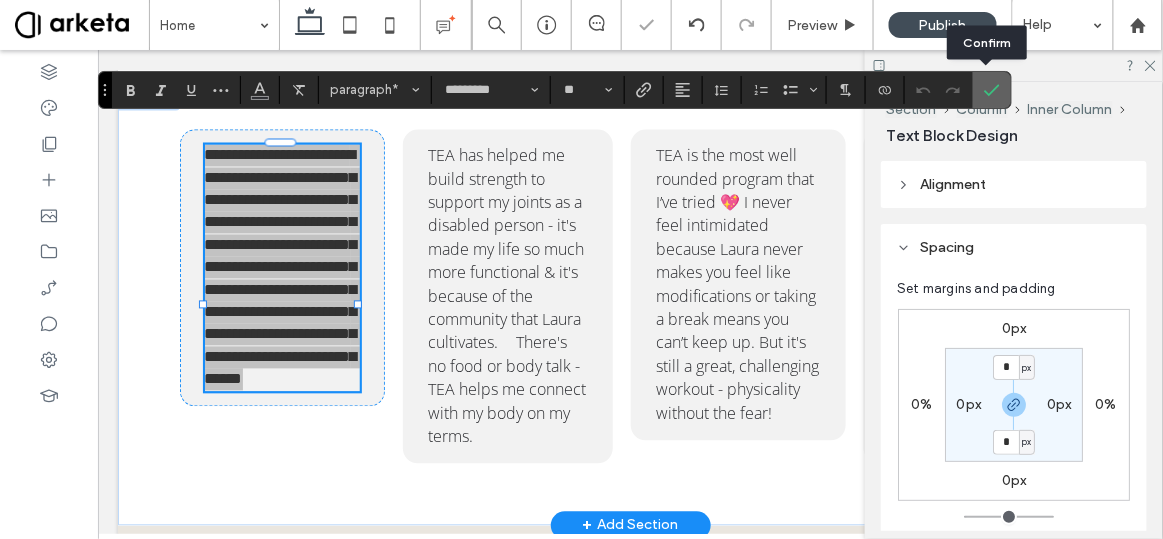 click at bounding box center [988, 90] 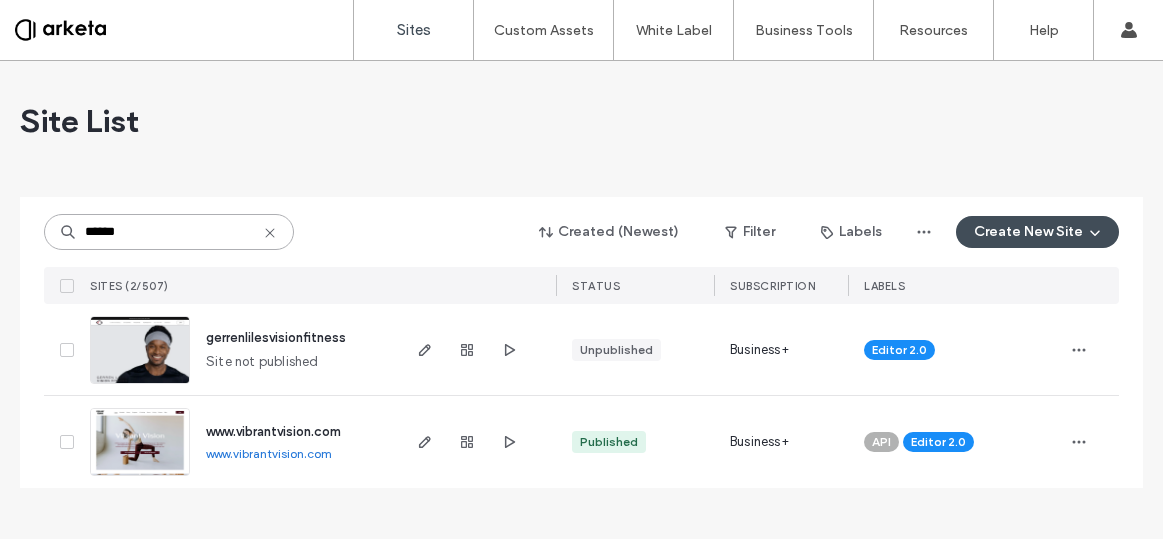 scroll, scrollTop: 0, scrollLeft: 0, axis: both 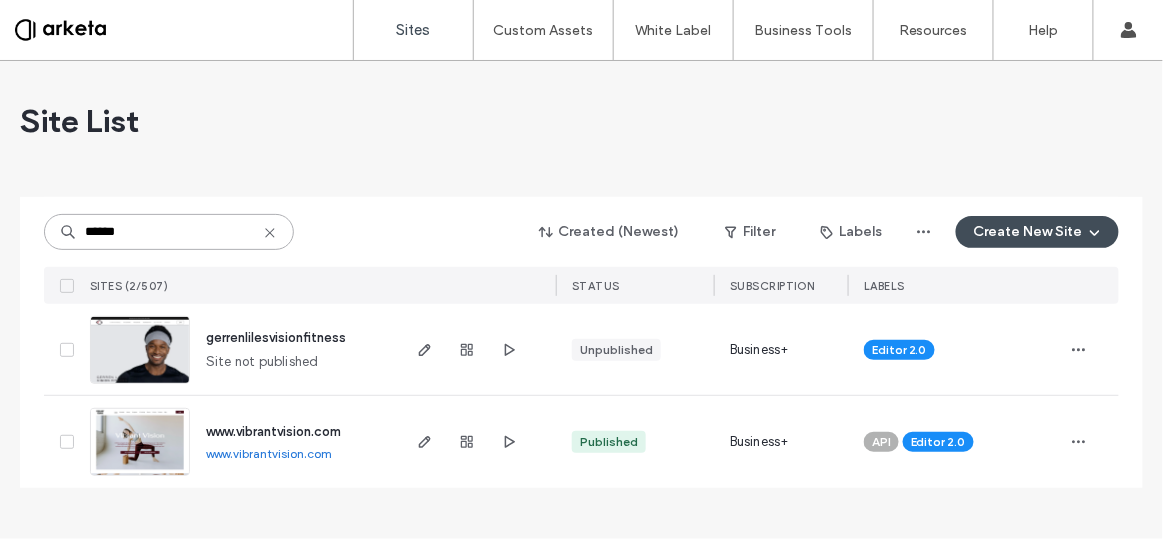 click on "******" at bounding box center [169, 232] 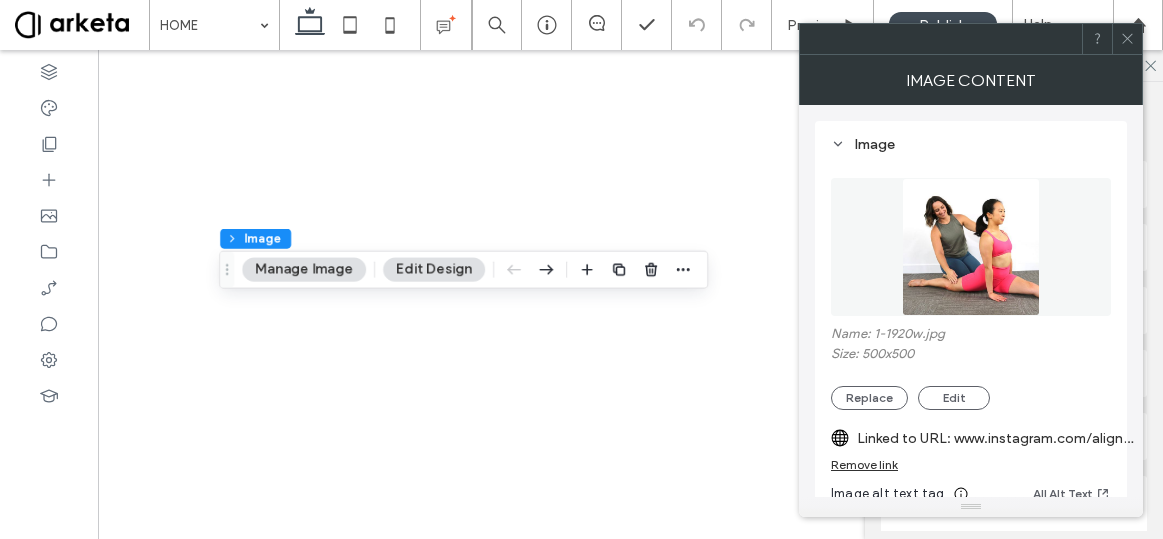 scroll, scrollTop: 0, scrollLeft: 0, axis: both 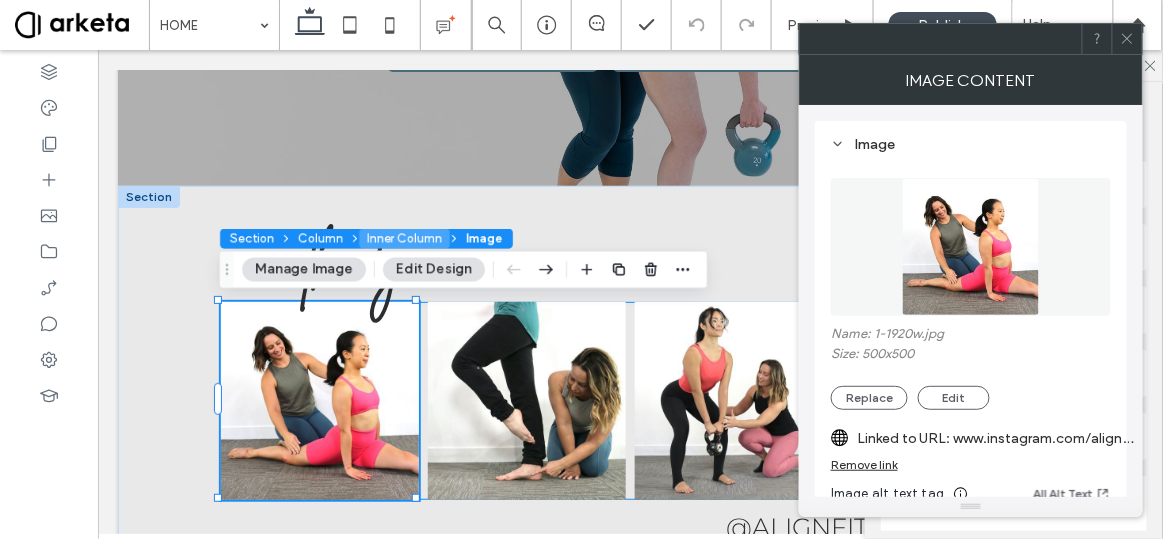 click on "Inner Column" at bounding box center [404, 239] 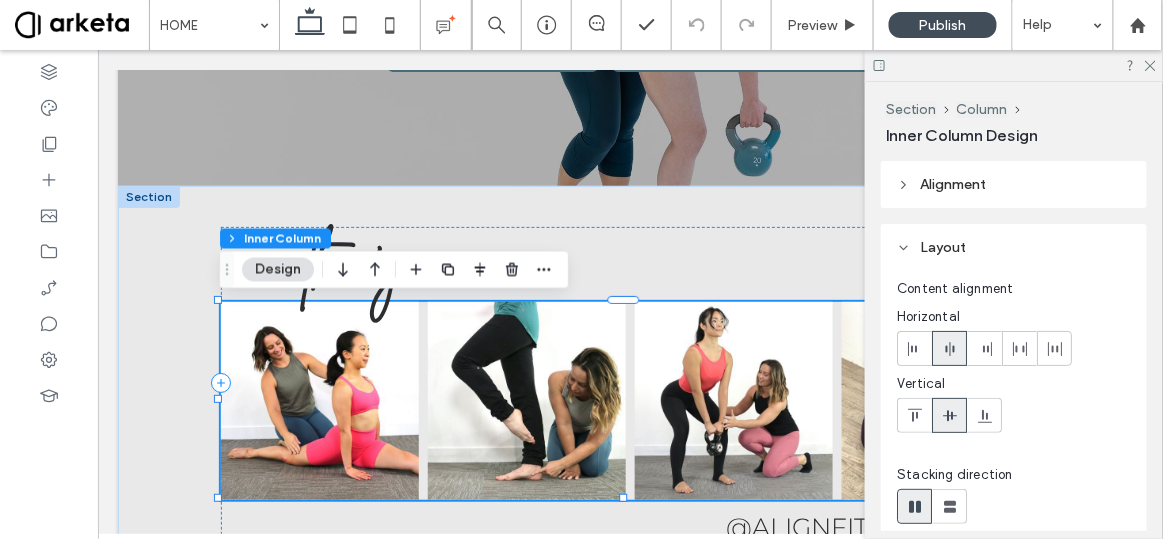 scroll, scrollTop: 133, scrollLeft: 0, axis: vertical 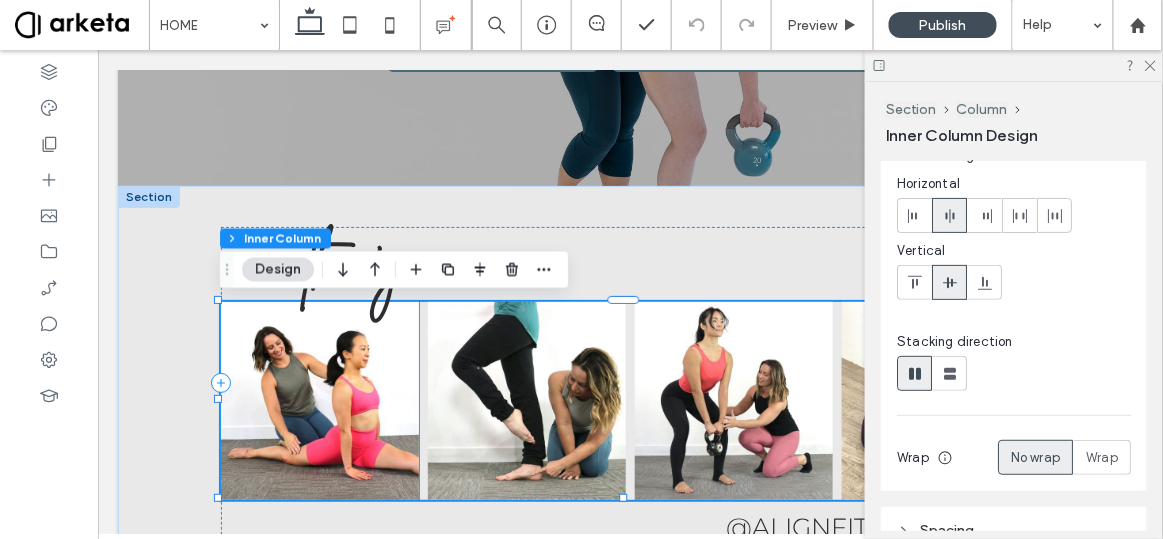 click at bounding box center [319, 400] 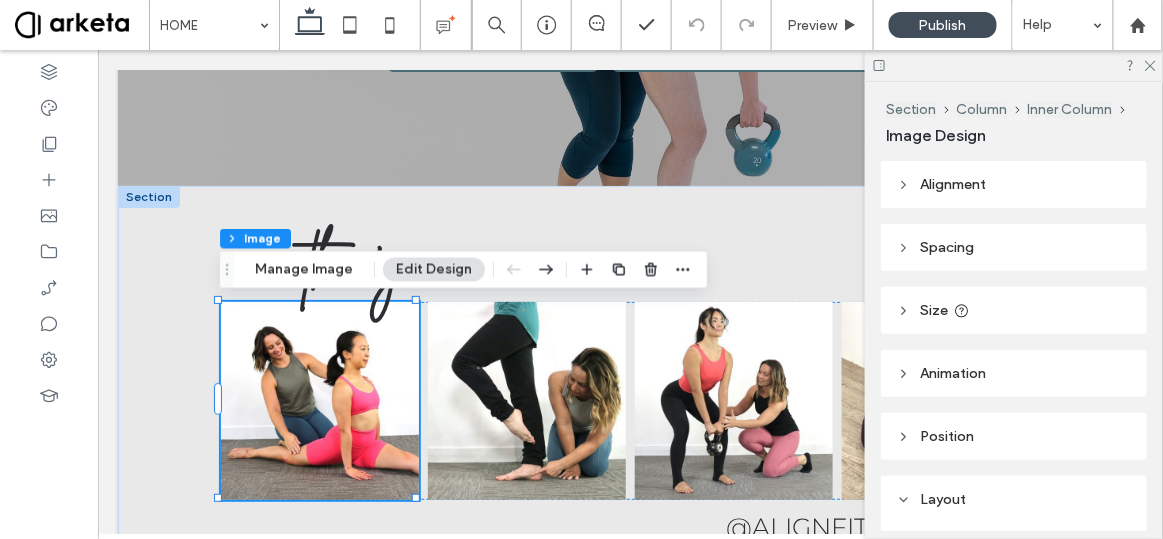 click at bounding box center [319, 400] 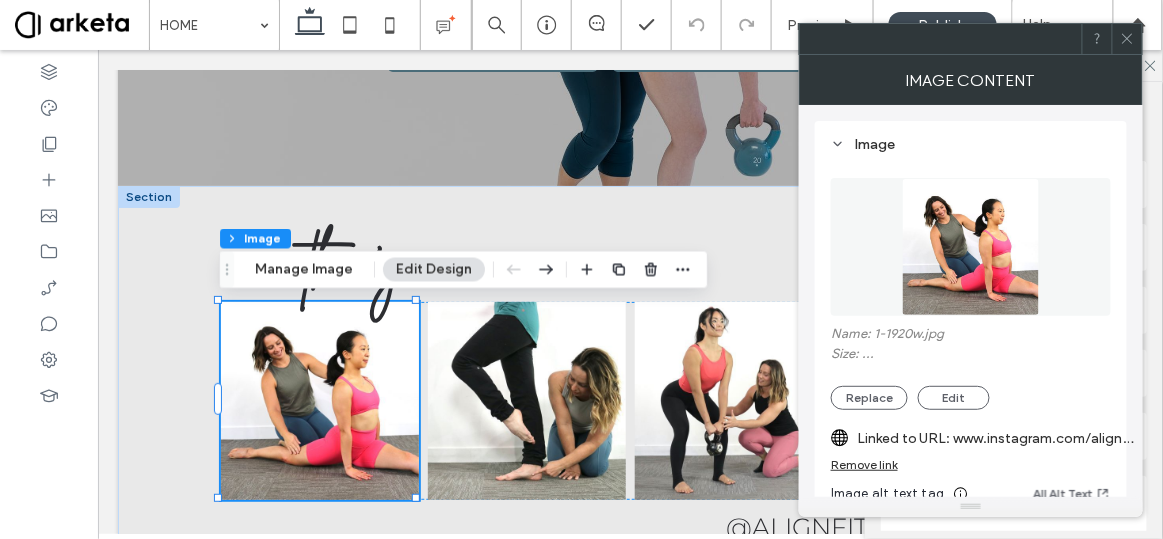 click at bounding box center (319, 400) 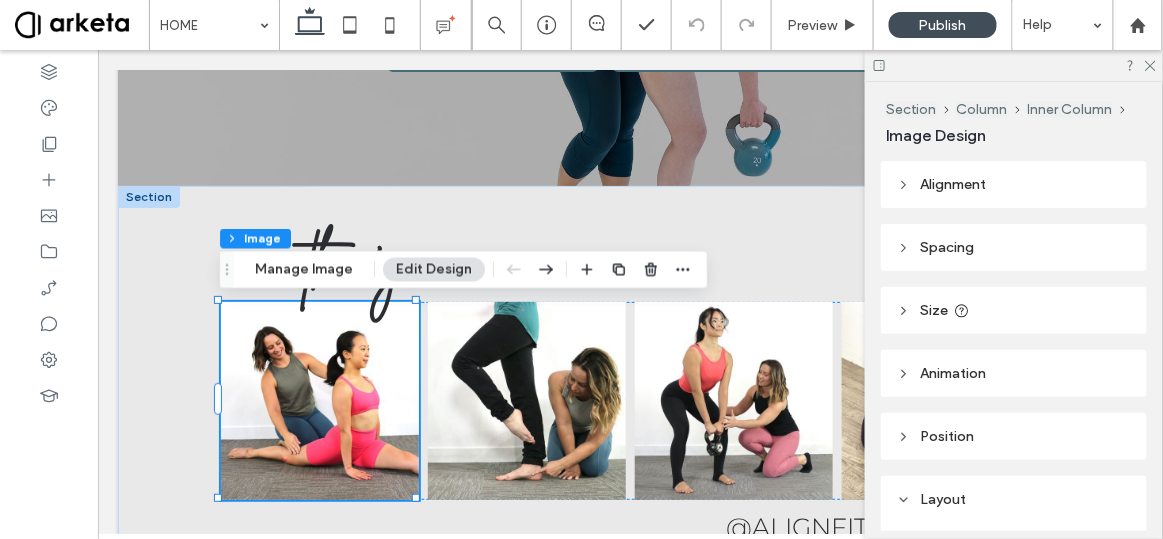 click at bounding box center (319, 400) 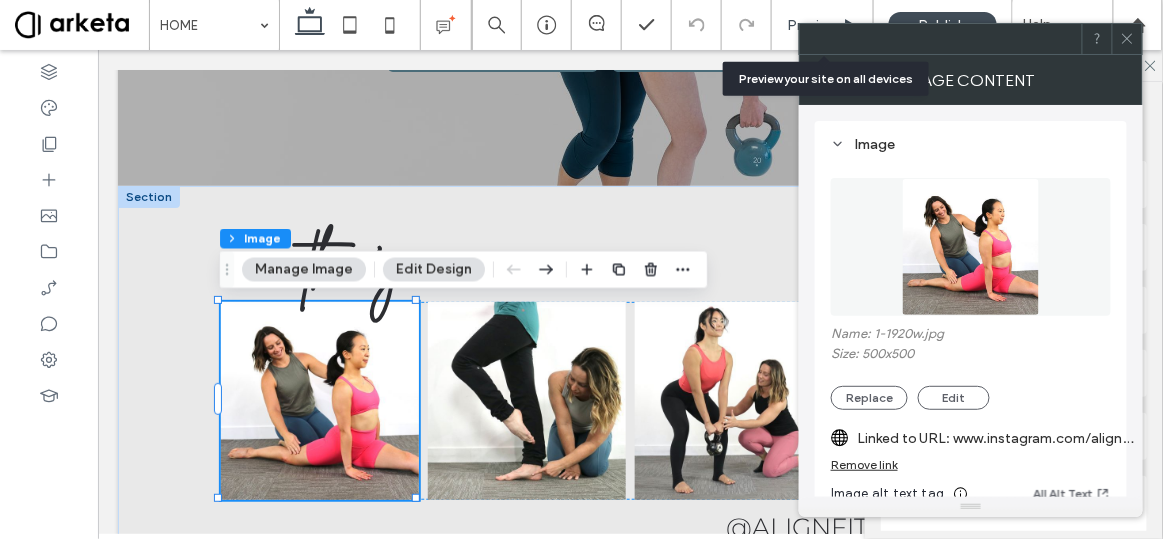 click on "Preview" at bounding box center (823, 25) 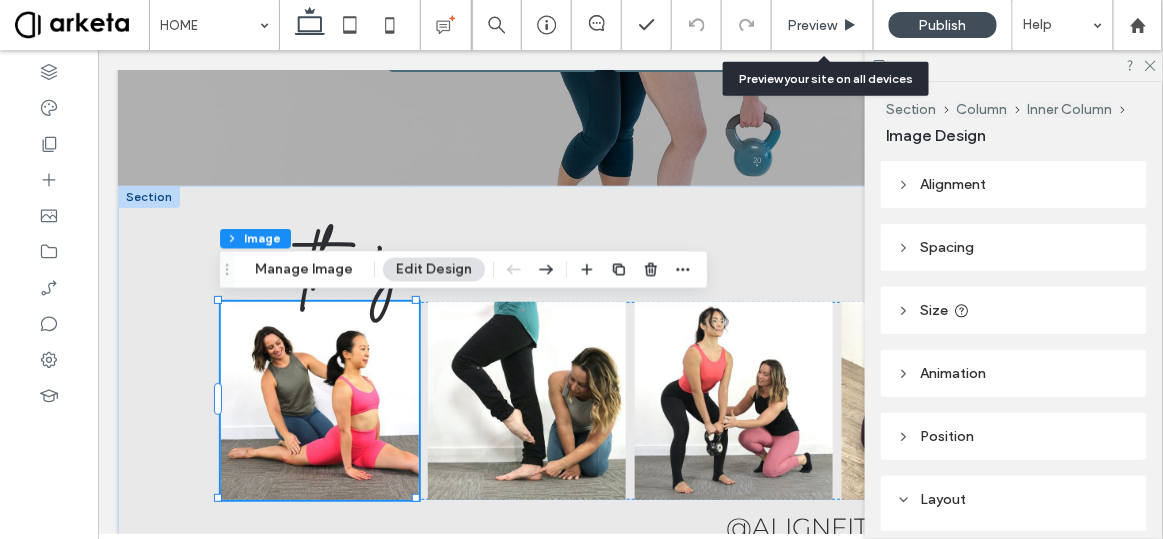click on "Preview" at bounding box center (812, 25) 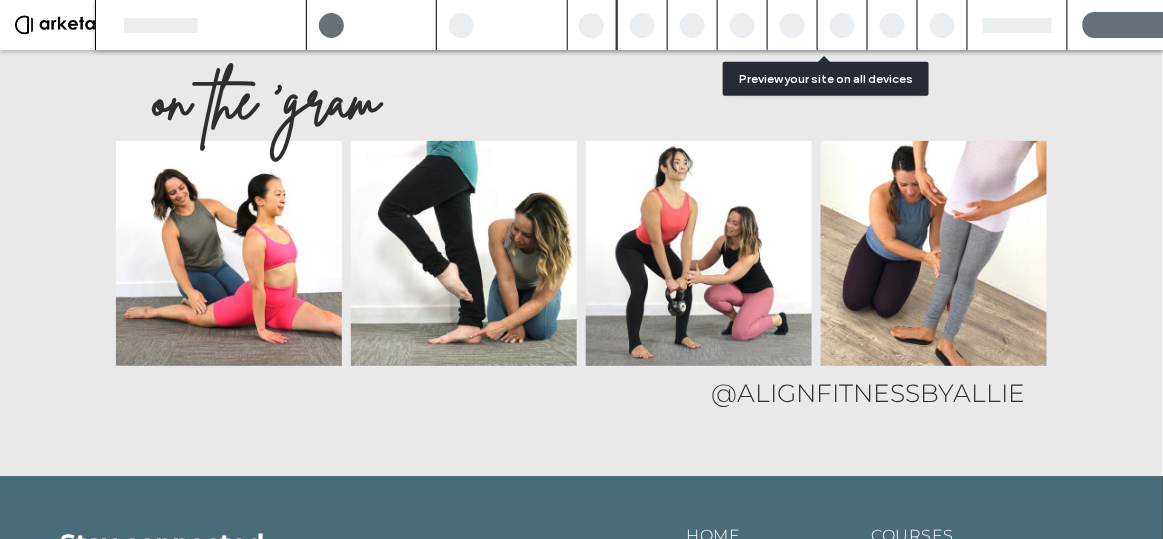 scroll, scrollTop: 5346, scrollLeft: 0, axis: vertical 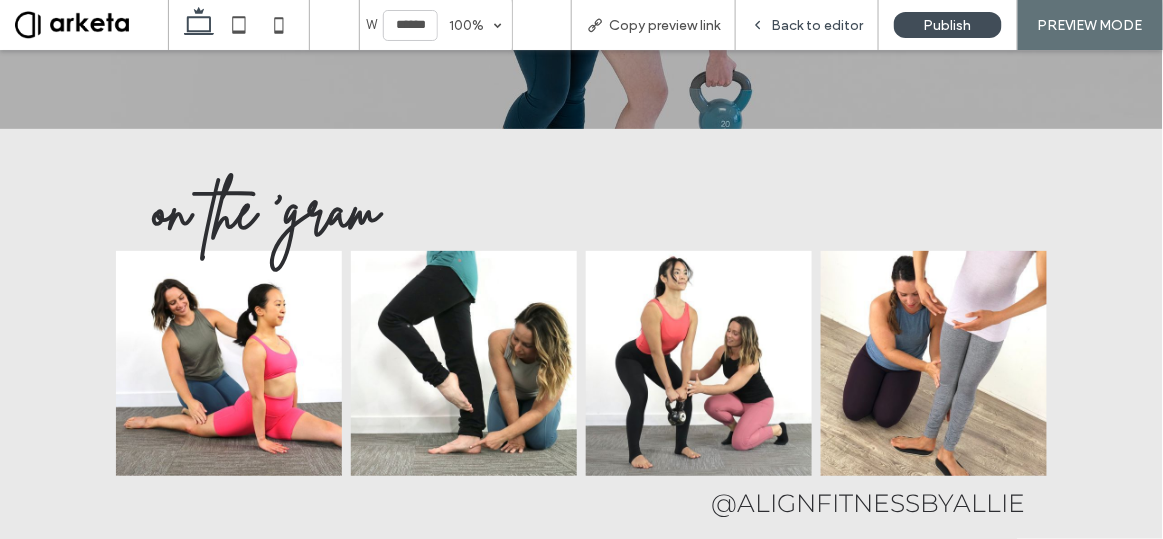 click on "Back to editor" at bounding box center [807, 25] 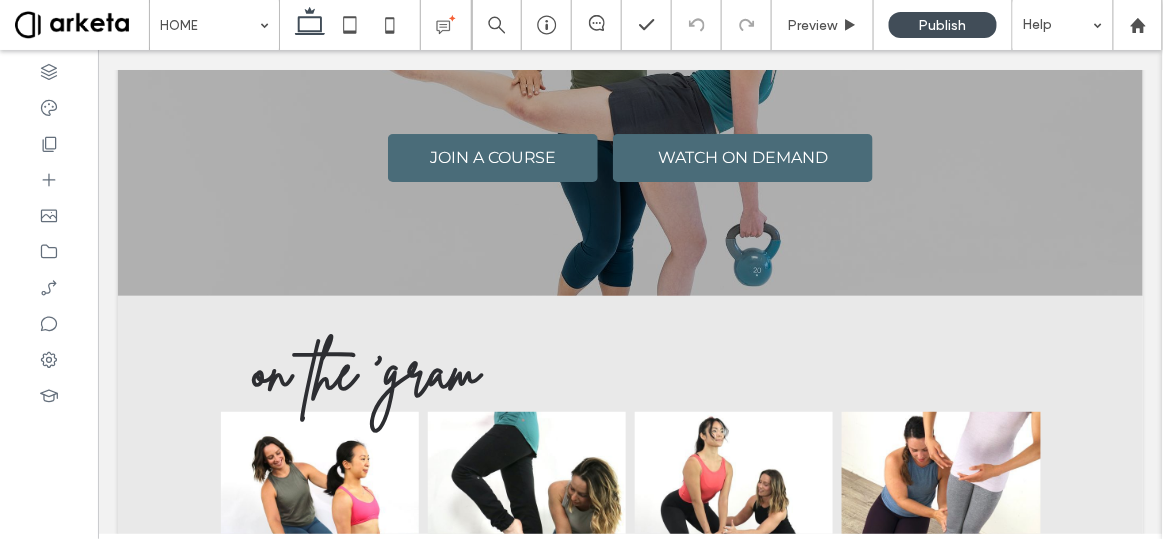 scroll, scrollTop: 5455, scrollLeft: 0, axis: vertical 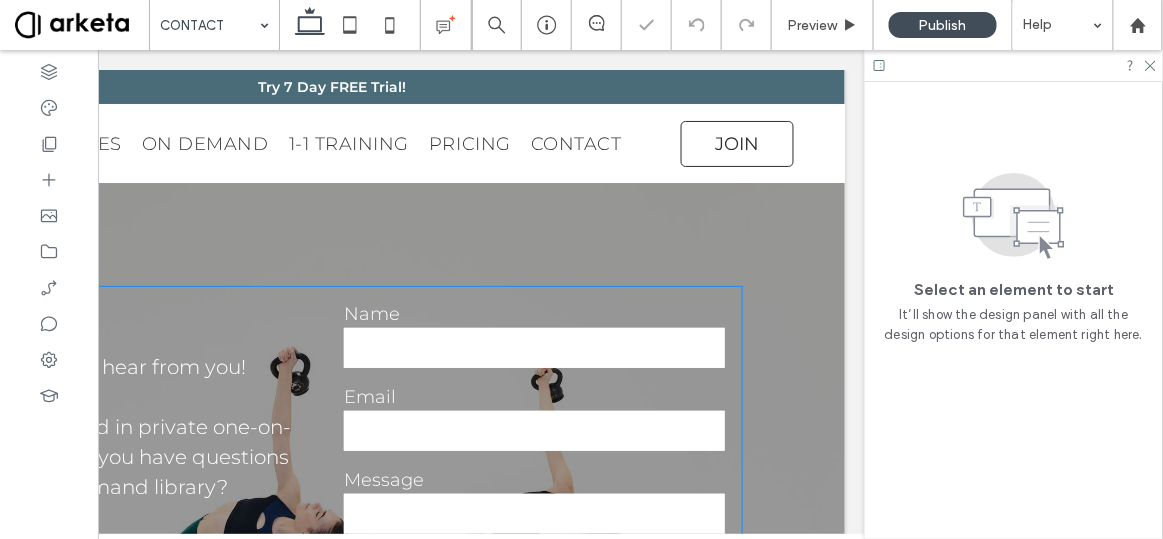 click on "Name" at bounding box center [536, 335] 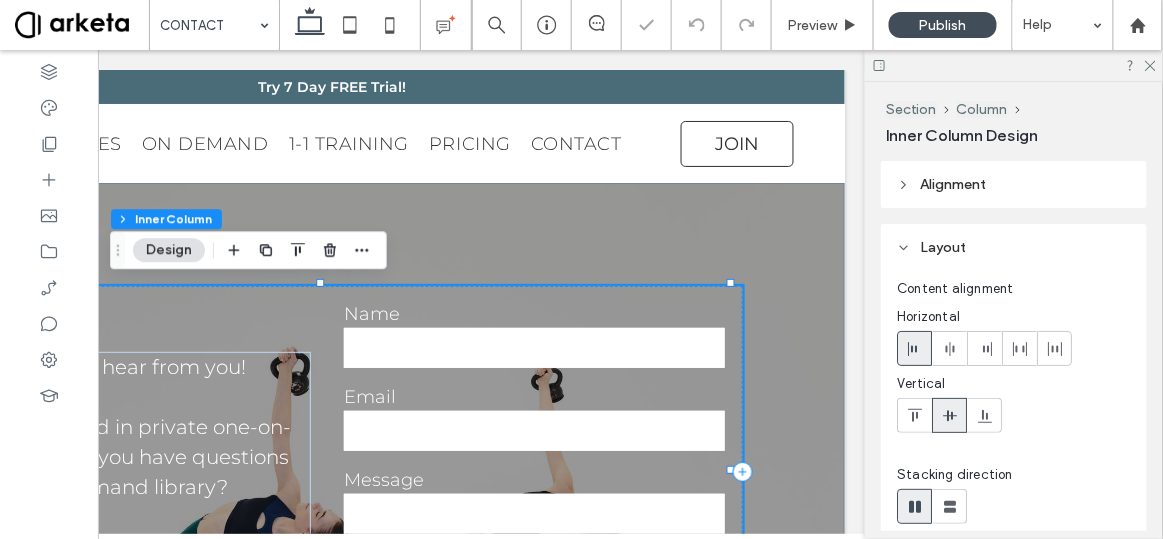 scroll, scrollTop: 0, scrollLeft: 0, axis: both 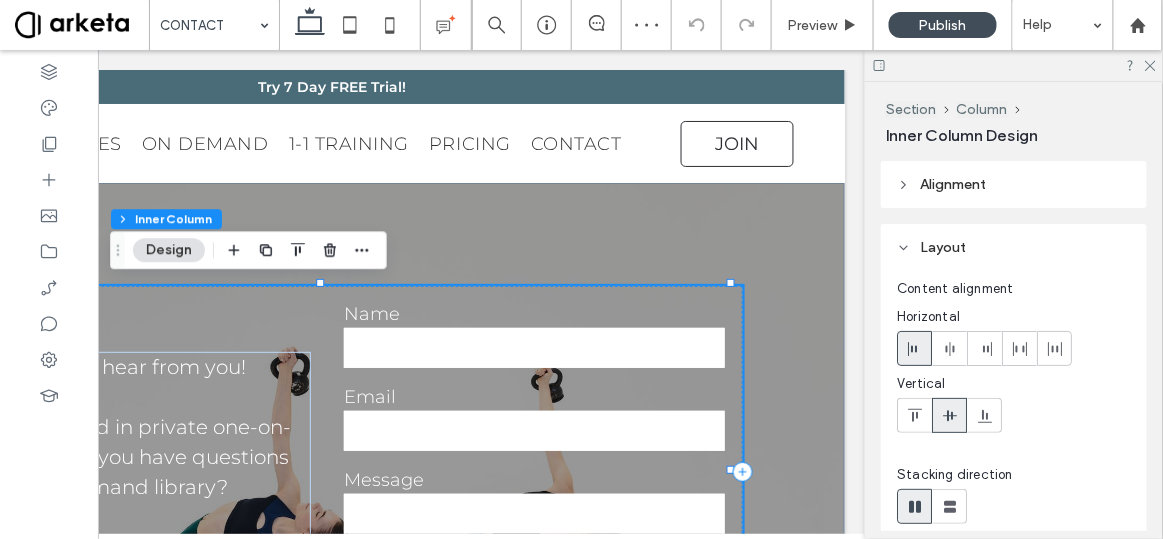 click on "Name" at bounding box center (536, 335) 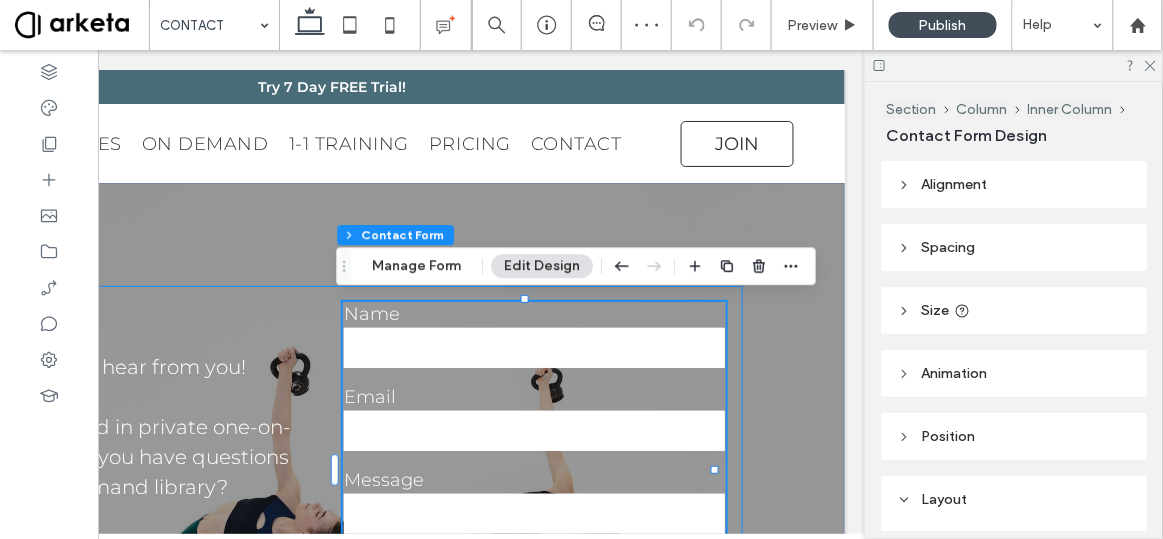 type on "*" 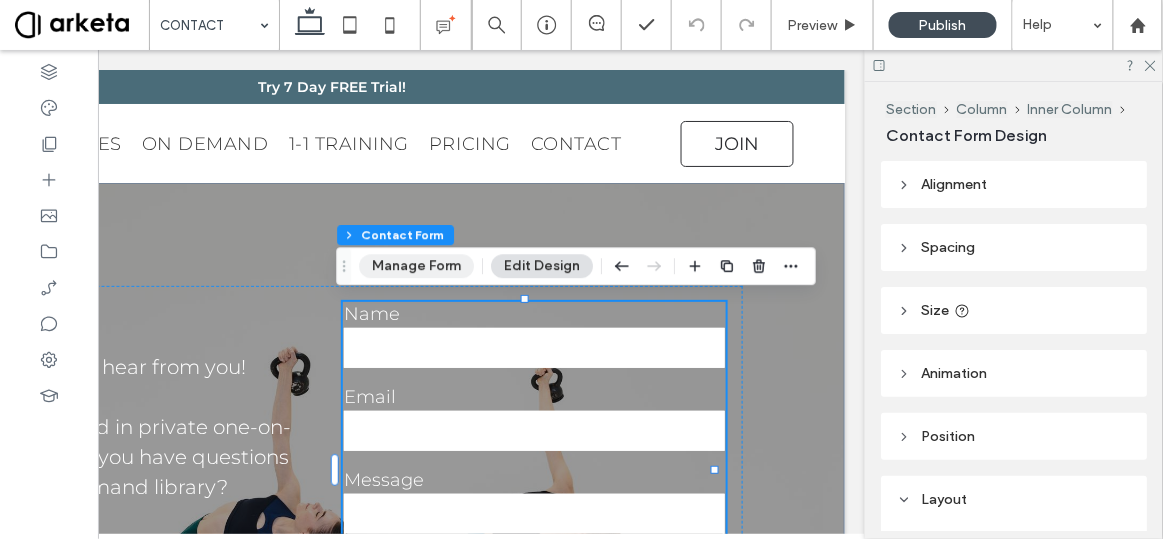 click on "Manage Form" at bounding box center (416, 266) 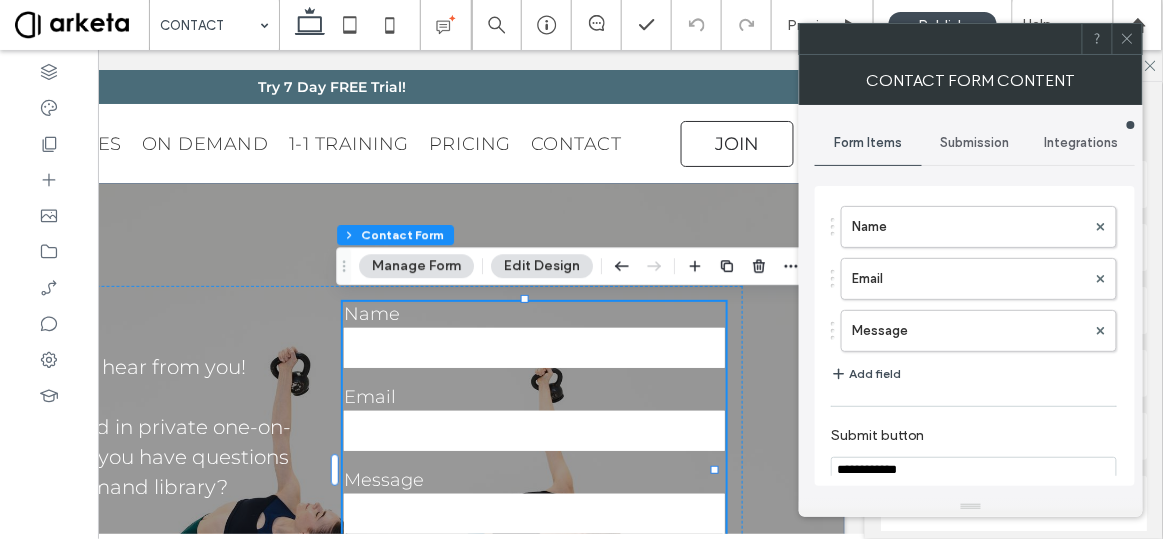 click on "Name Email Message" at bounding box center [974, 274] 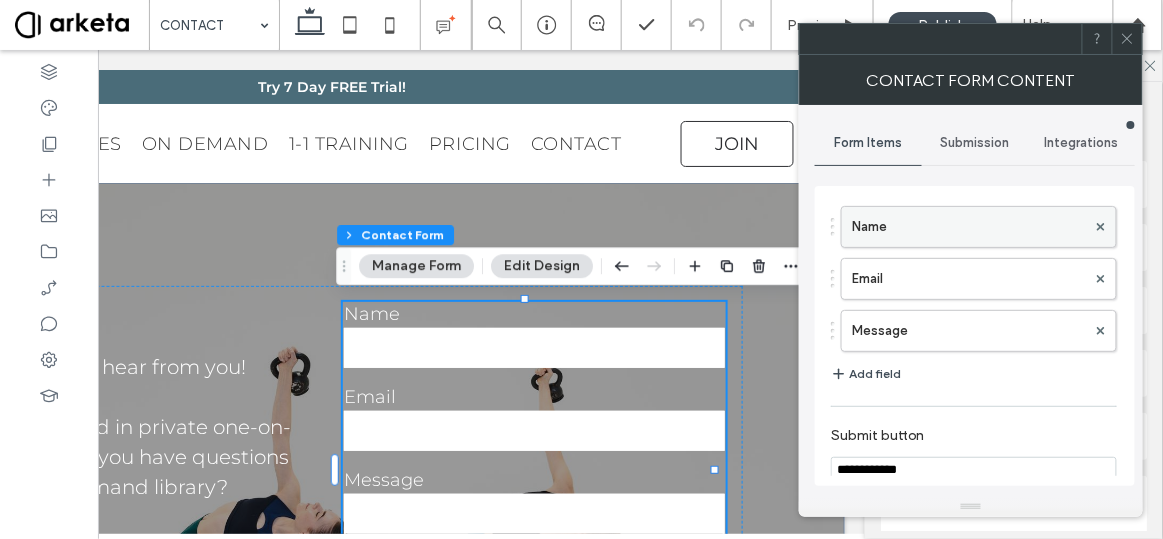 click on "Name" at bounding box center [969, 227] 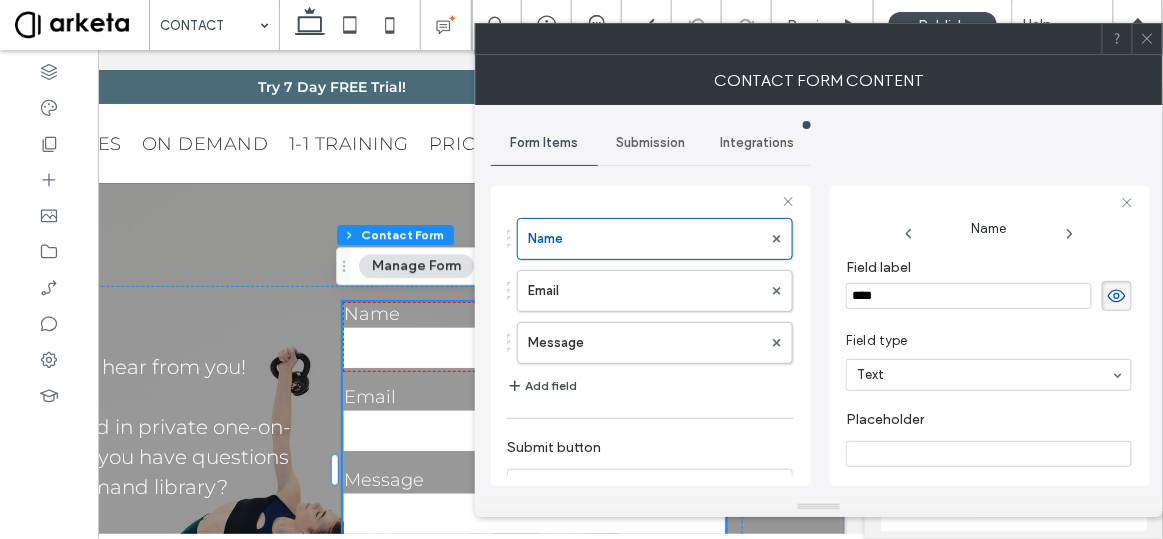 scroll, scrollTop: 183, scrollLeft: 0, axis: vertical 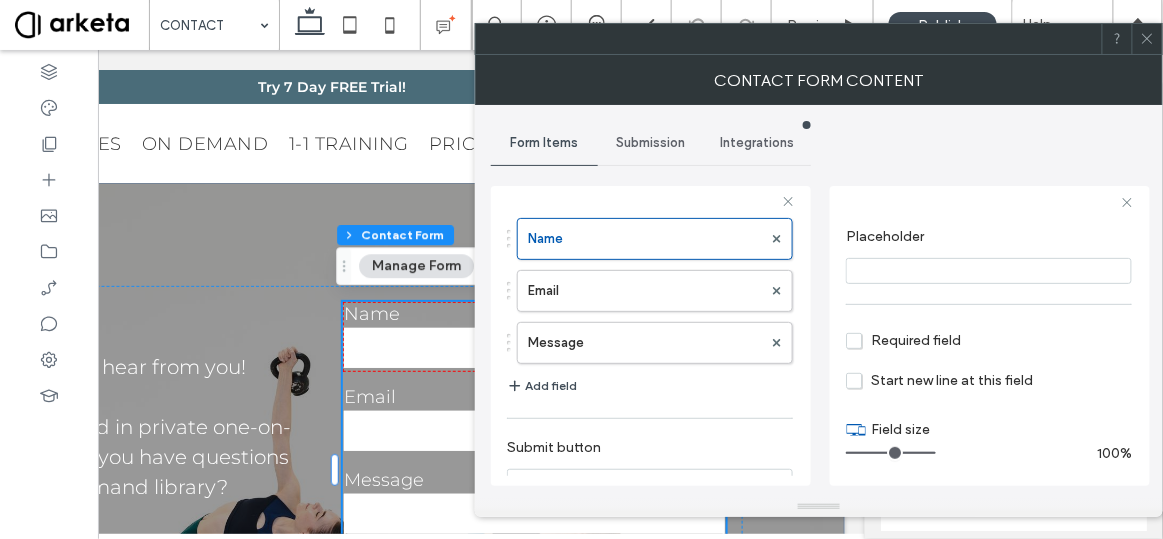 click on "Required field" at bounding box center [903, 340] 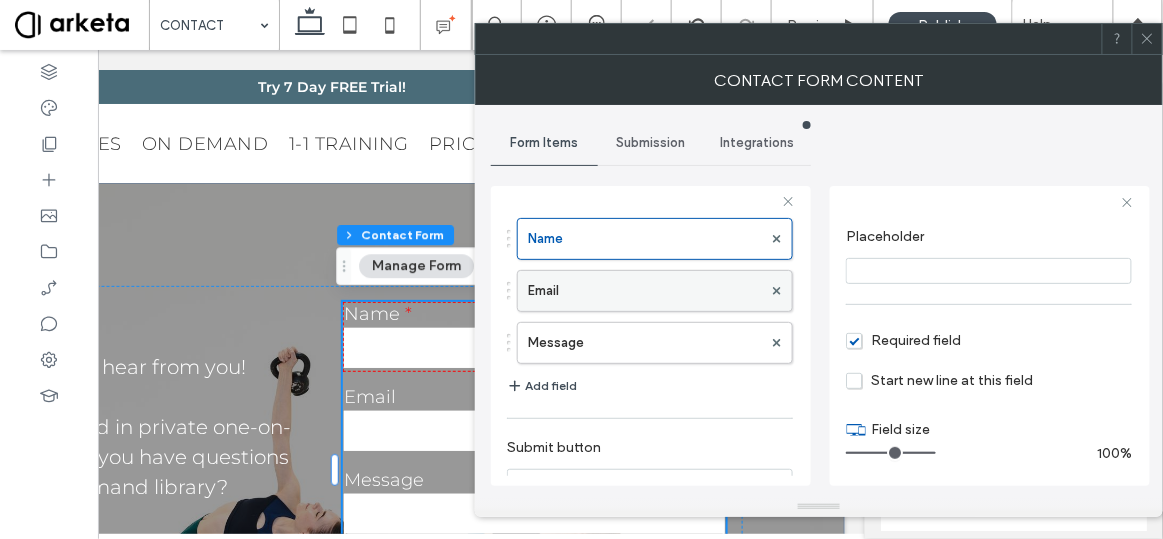 click on "Email" at bounding box center (645, 291) 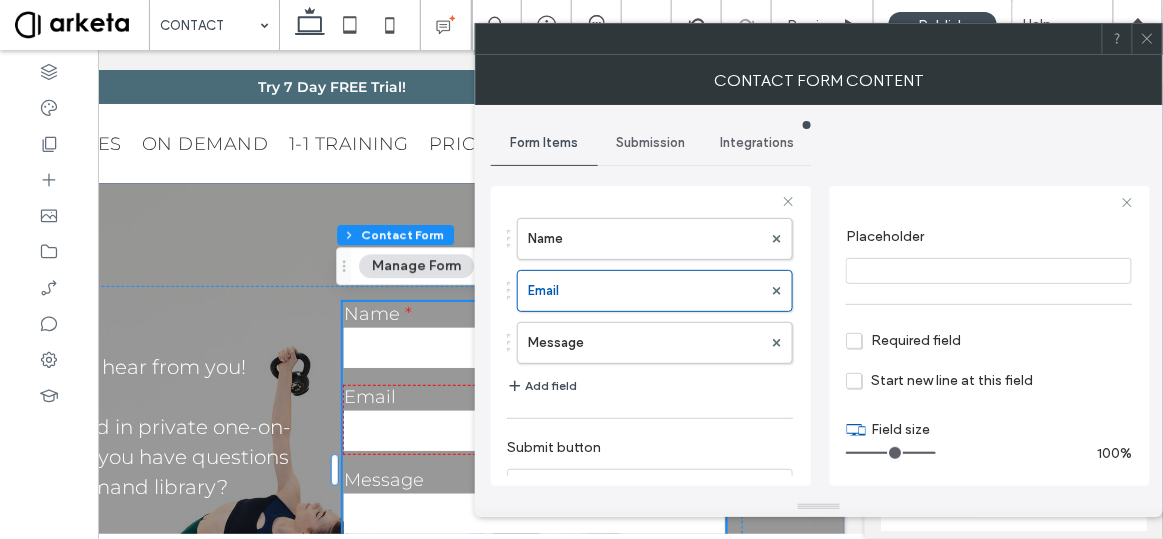 click on "Required field" at bounding box center [903, 340] 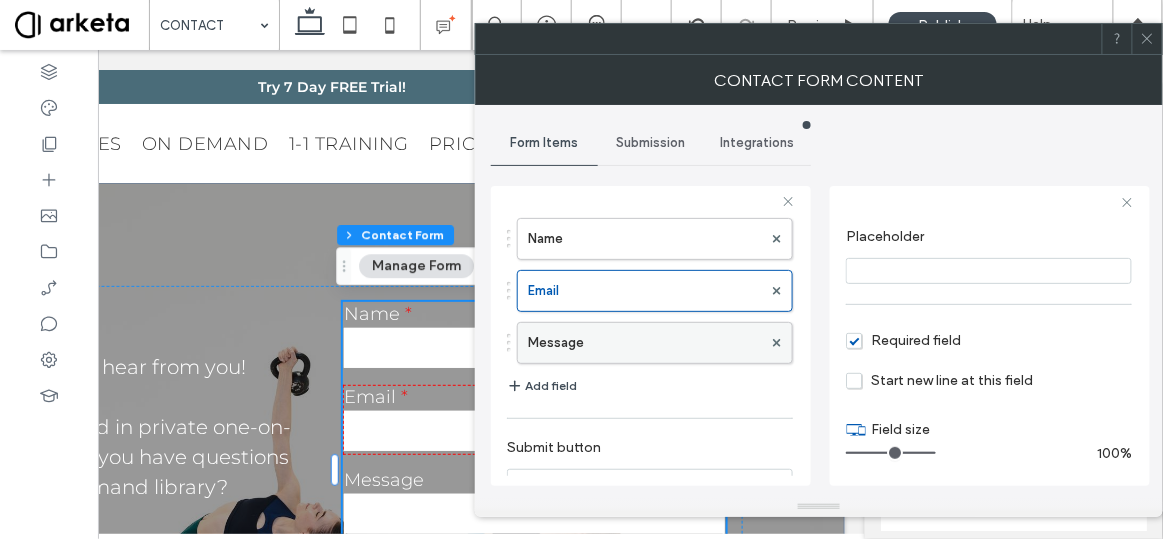 click on "Message" at bounding box center [645, 343] 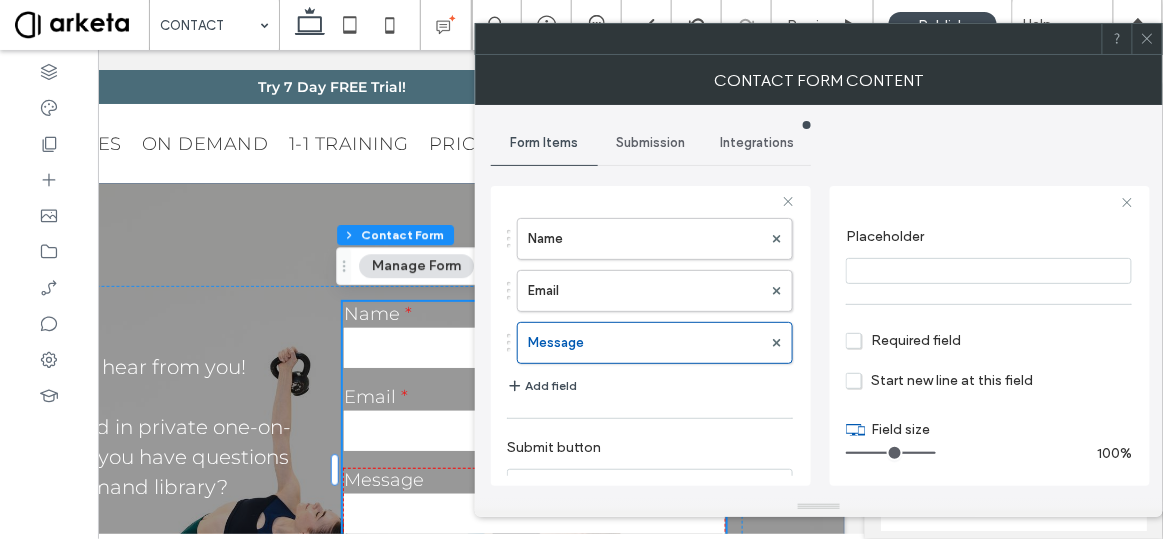 click at bounding box center [1147, 39] 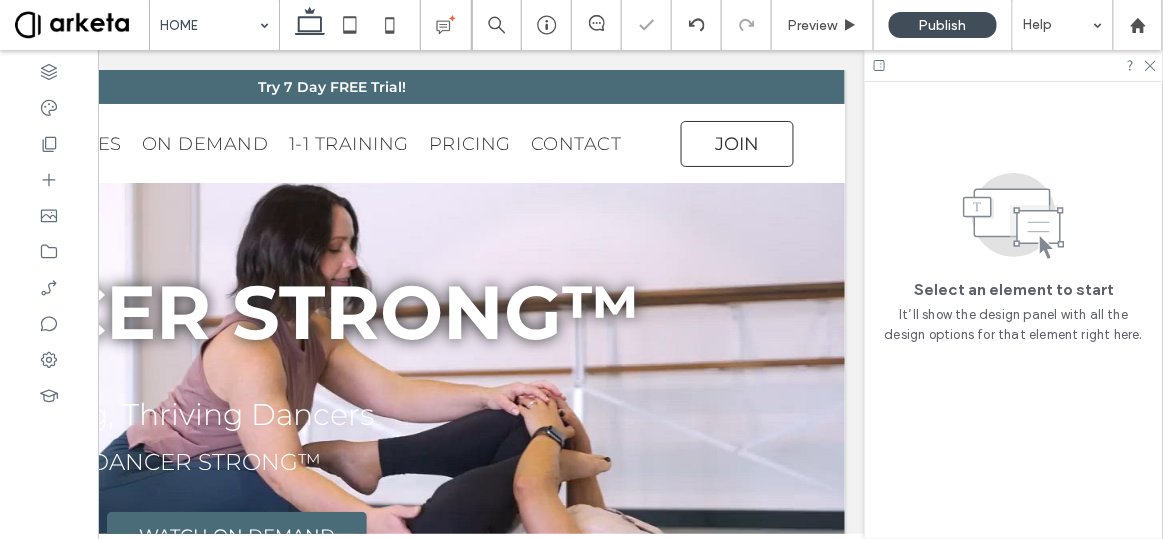 scroll, scrollTop: 0, scrollLeft: 0, axis: both 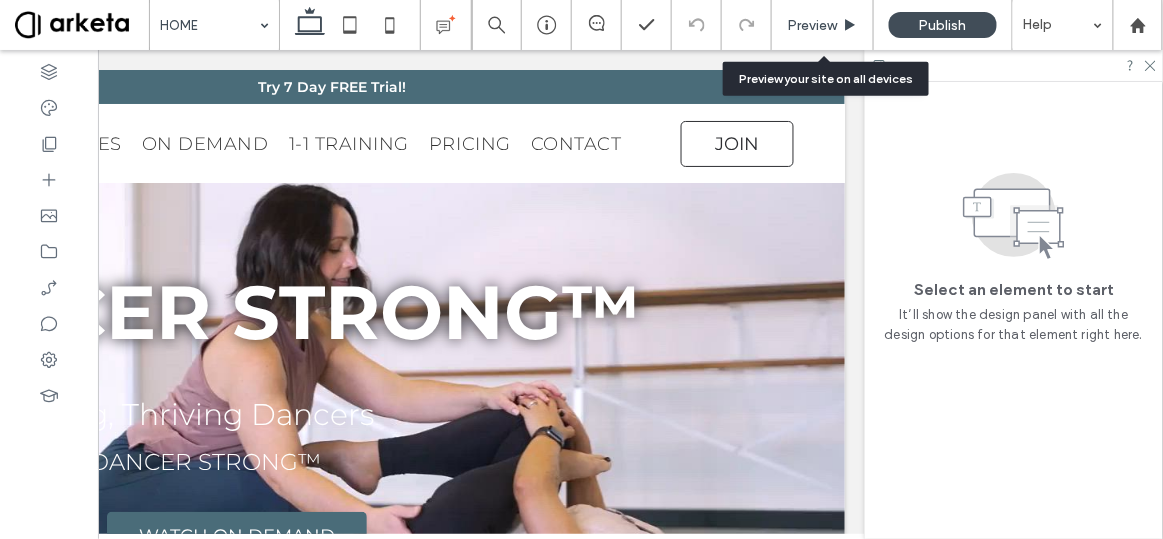 click on "Preview" at bounding box center (812, 25) 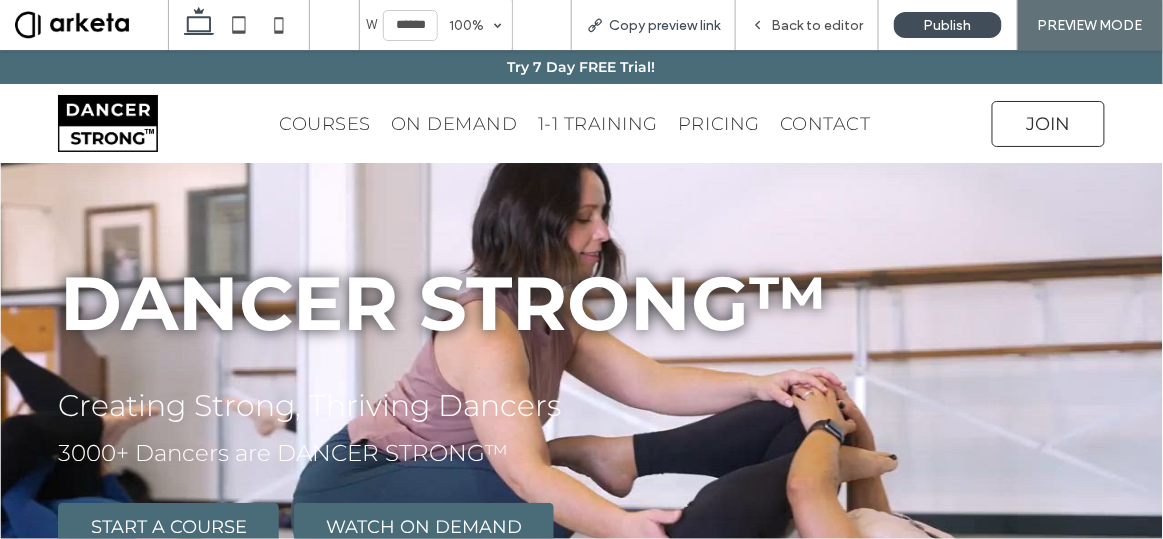 click on "Copy preview link" at bounding box center [664, 25] 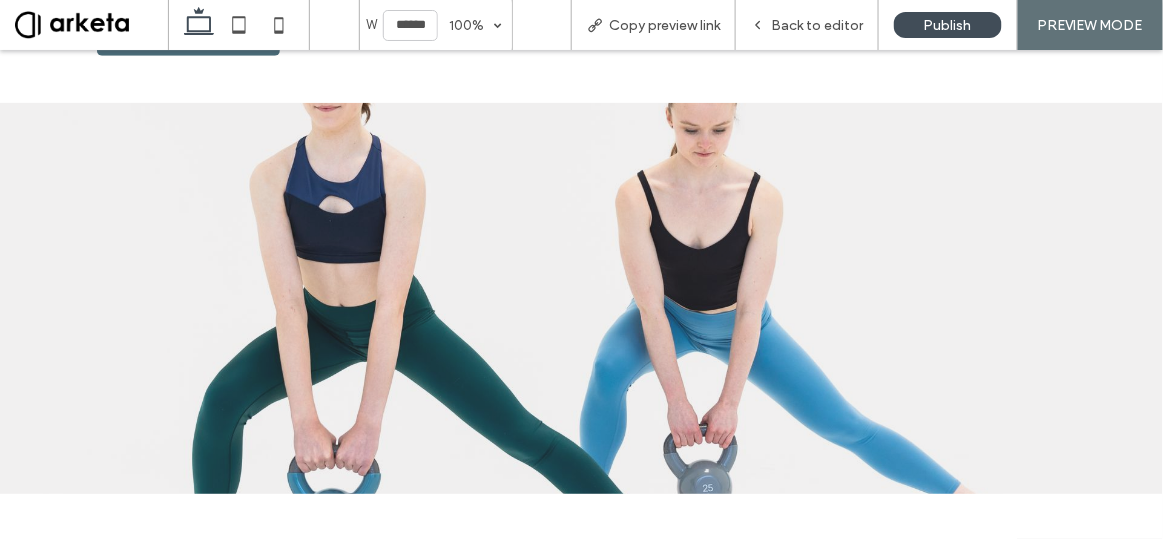 scroll, scrollTop: 4315, scrollLeft: 0, axis: vertical 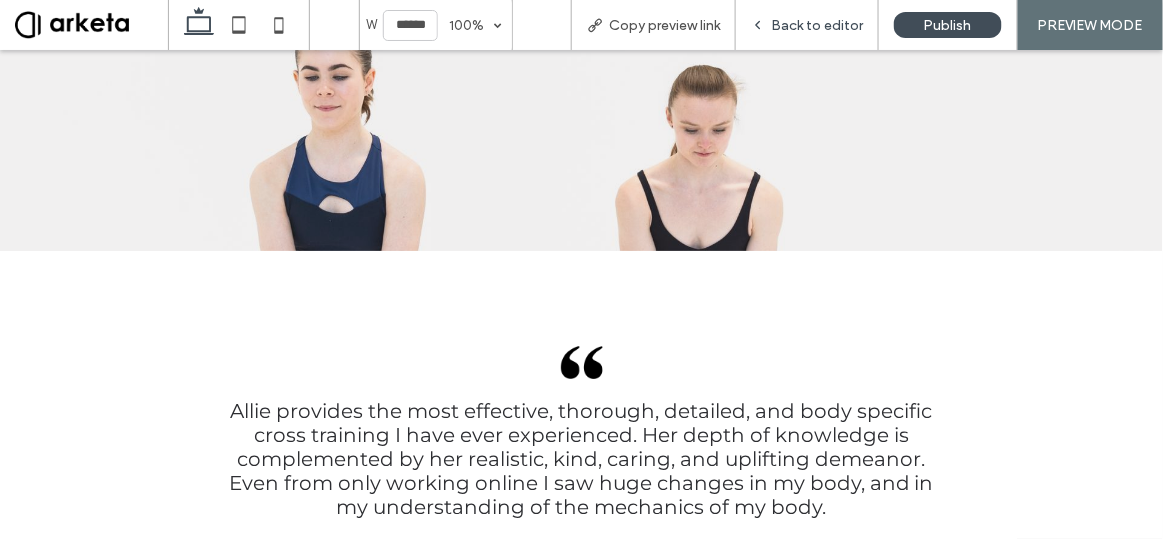 click on "Back to editor" at bounding box center (817, 25) 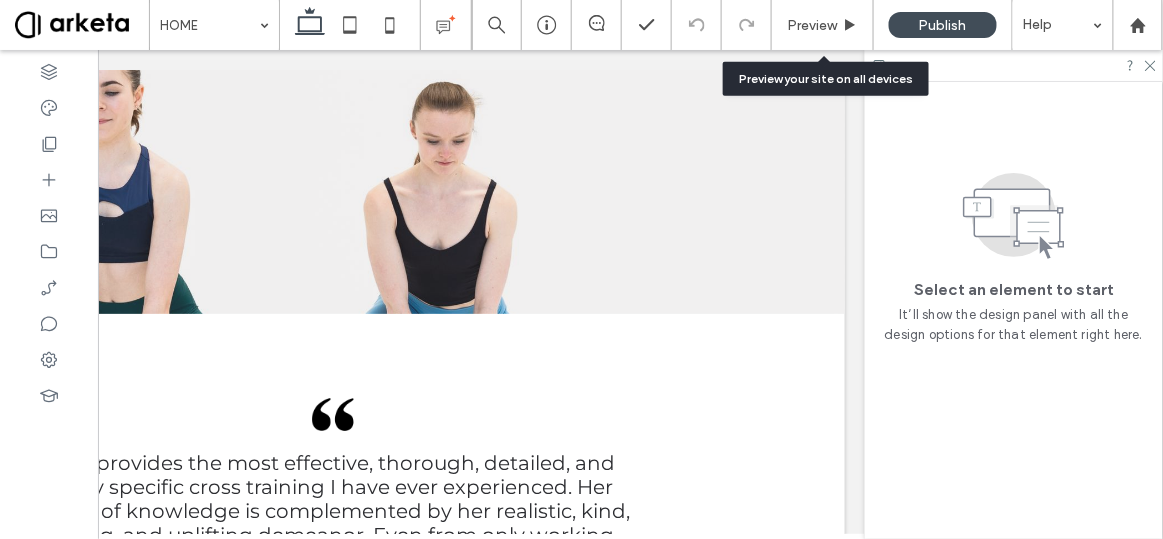 scroll, scrollTop: 0, scrollLeft: 297, axis: horizontal 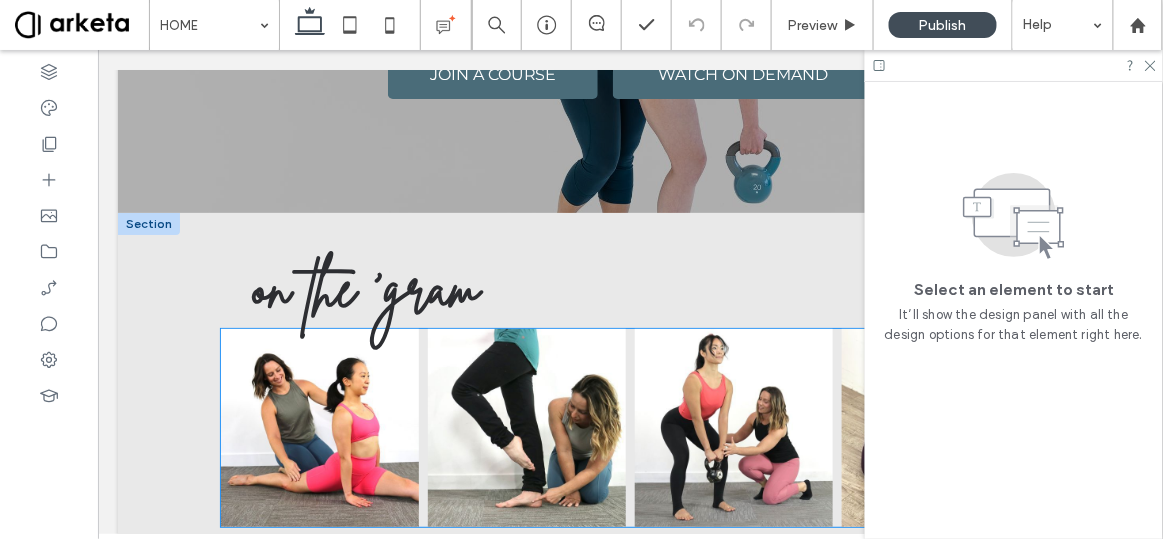 click at bounding box center [319, 427] 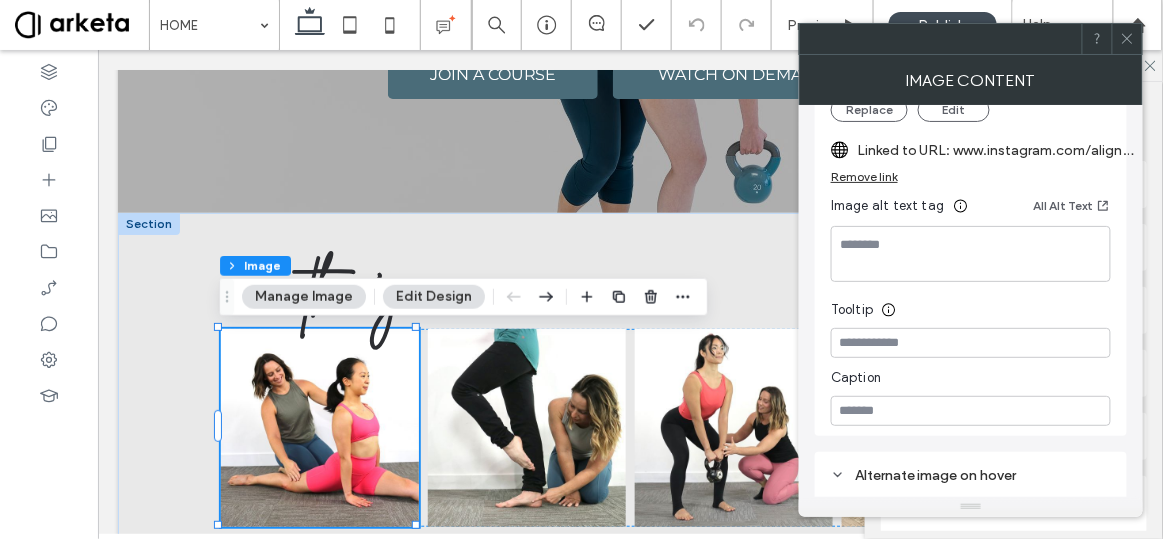 scroll, scrollTop: 298, scrollLeft: 0, axis: vertical 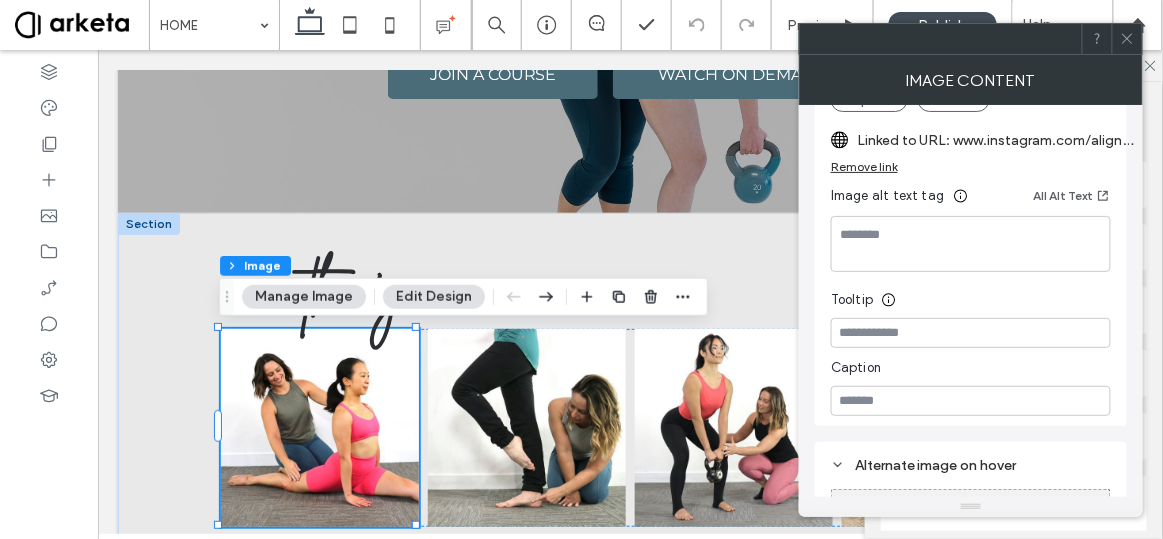 click 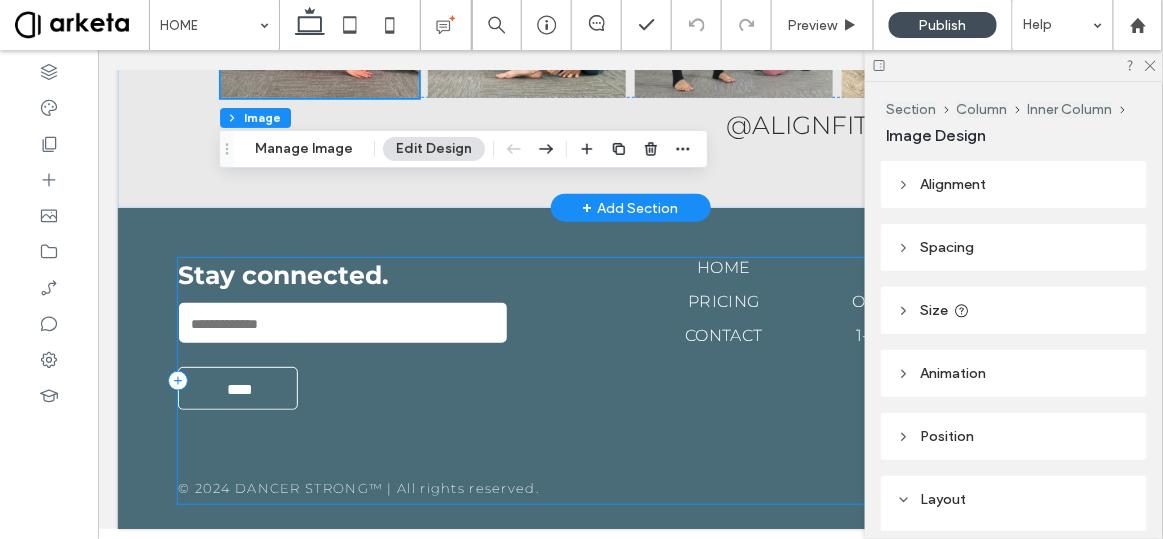 scroll, scrollTop: 5895, scrollLeft: 0, axis: vertical 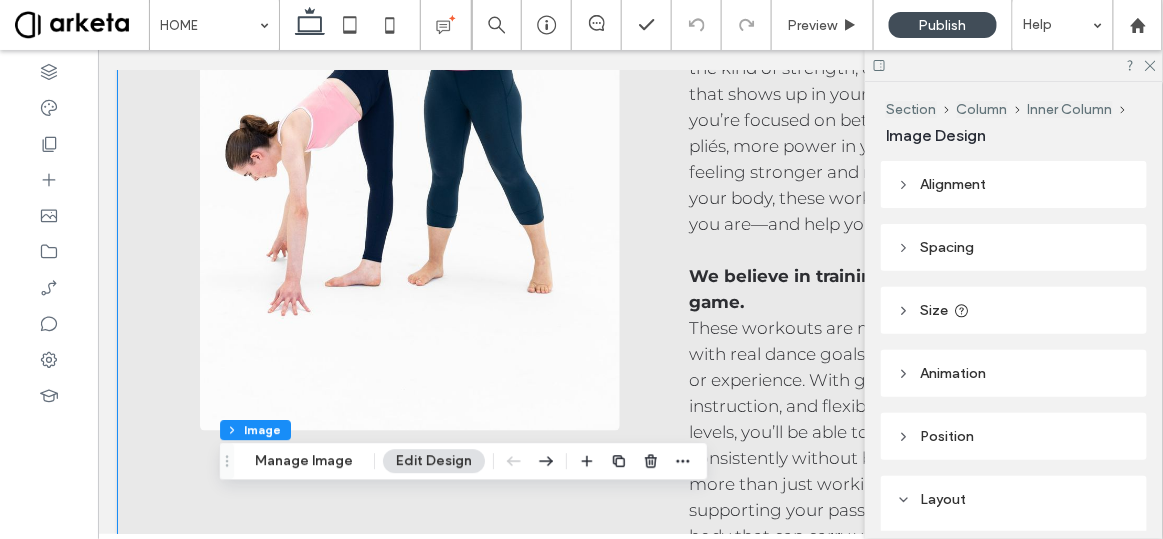 click on "DANCER STRONG™ Programs is your home for real training made specifically for adult dancers. Whether you’re returning to dance after years away, dancing for joy, or pushing toward performance goals, these workouts are designed to support your body where it counts—in the studio, on stage, and in everyday life. Created by a professional dancer and certified trainer, DANCER STRONG™ Programs blends dance expertise with current sports science to give you cross-training that delivers real, lasting results. ‍ This isn’t about fitness trends or generic workouts—this is about building a foundation that actually improves your dancing. ‍ We believe in training for the long game. LEARN MORE" at bounding box center (629, 102) 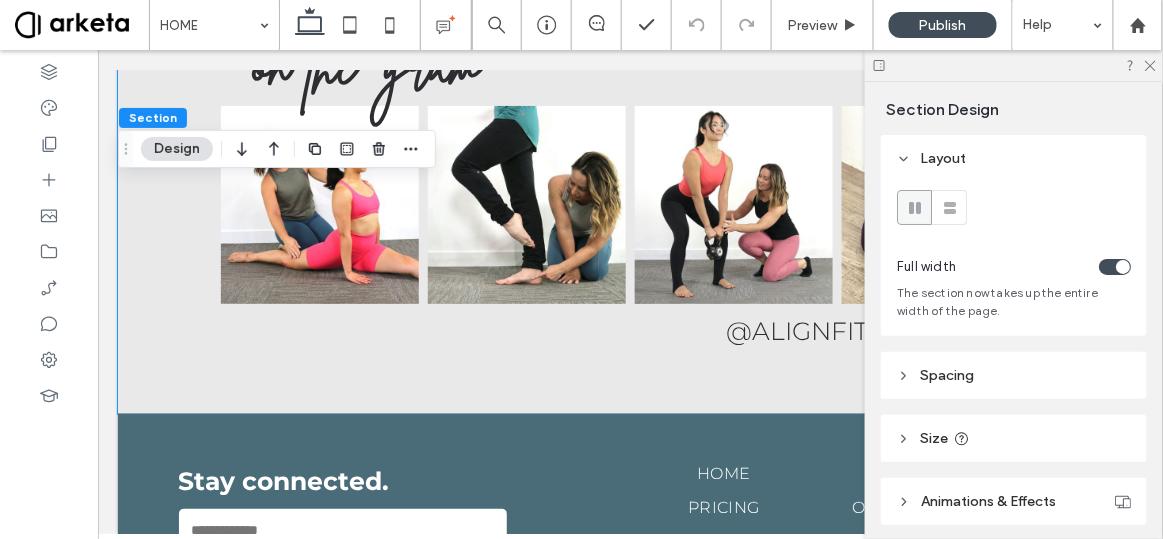 scroll, scrollTop: 5673, scrollLeft: 0, axis: vertical 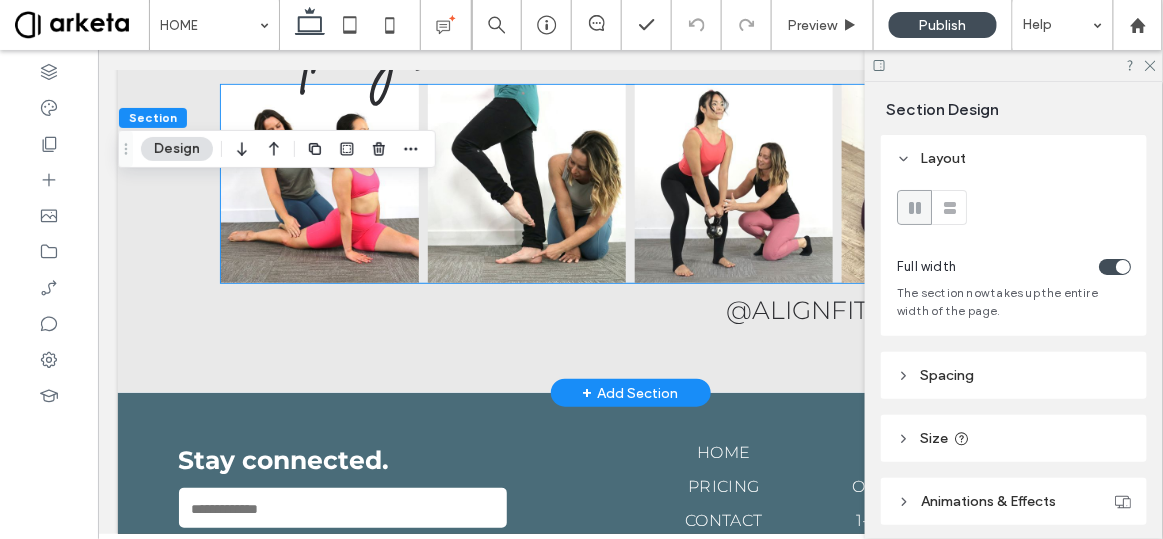 click at bounding box center [319, 183] 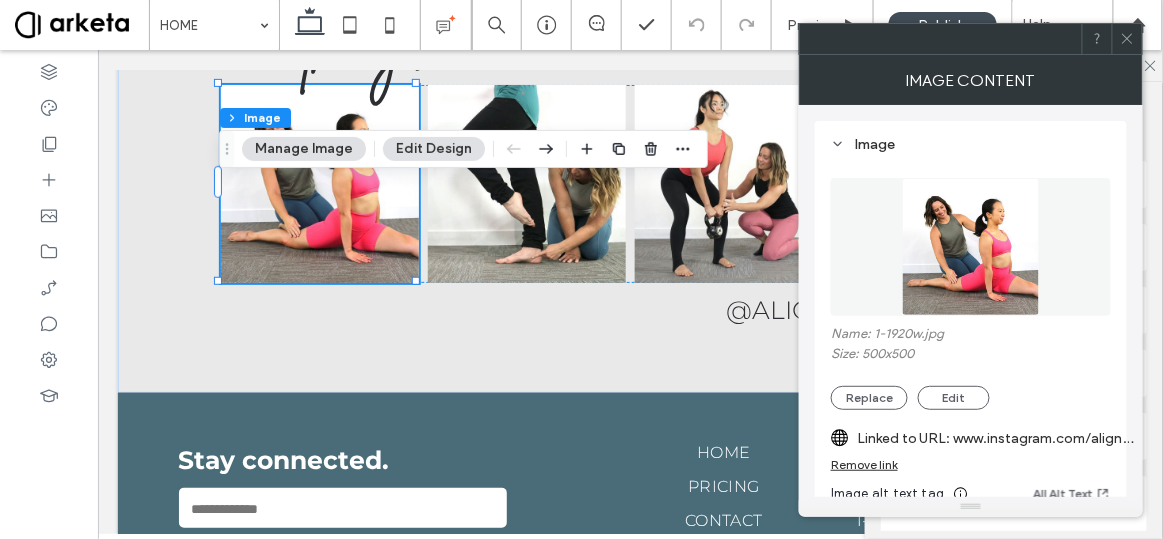 click 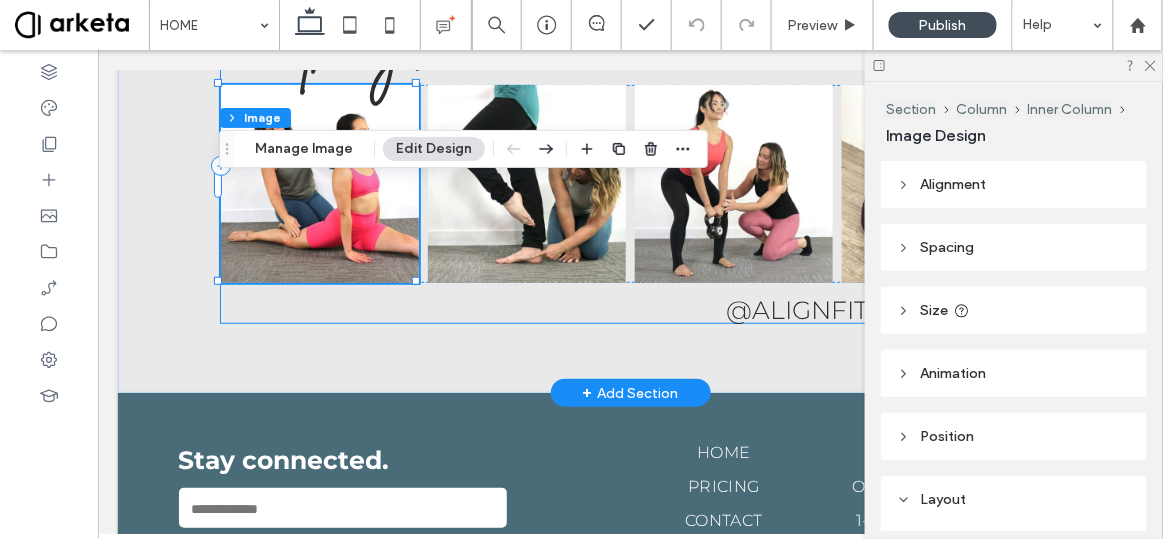 click on "[EMAIL]" at bounding box center (630, 166) 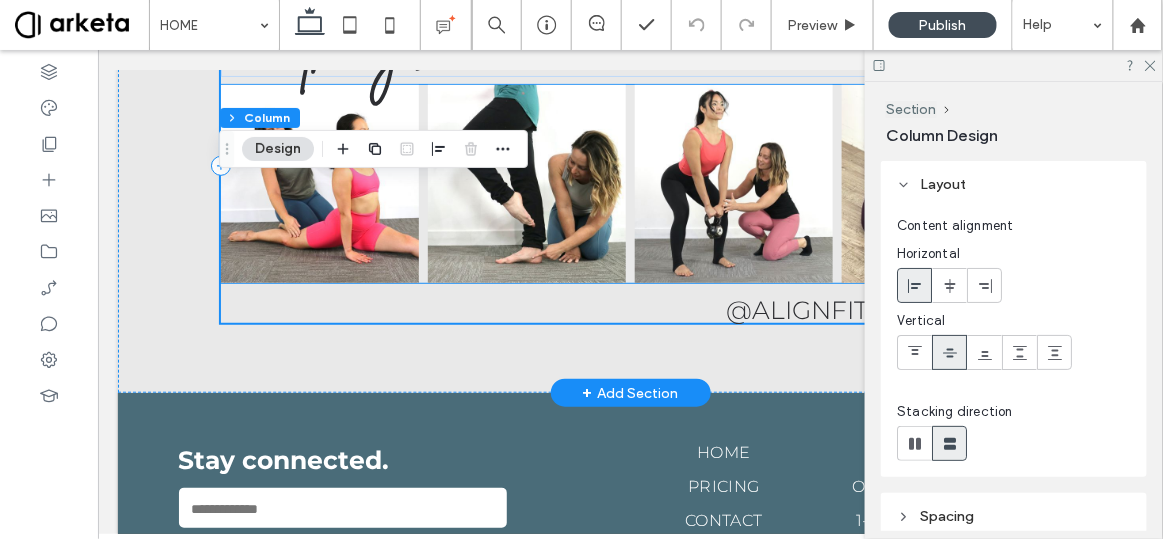 scroll, scrollTop: 5546, scrollLeft: 0, axis: vertical 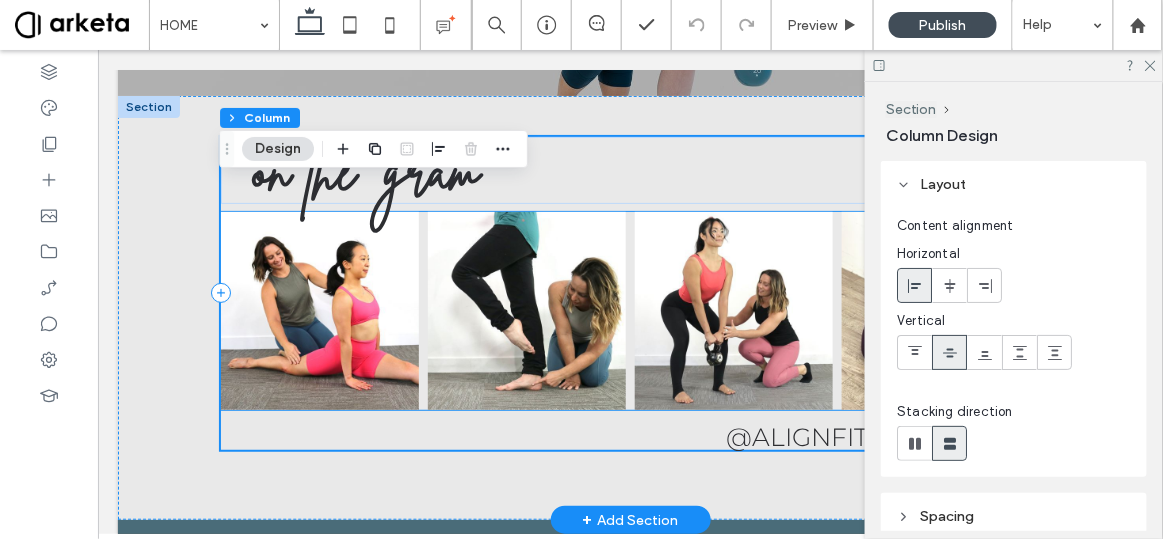 click at bounding box center (319, 310) 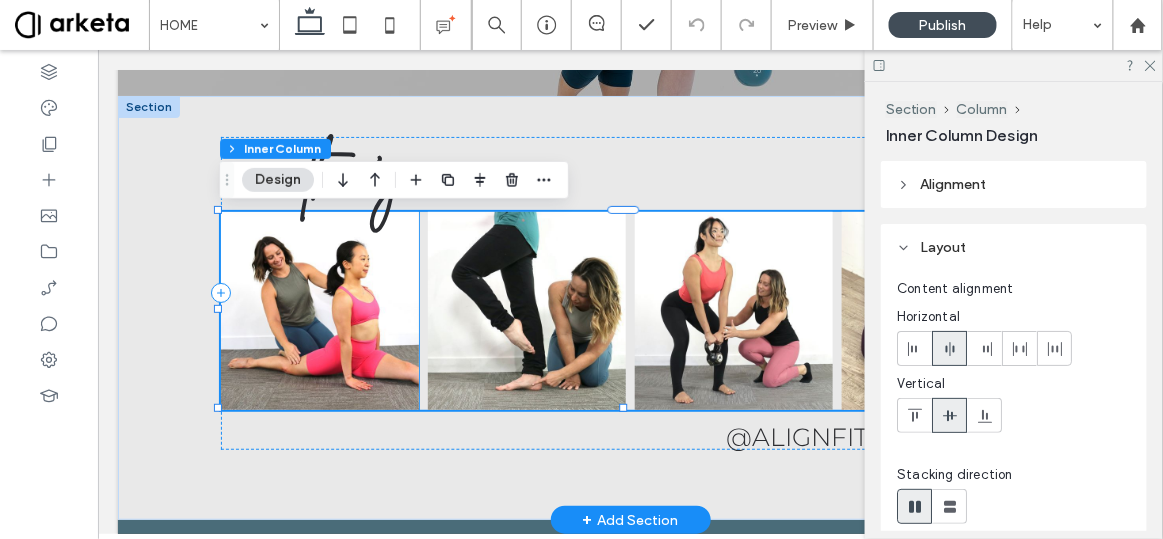 click at bounding box center [319, 310] 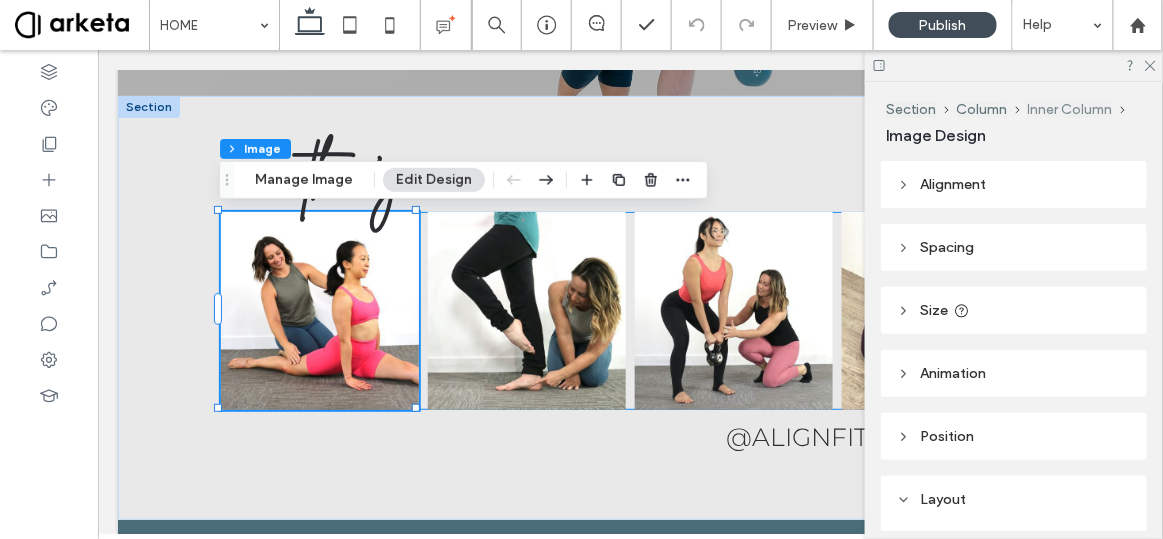 click on "Inner Column" at bounding box center (1070, 109) 